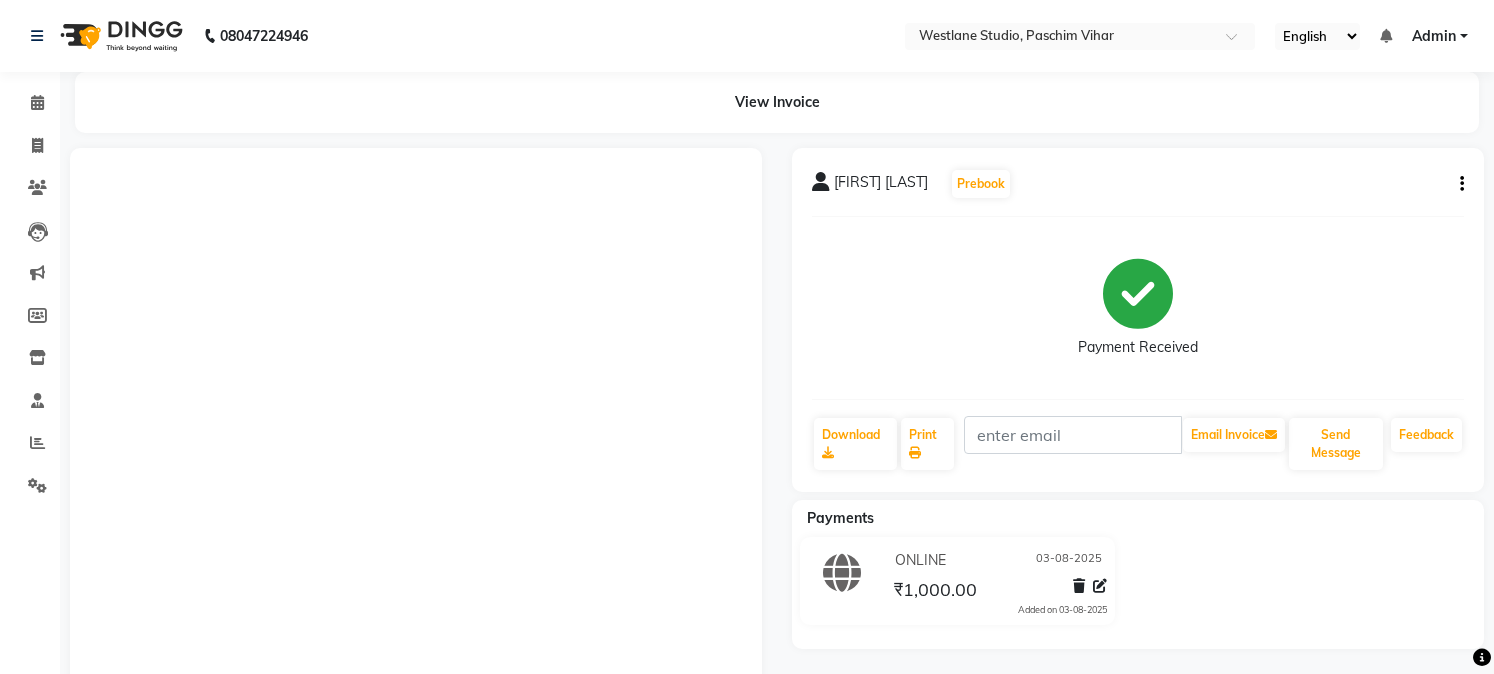 scroll, scrollTop: 197, scrollLeft: 0, axis: vertical 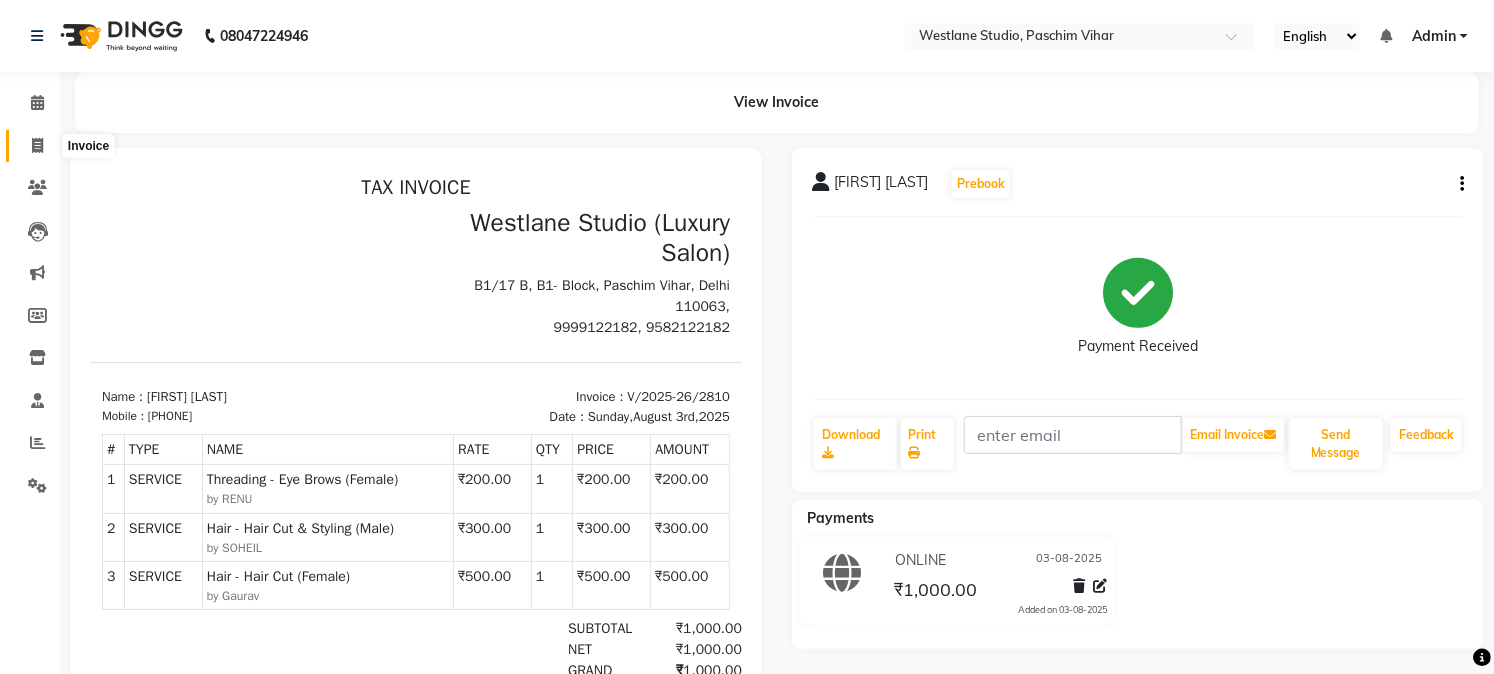 click 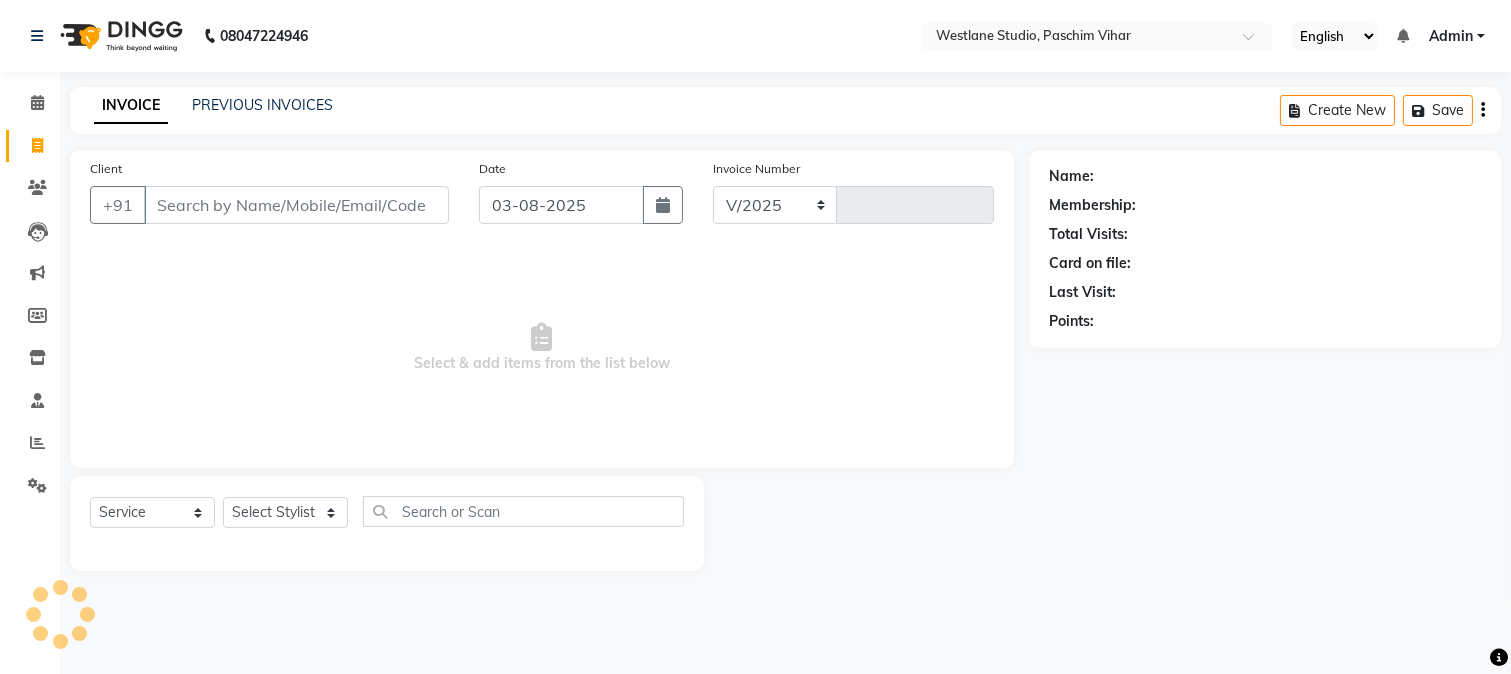 select on "223" 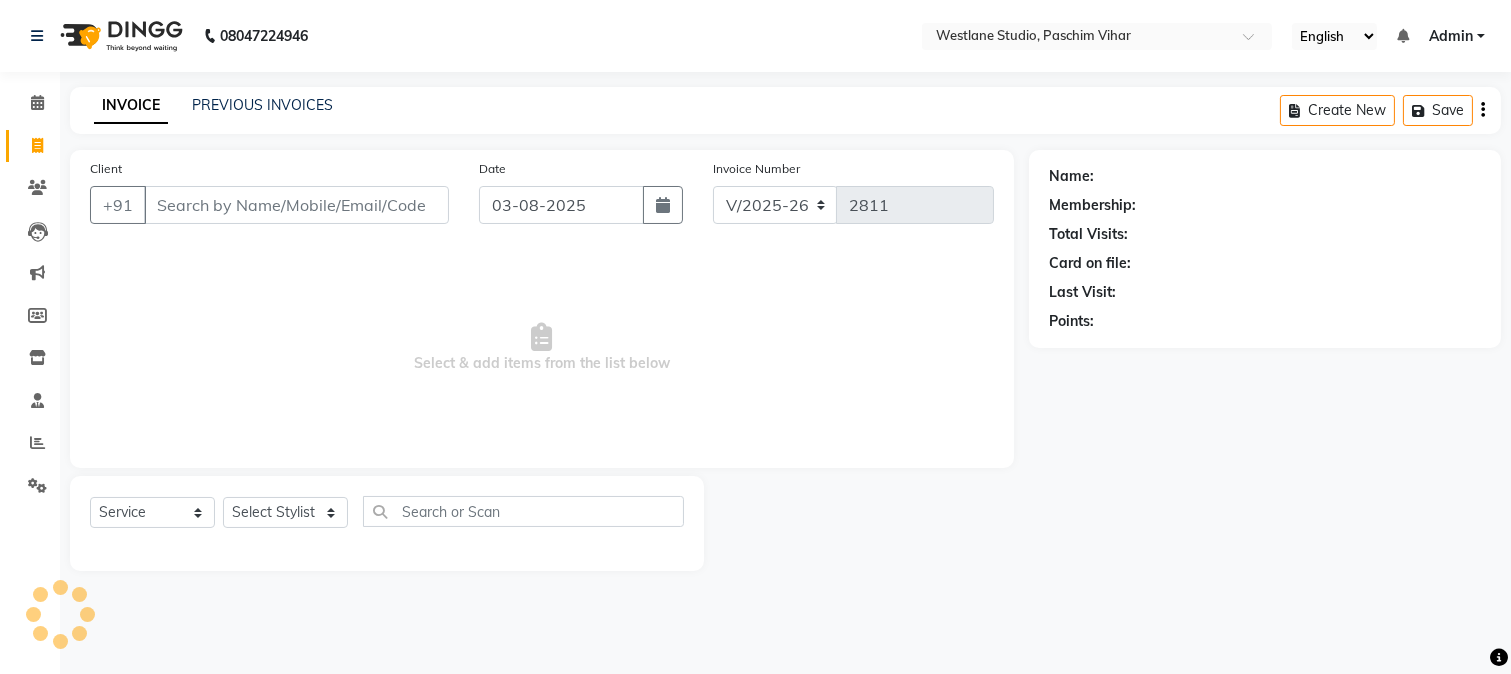 click on "Client" at bounding box center [296, 205] 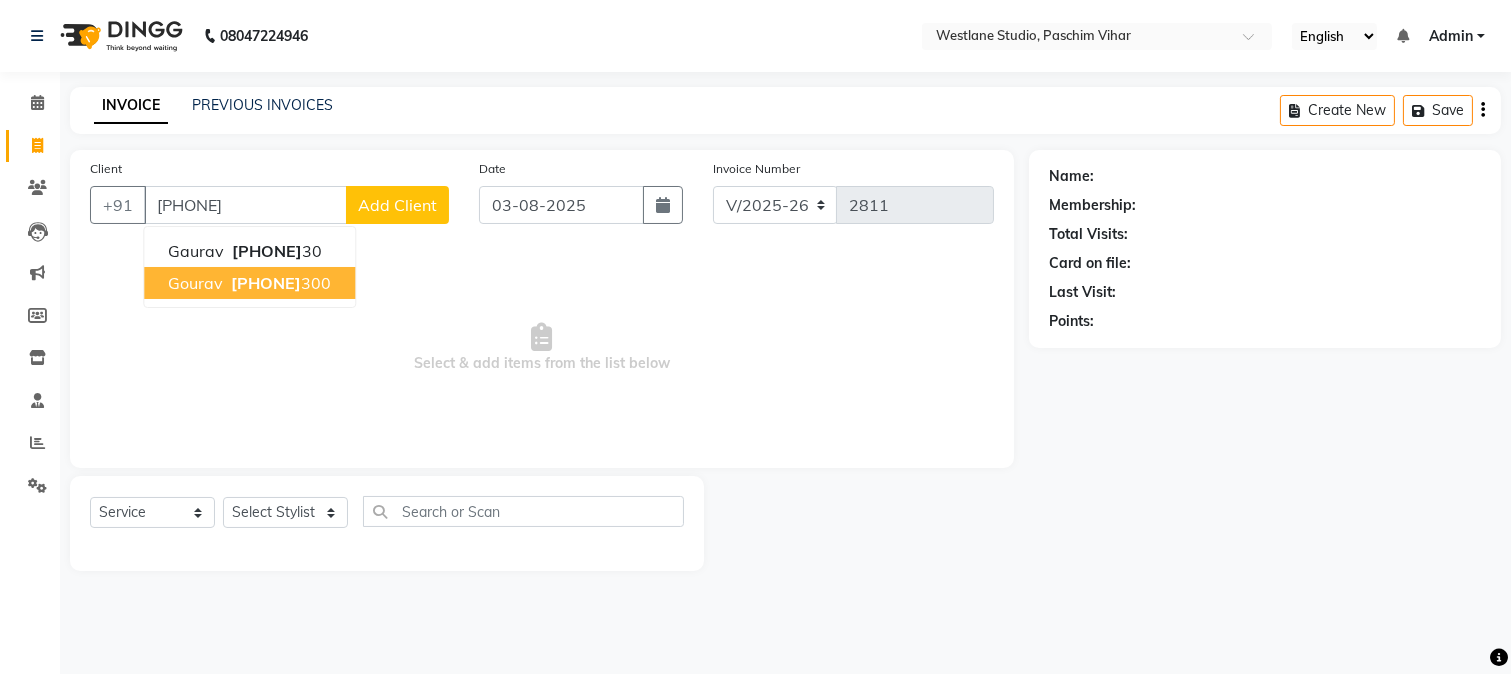 click on "[PHONE]" at bounding box center [266, 283] 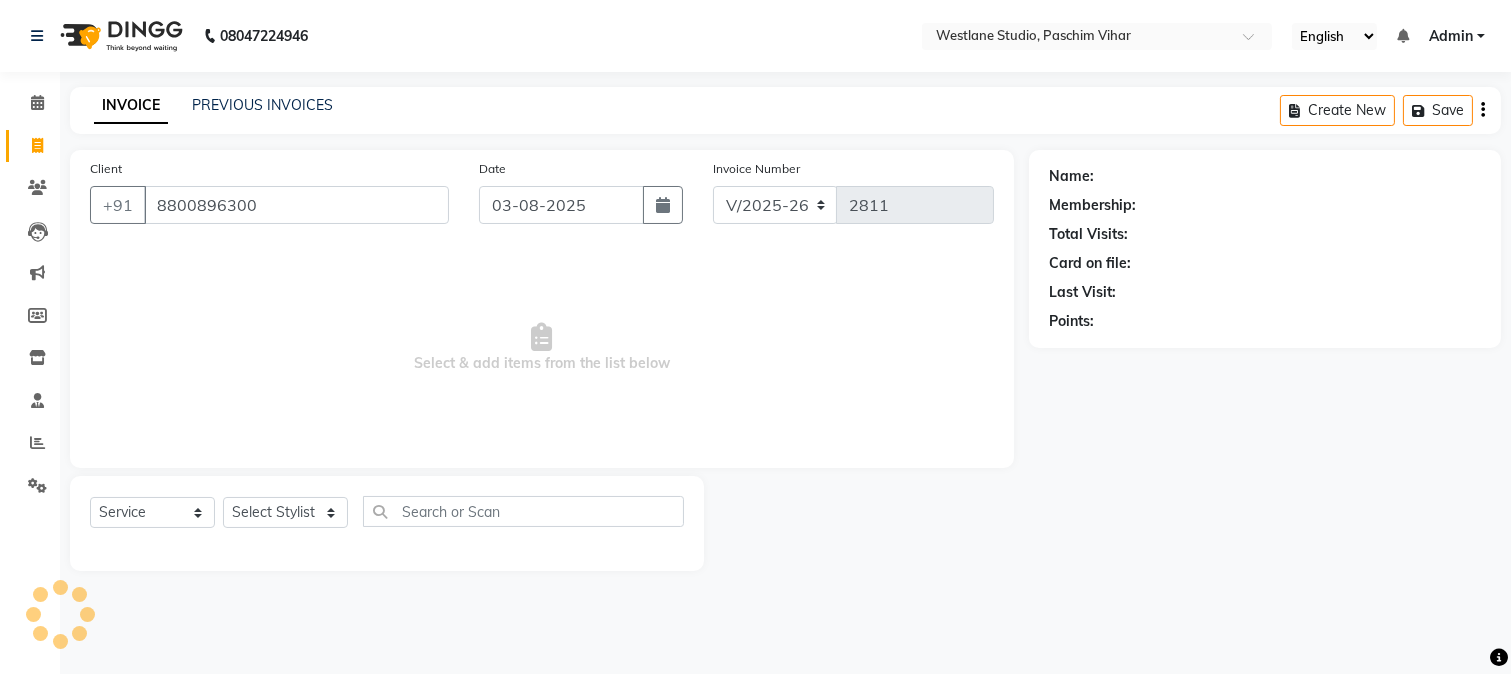 type on "8800896300" 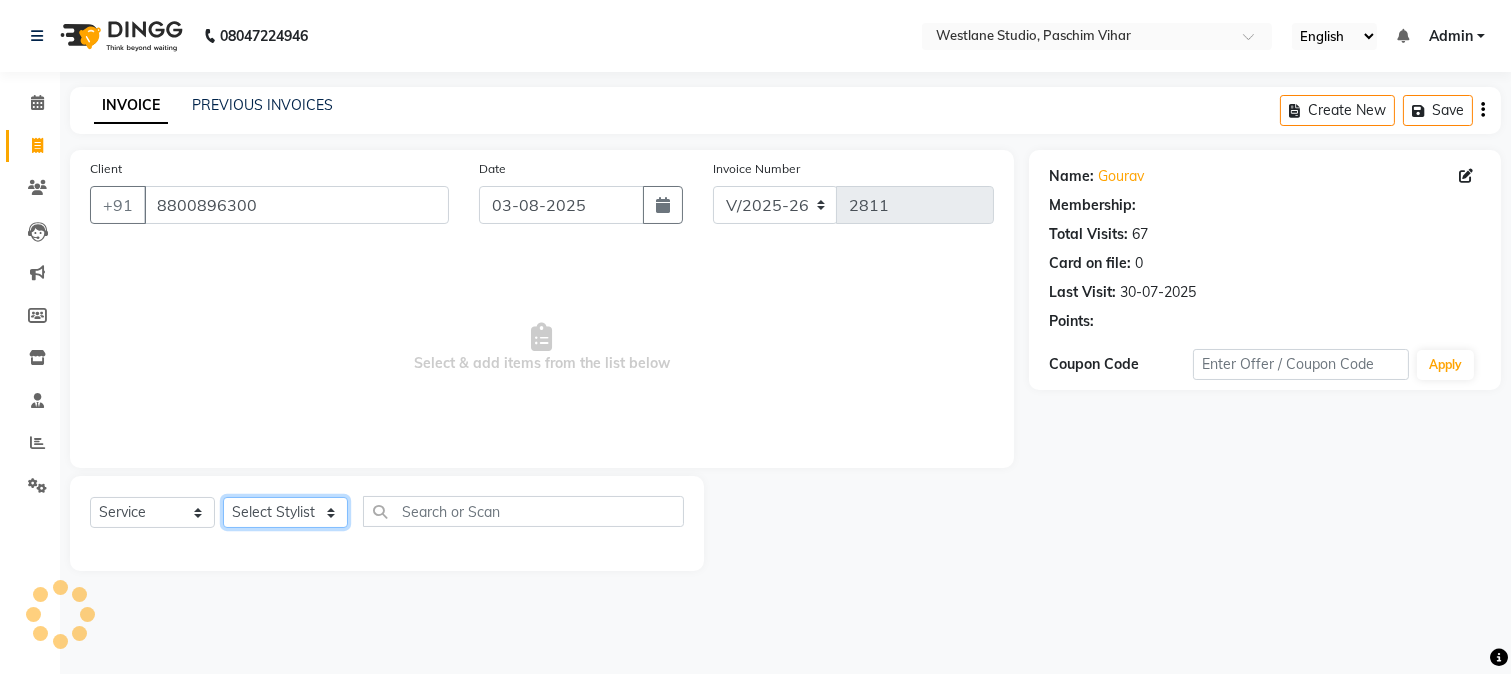 drag, startPoint x: 301, startPoint y: 513, endPoint x: 304, endPoint y: 497, distance: 16.27882 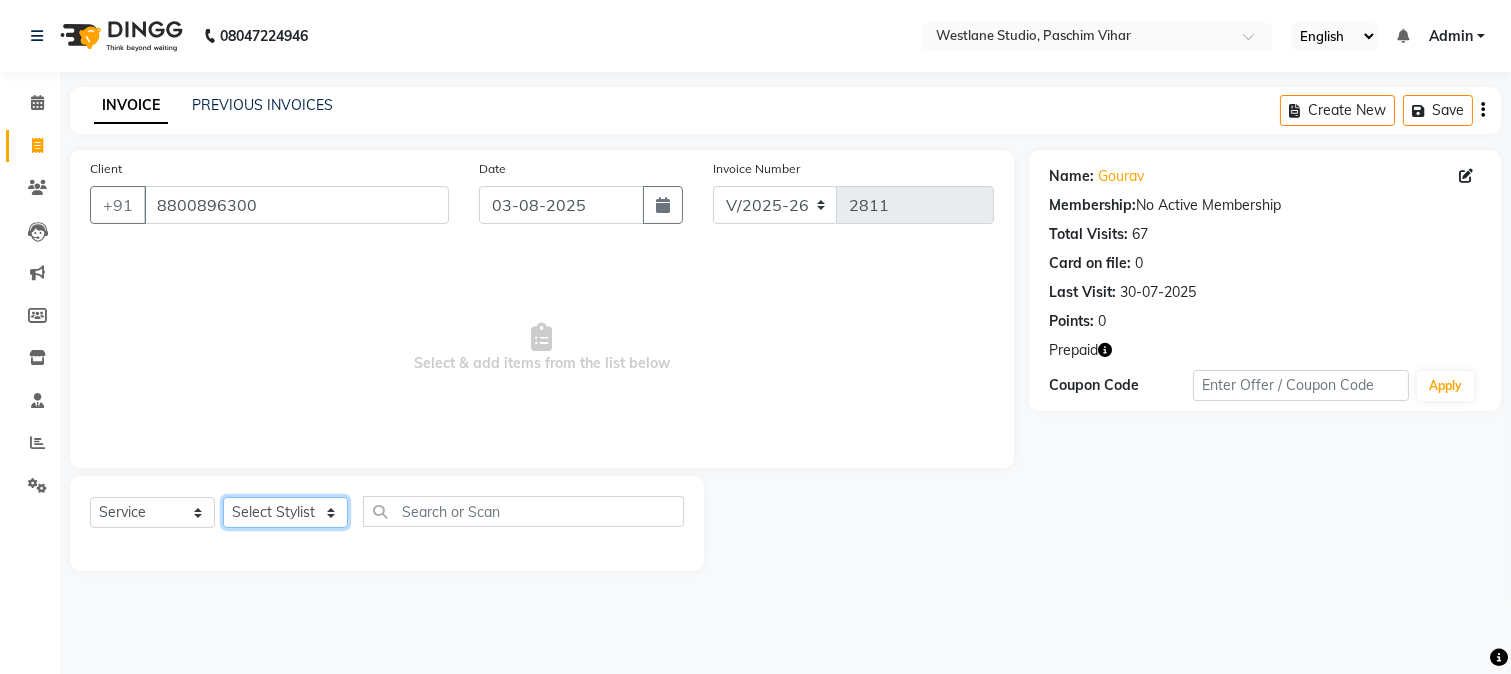 select on "8527" 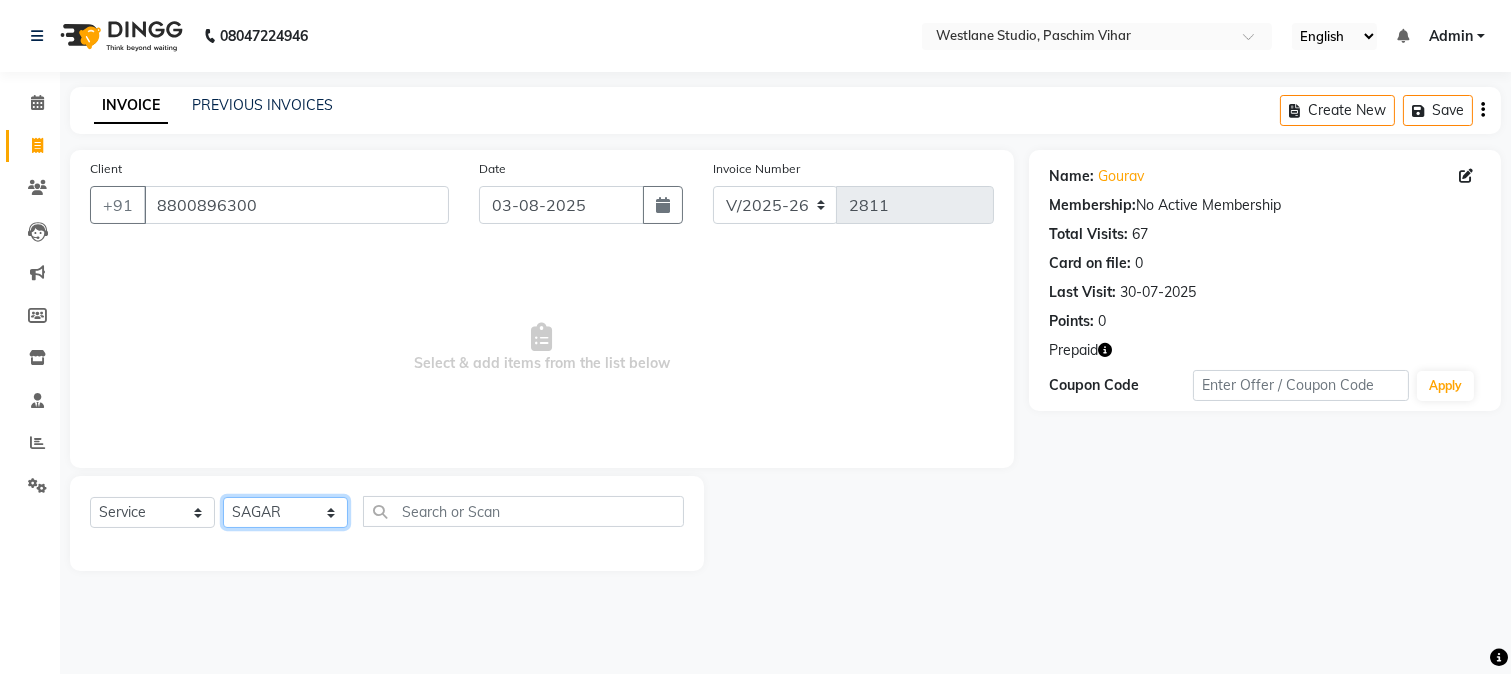 click on "Select Stylist Akash Anu Arun Gaurav  GULFAM jeeshan MANISH NADEEM ALI Nitin Sajwan Raja  Ranjeet RENU RIDHIMA BHATIA Rohit SAGAR Shakel SOHEIL Sonam SUNIL USHA" 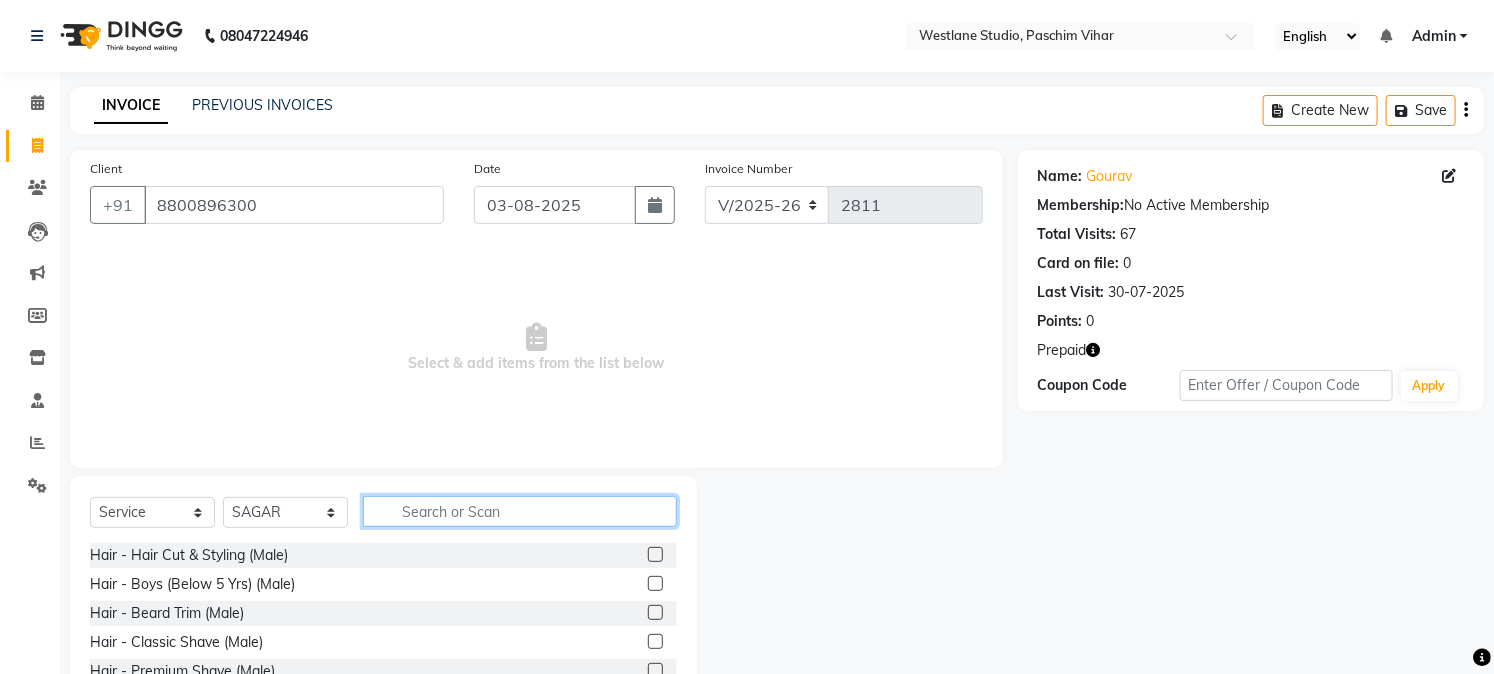 drag, startPoint x: 438, startPoint y: 508, endPoint x: 445, endPoint y: 491, distance: 18.384777 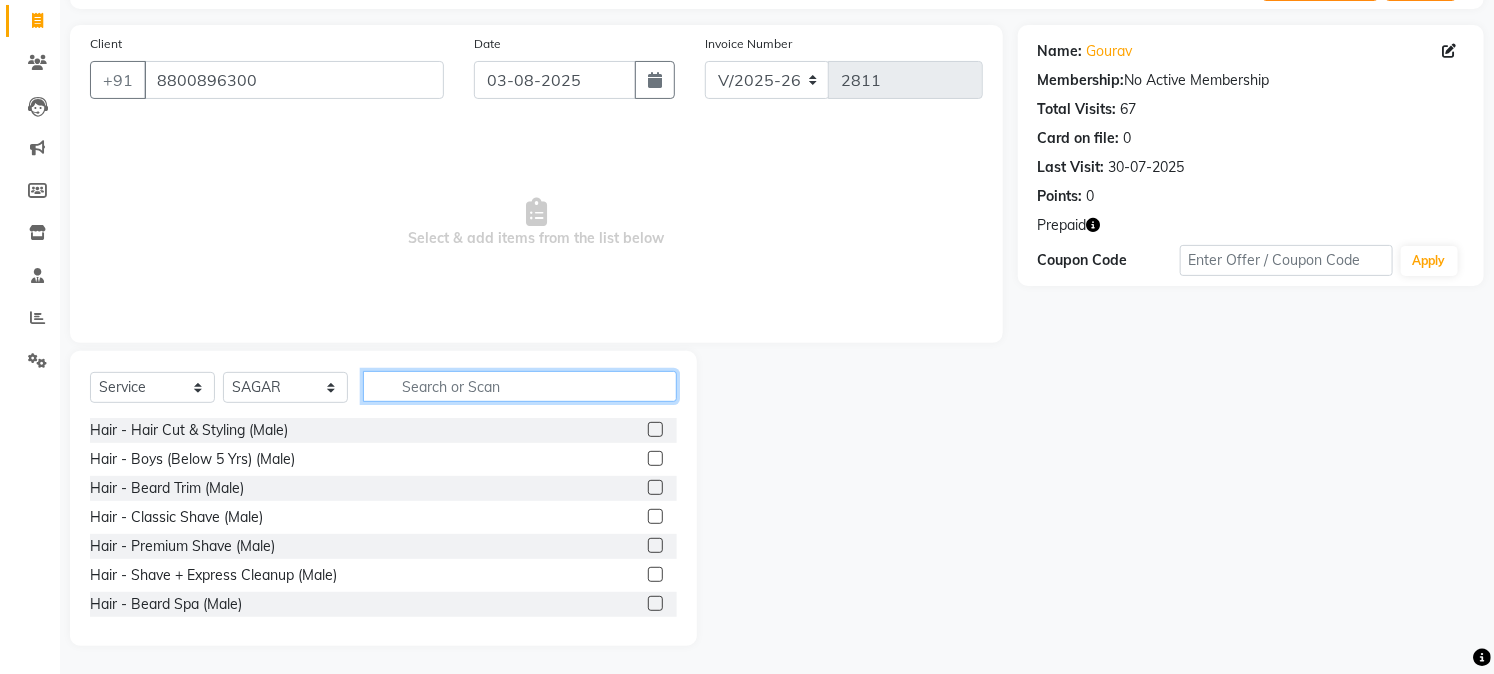 scroll, scrollTop: 126, scrollLeft: 0, axis: vertical 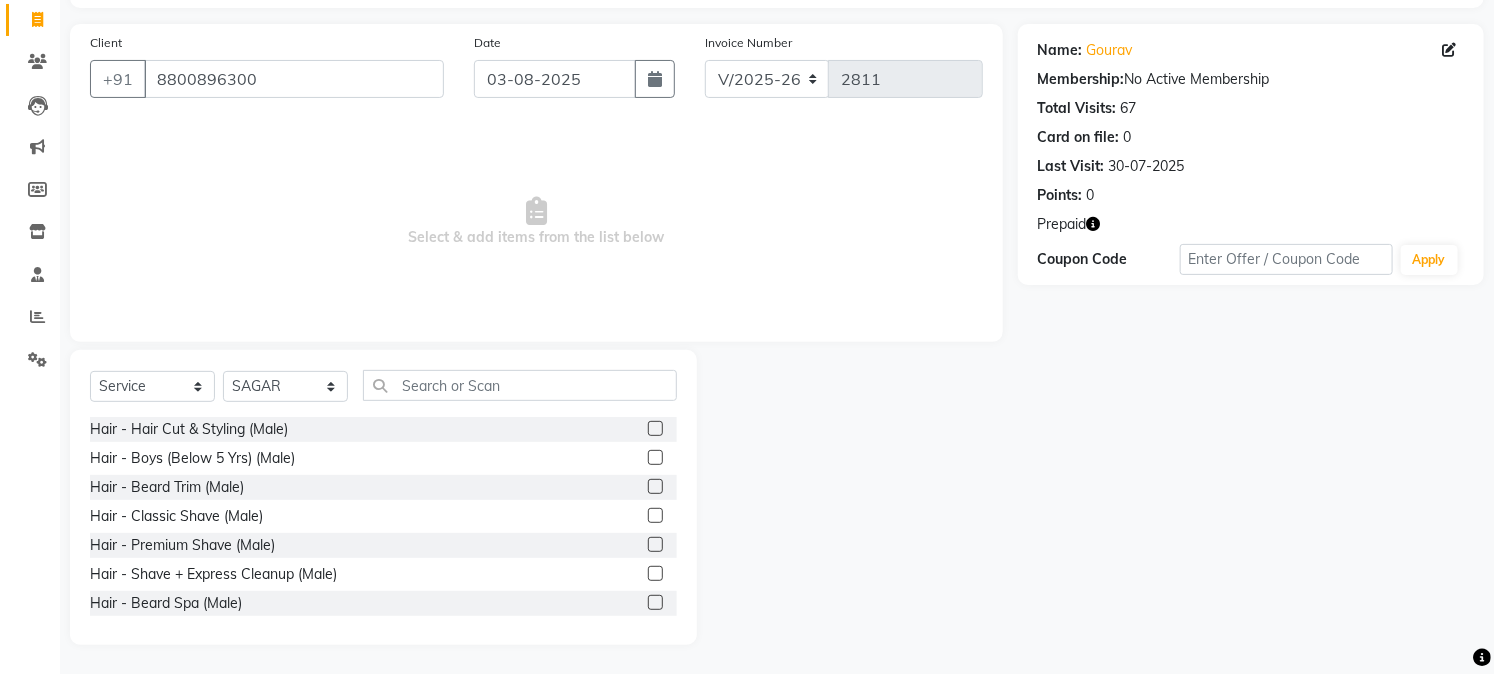 drag, startPoint x: 638, startPoint y: 423, endPoint x: 640, endPoint y: 447, distance: 24.083189 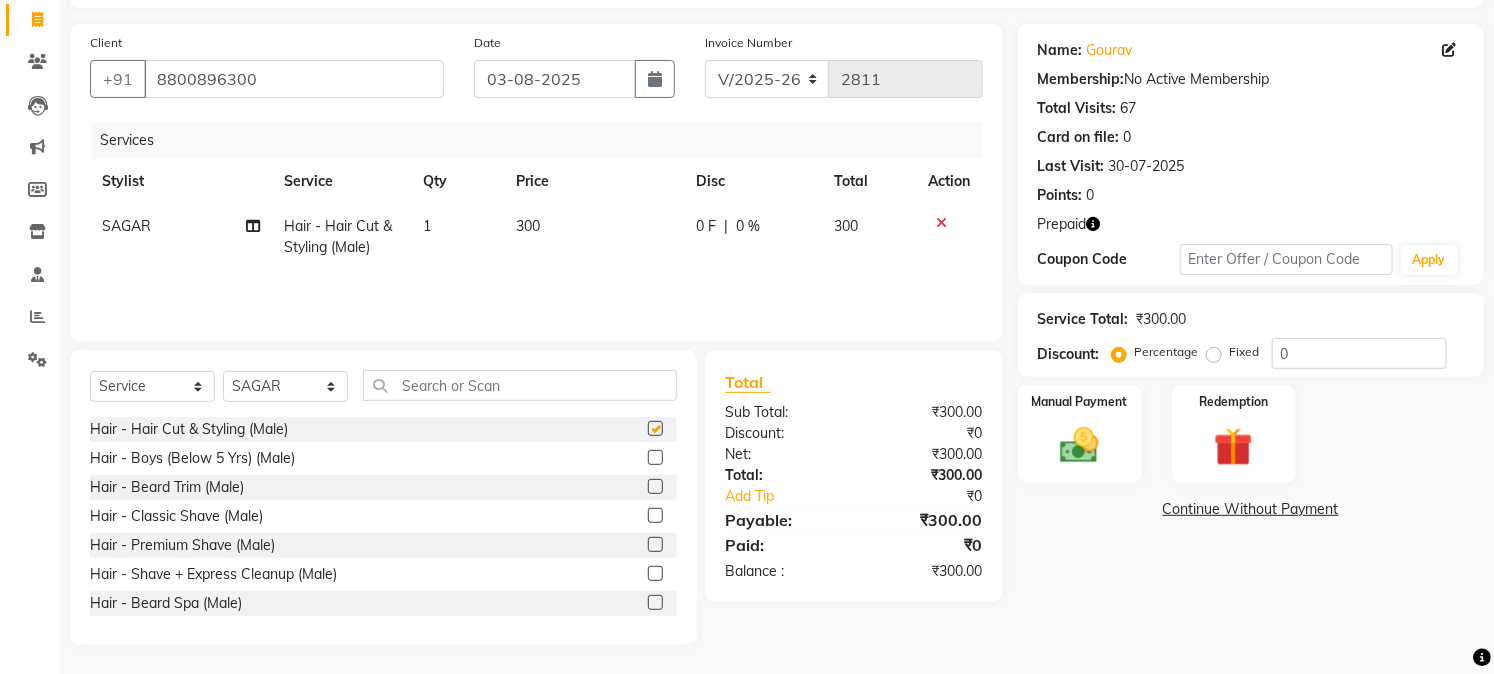 checkbox on "false" 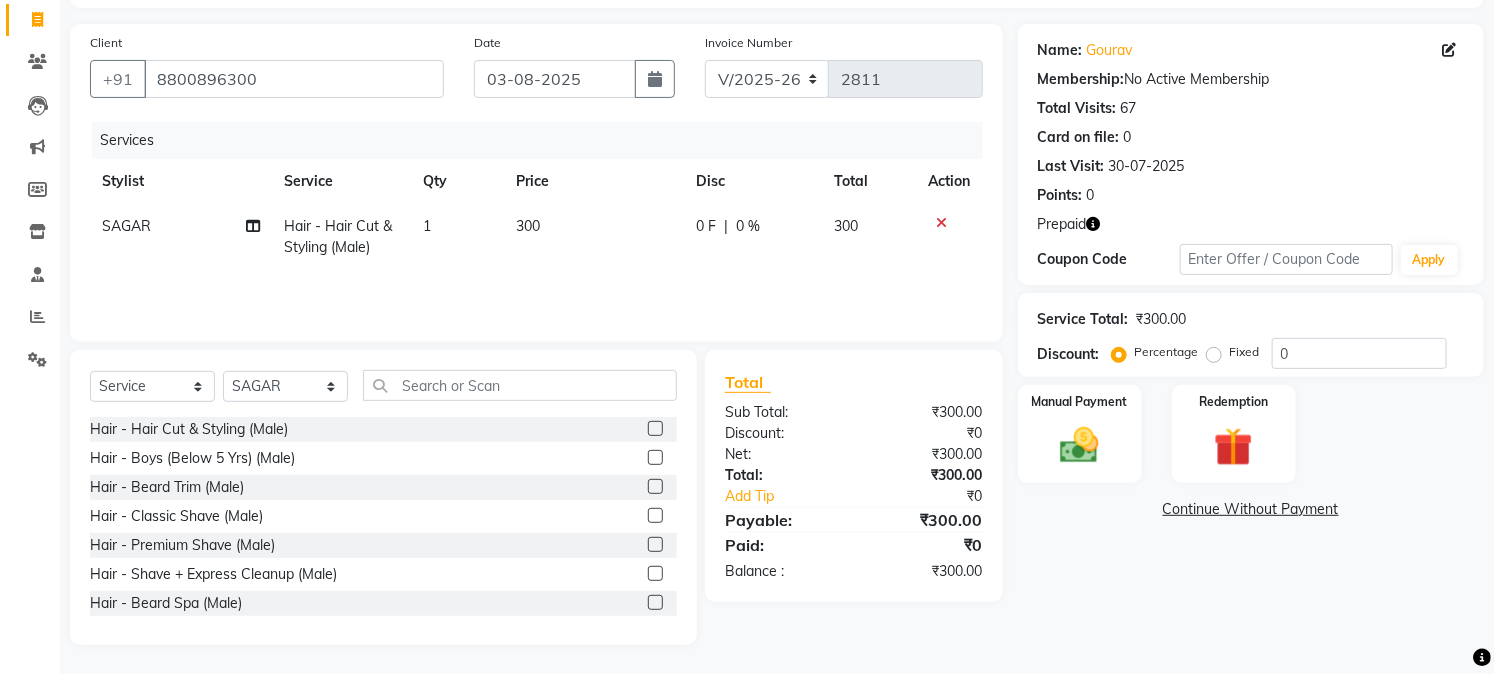 click 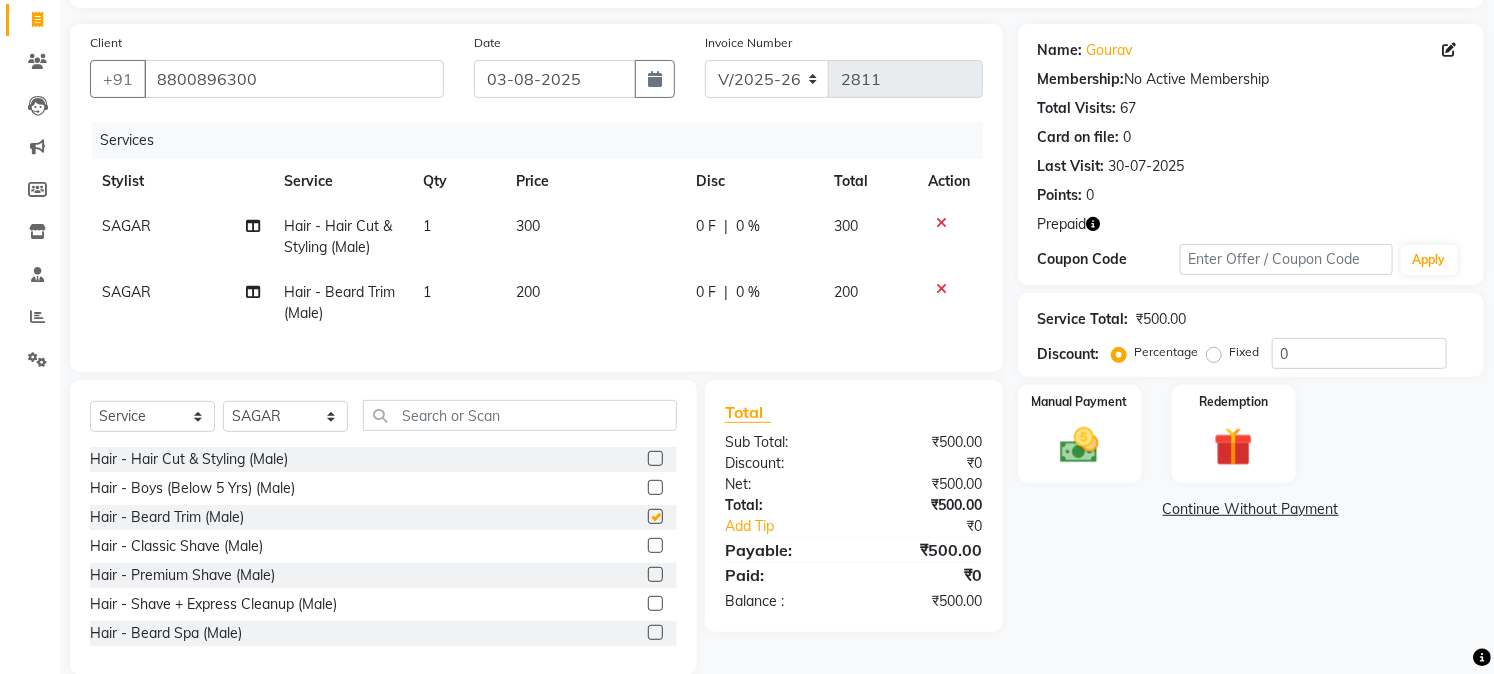 checkbox on "false" 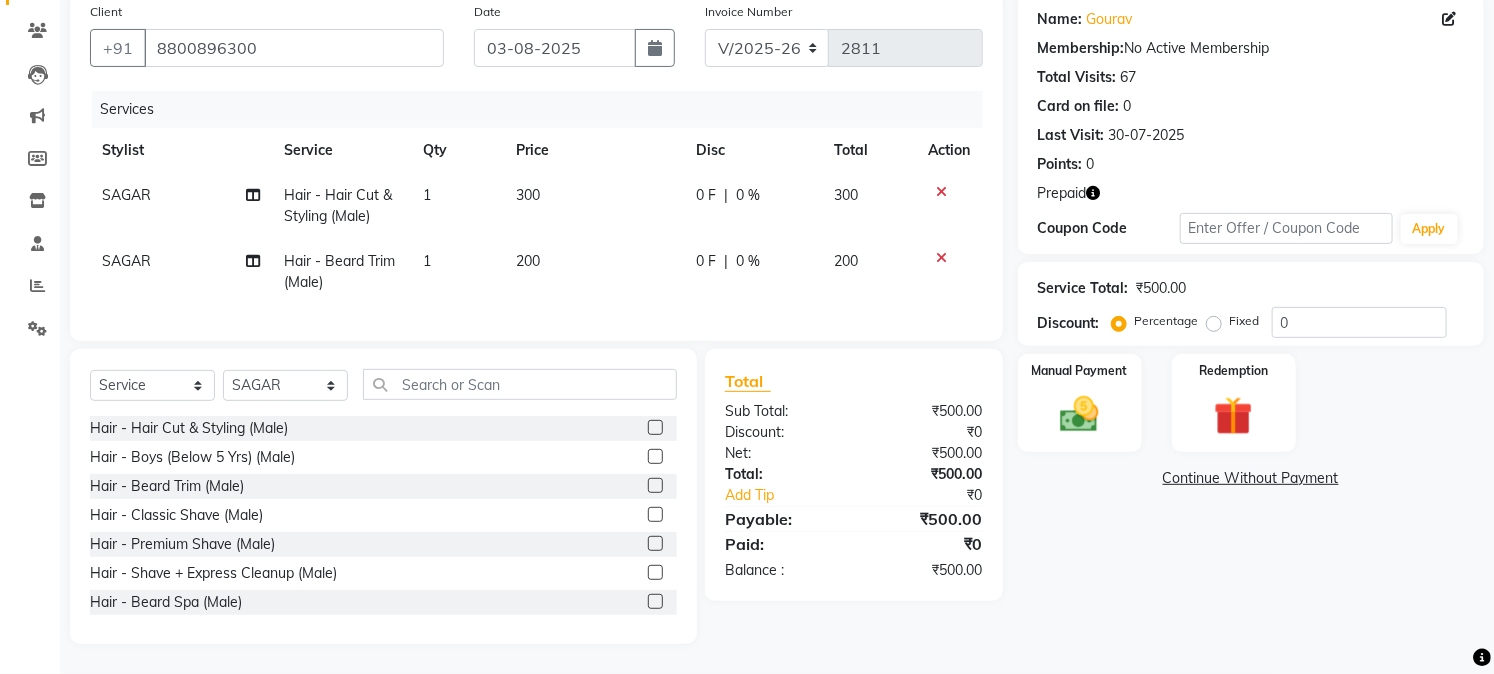 scroll, scrollTop: 173, scrollLeft: 0, axis: vertical 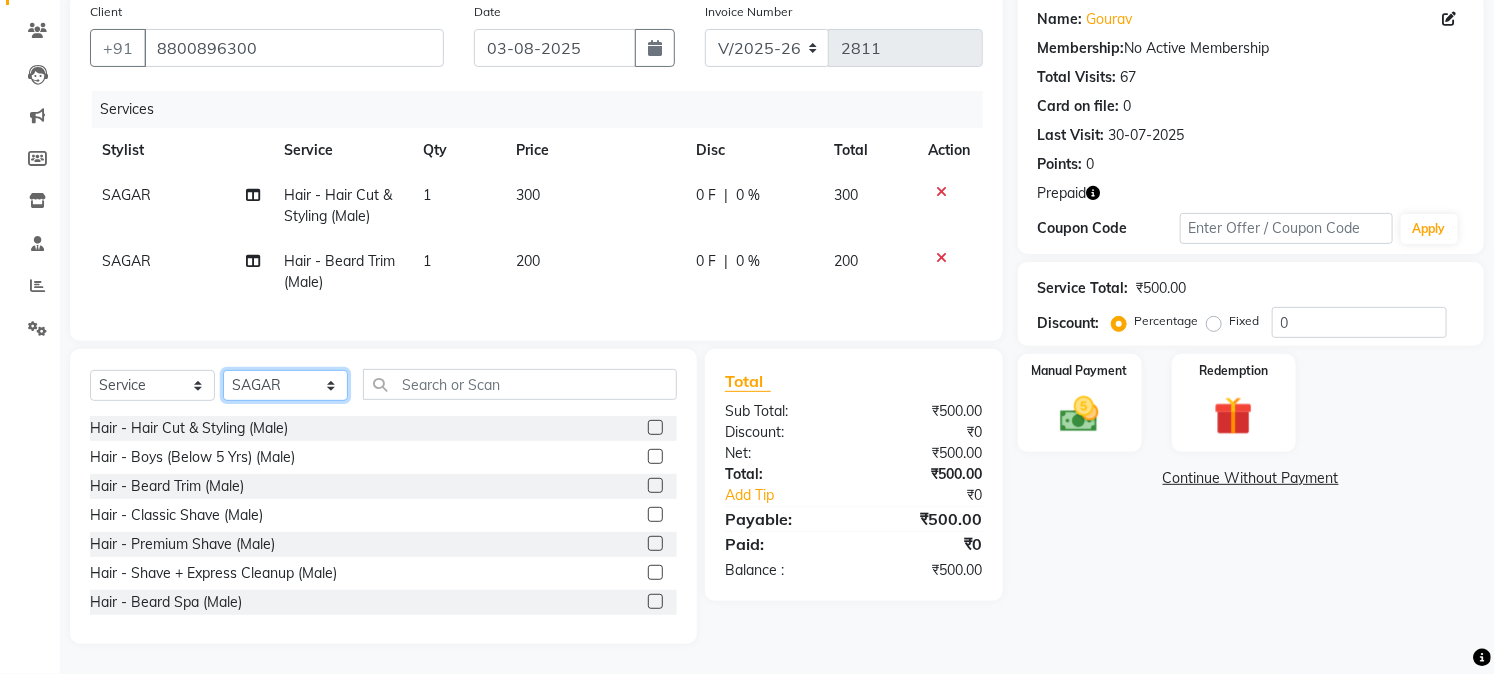 drag, startPoint x: 277, startPoint y: 391, endPoint x: 280, endPoint y: 374, distance: 17.262676 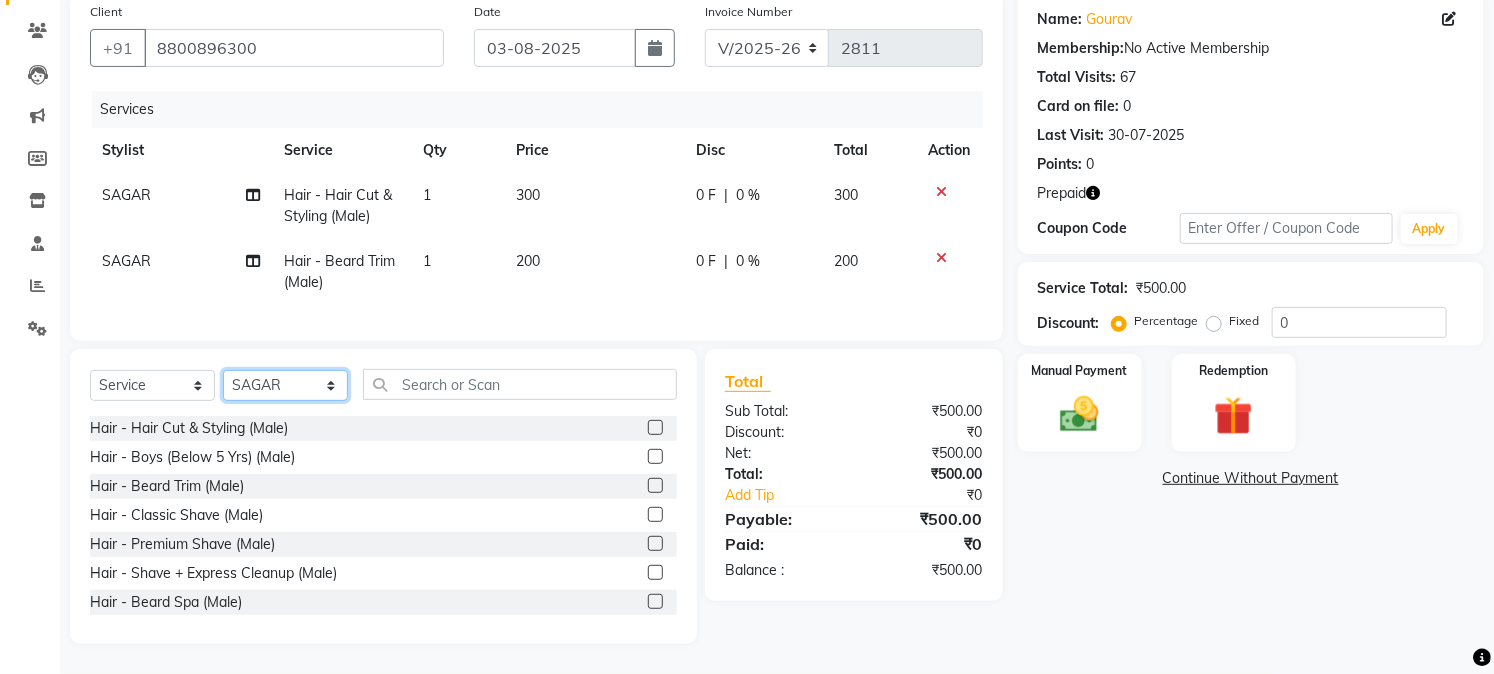 select on "45089" 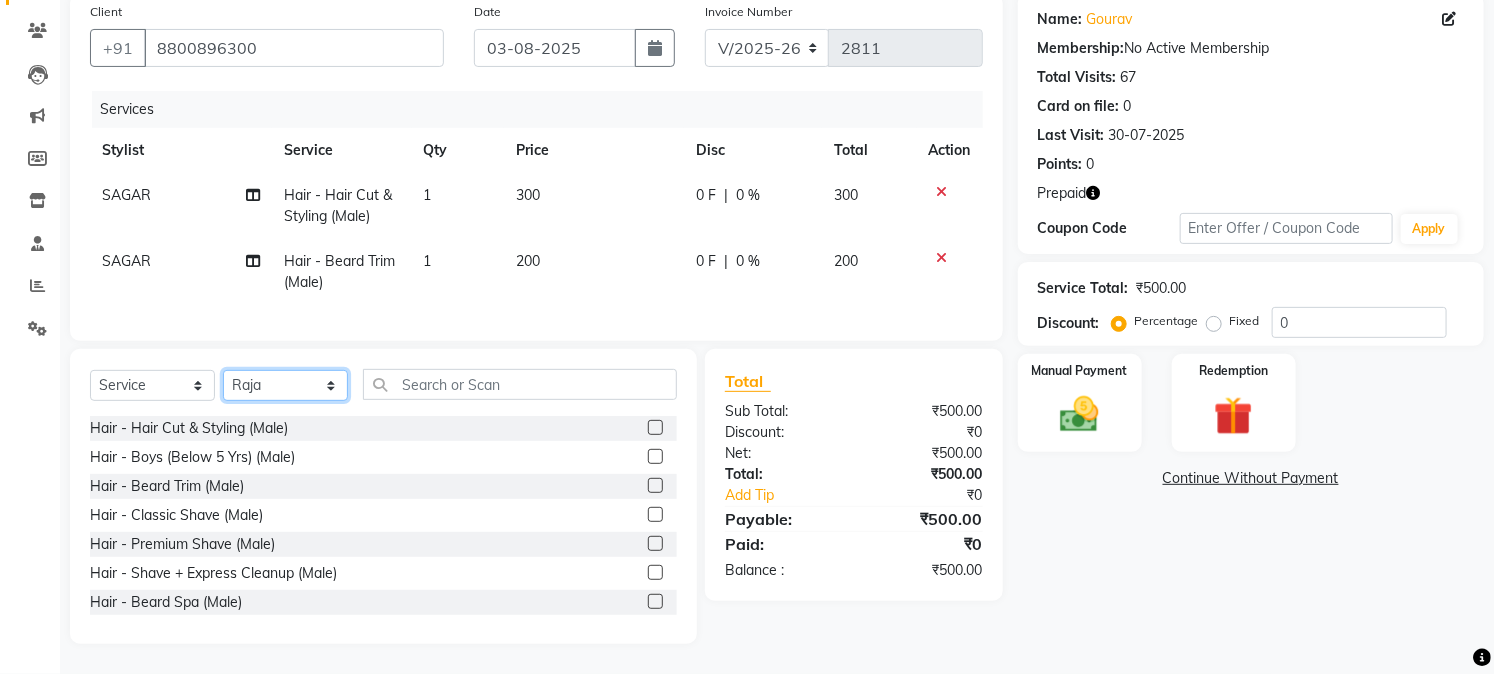 click on "Select Stylist Akash Anu Arun Gaurav  GULFAM jeeshan MANISH NADEEM ALI Nitin Sajwan Raja  Ranjeet RENU RIDHIMA BHATIA Rohit SAGAR Shakel SOHEIL Sonam SUNIL USHA" 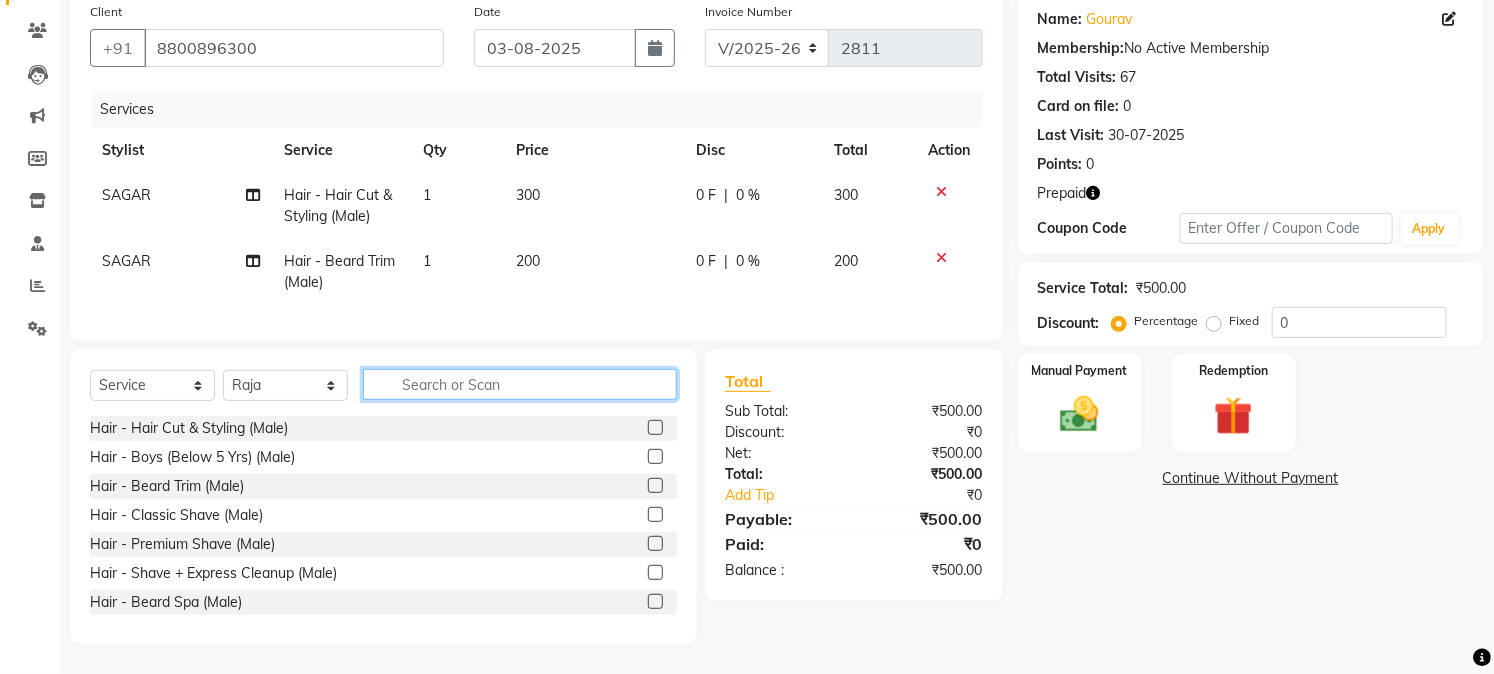 click 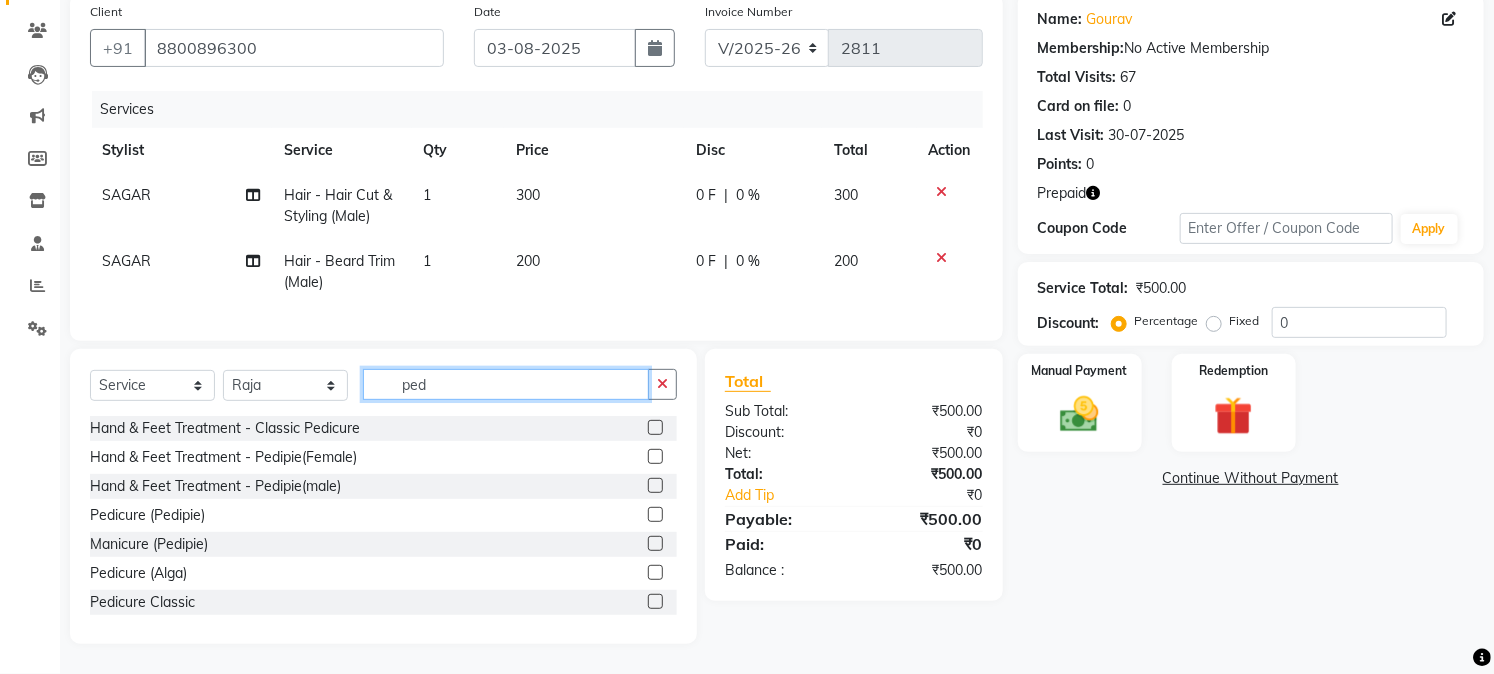 type on "ped" 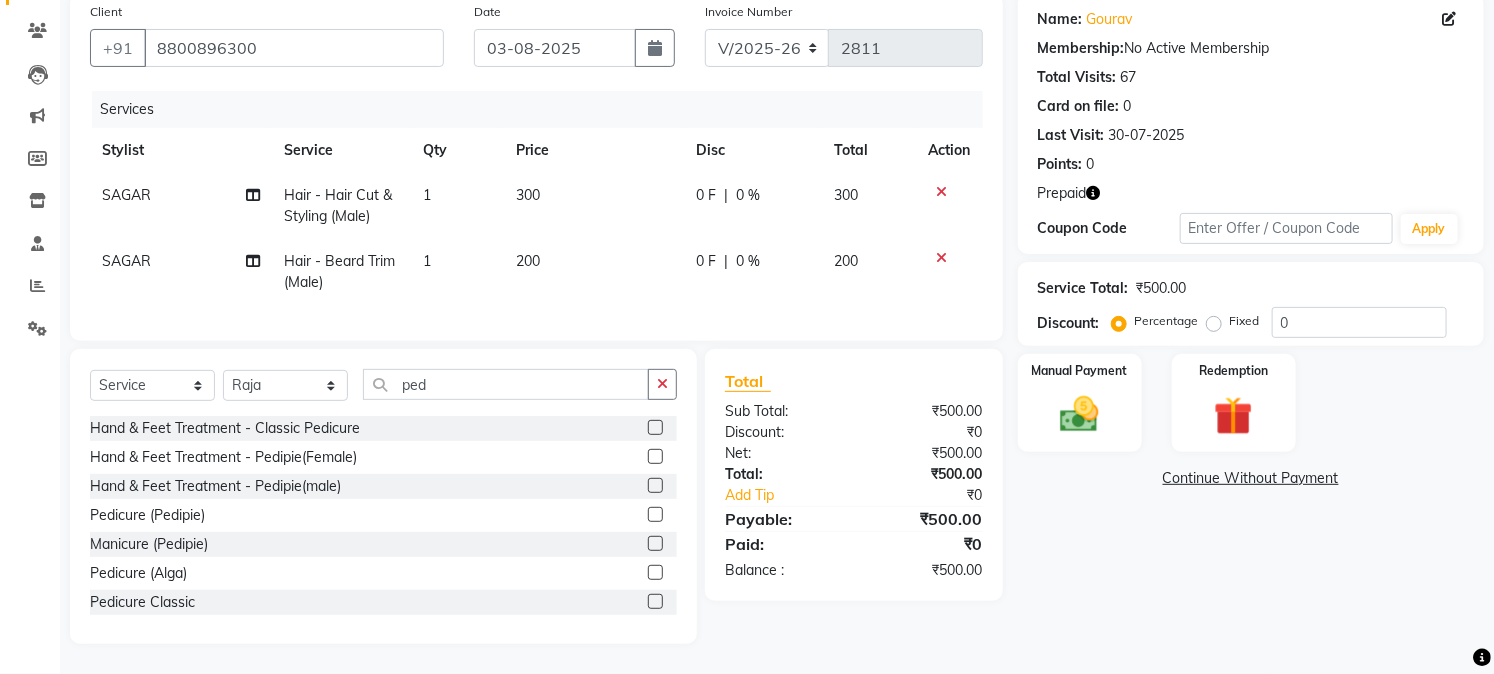 click 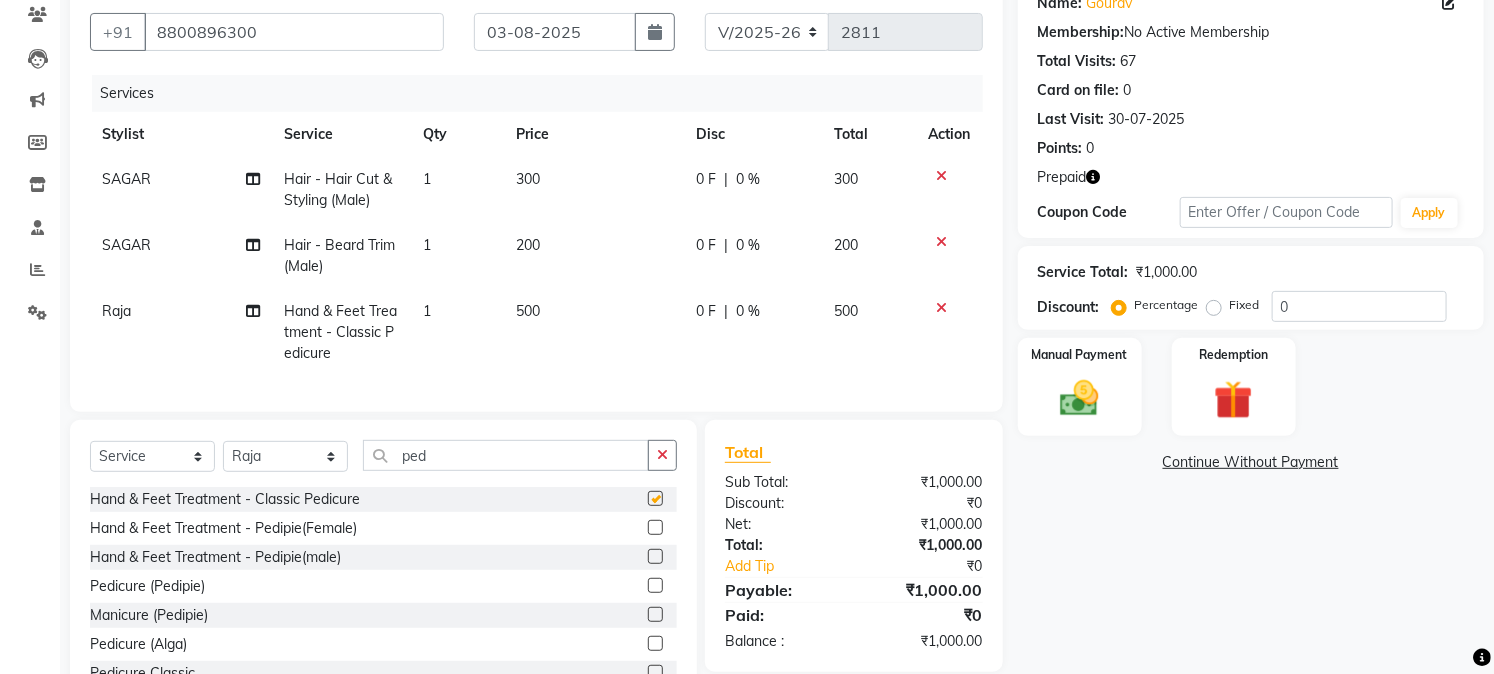 checkbox on "false" 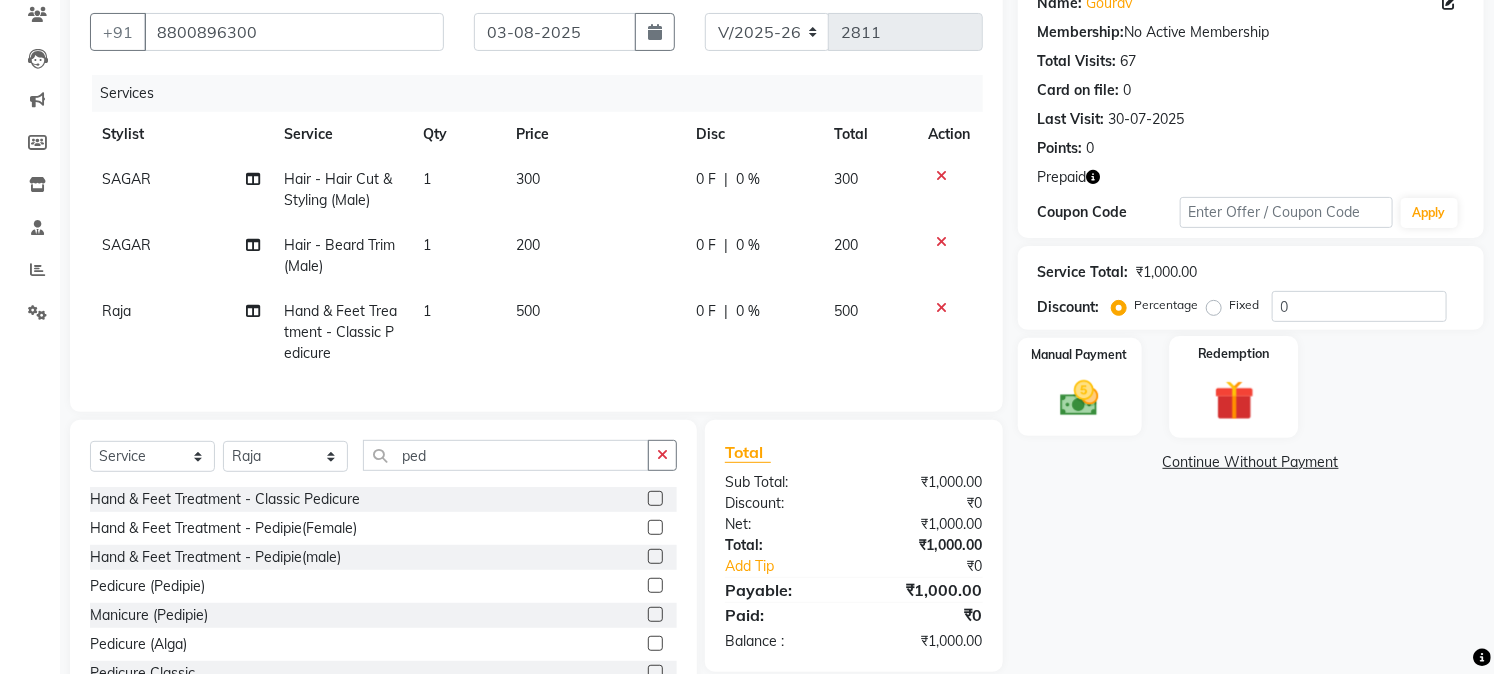 click 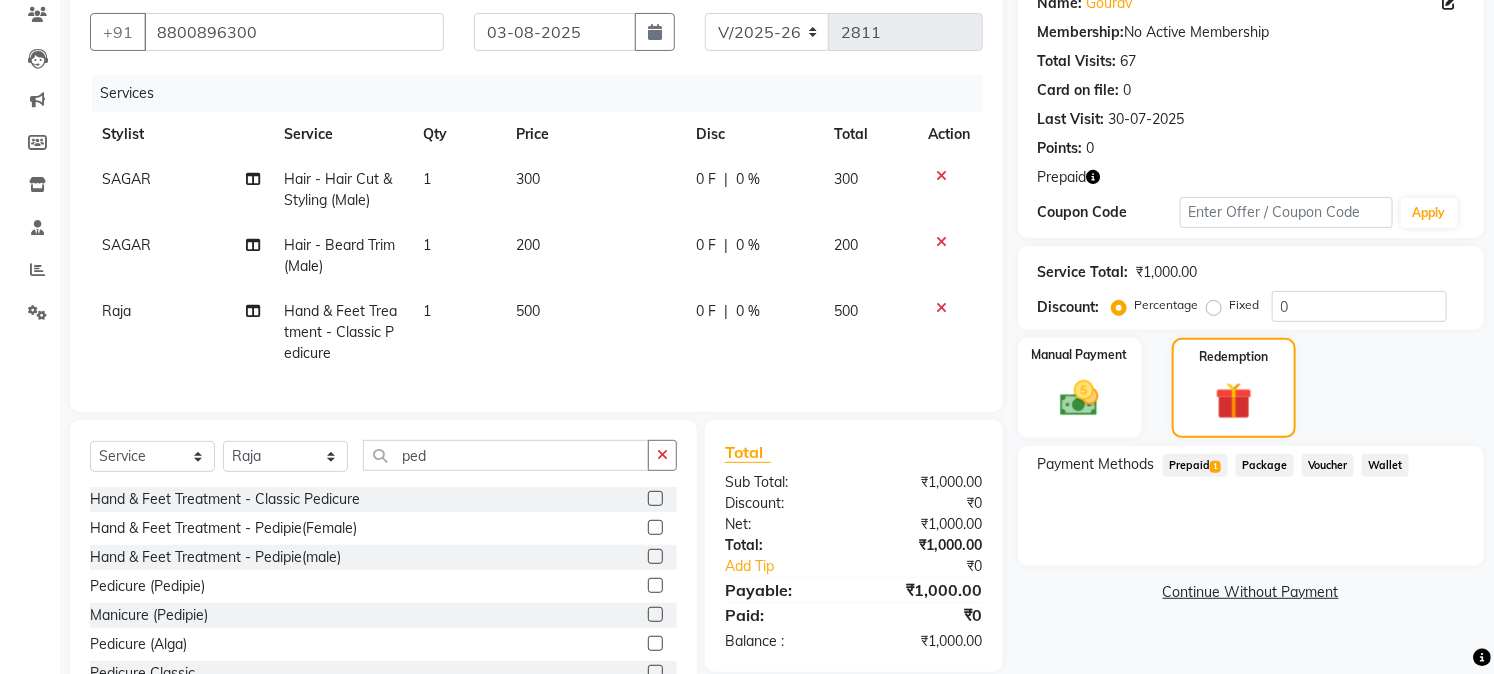 click on "Prepaid  1" 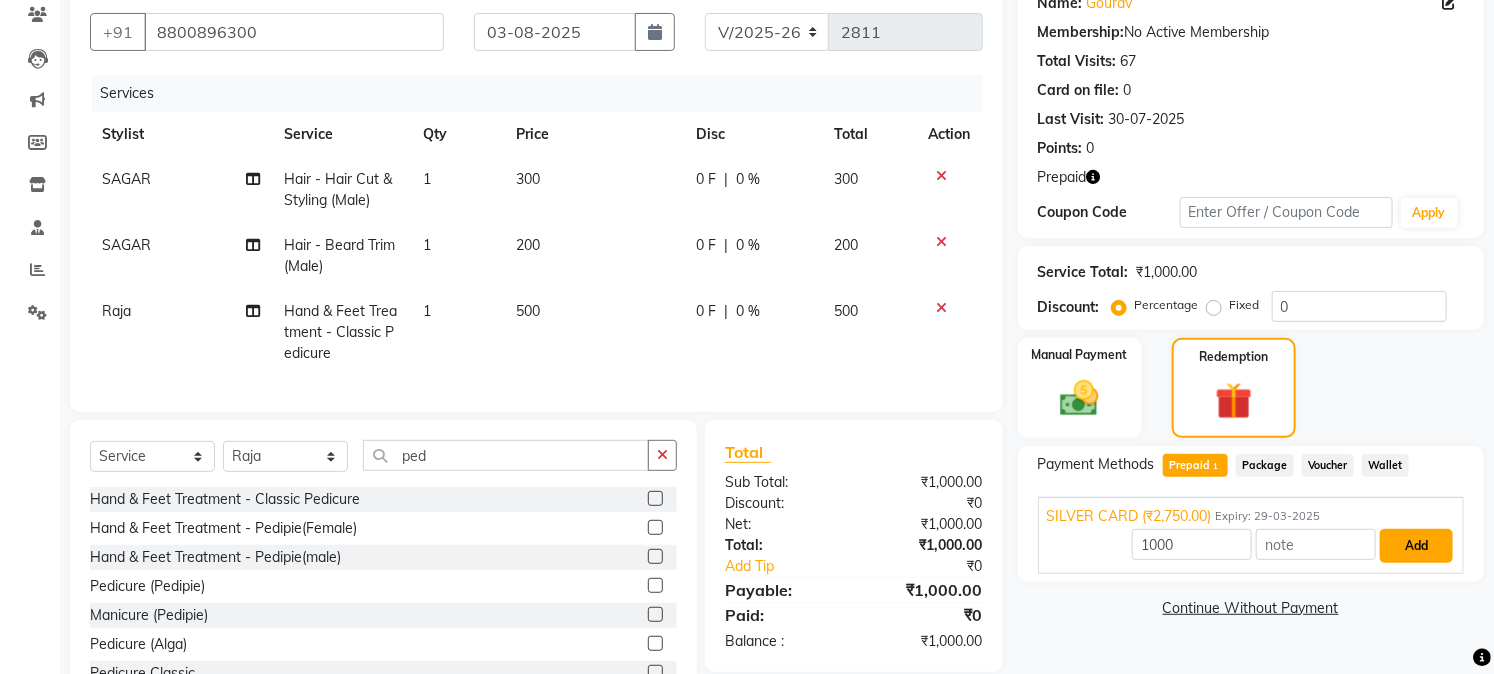 click on "Add" at bounding box center [1416, 546] 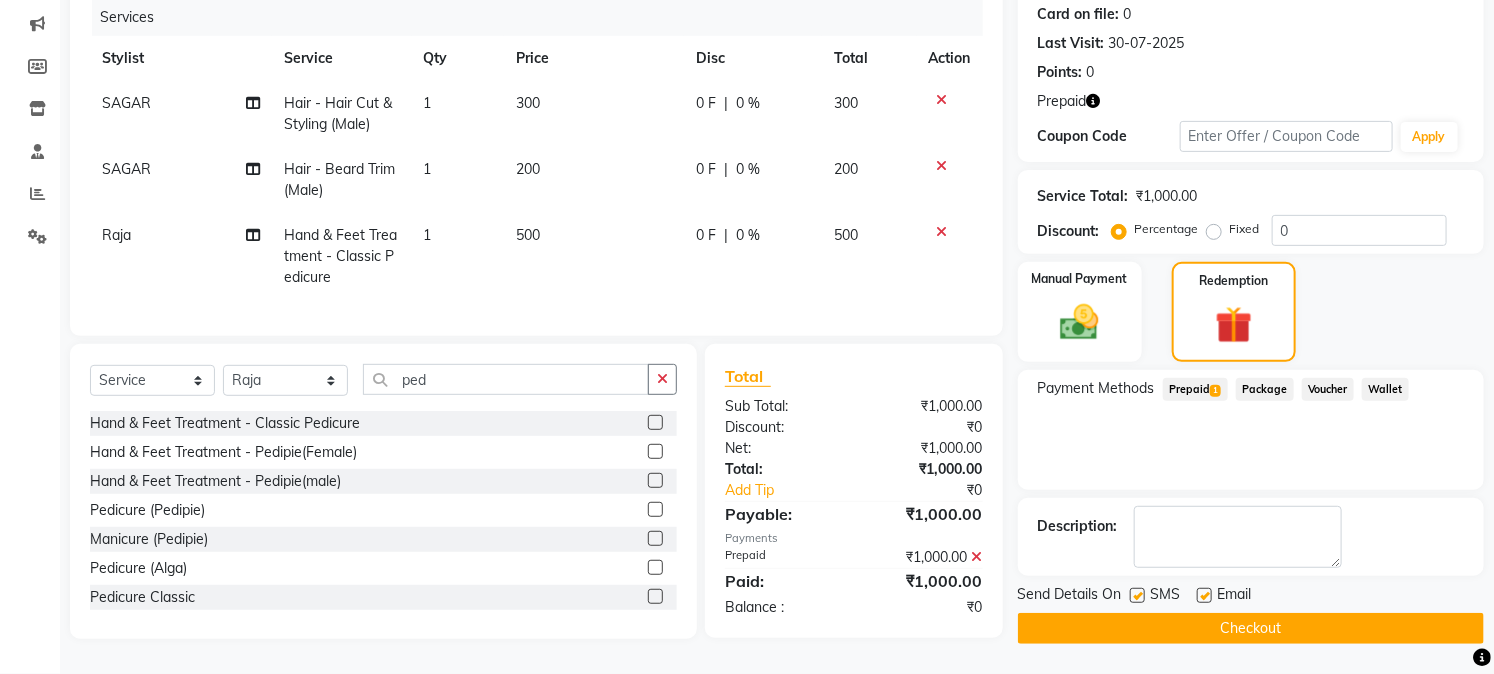 scroll, scrollTop: 260, scrollLeft: 0, axis: vertical 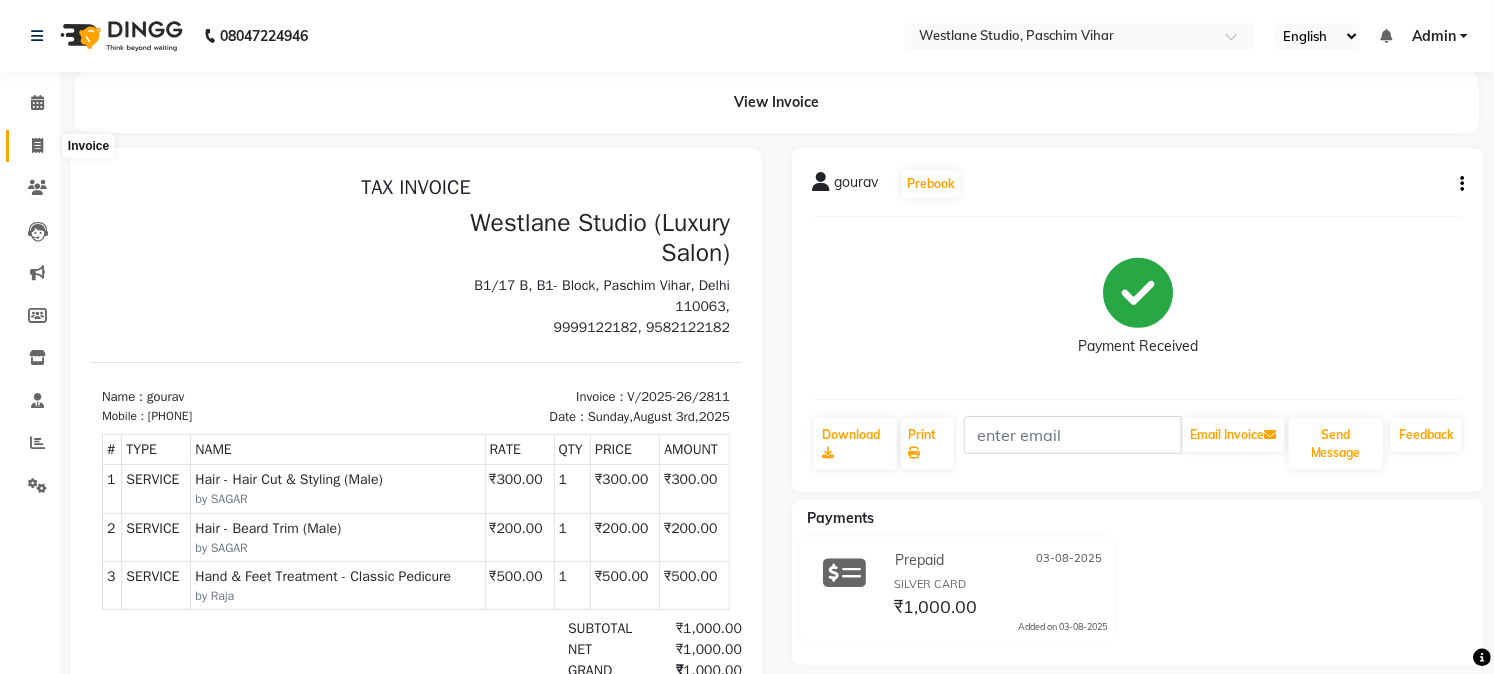 click 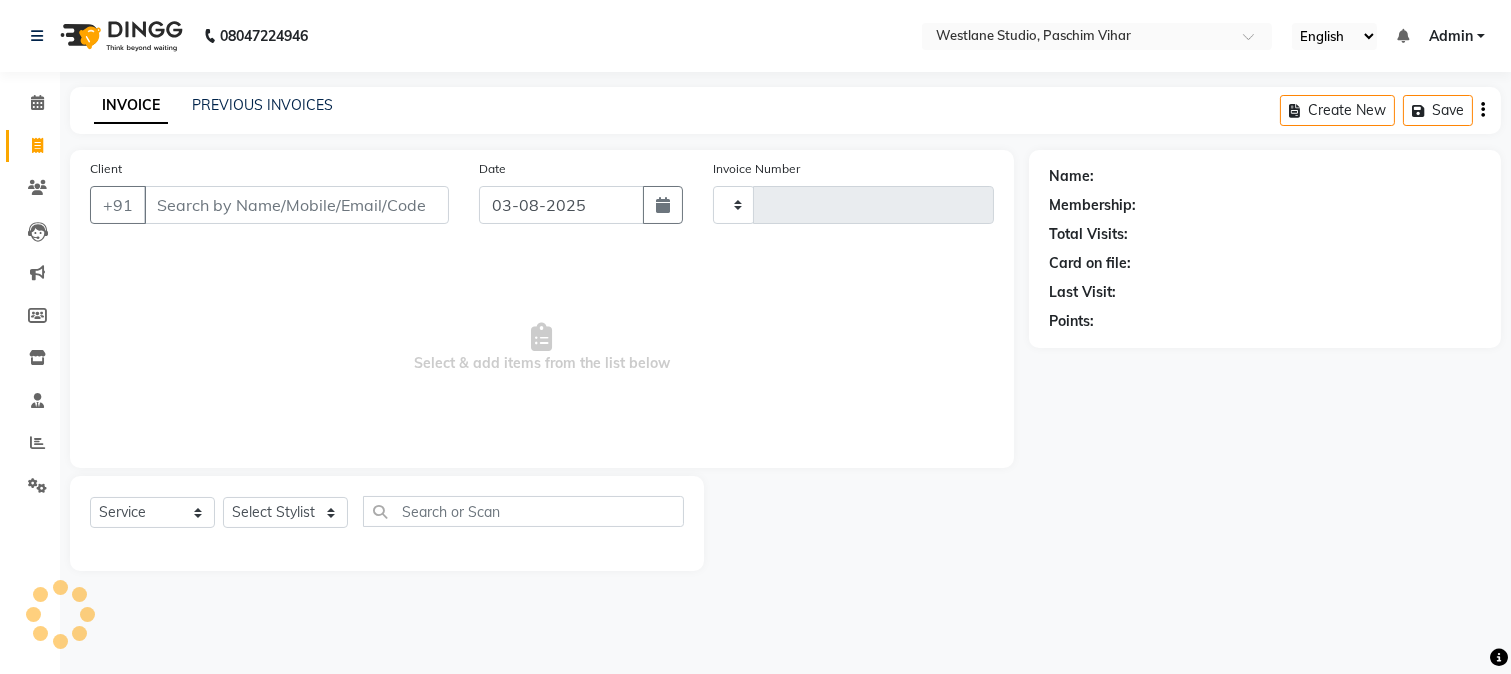 type on "2812" 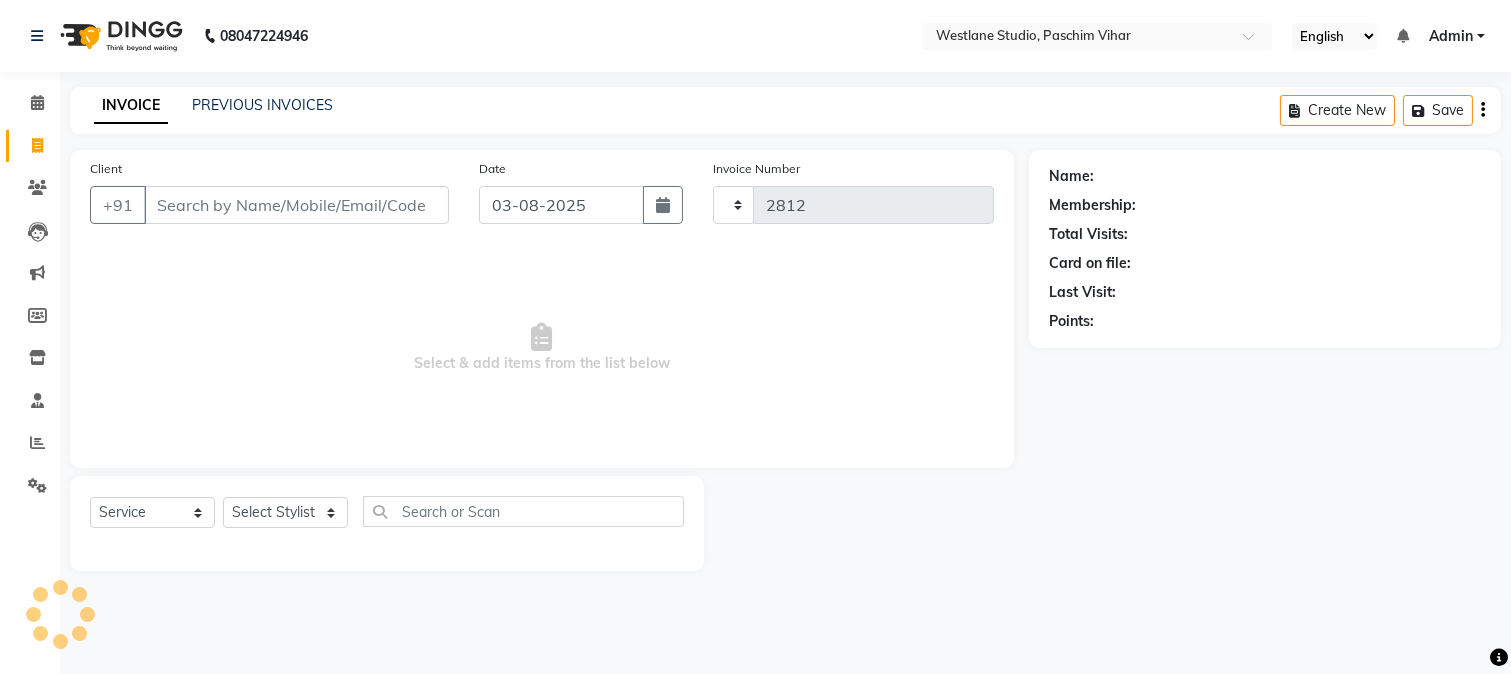 select on "223" 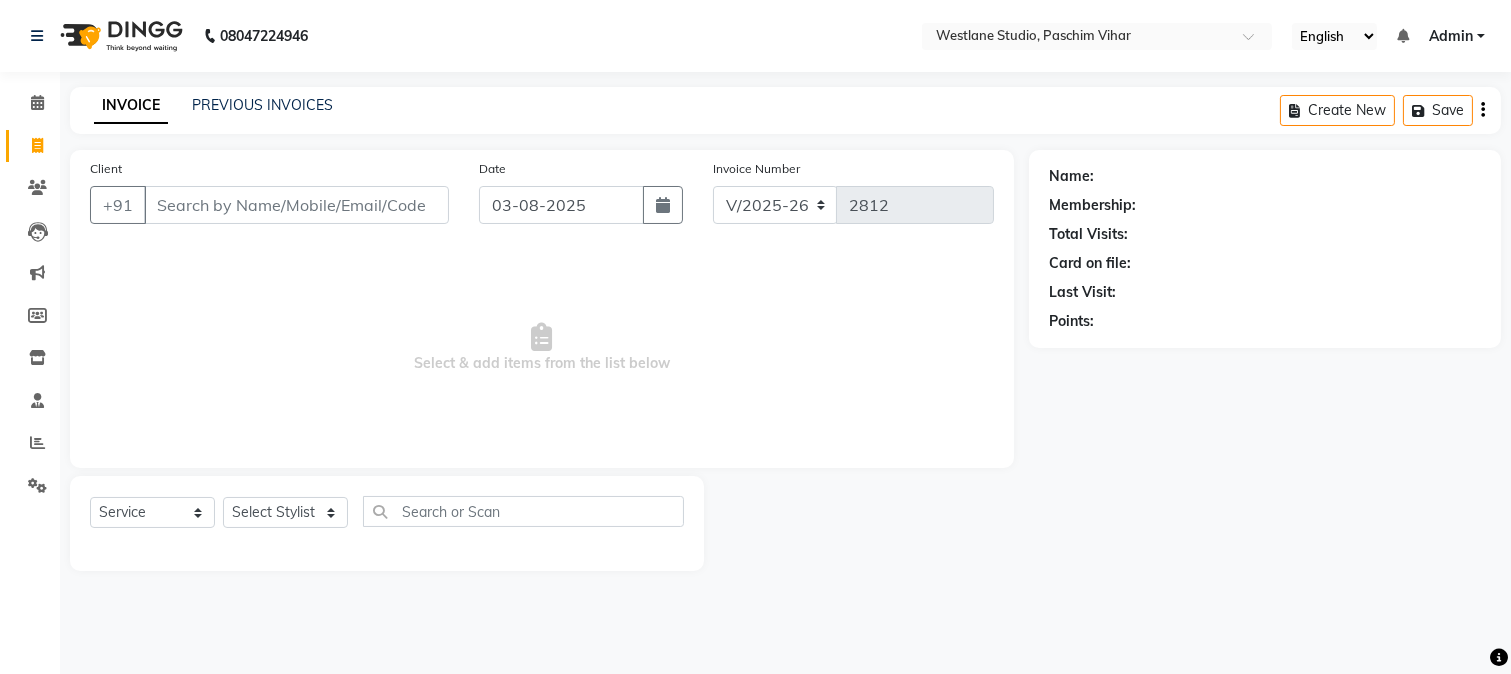 click on "Client" at bounding box center [296, 205] 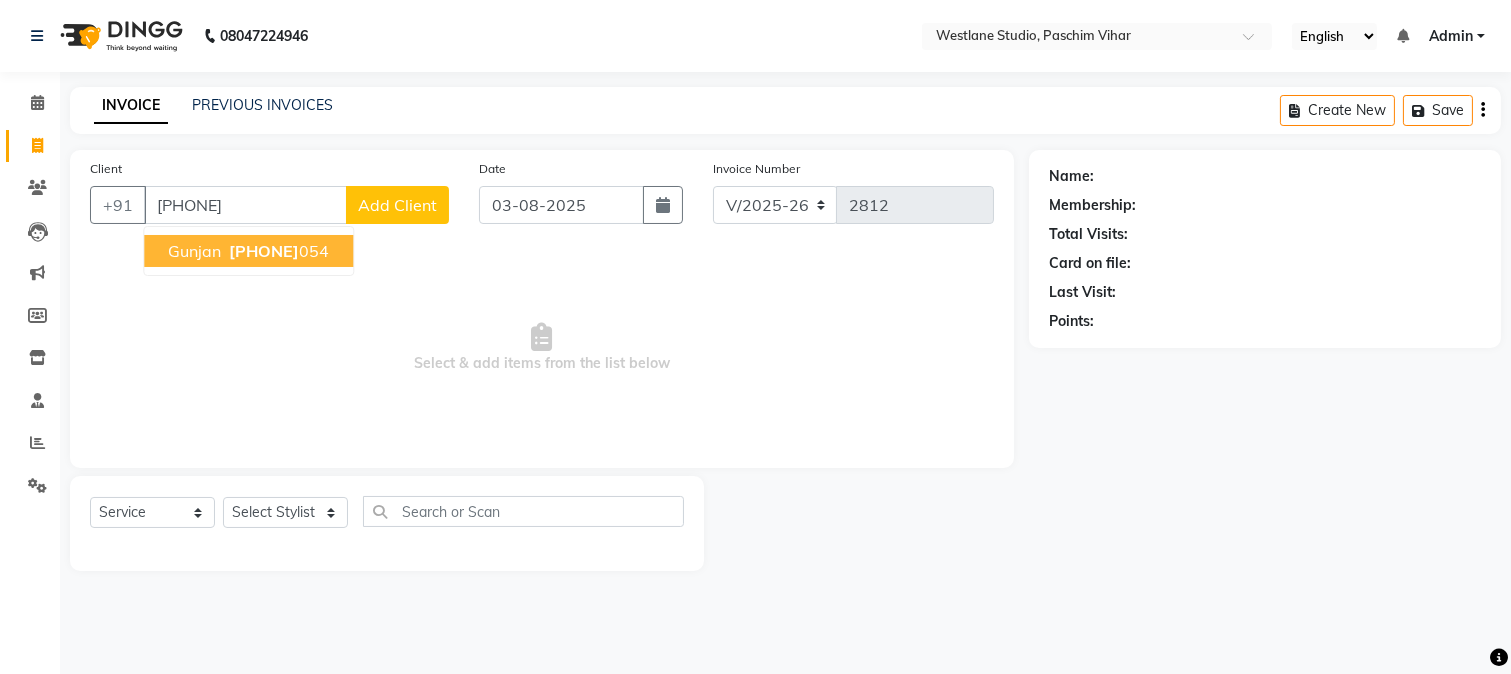 click on "[PHONE]" at bounding box center [277, 251] 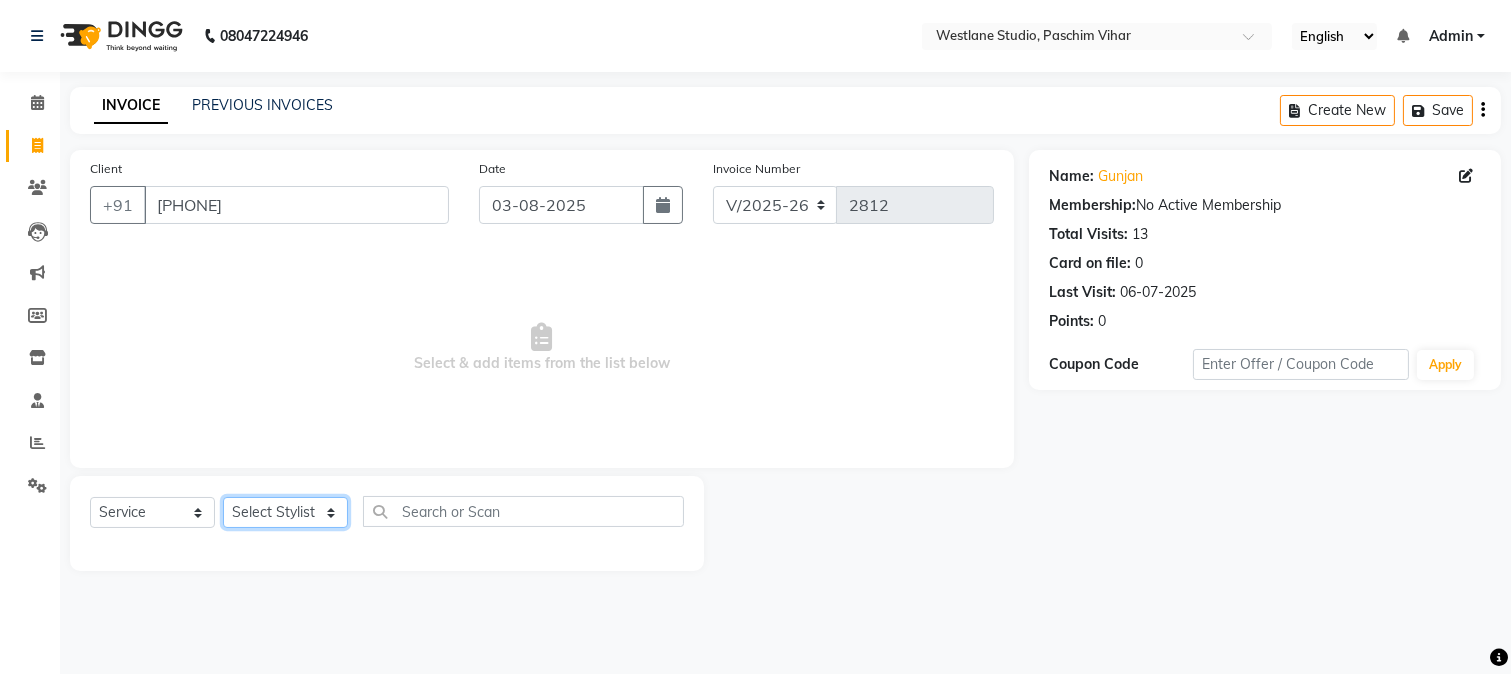click on "Select Stylist Akash Anu Arun Gaurav  GULFAM jeeshan MANISH NADEEM ALI Nitin Sajwan Raja  Ranjeet RENU RIDHIMA BHATIA Rohit SAGAR Shakel SOHEIL Sonam SUNIL USHA" 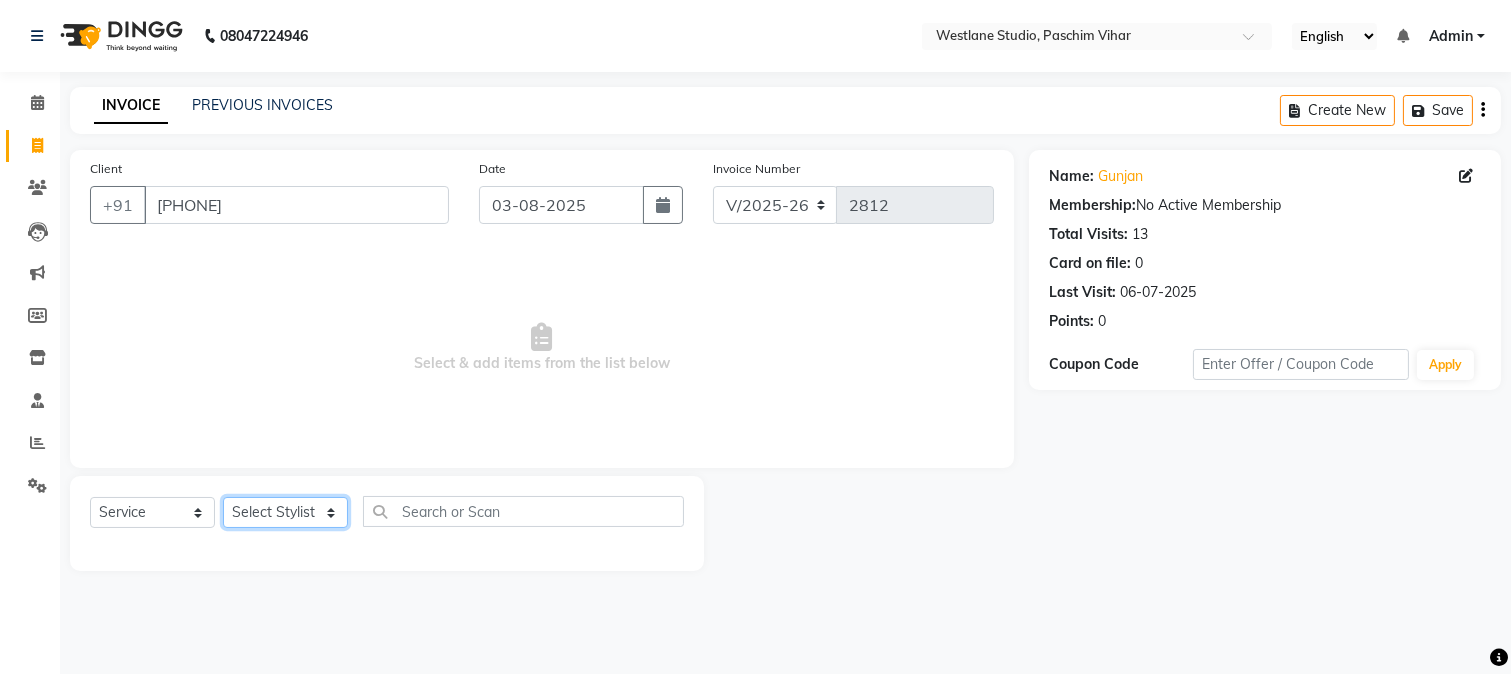 select on "15077" 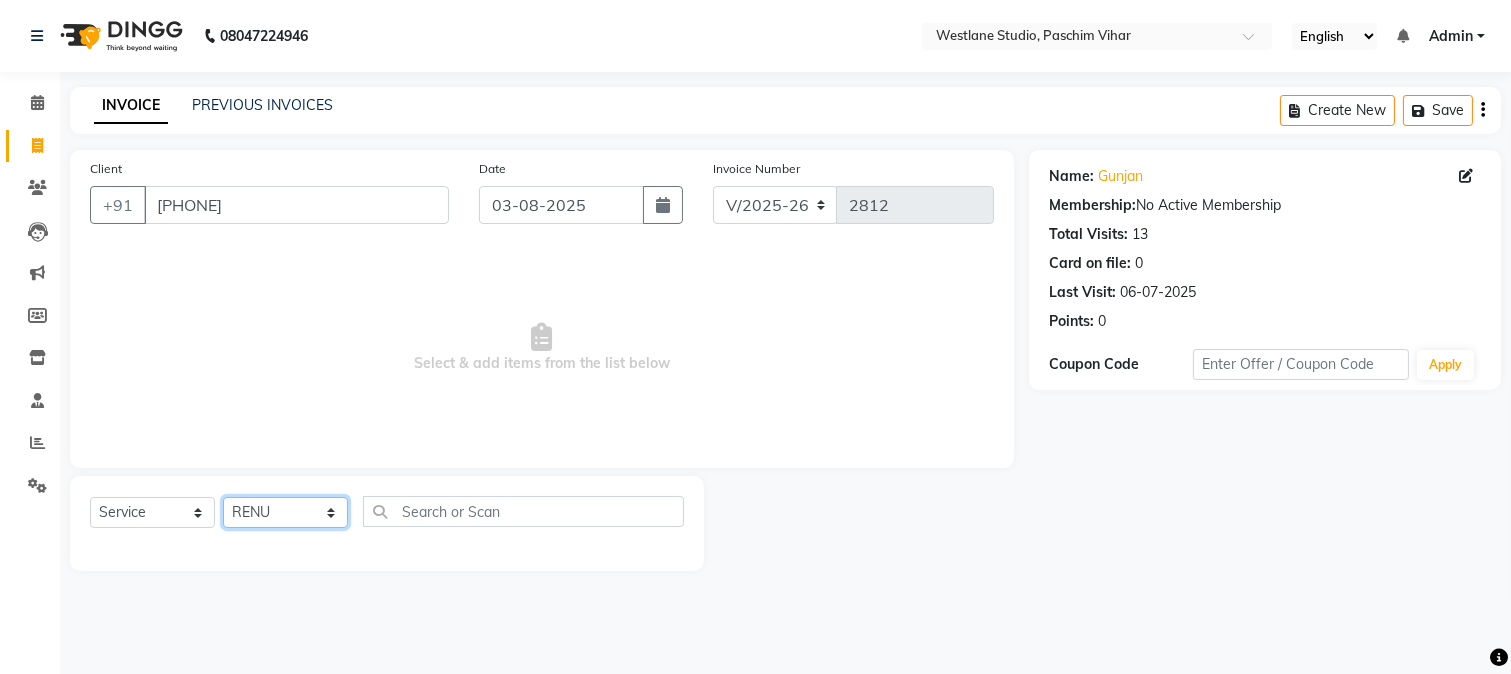 click on "Select Stylist Akash Anu Arun Gaurav  GULFAM jeeshan MANISH NADEEM ALI Nitin Sajwan Raja  Ranjeet RENU RIDHIMA BHATIA Rohit SAGAR Shakel SOHEIL Sonam SUNIL USHA" 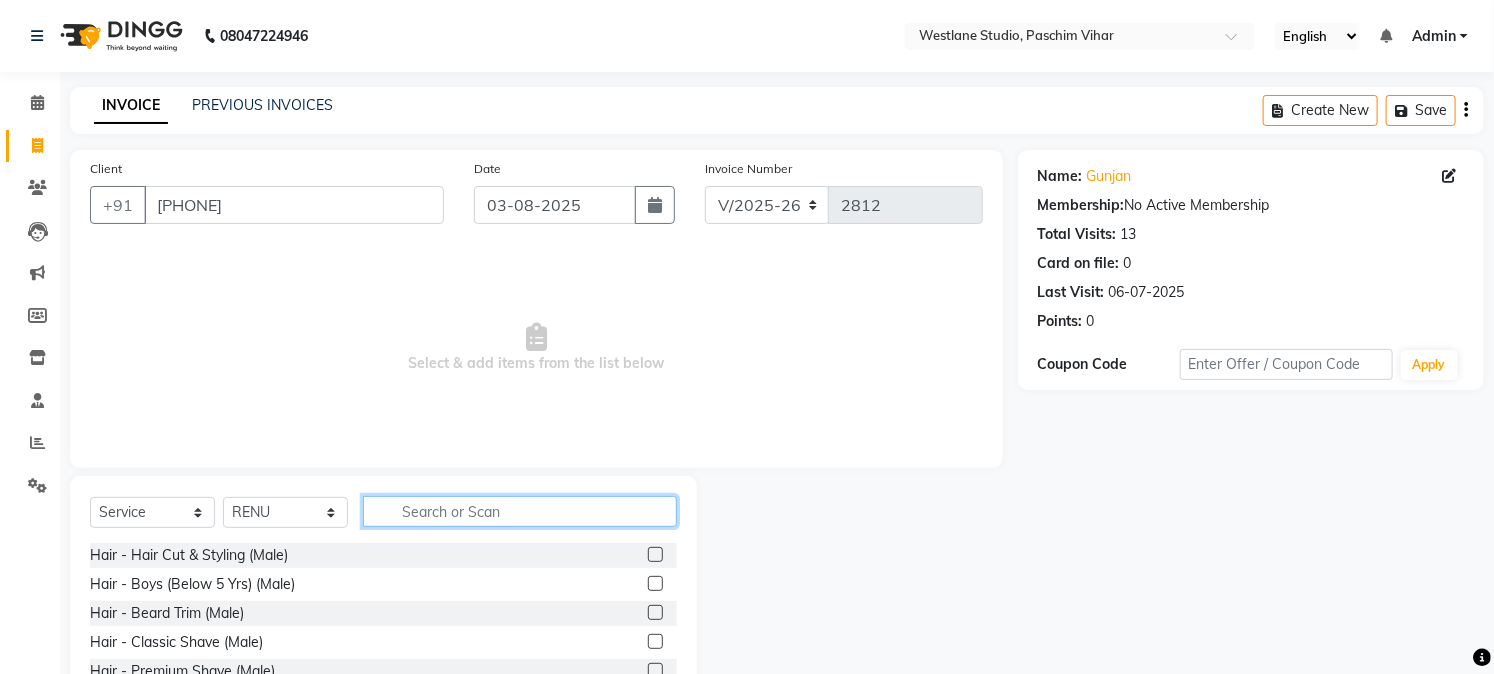 click 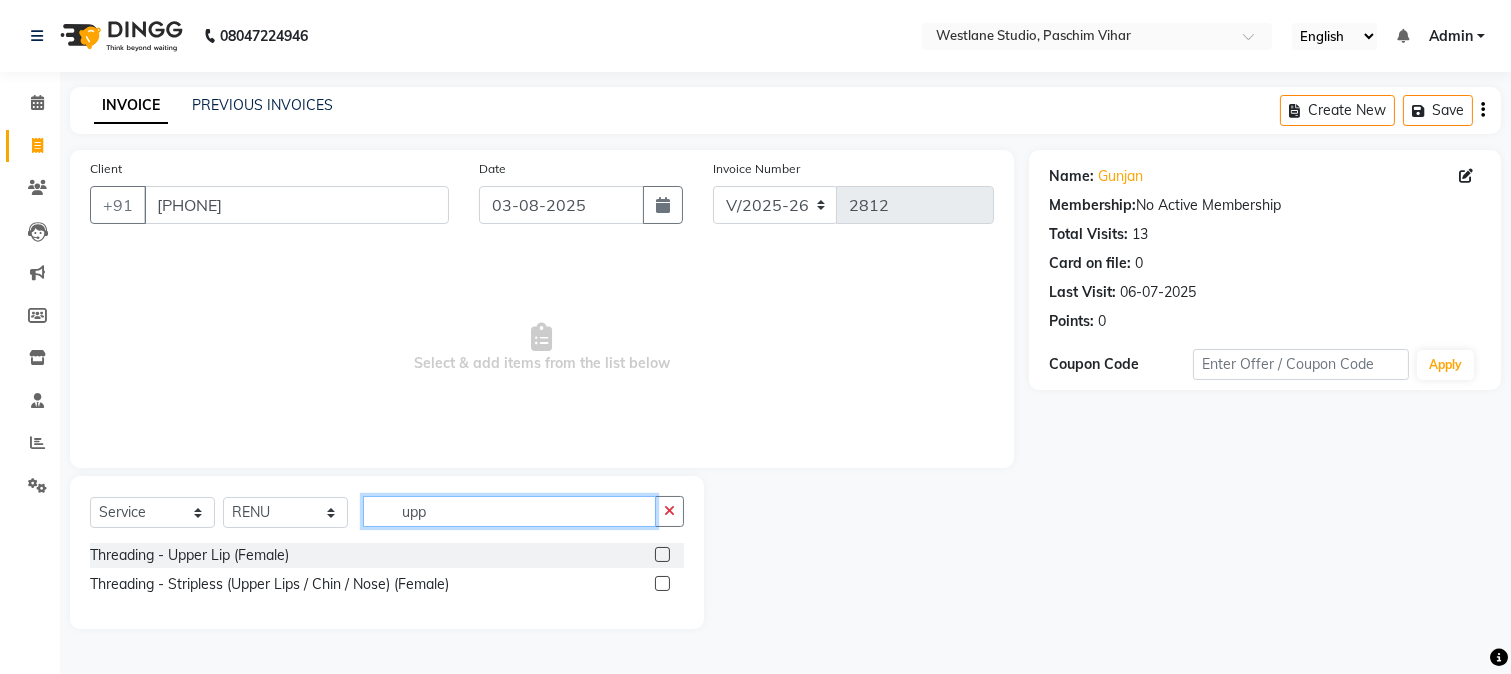 type on "upp" 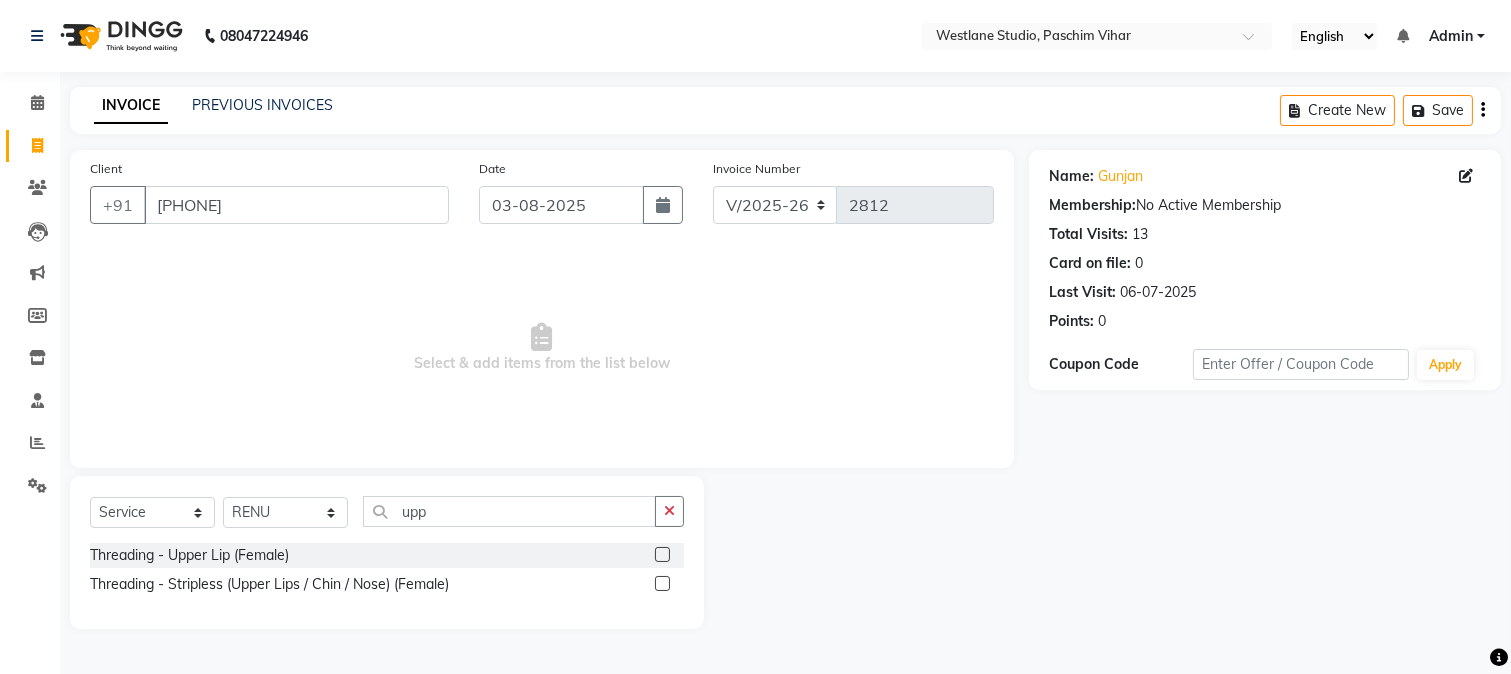 click 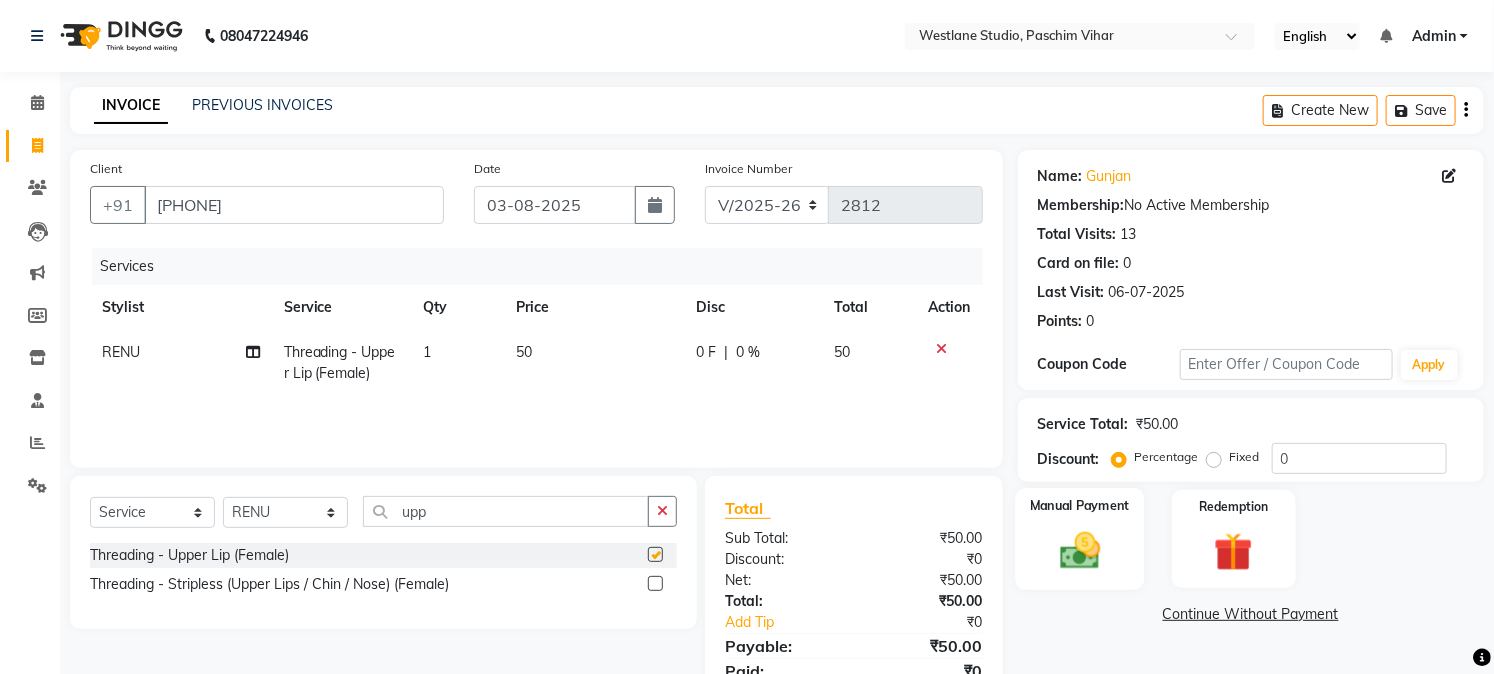 checkbox on "false" 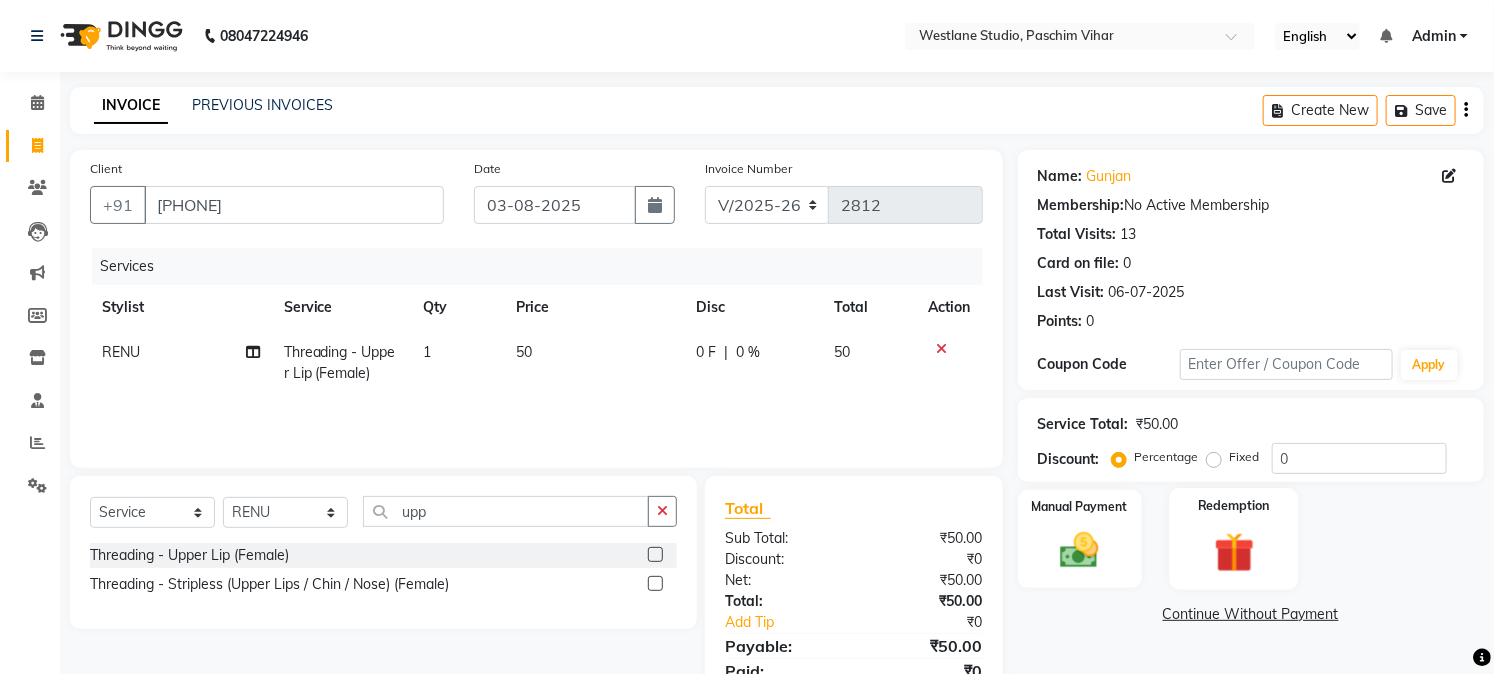 click 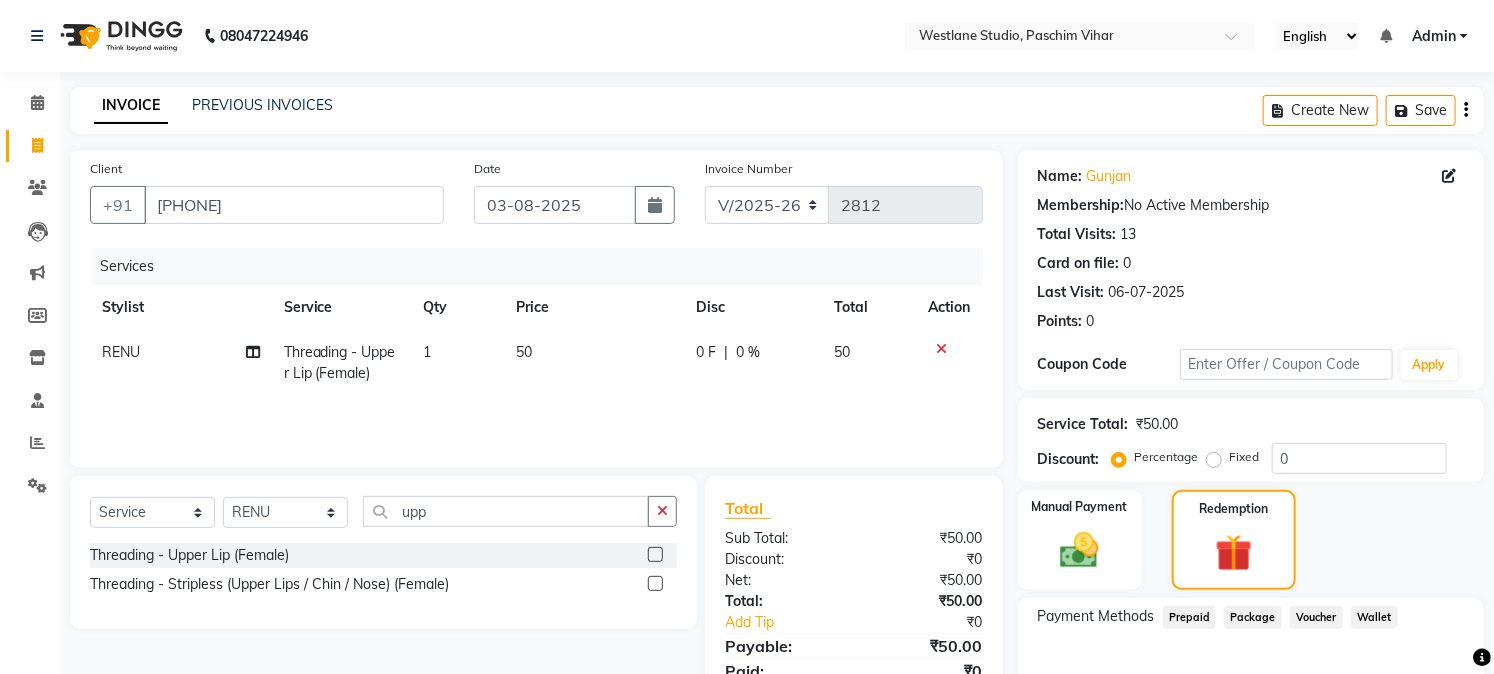 click on "Prepaid" 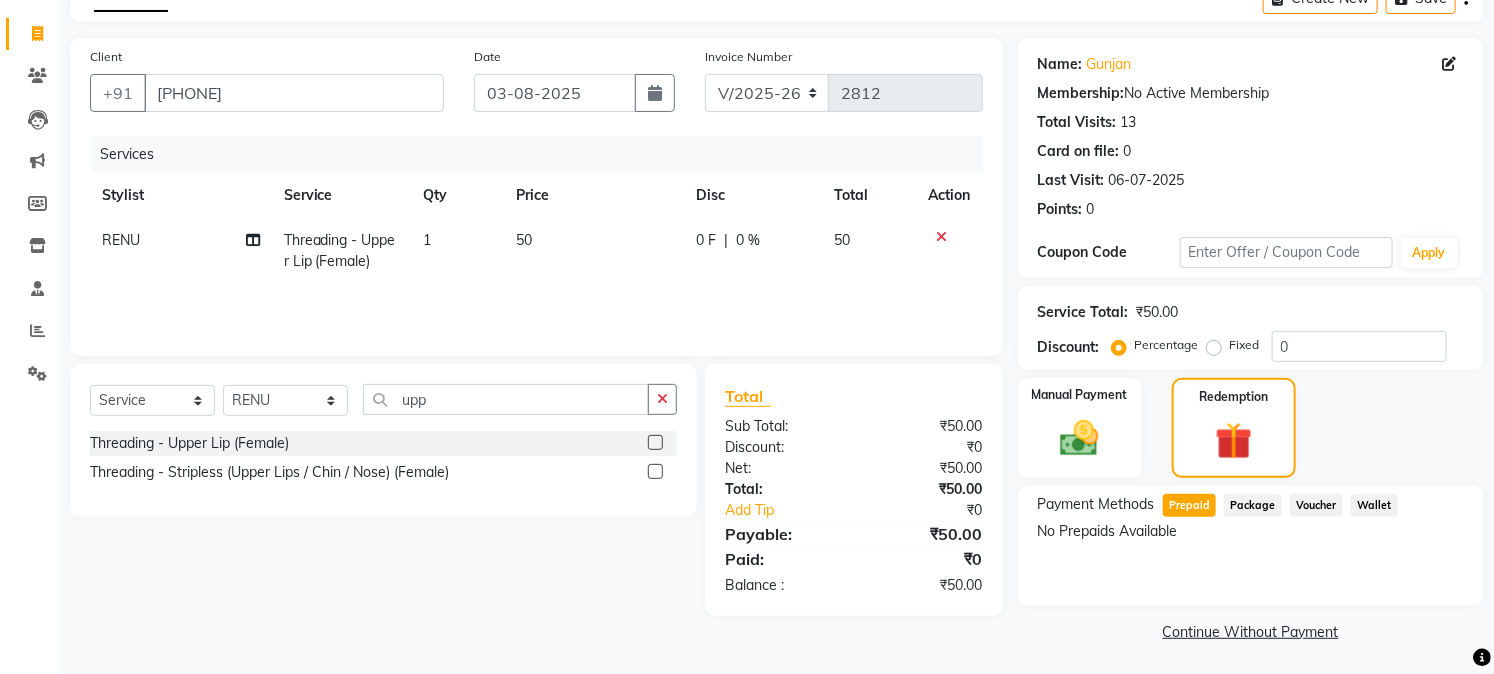 scroll, scrollTop: 113, scrollLeft: 0, axis: vertical 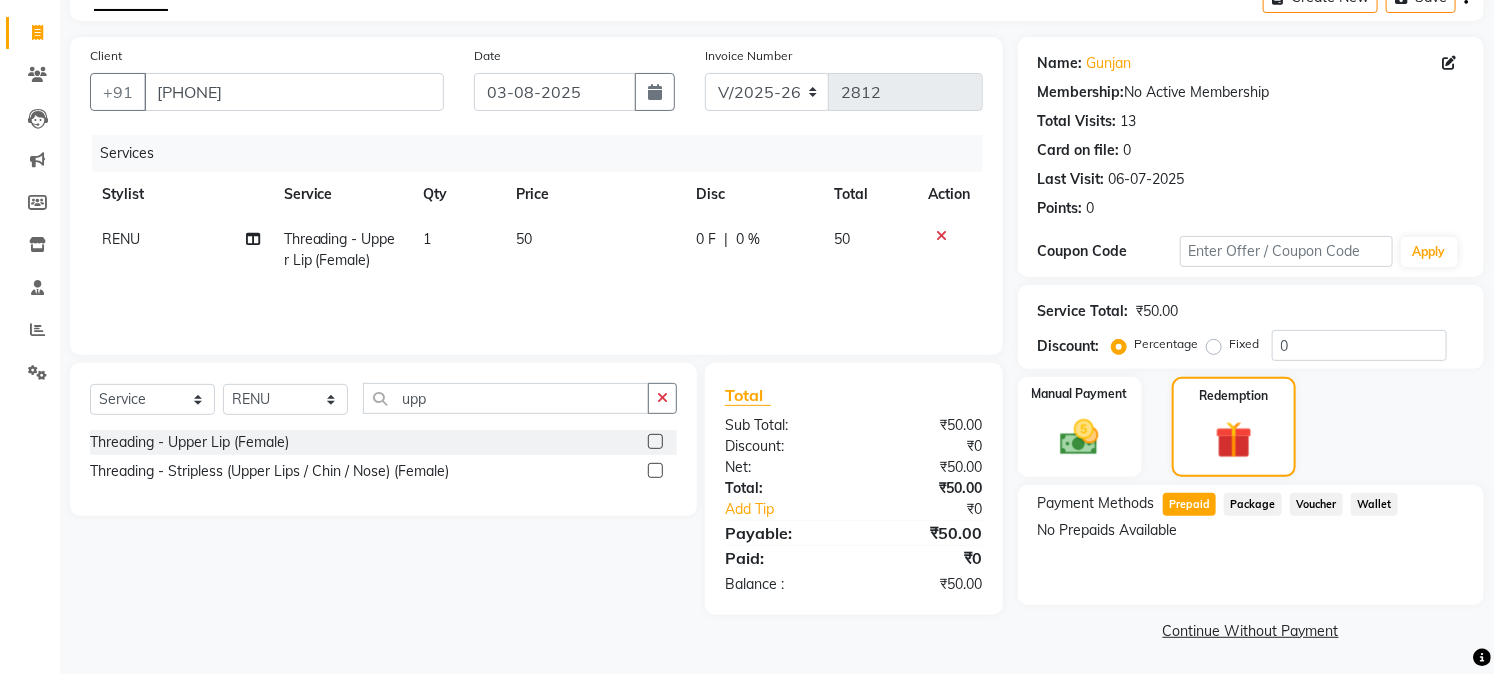 click 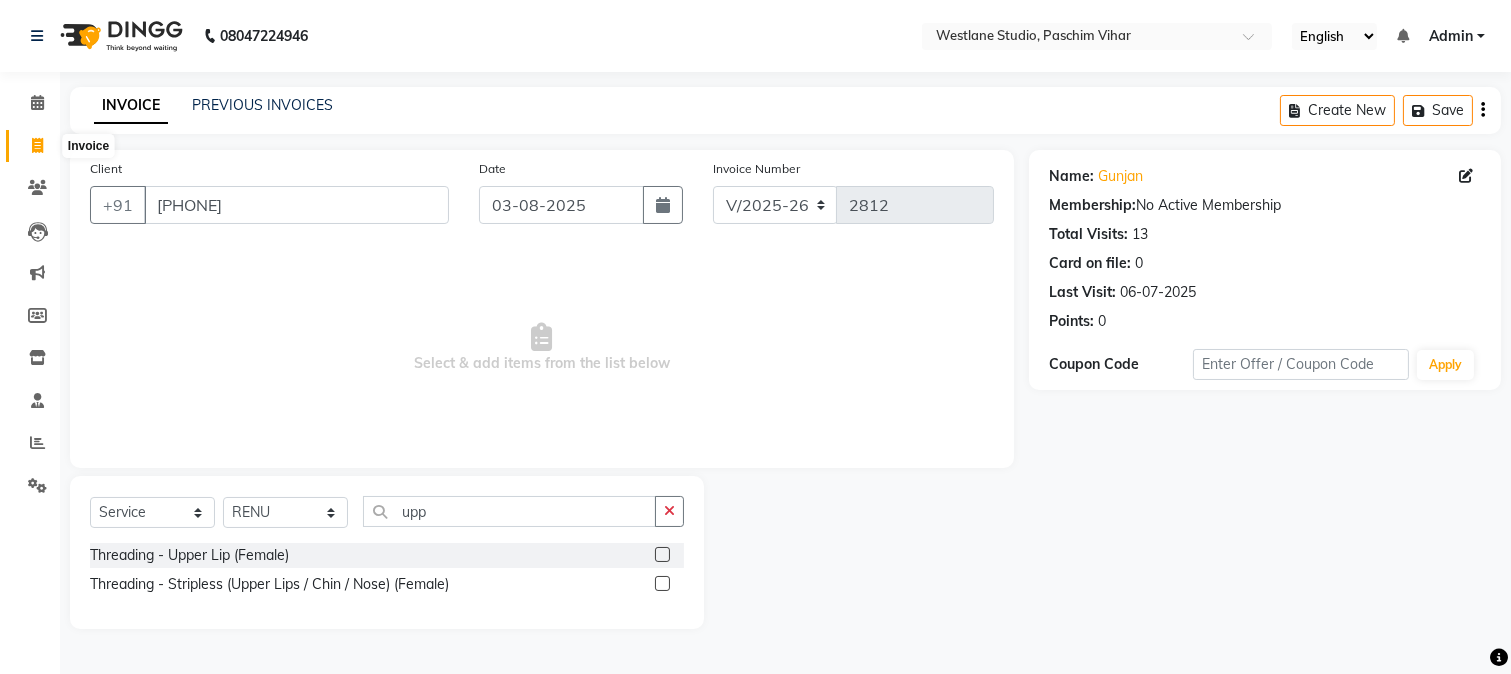 click 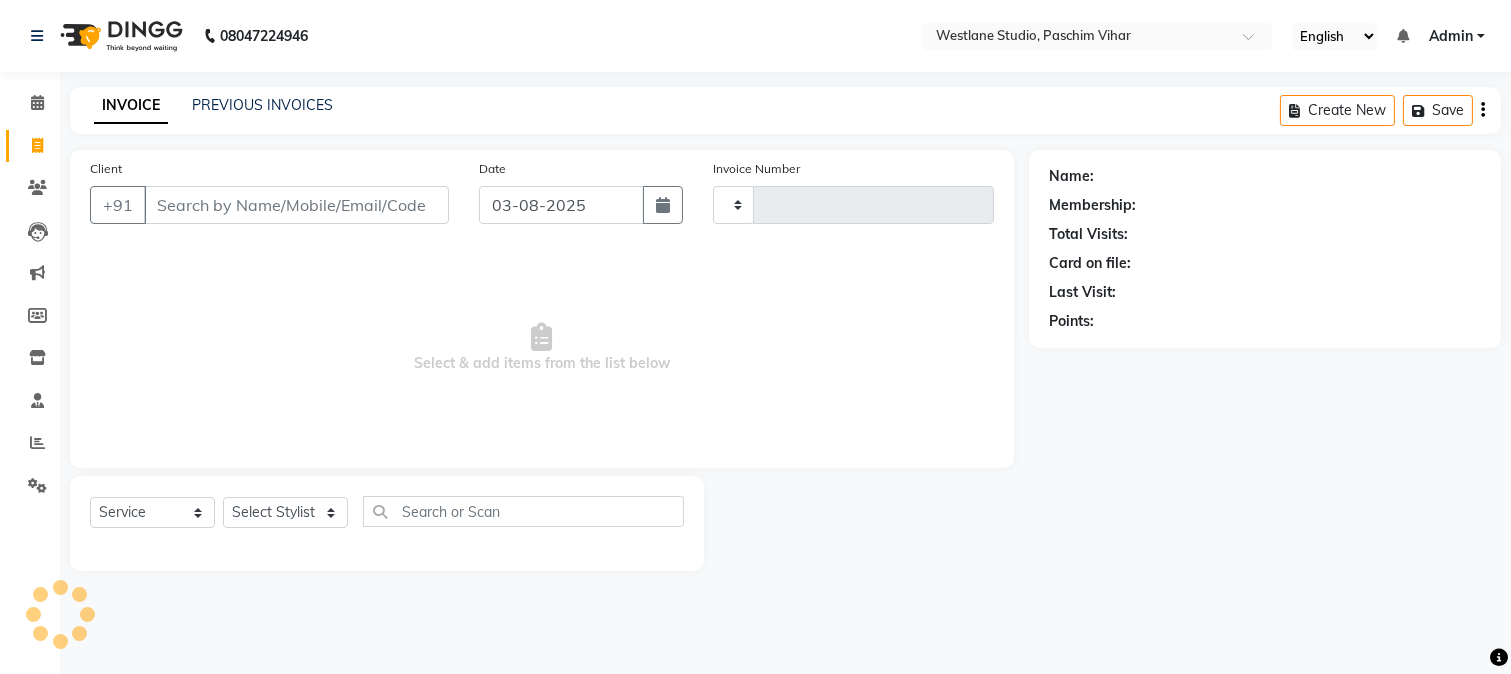 type on "2812" 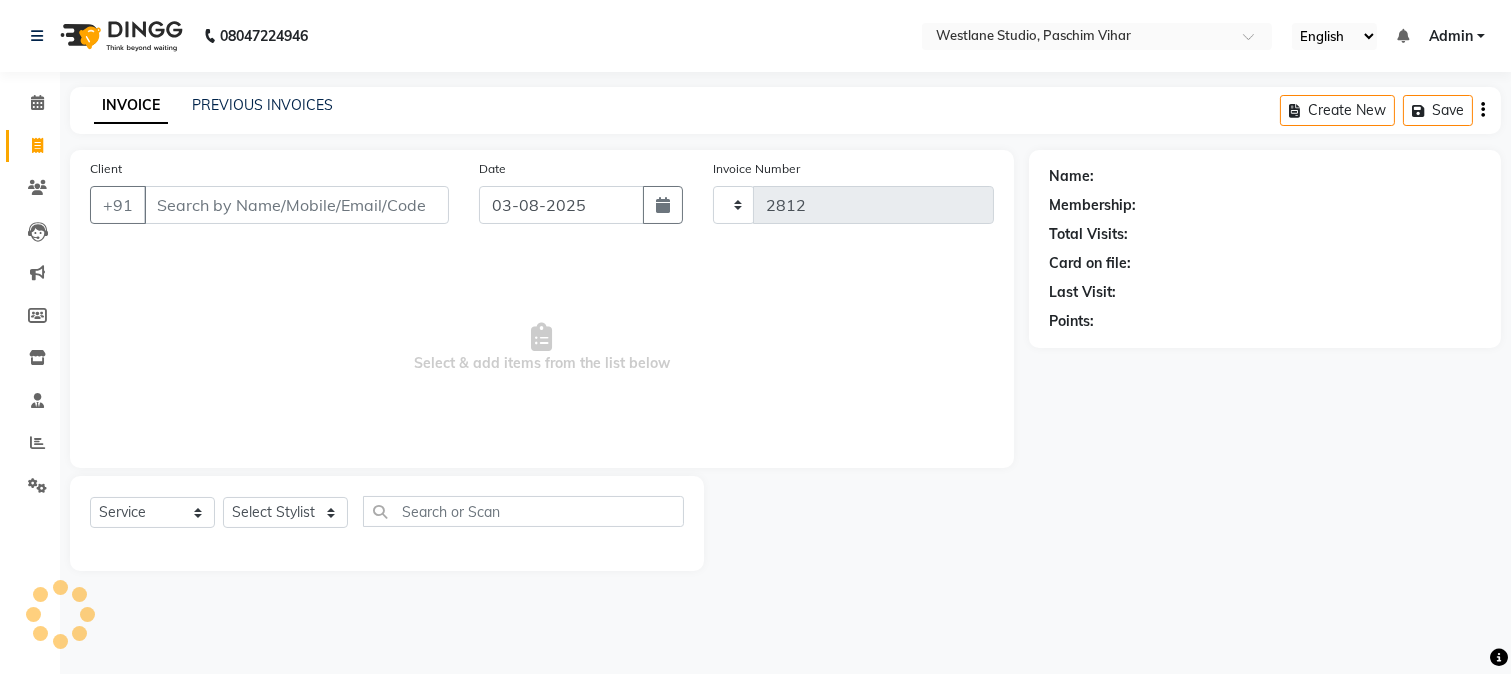 select on "223" 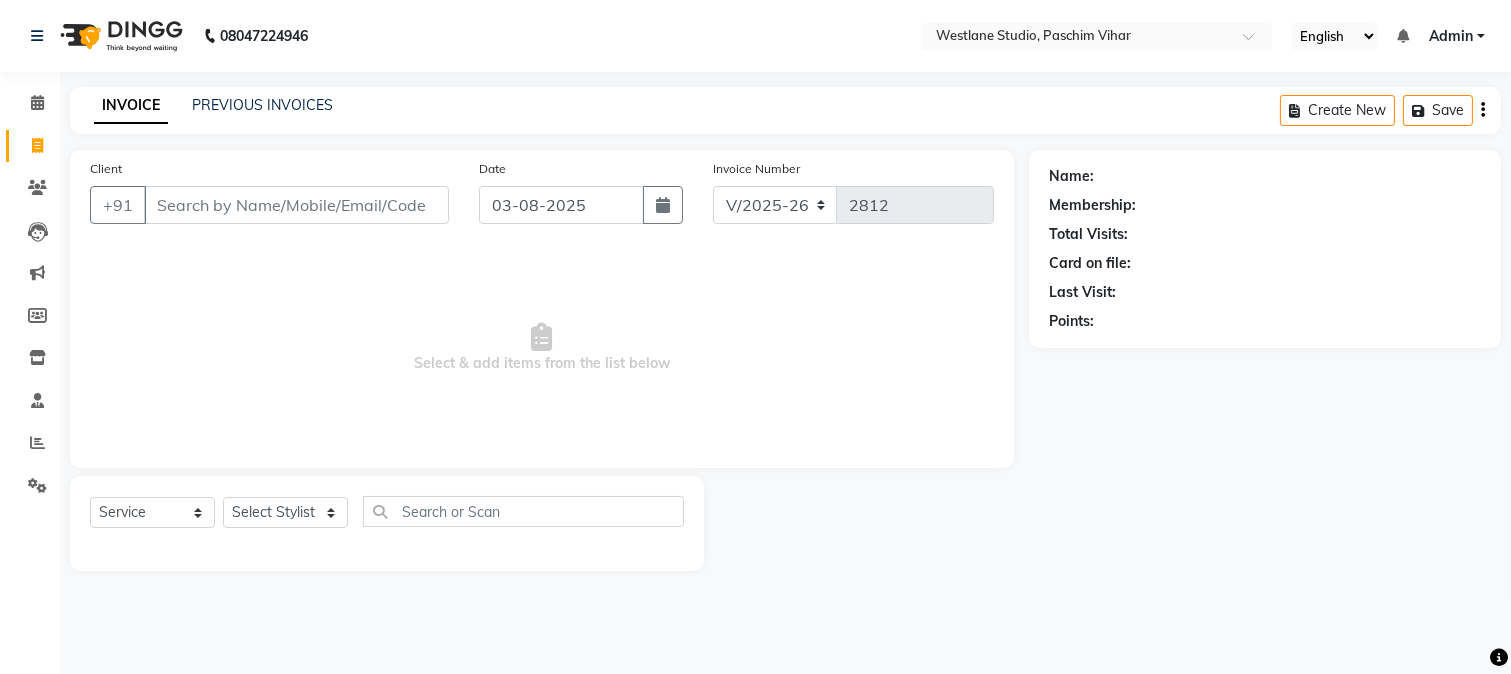 click 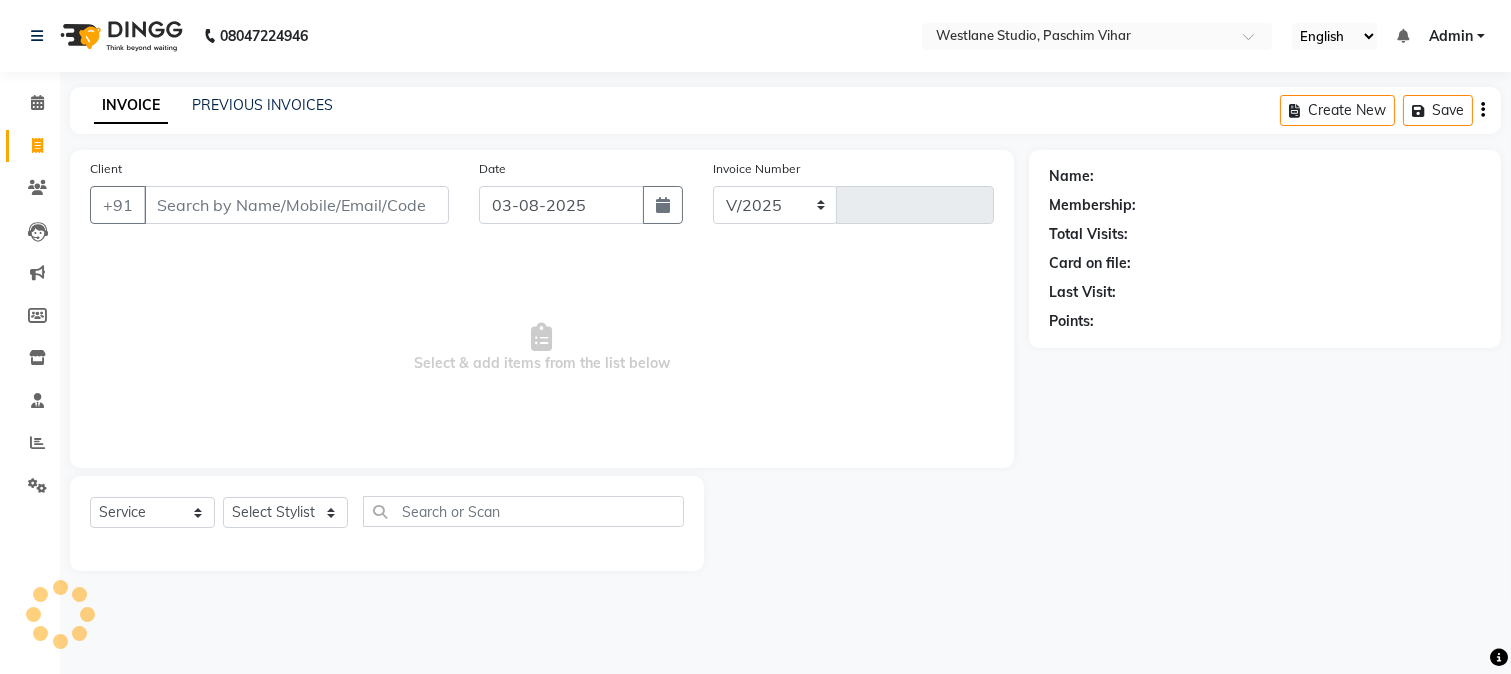 select on "223" 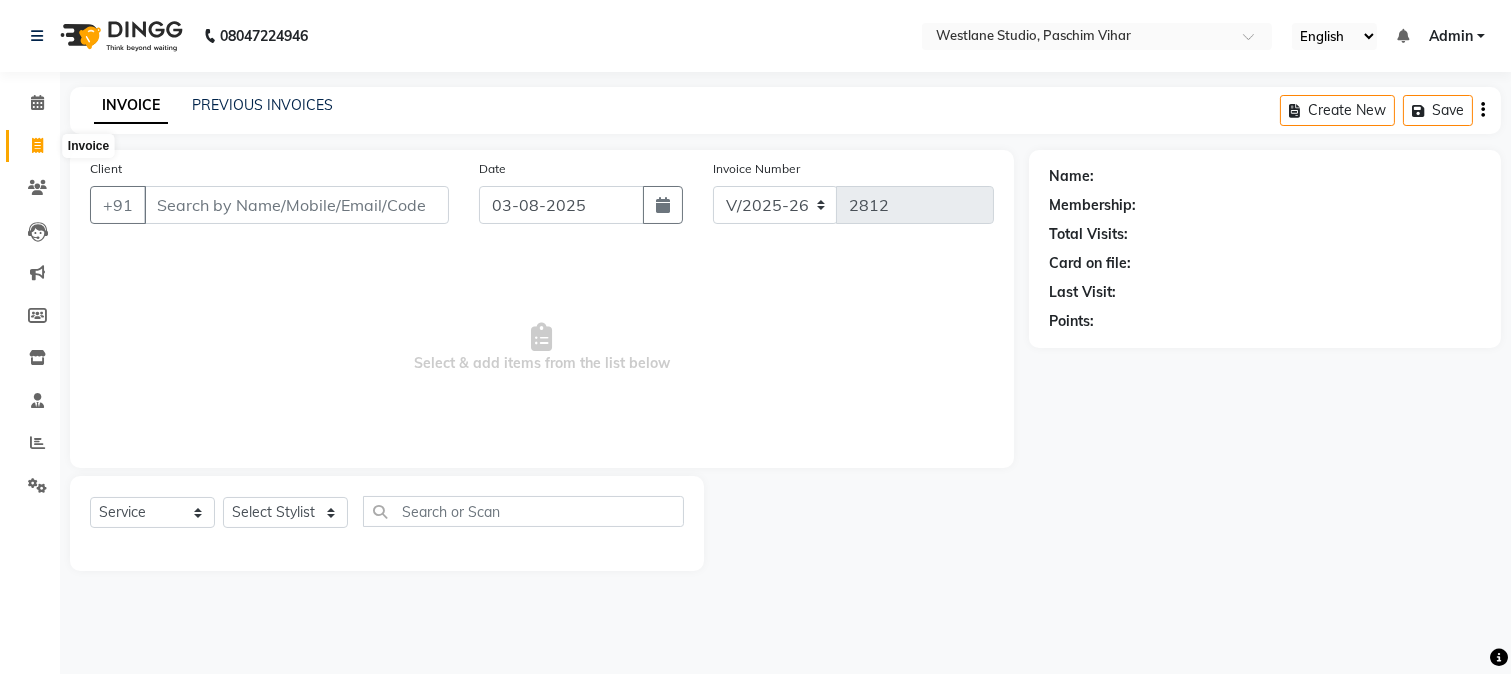 click 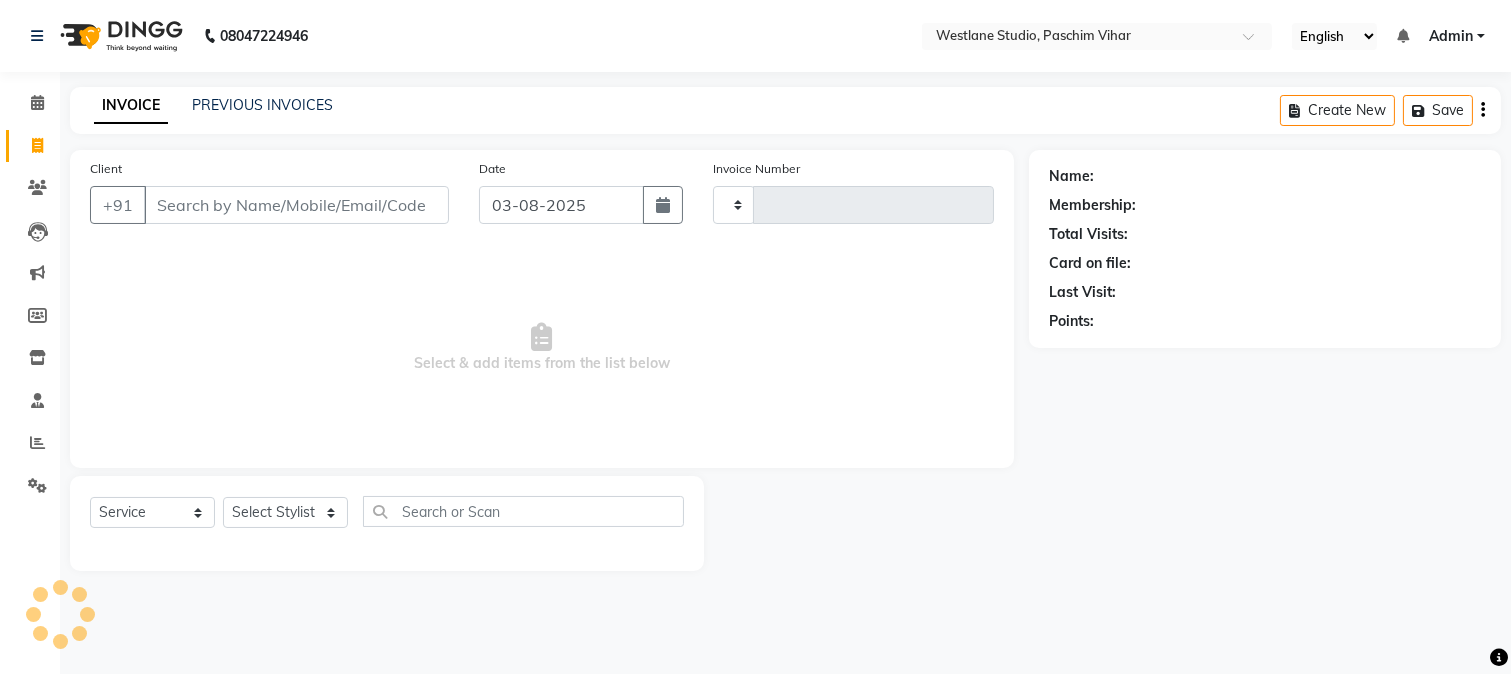click on "Client" at bounding box center [296, 205] 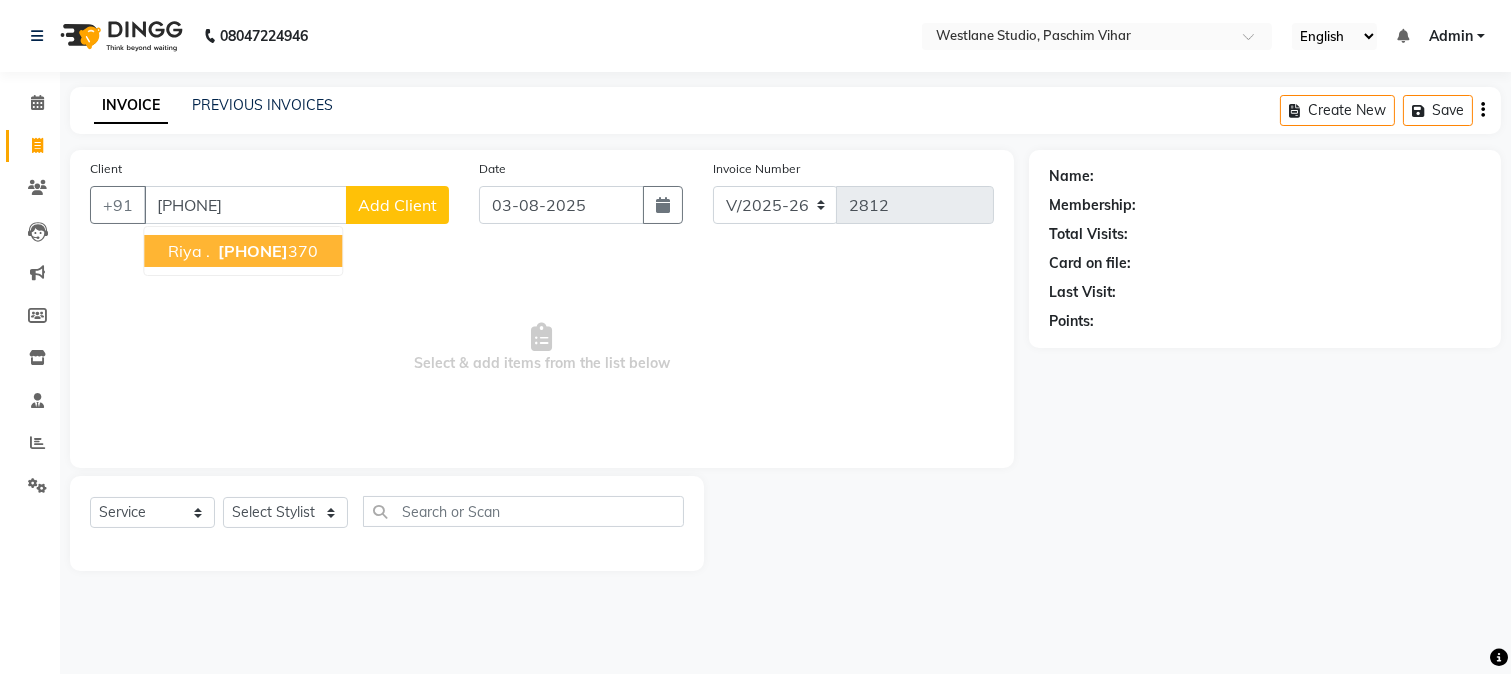 drag, startPoint x: 295, startPoint y: 252, endPoint x: 290, endPoint y: 274, distance: 22.561028 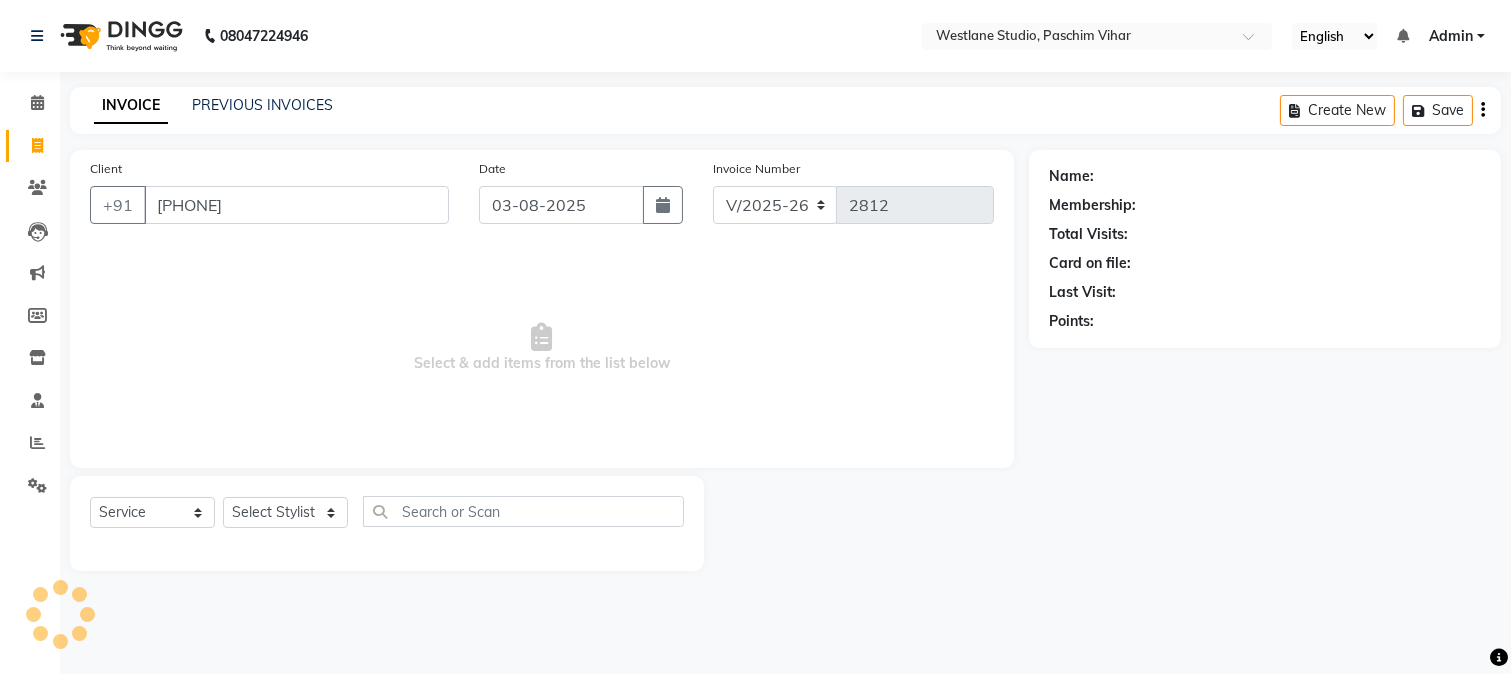 type on "[PHONE]" 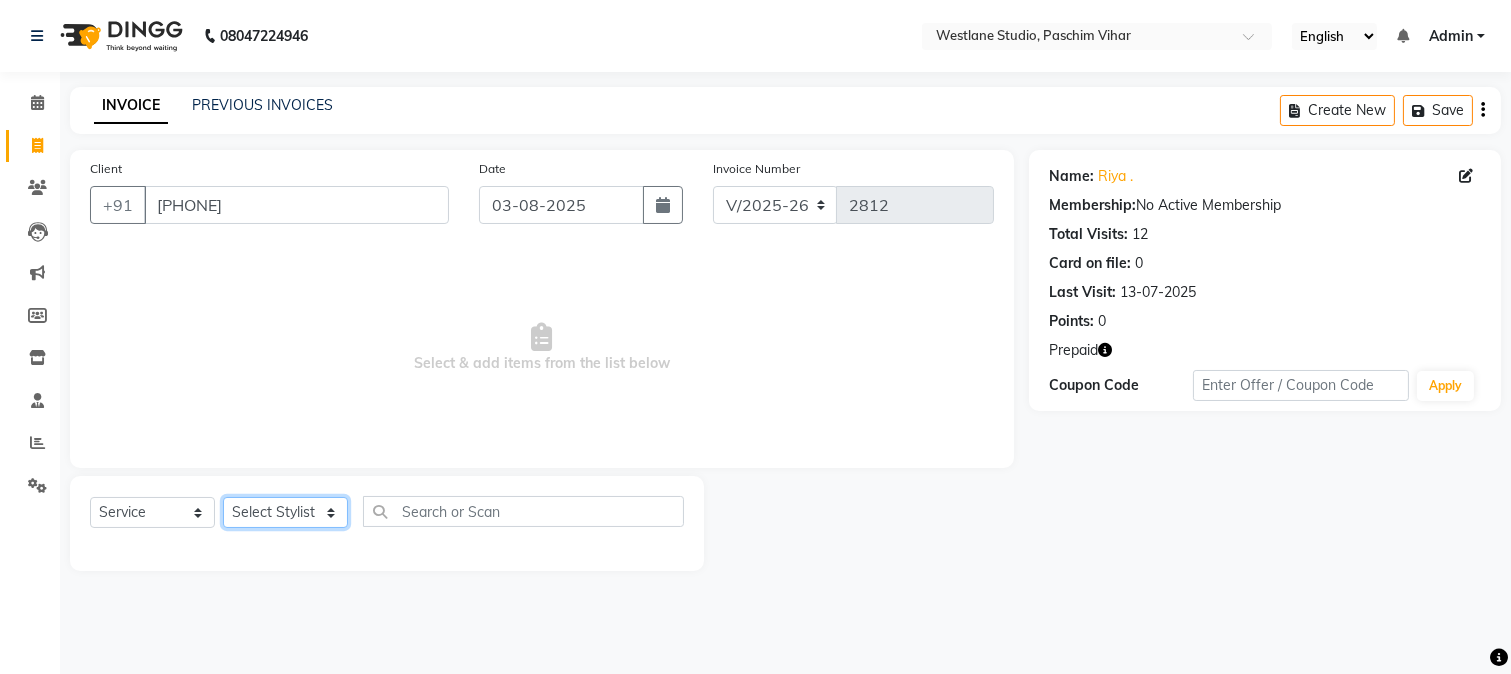 click on "Select Stylist Akash Anu Arun Gaurav  GULFAM jeeshan MANISH NADEEM ALI Nitin Sajwan Raja  Ranjeet RENU RIDHIMA BHATIA Rohit SAGAR Shakel SOHEIL Sonam SUNIL USHA" 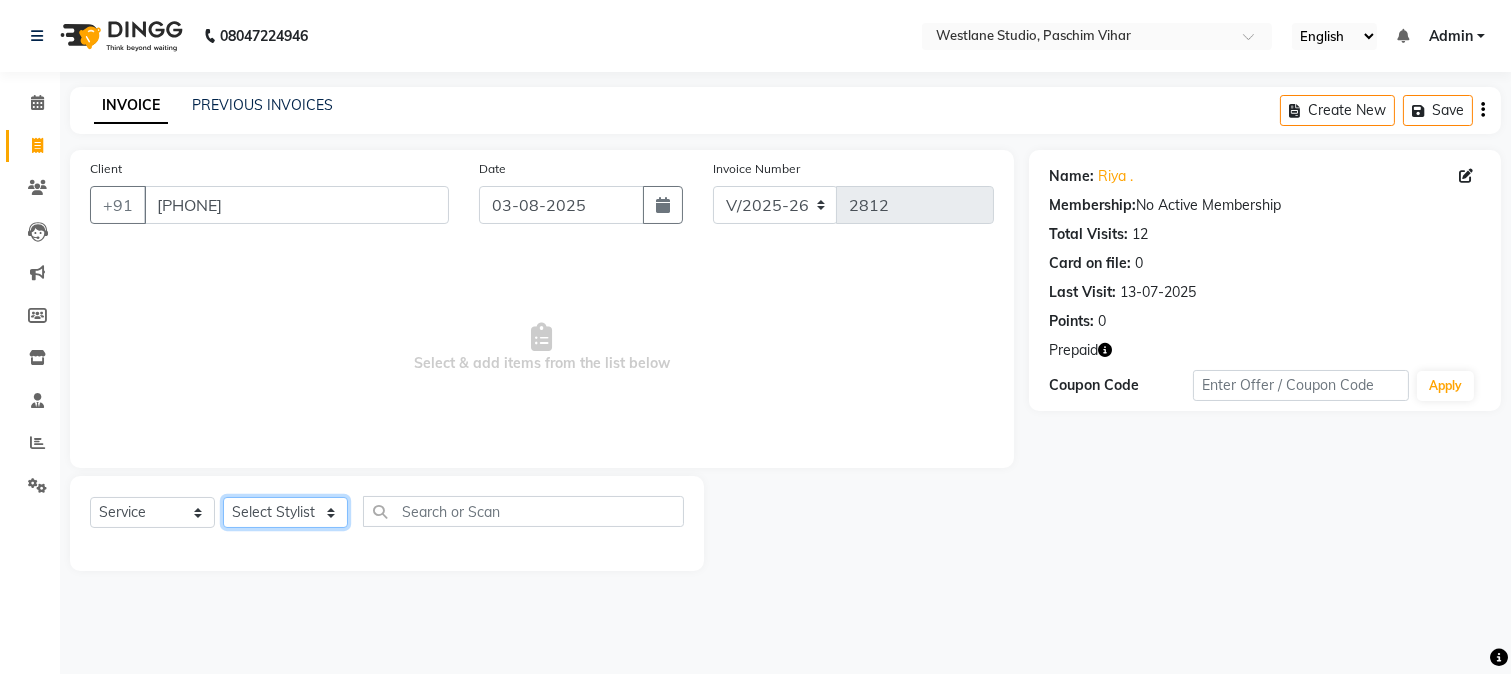 select on "15077" 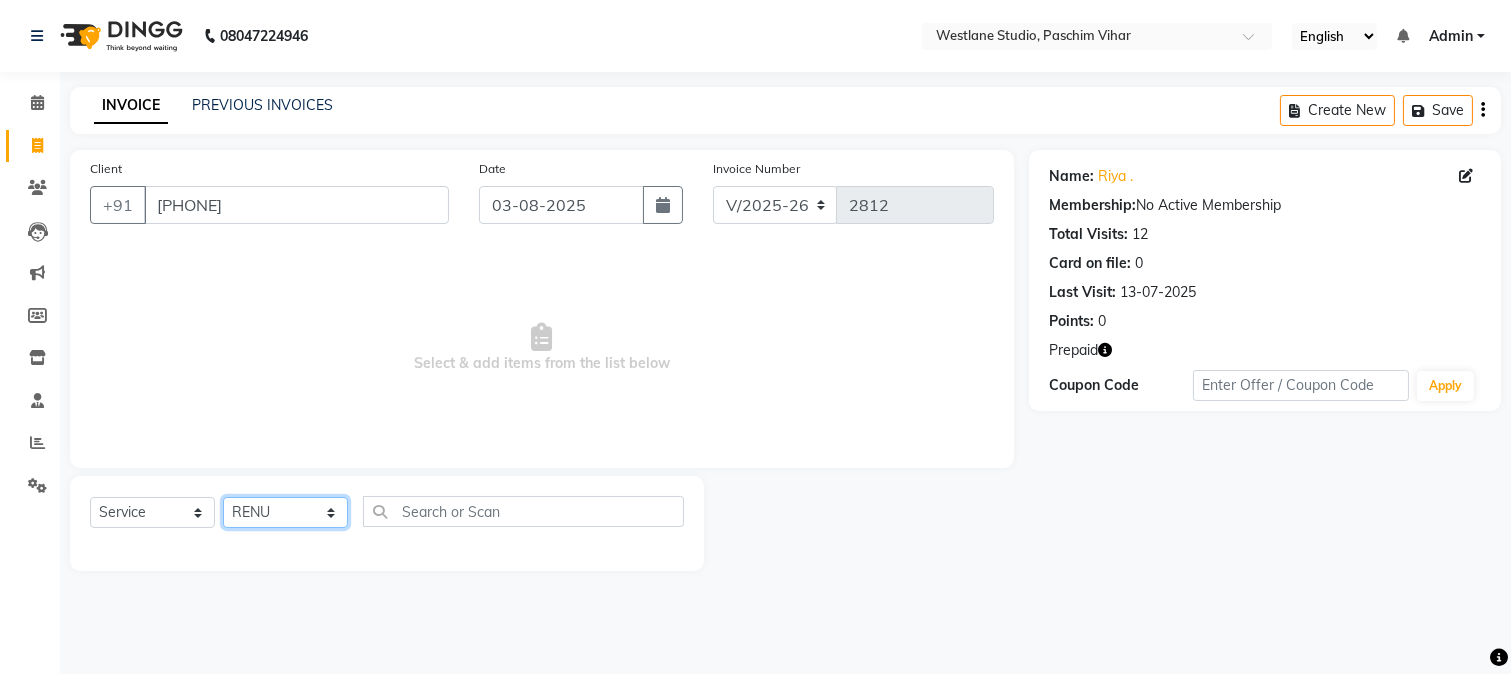 click on "Select Stylist Akash Anu Arun Gaurav  GULFAM jeeshan MANISH NADEEM ALI Nitin Sajwan Raja  Ranjeet RENU RIDHIMA BHATIA Rohit SAGAR Shakel SOHEIL Sonam SUNIL USHA" 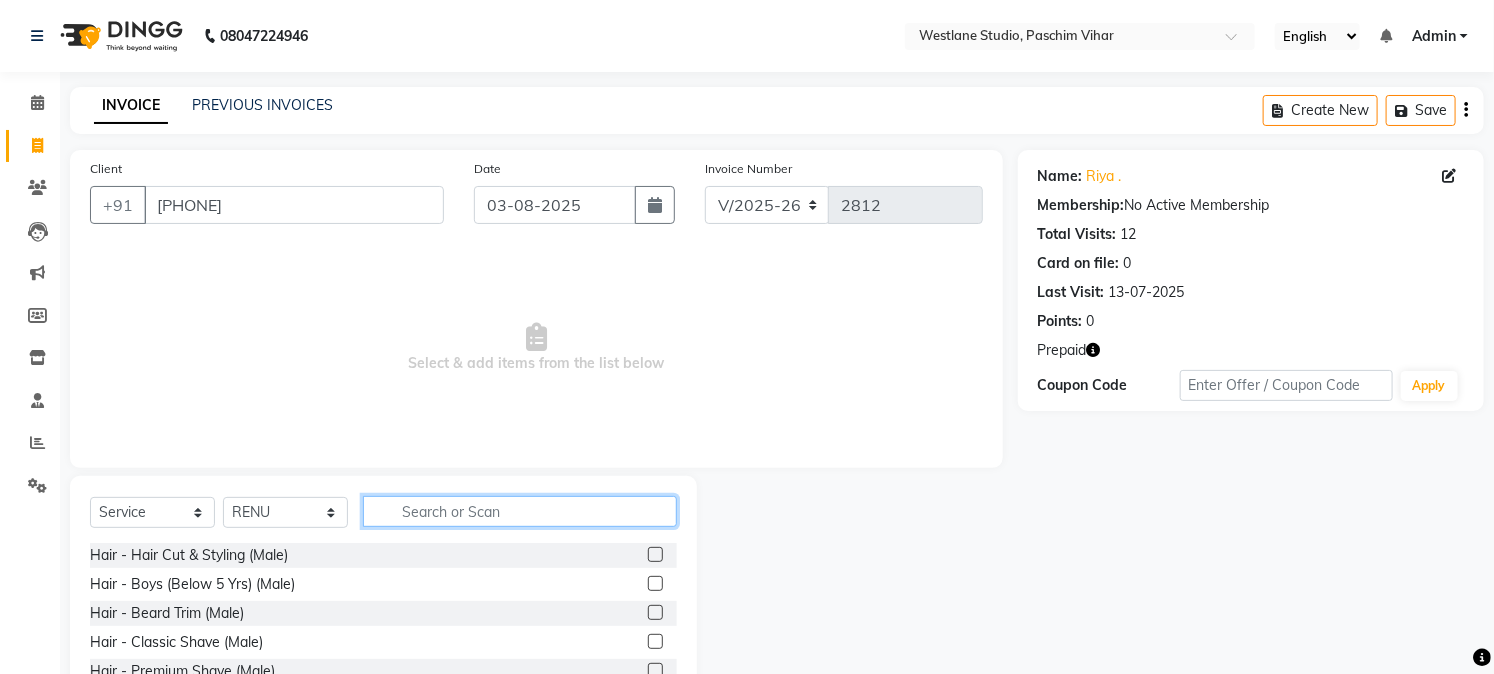 click 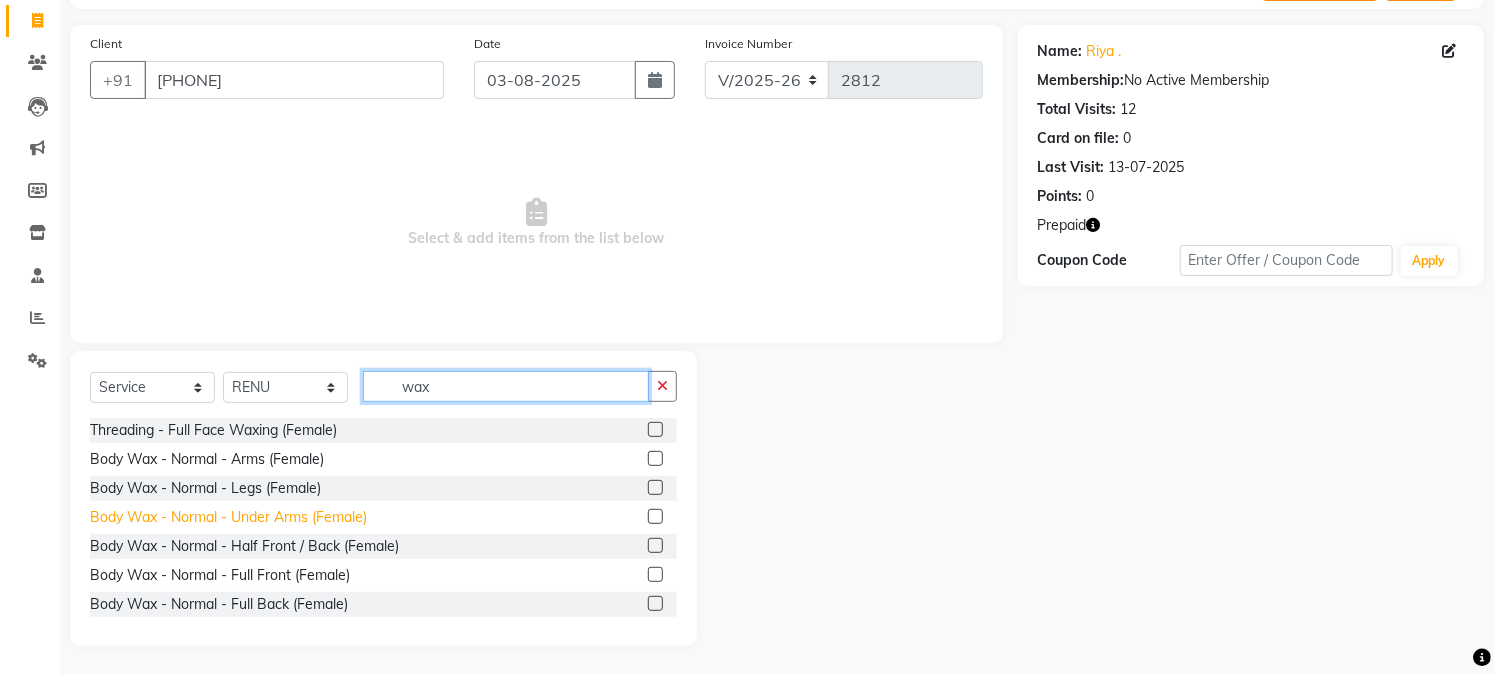 scroll, scrollTop: 126, scrollLeft: 0, axis: vertical 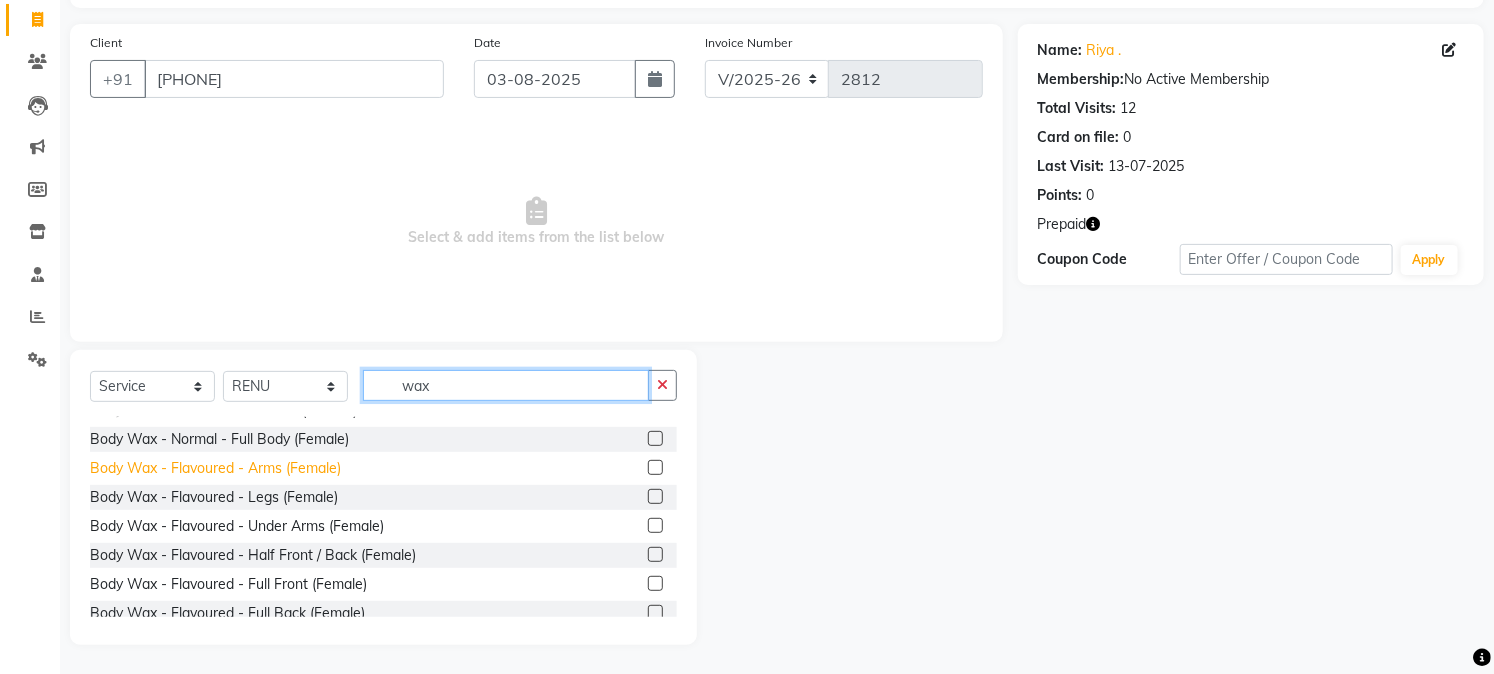 type on "wax" 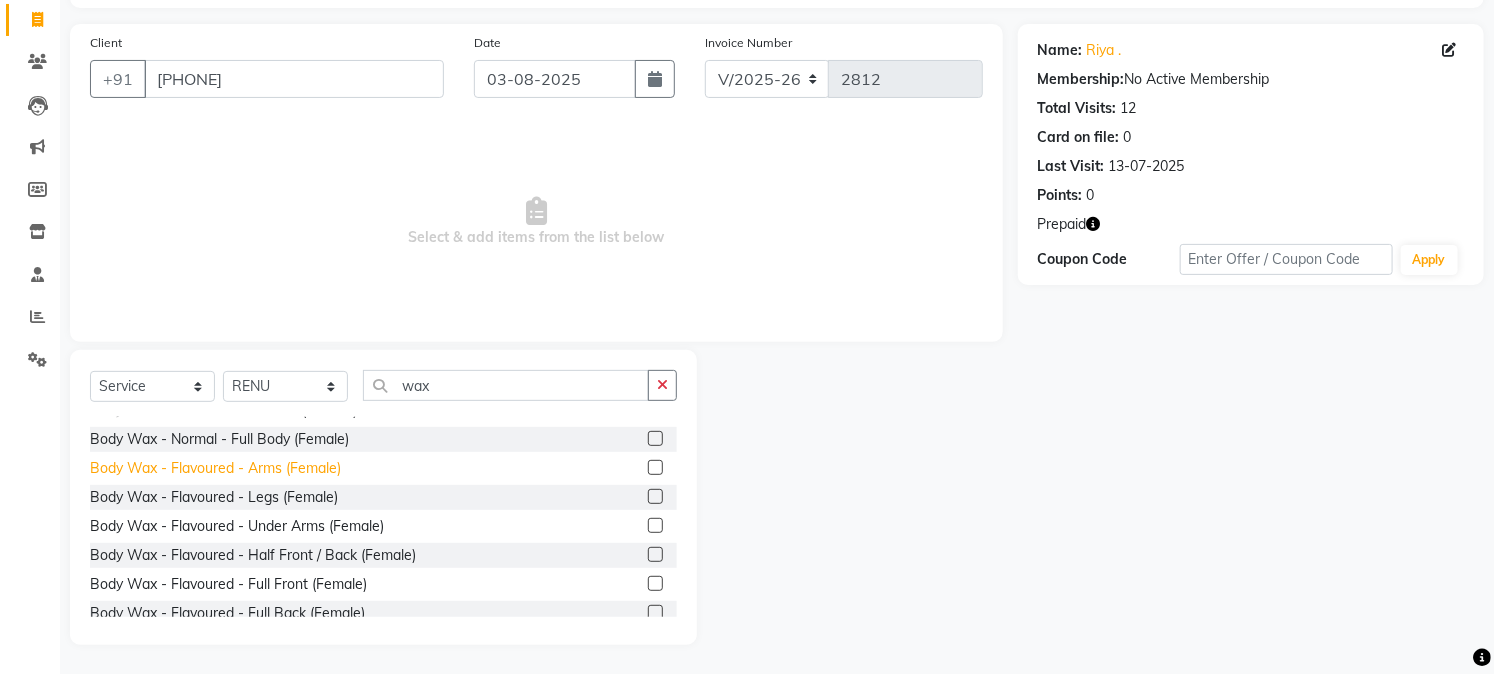 click on "Body Wax - Flavoured - Arms (Female)" 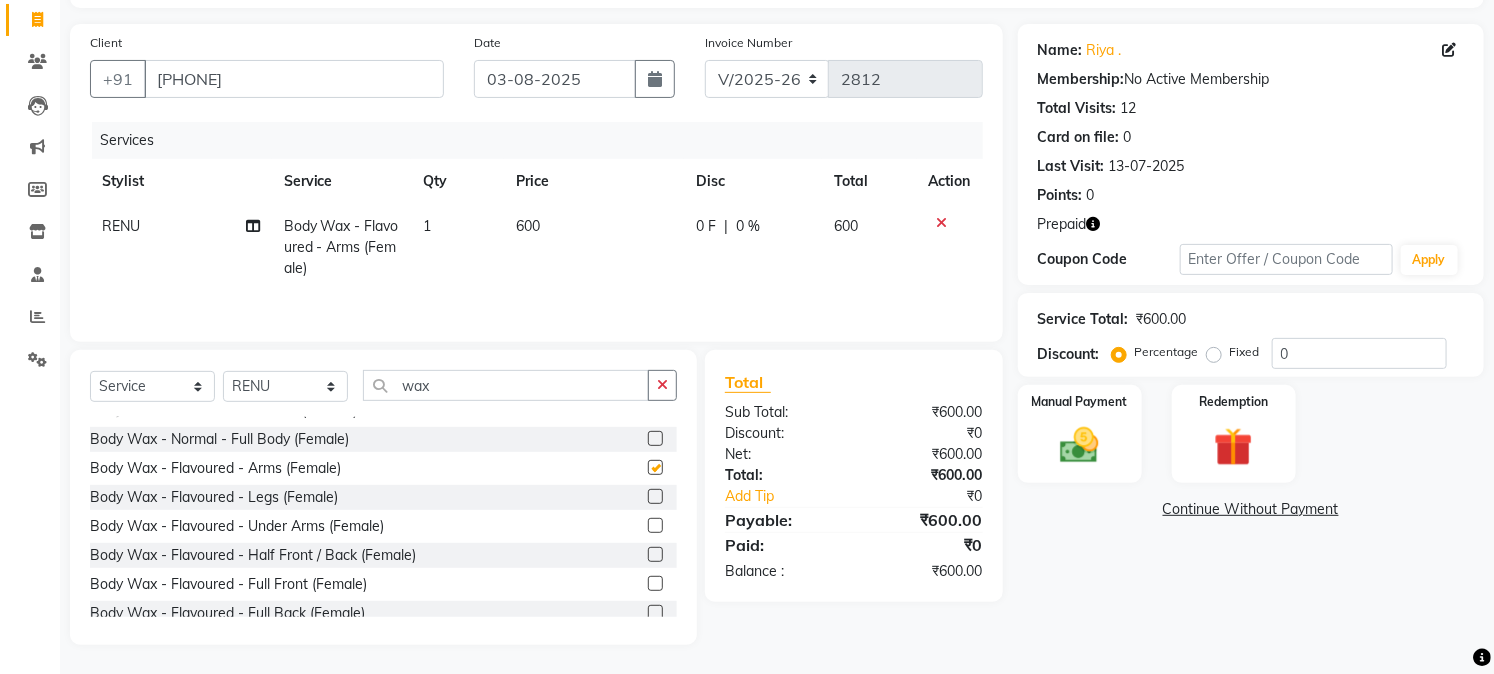 checkbox on "false" 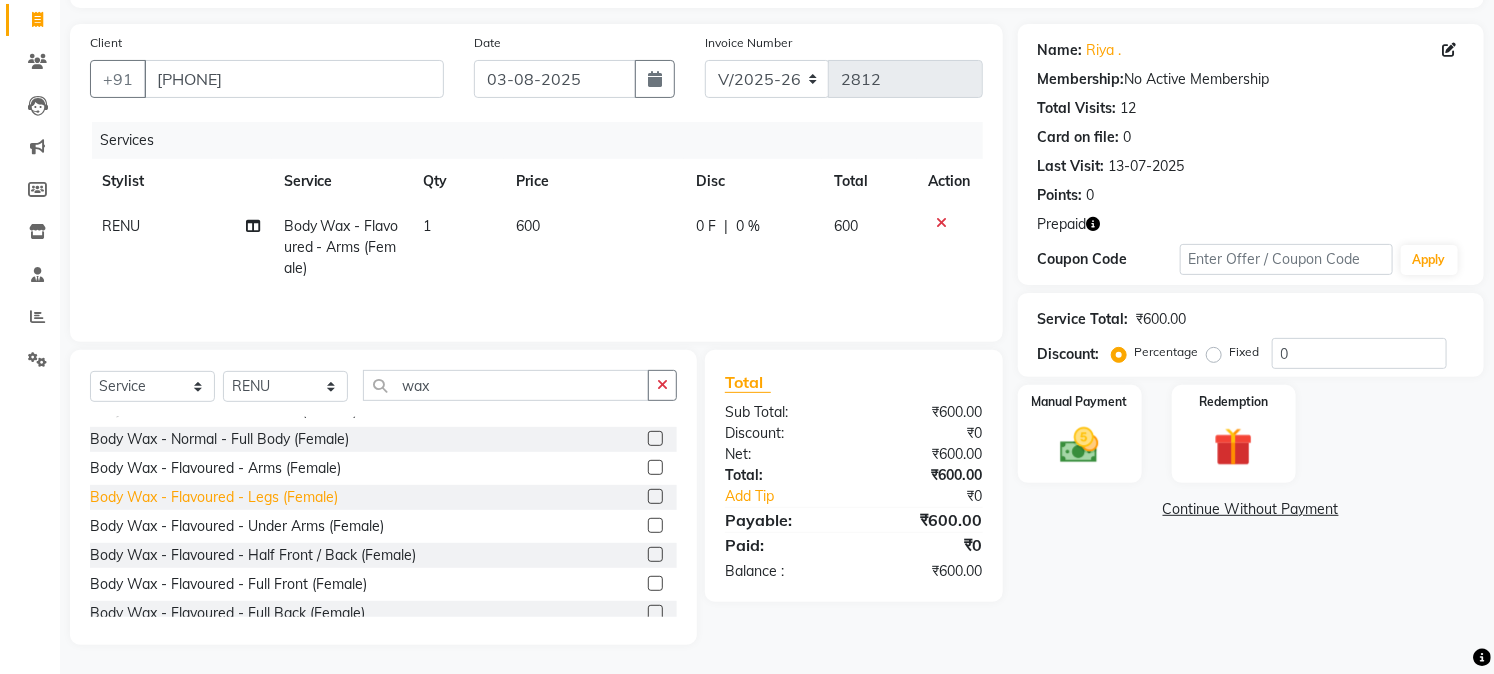 click on "Body Wax - Flavoured - Legs (Female)" 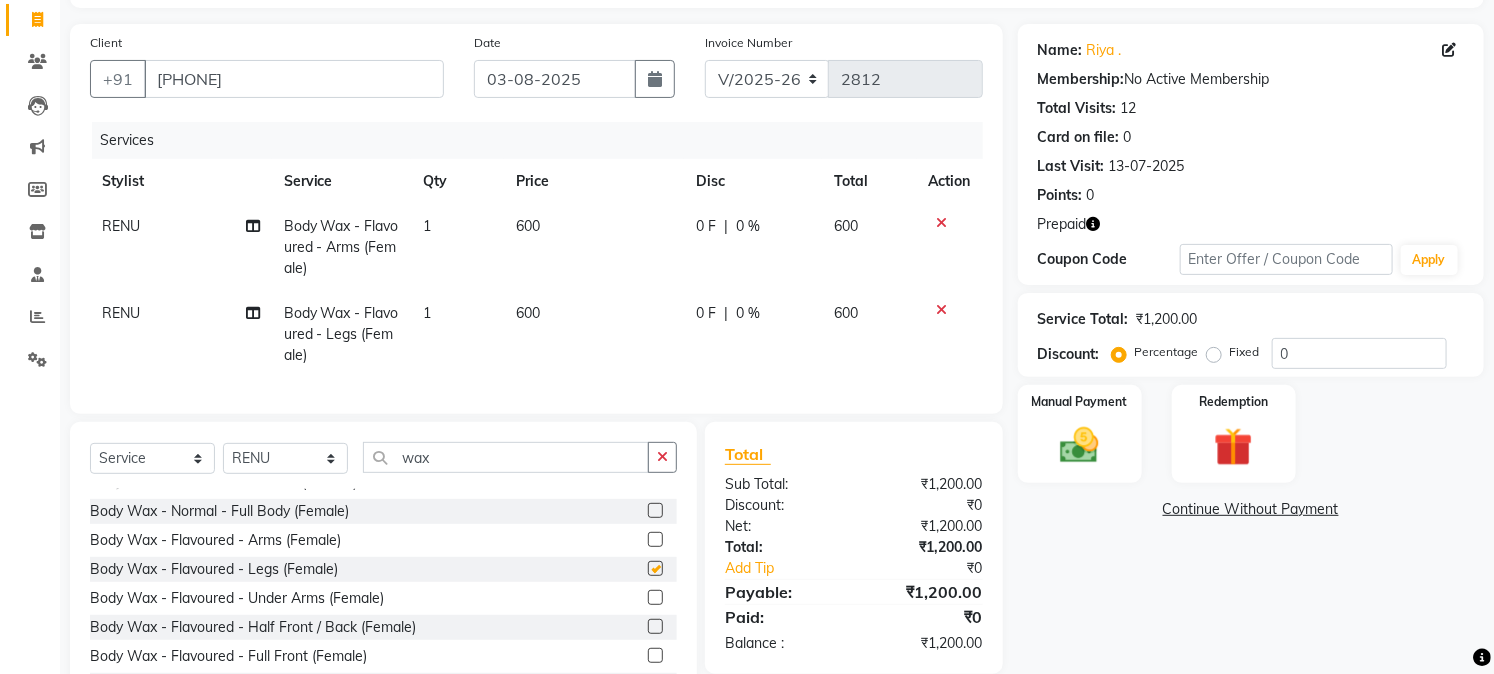 checkbox on "false" 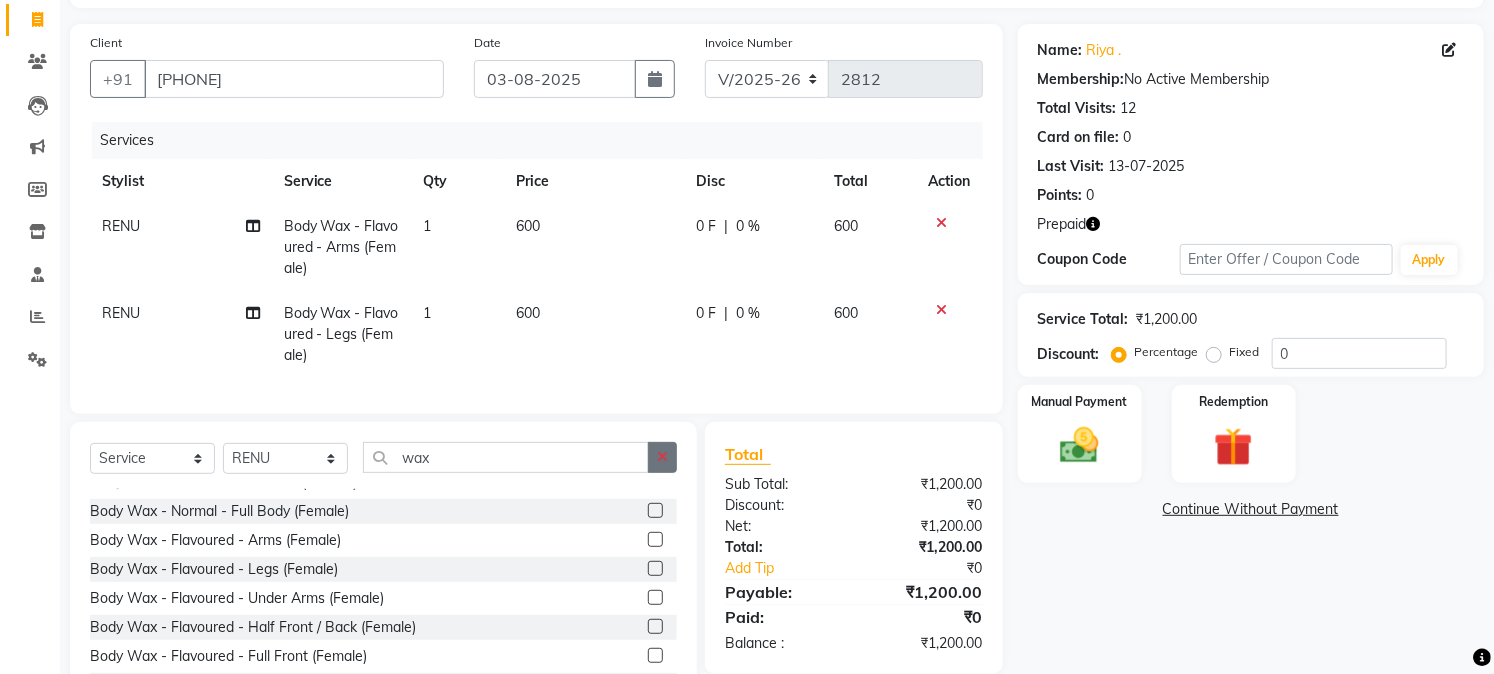 click 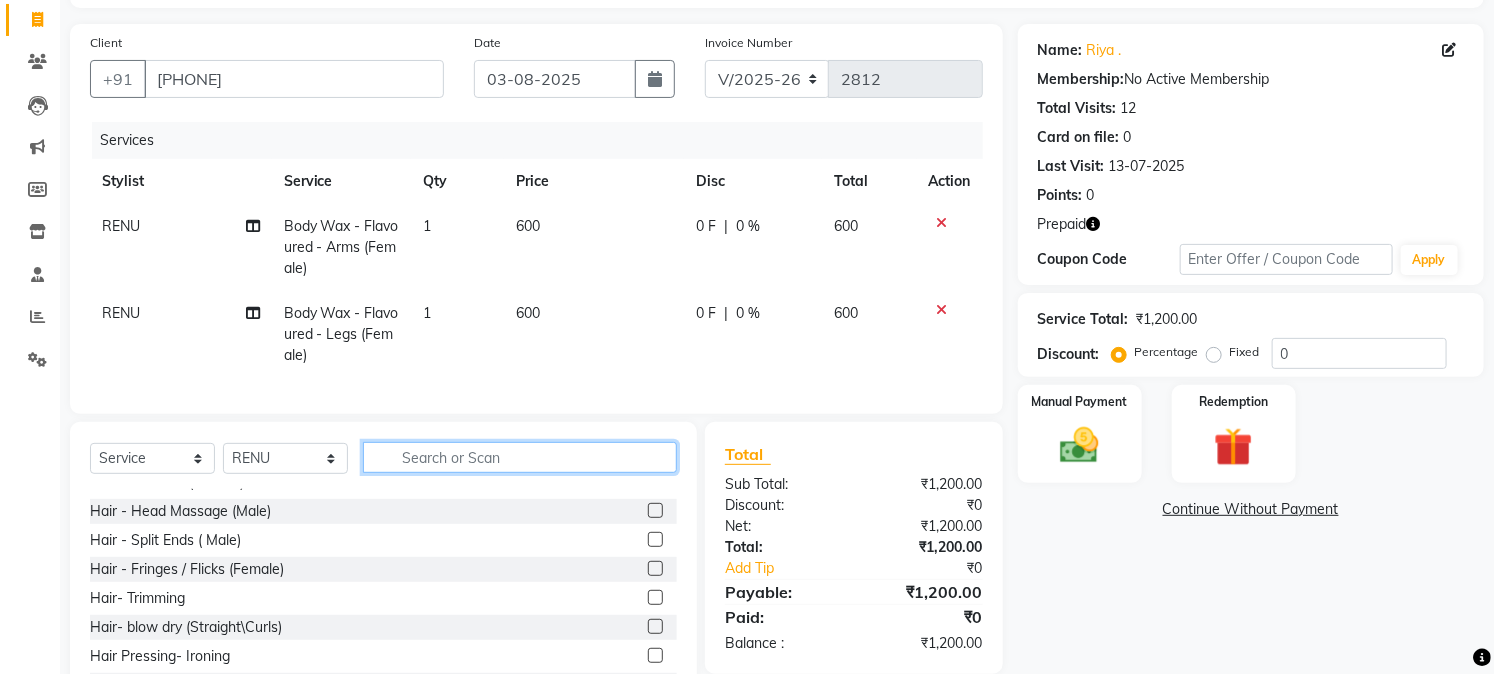 click 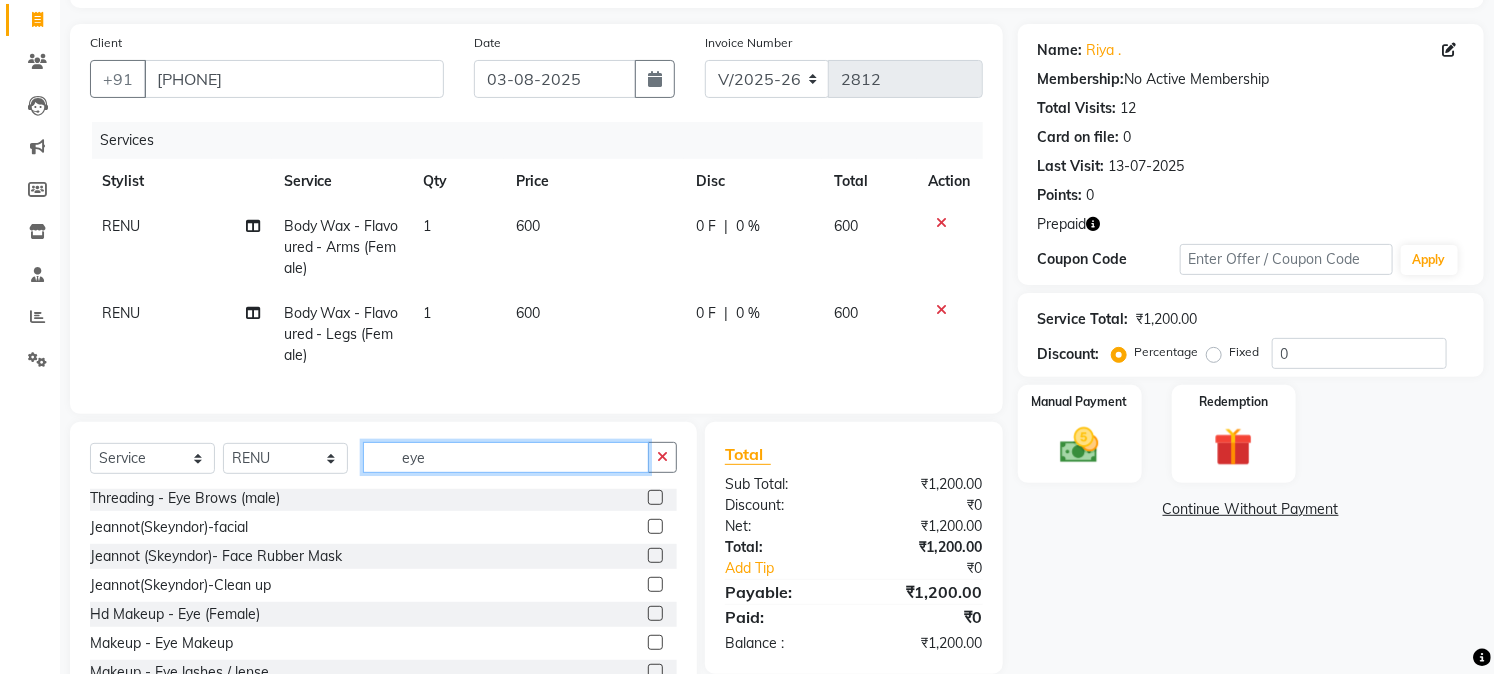 scroll, scrollTop: 0, scrollLeft: 0, axis: both 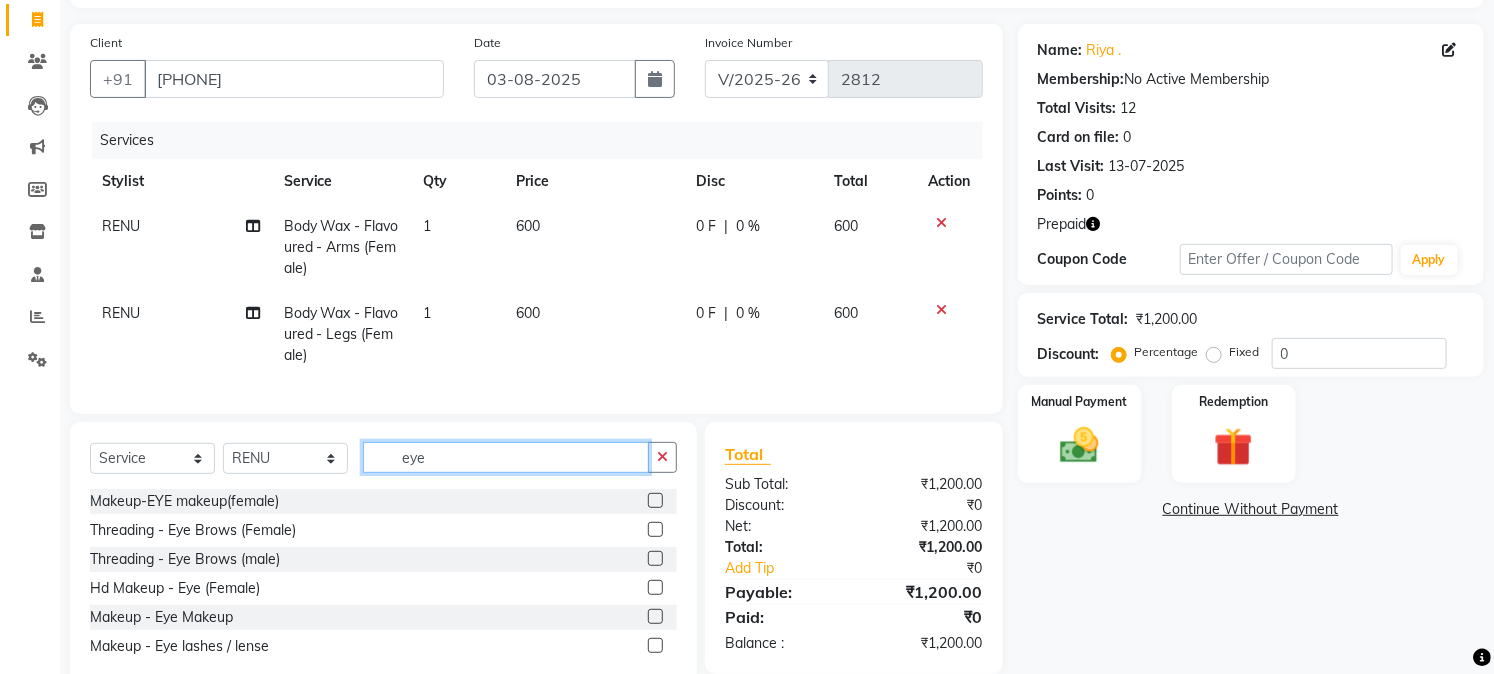 type on "eye" 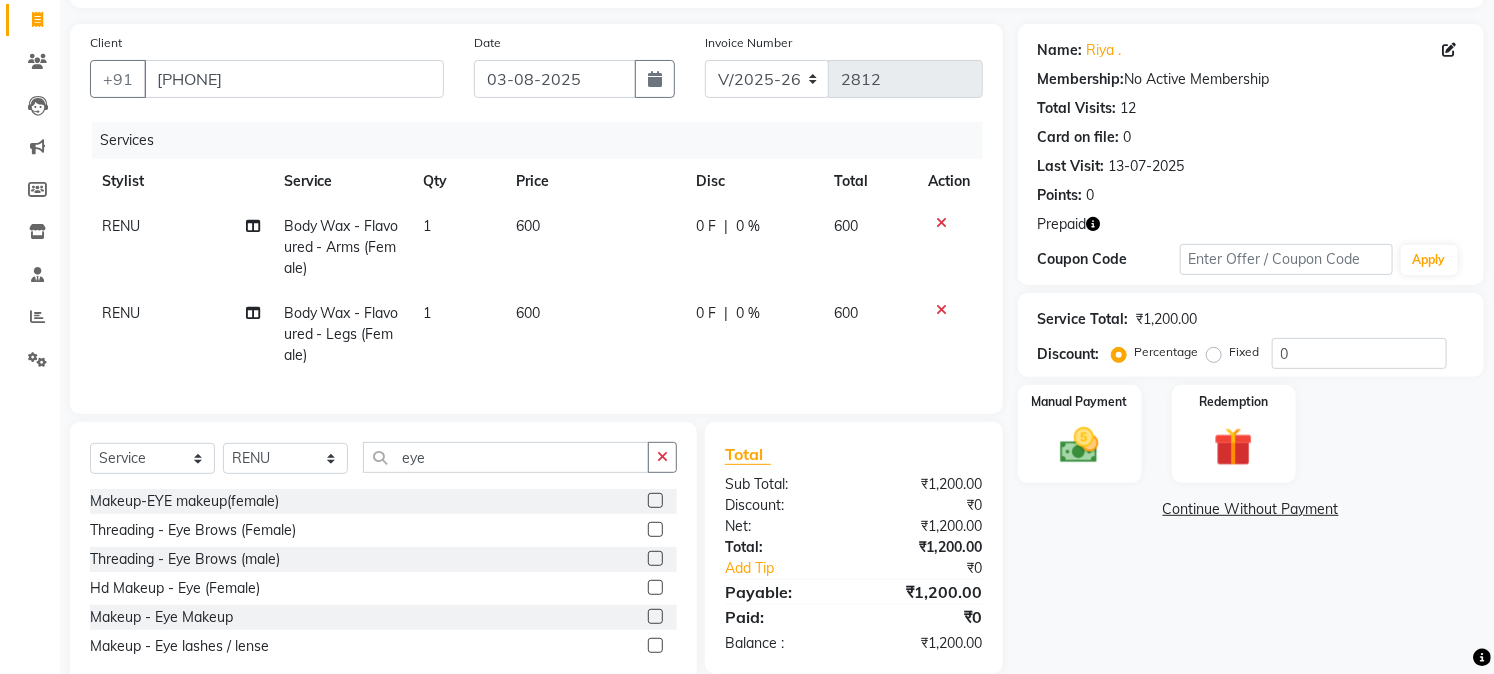 click 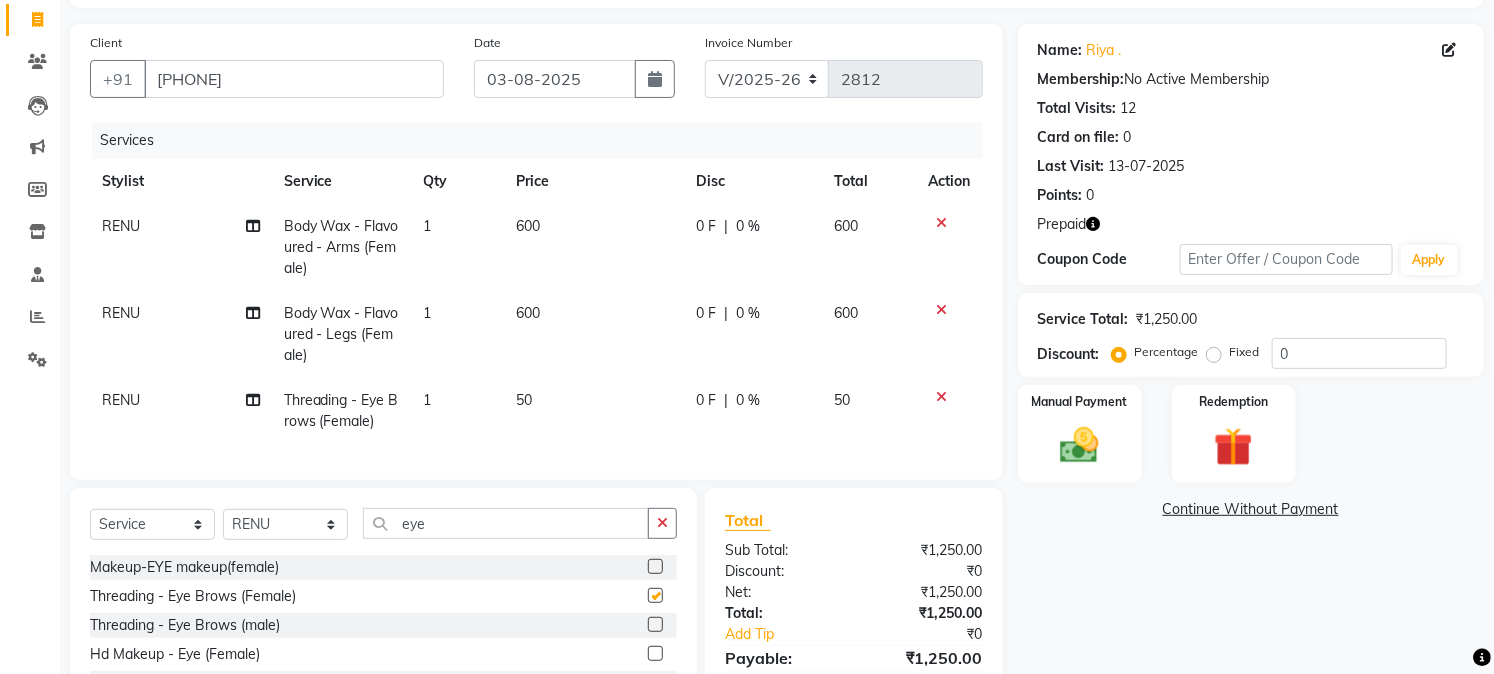 checkbox on "false" 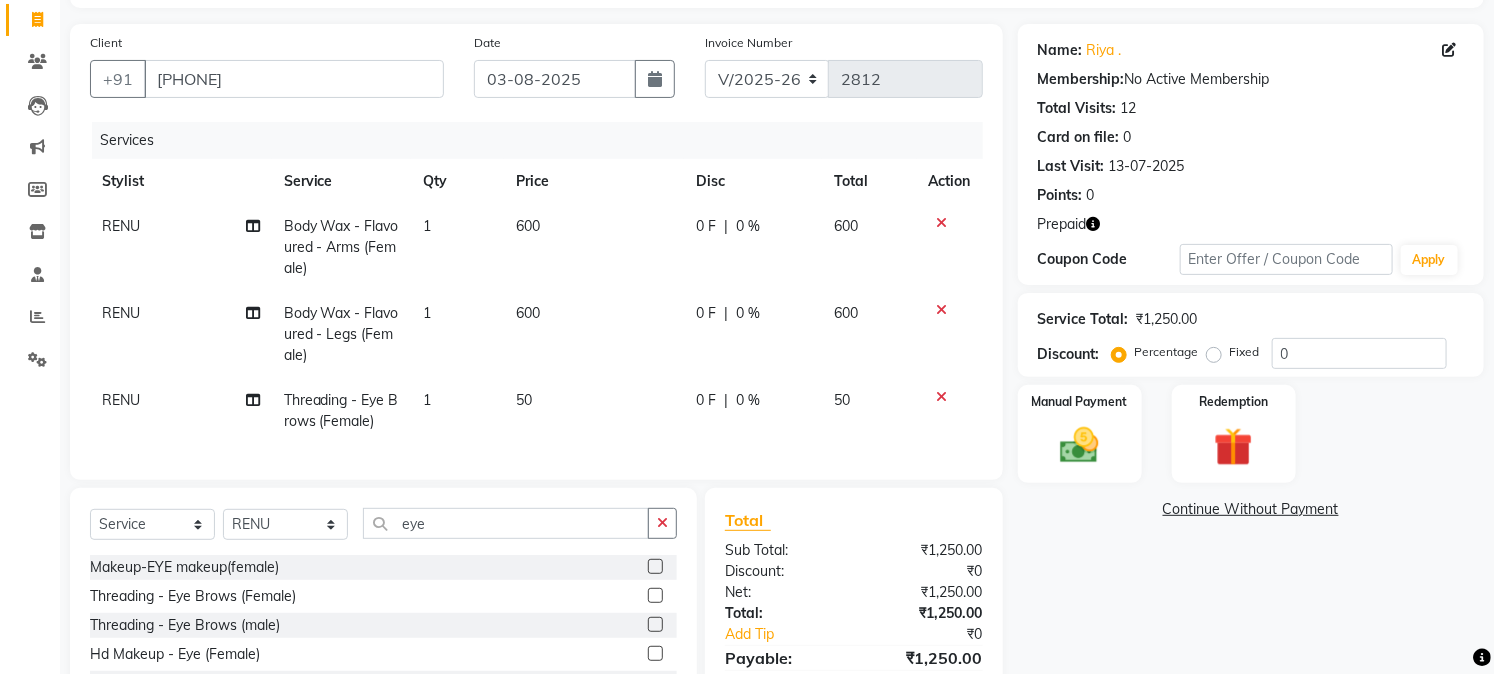 click on "50" 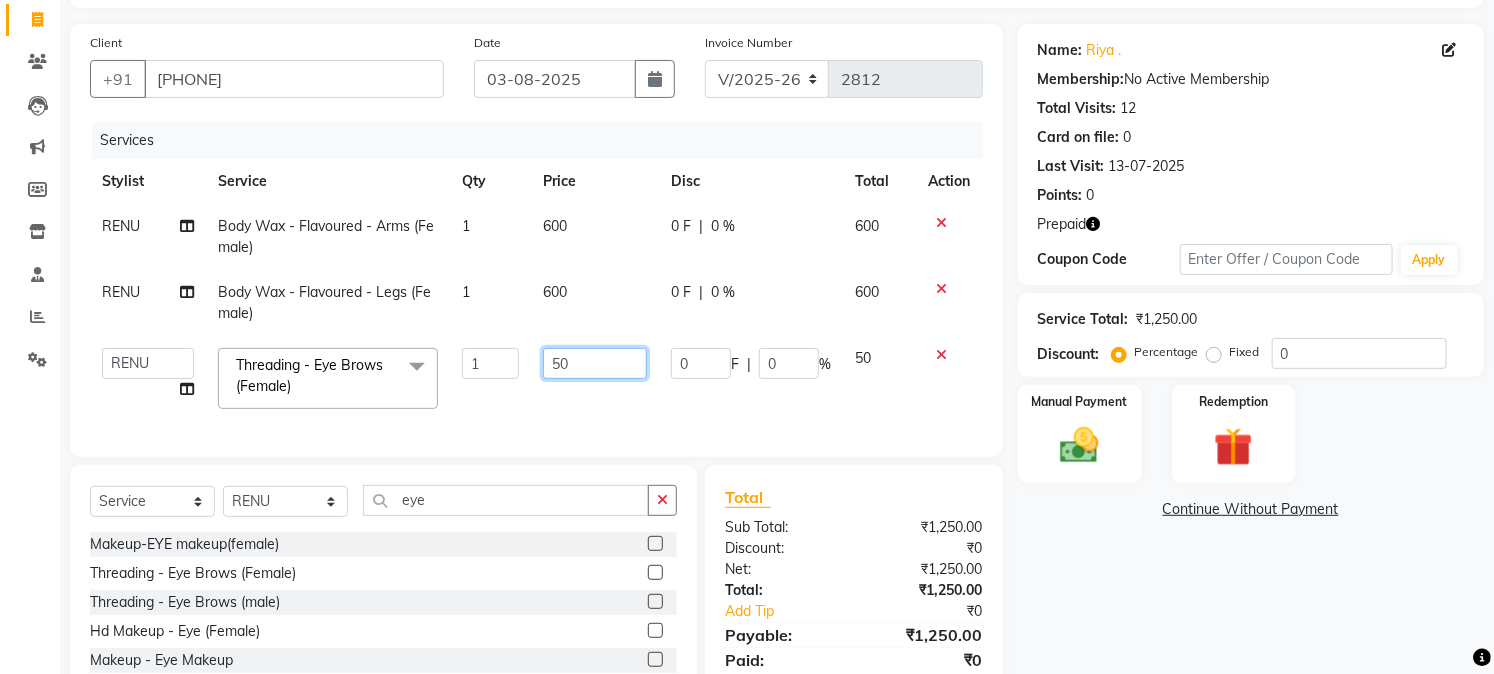 click on "50" 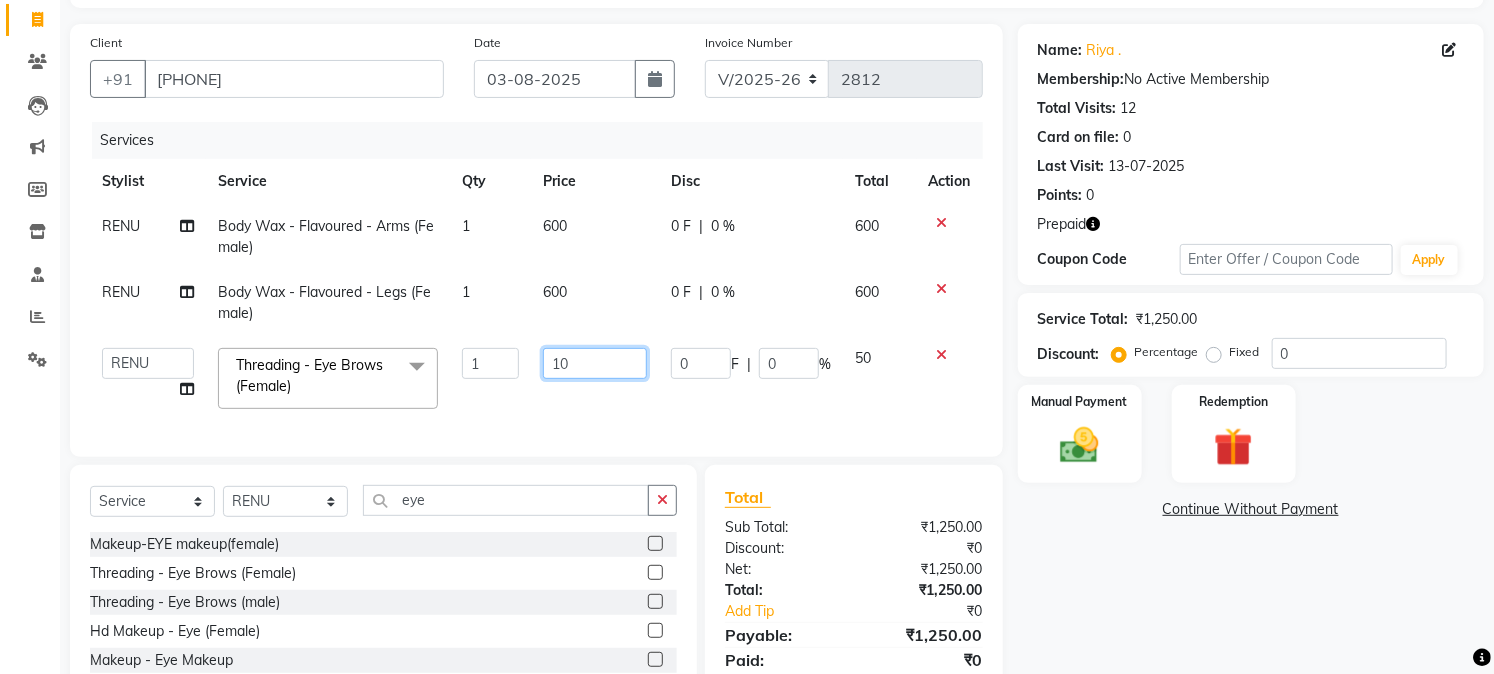 type on "100" 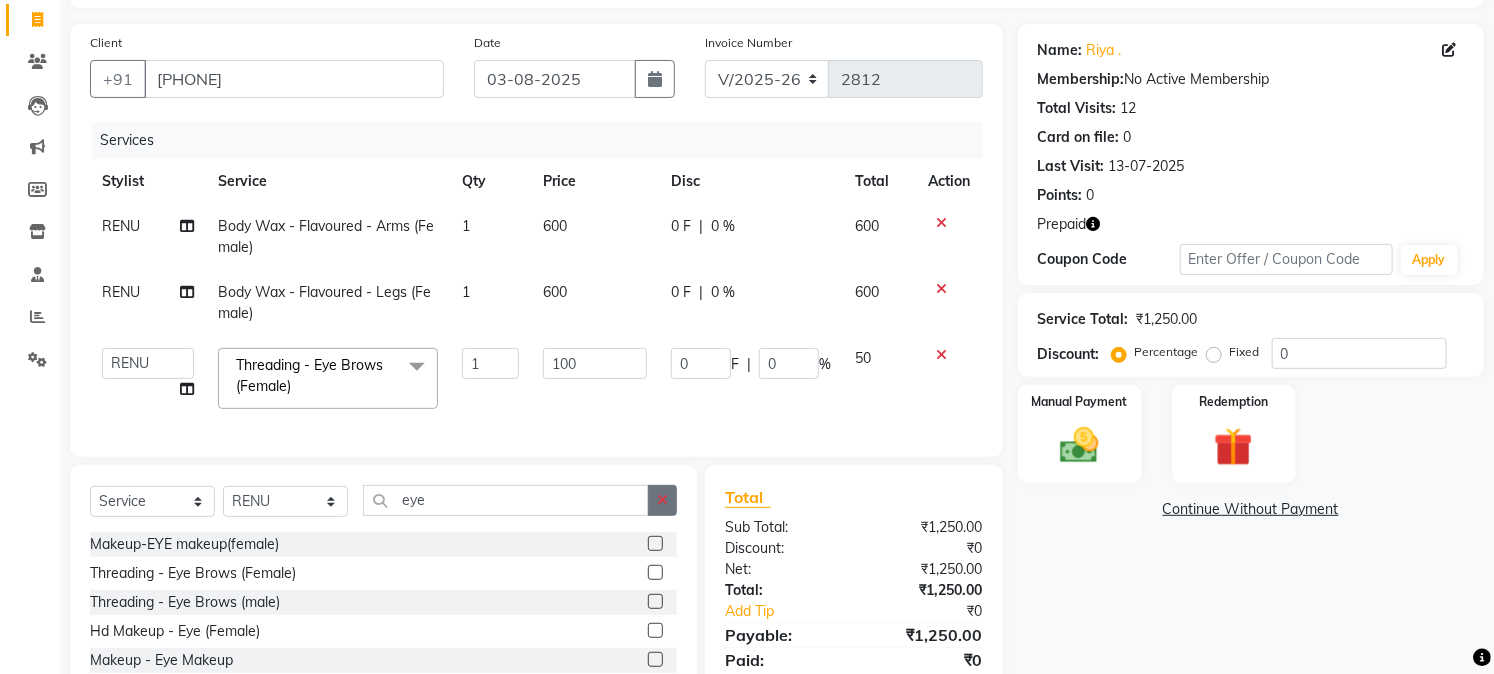 click on "Select  Service  Product  Membership  Package Voucher Prepaid Gift Card  Select Stylist Akash Anu Arun Gaurav  GULFAM jeeshan MANISH NADEEM ALI Nitin Sajwan Raja  Ranjeet RENU RIDHIMA BHATIA Rohit SAGAR Shakel SOHEIL Sonam SUNIL USHA eye Makeup-EYE makeup(female)  Threading - Eye Brows (Female)  Threading - Eye Brows (male)  Hd Makeup - Eye (Female)  Makeup - Eye Makeup  Makeup - Eye lashes / lense" 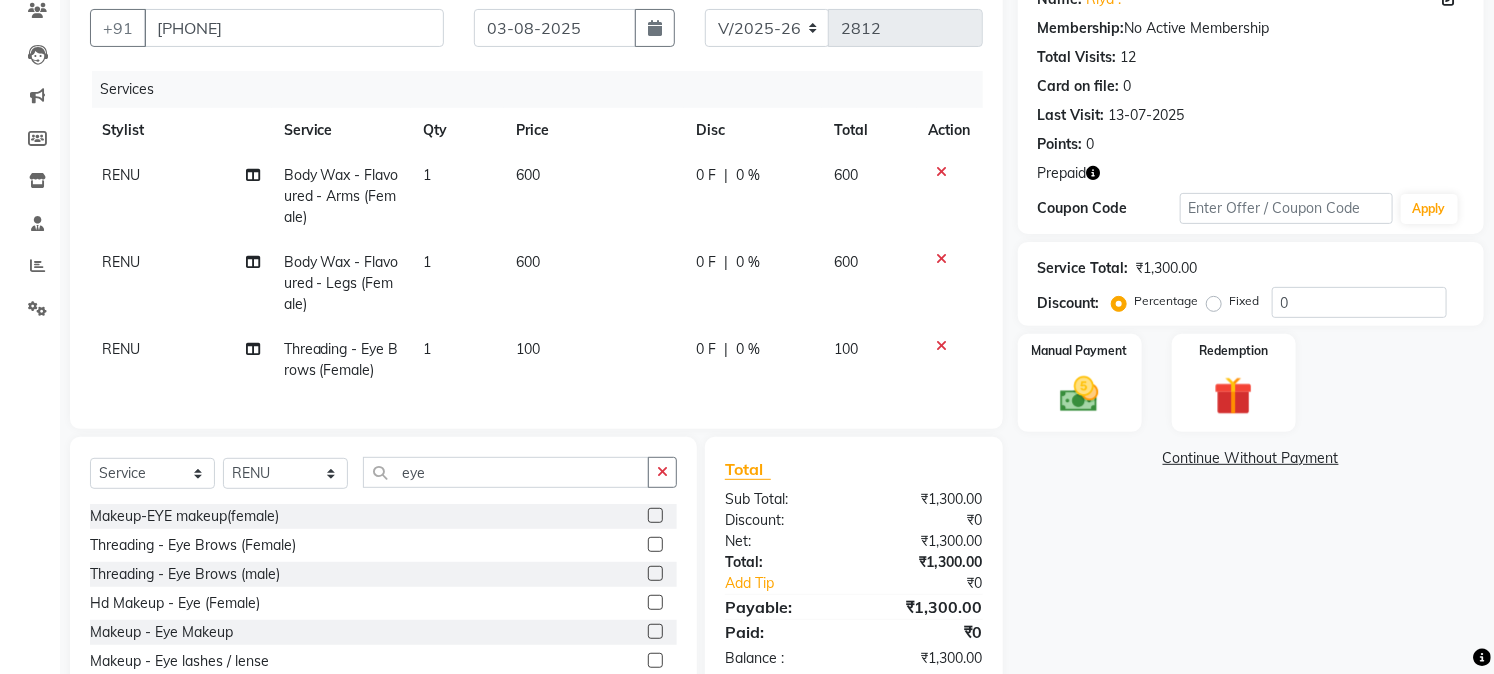 scroll, scrollTop: 255, scrollLeft: 0, axis: vertical 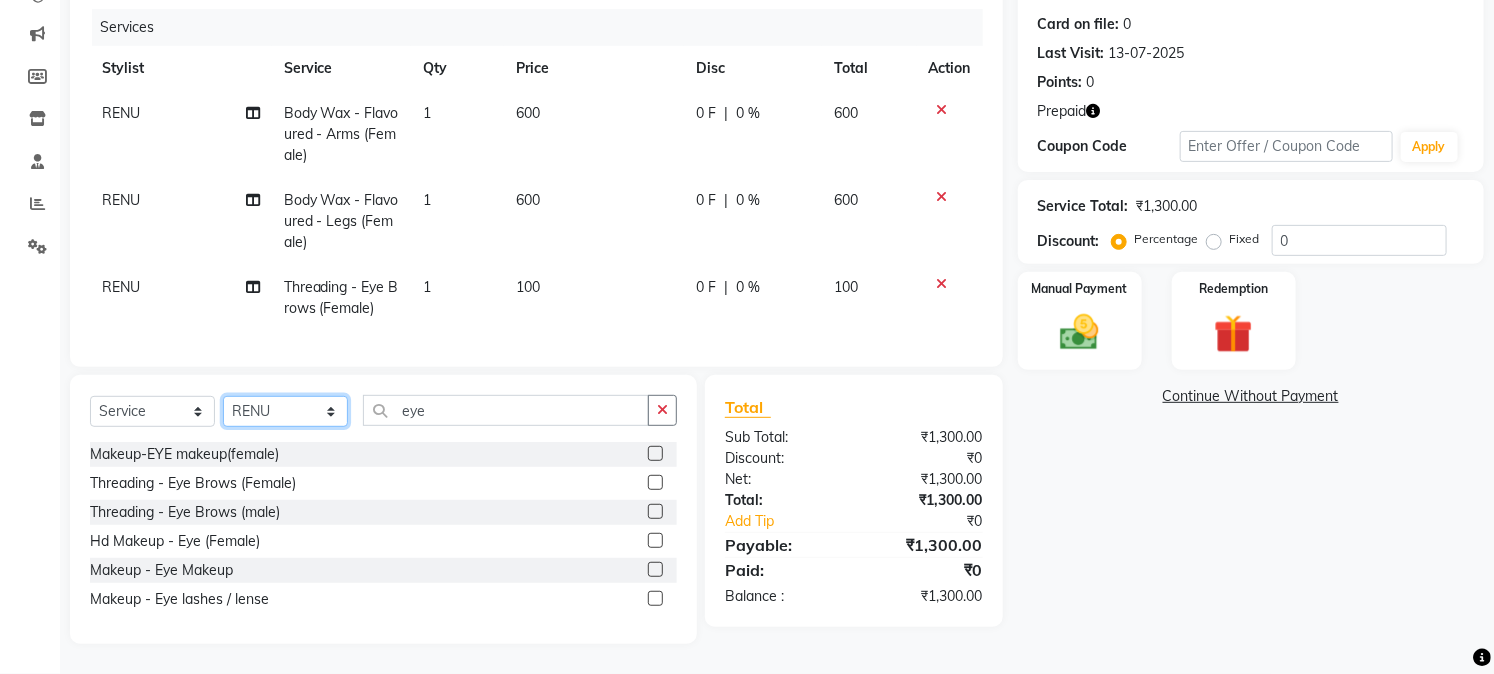click on "Select Stylist Akash Anu Arun Gaurav  GULFAM jeeshan MANISH NADEEM ALI Nitin Sajwan Raja  Ranjeet RENU RIDHIMA BHATIA Rohit SAGAR Shakel SOHEIL Sonam SUNIL USHA" 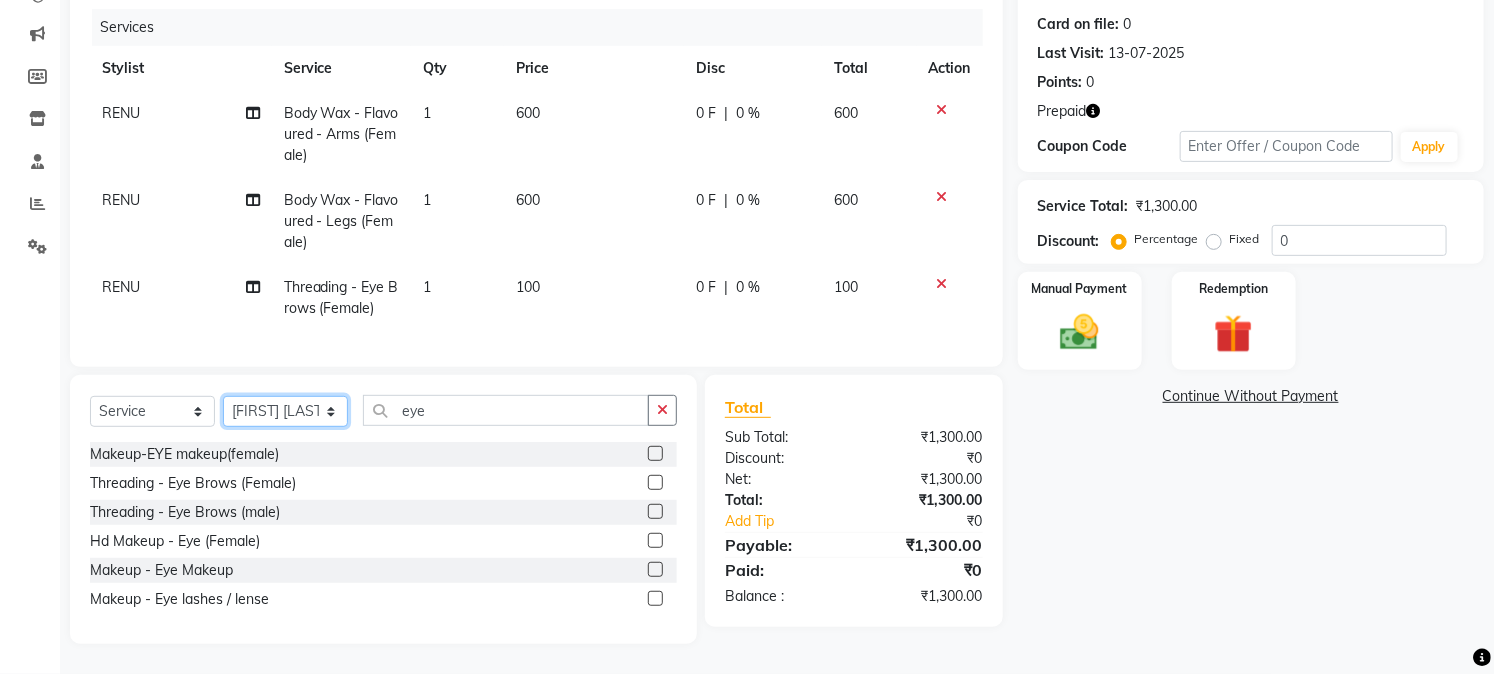 click on "Select Stylist Akash Anu Arun Gaurav  GULFAM jeeshan MANISH NADEEM ALI Nitin Sajwan Raja  Ranjeet RENU RIDHIMA BHATIA Rohit SAGAR Shakel SOHEIL Sonam SUNIL USHA" 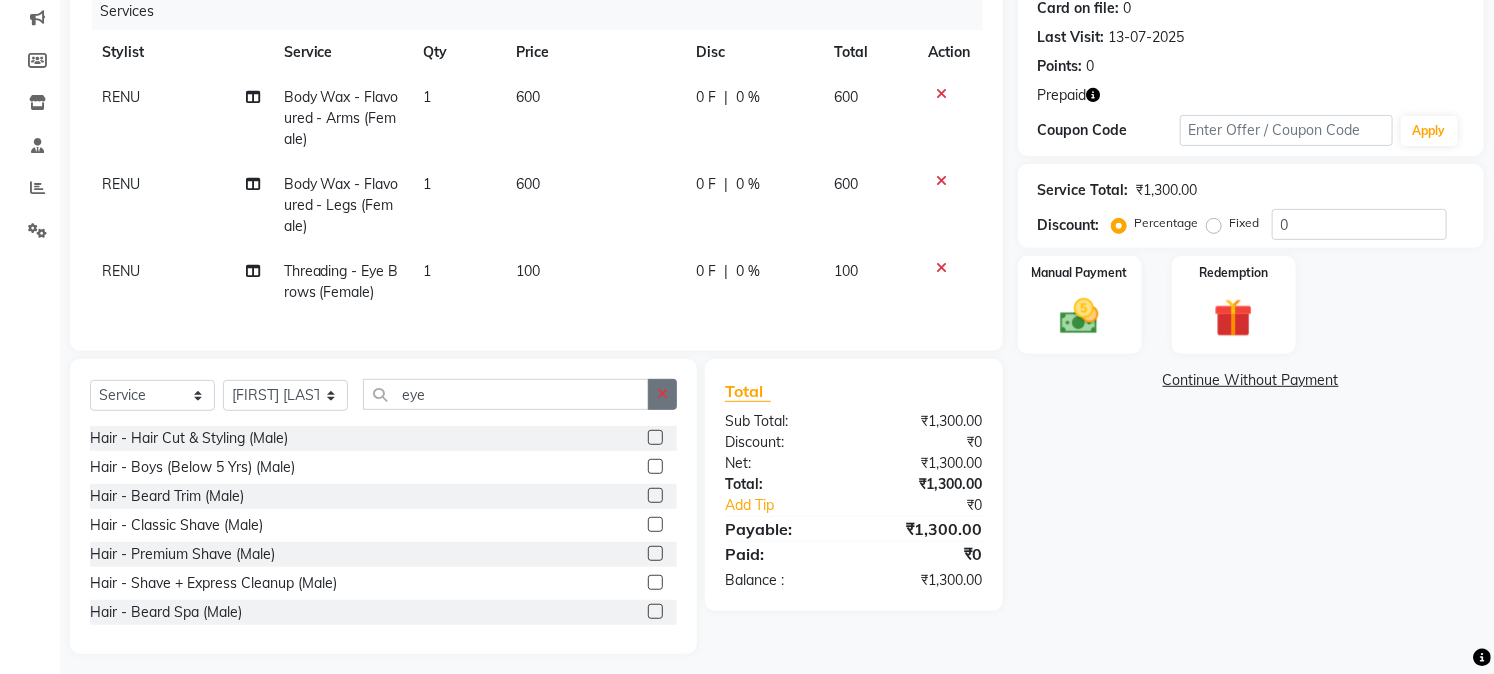 click 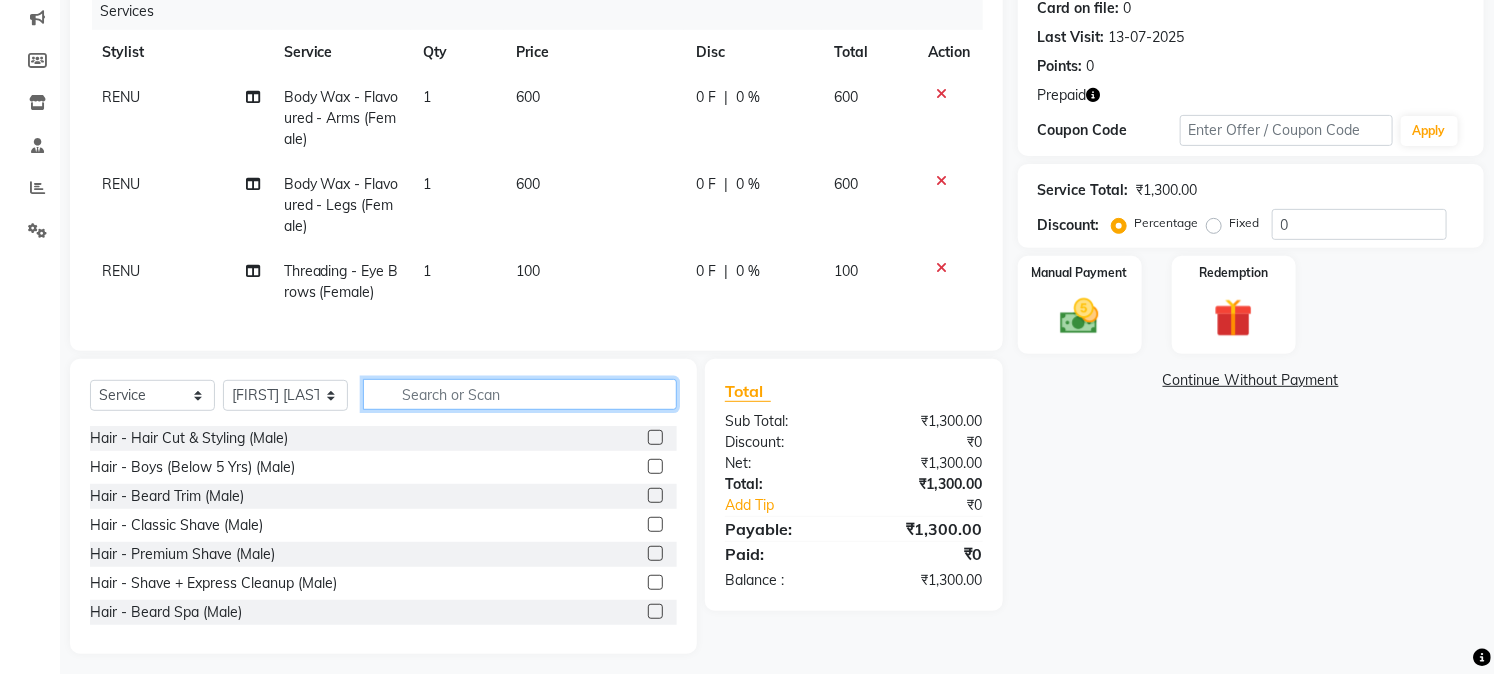 click 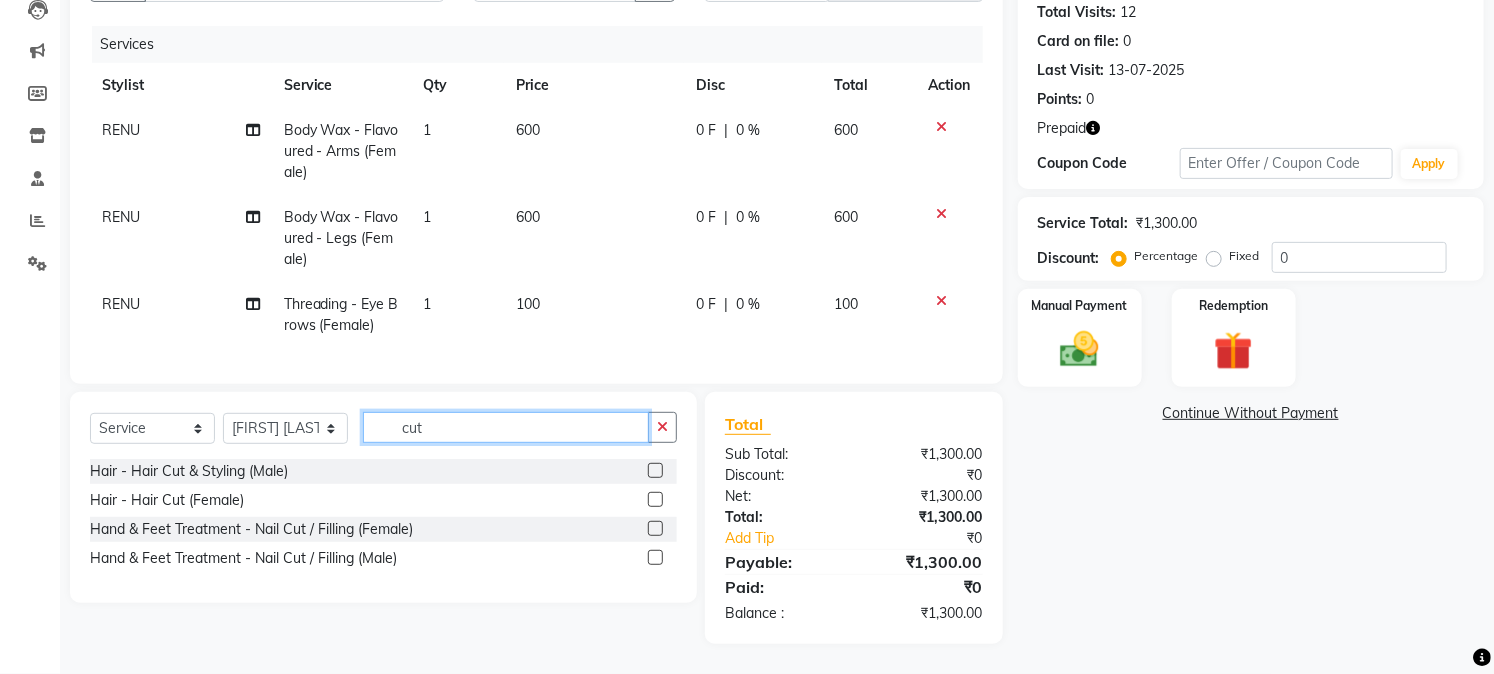 scroll, scrollTop: 238, scrollLeft: 0, axis: vertical 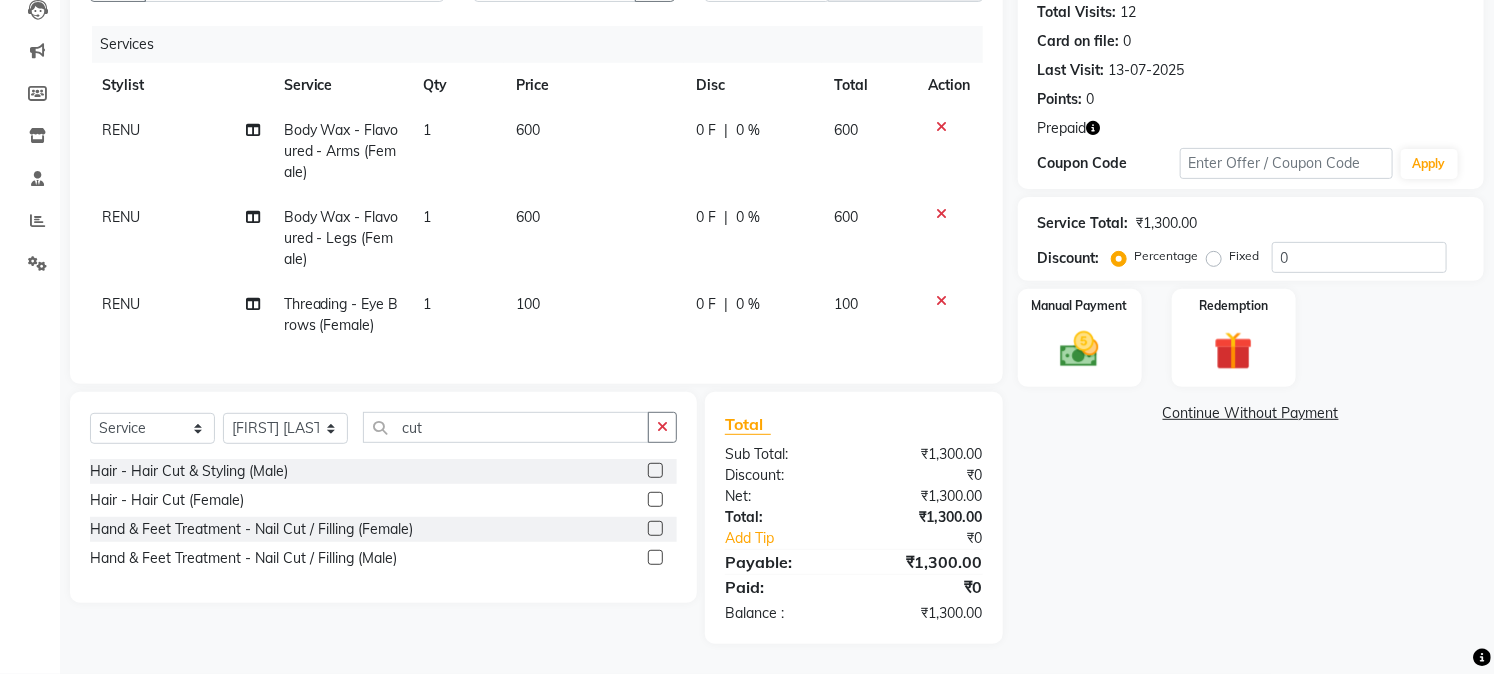 click 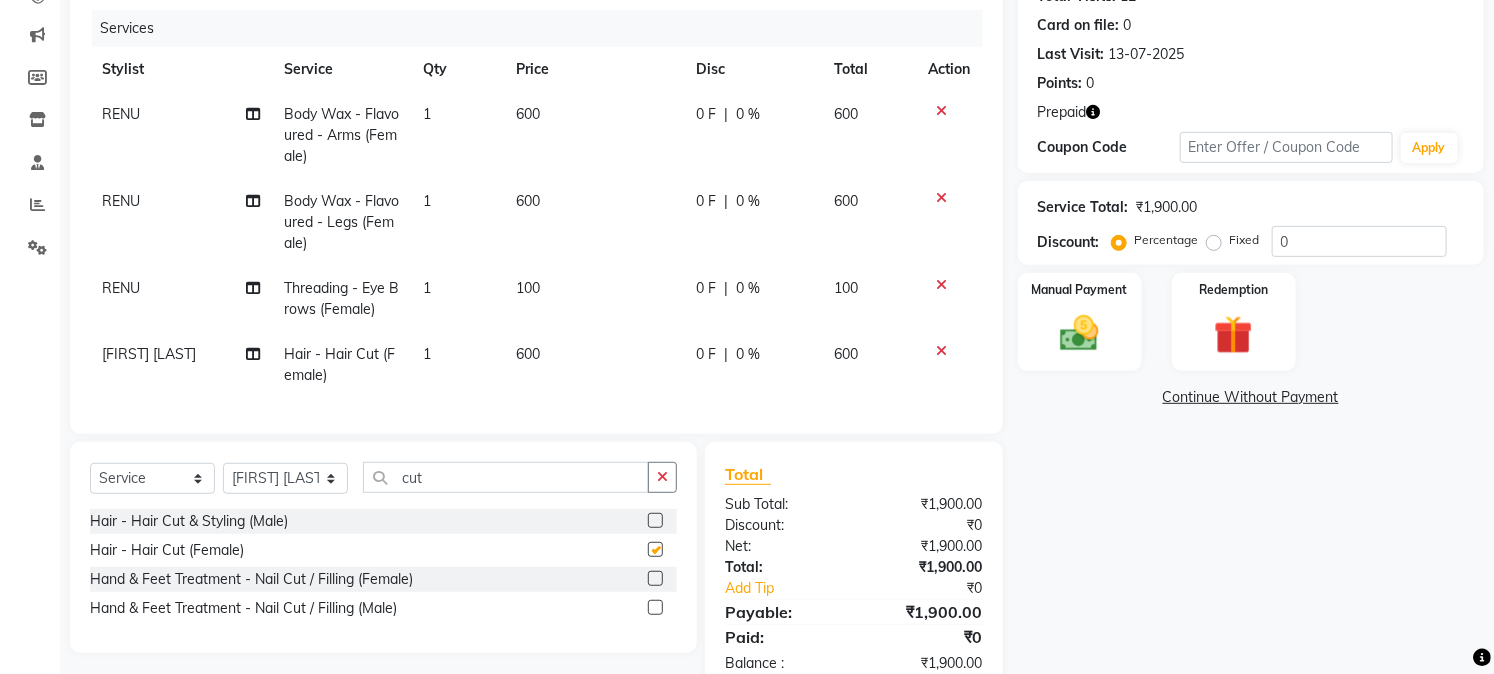 checkbox on "false" 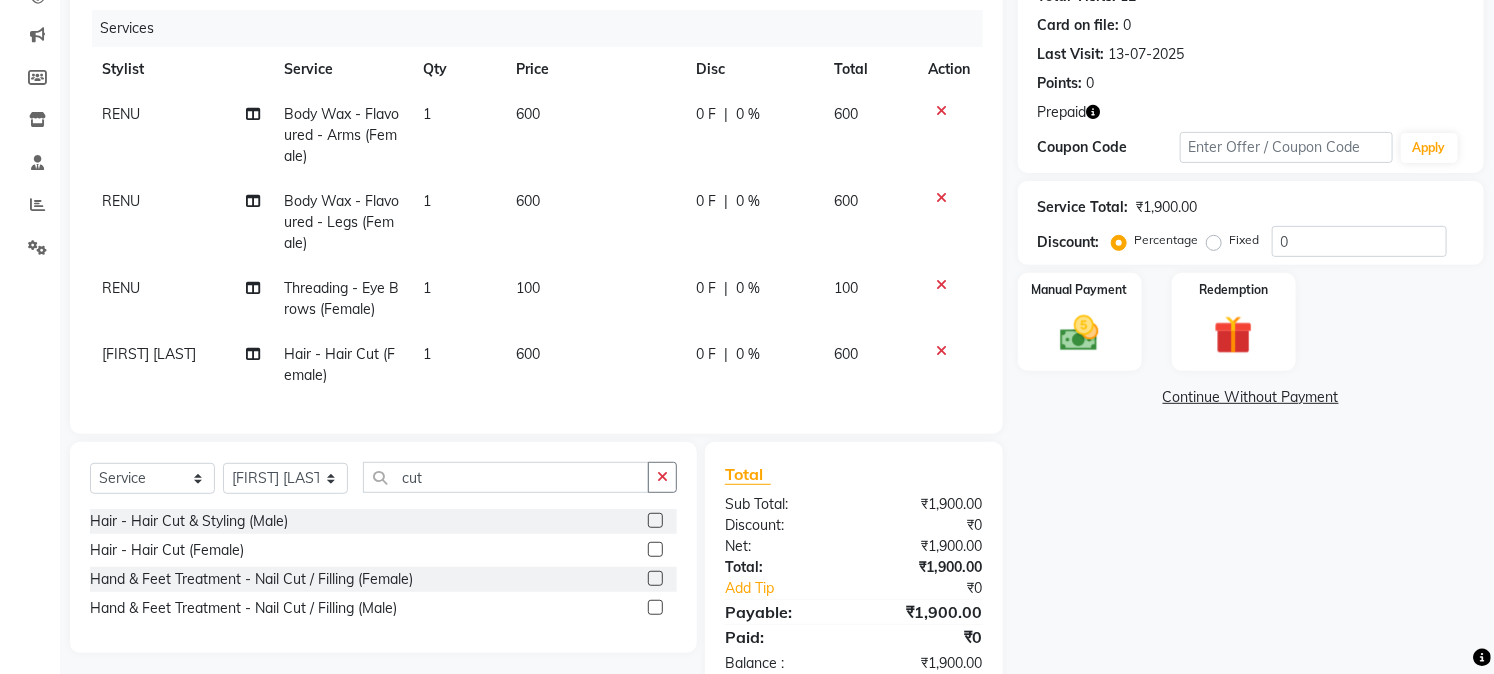click on "600" 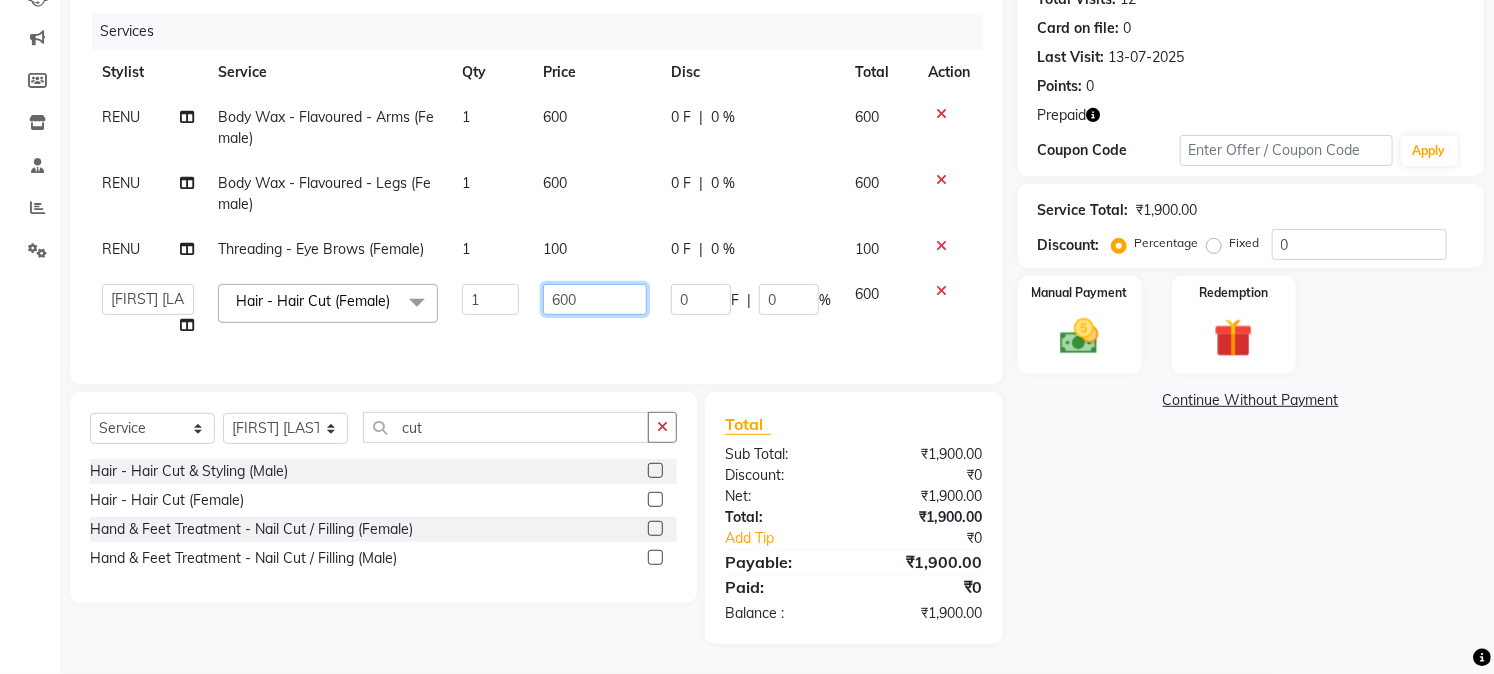 click on "600" 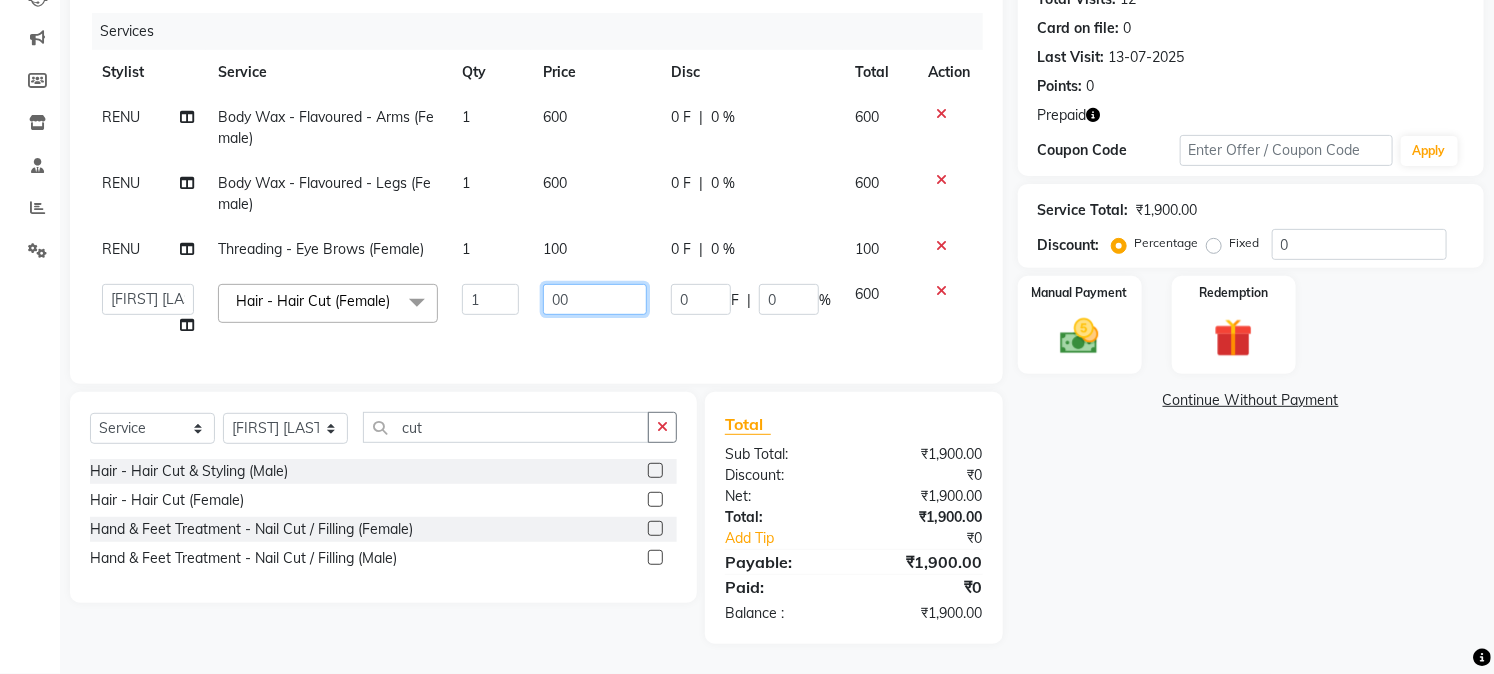 type on "500" 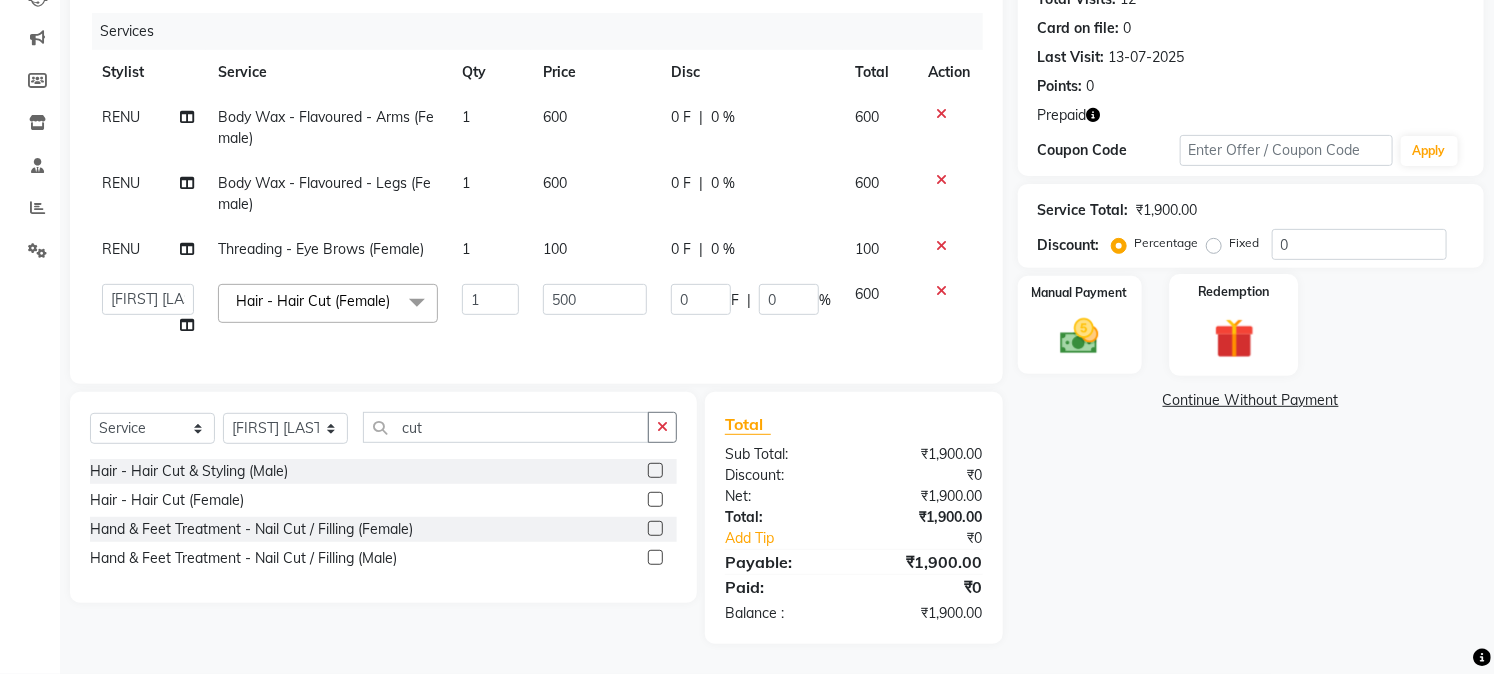 click 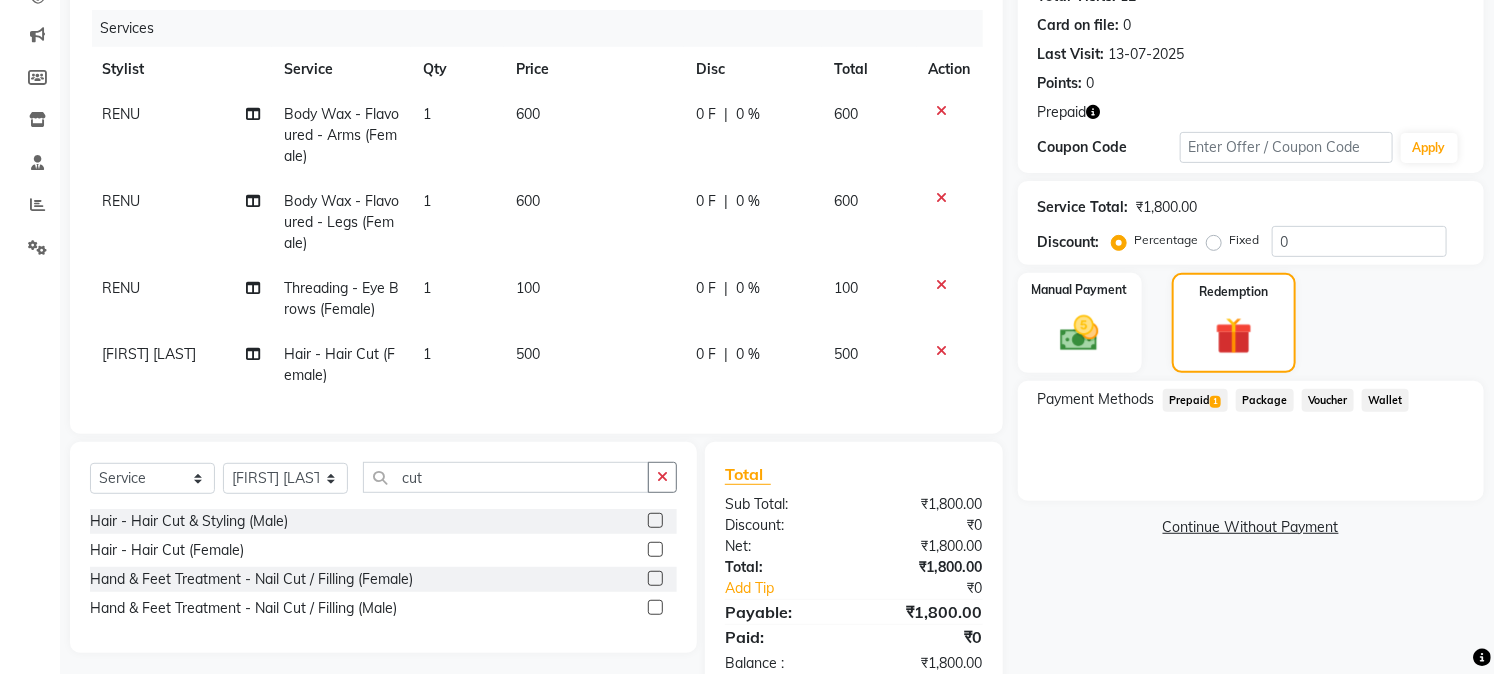 click on "Payment Methods  Prepaid  1  Package   Voucher   Wallet" 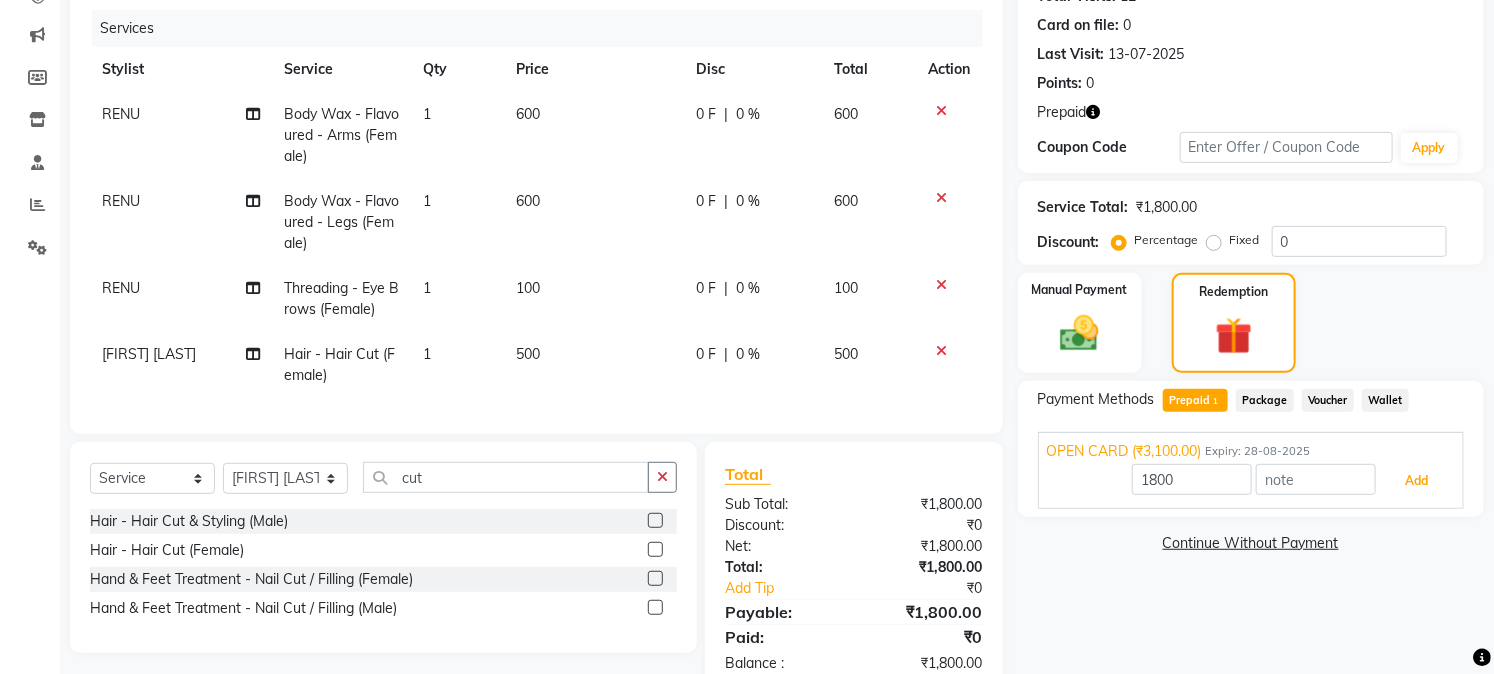 click on "Add" at bounding box center (1416, 481) 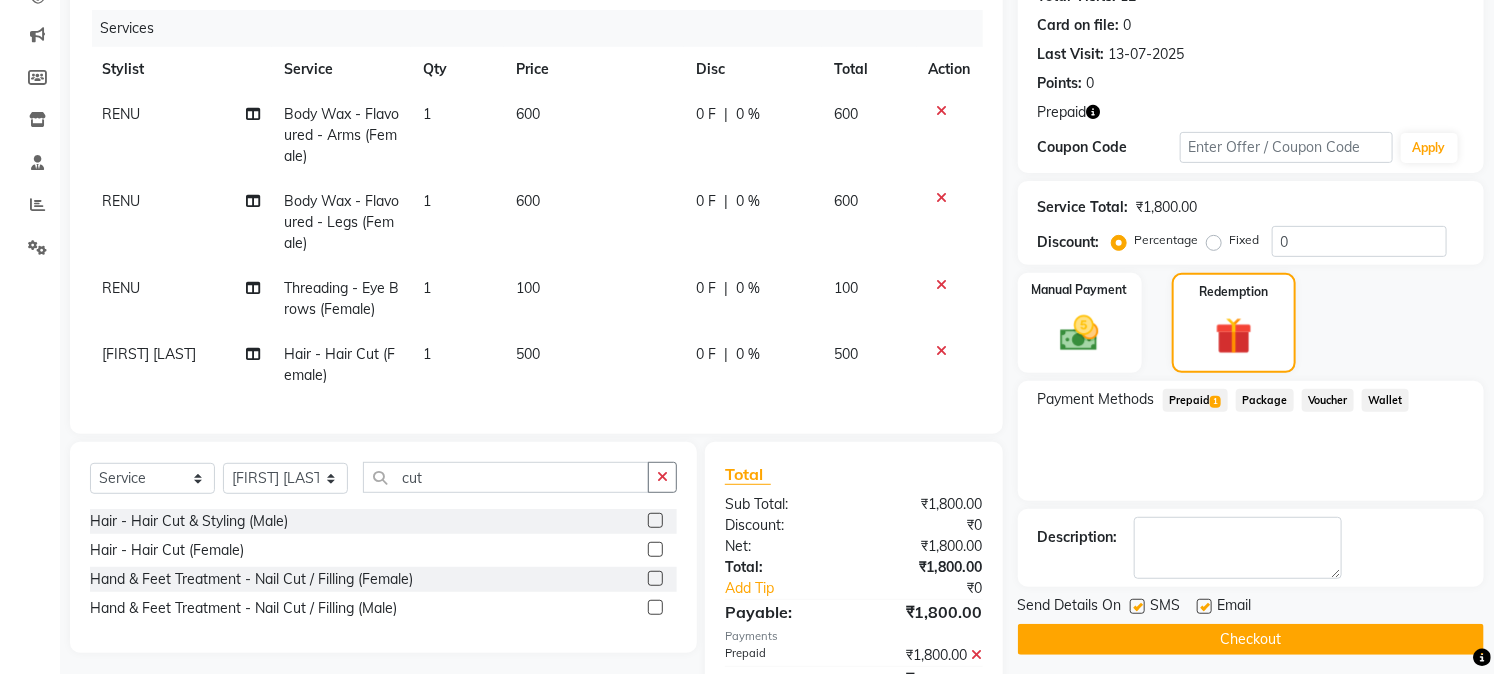 click on "Checkout" 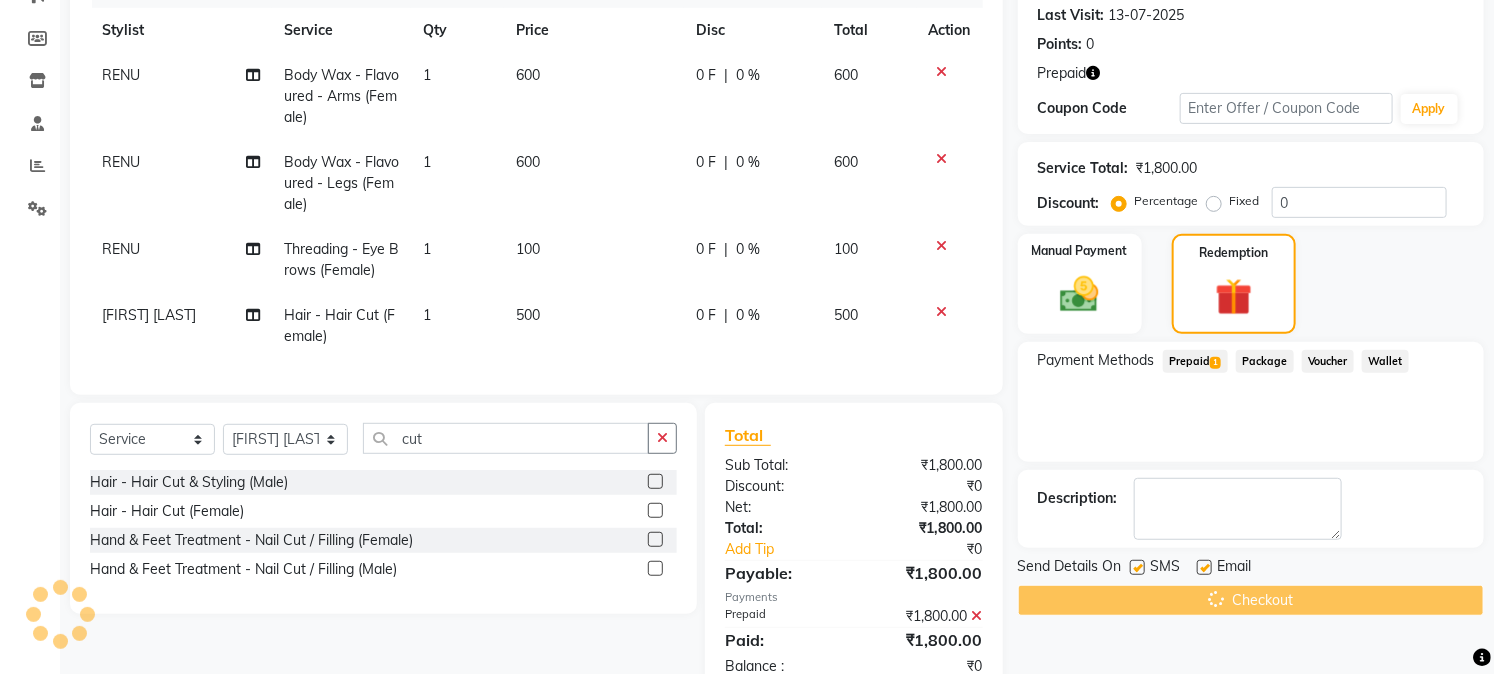 scroll, scrollTop: 346, scrollLeft: 0, axis: vertical 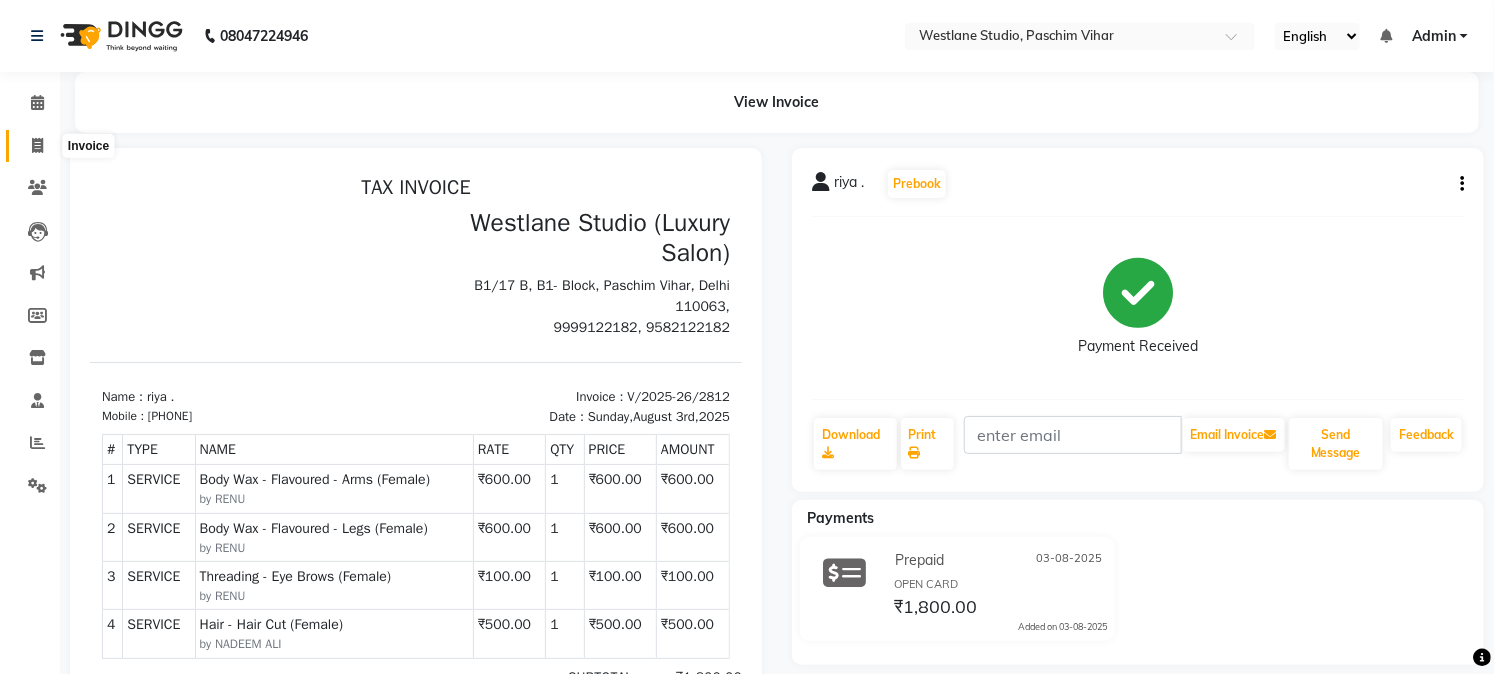 click 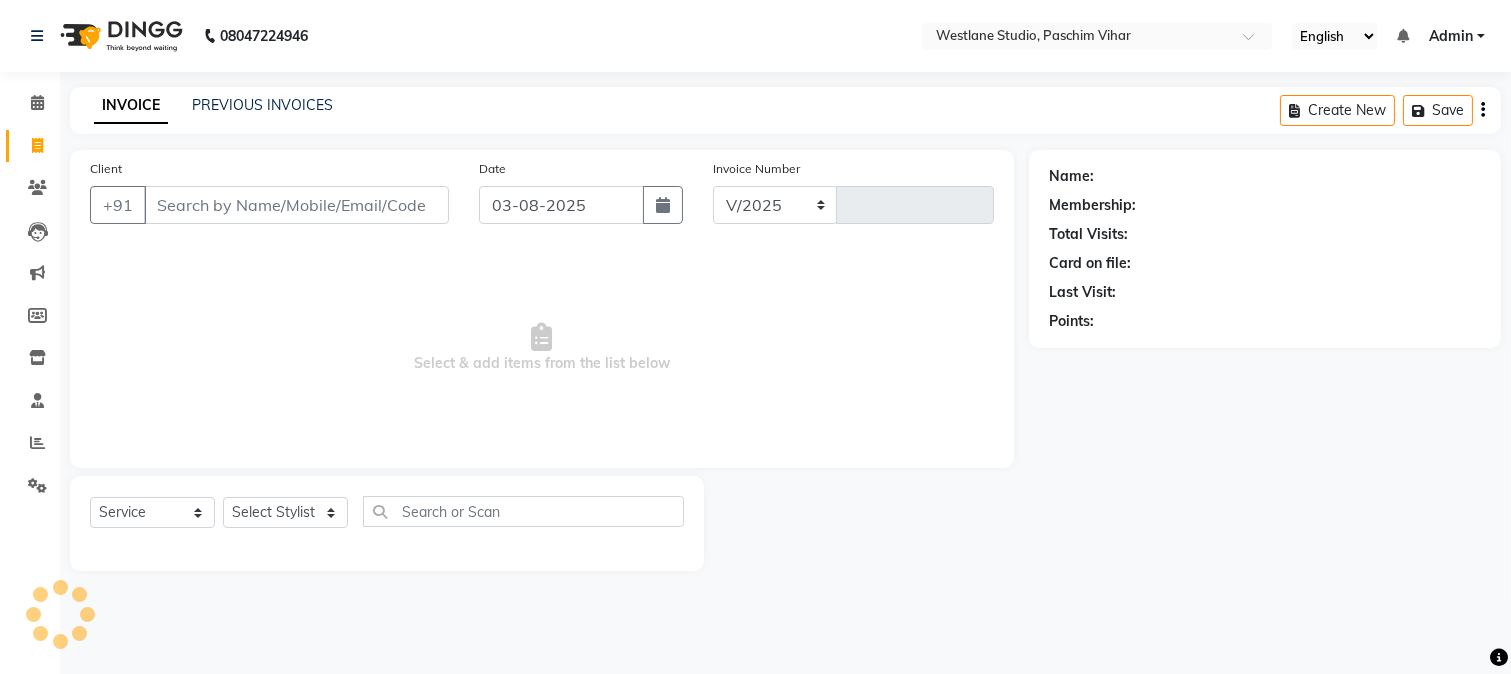 select on "223" 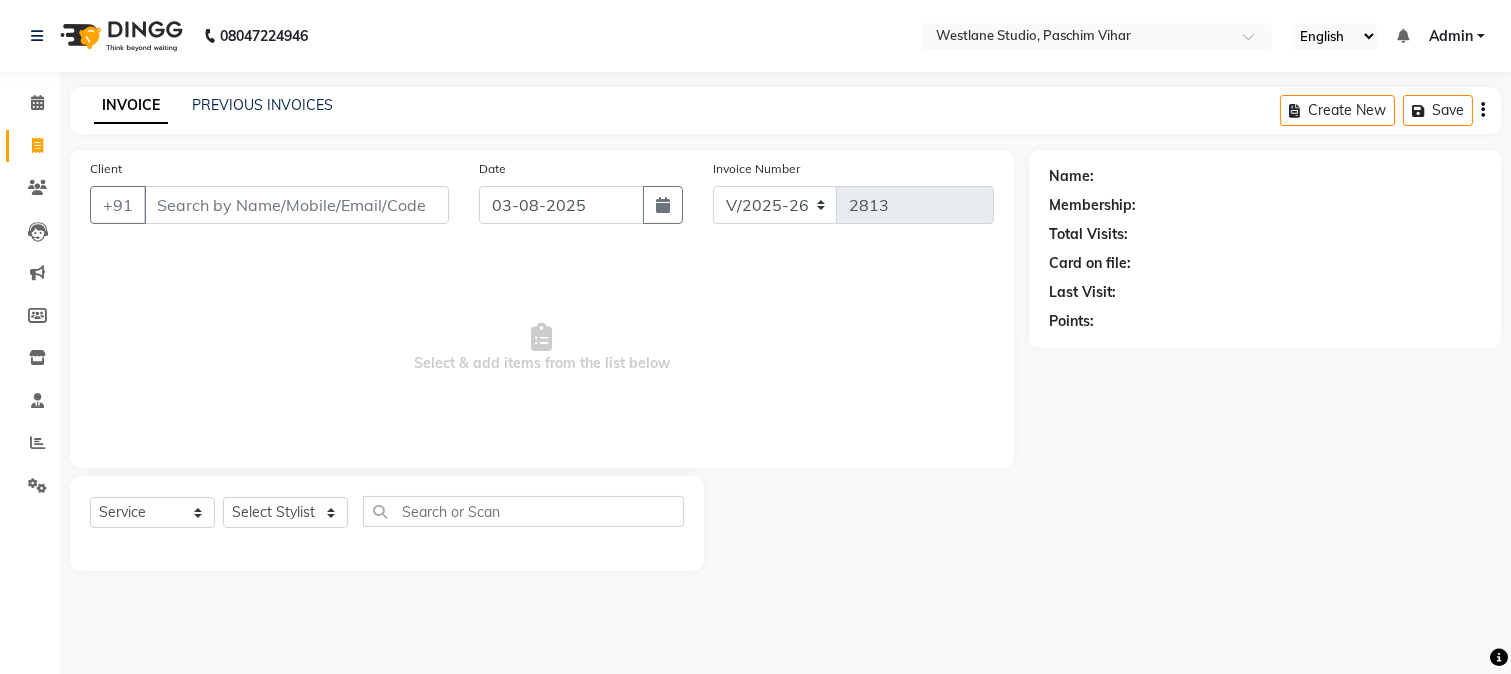 click on "Client +91" 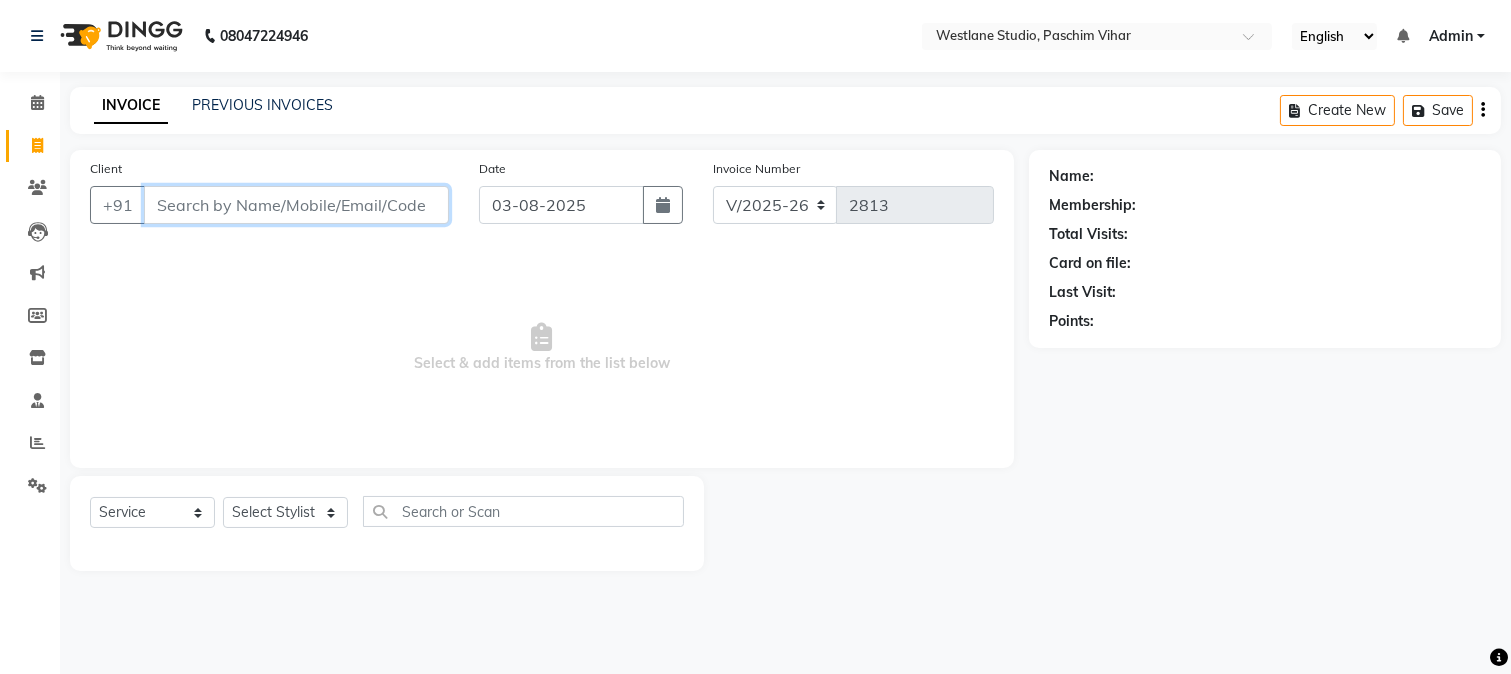 click on "Client" at bounding box center (296, 205) 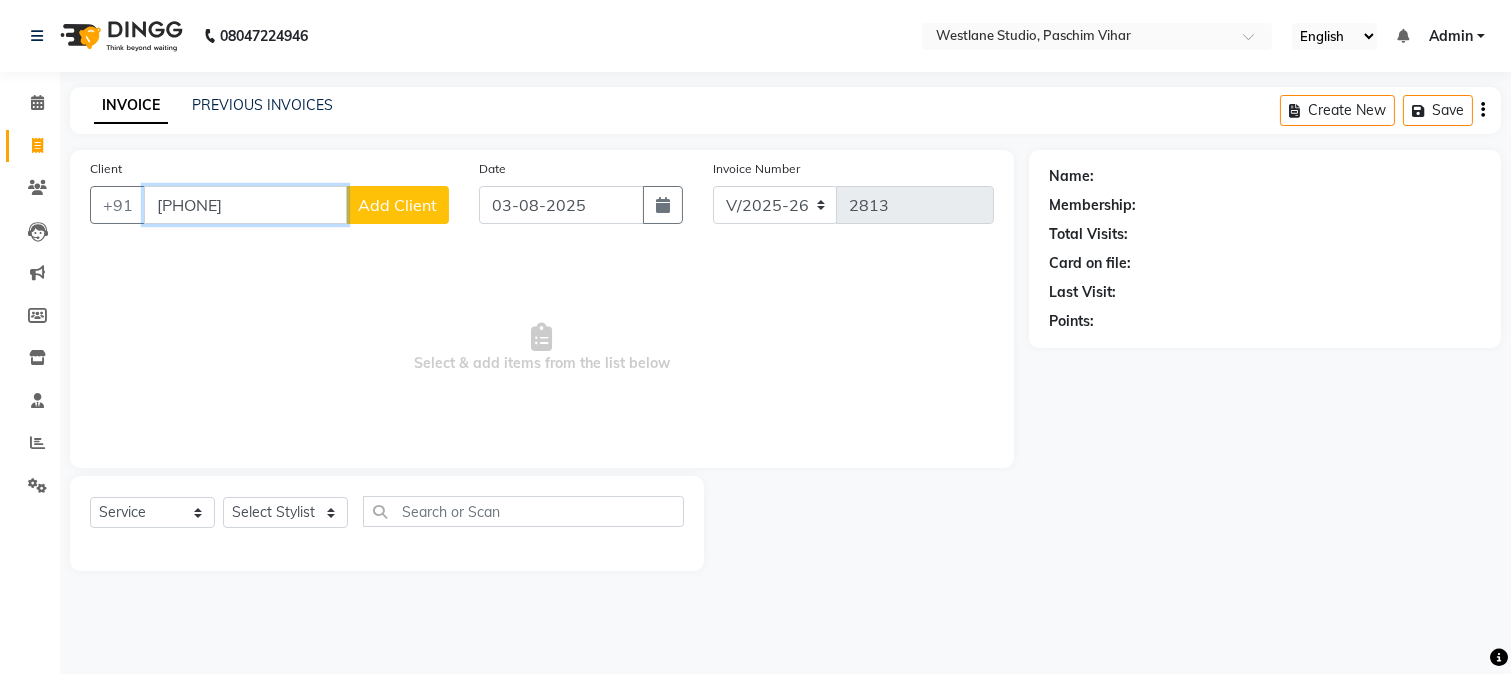 click on "[PHONE]" at bounding box center [245, 205] 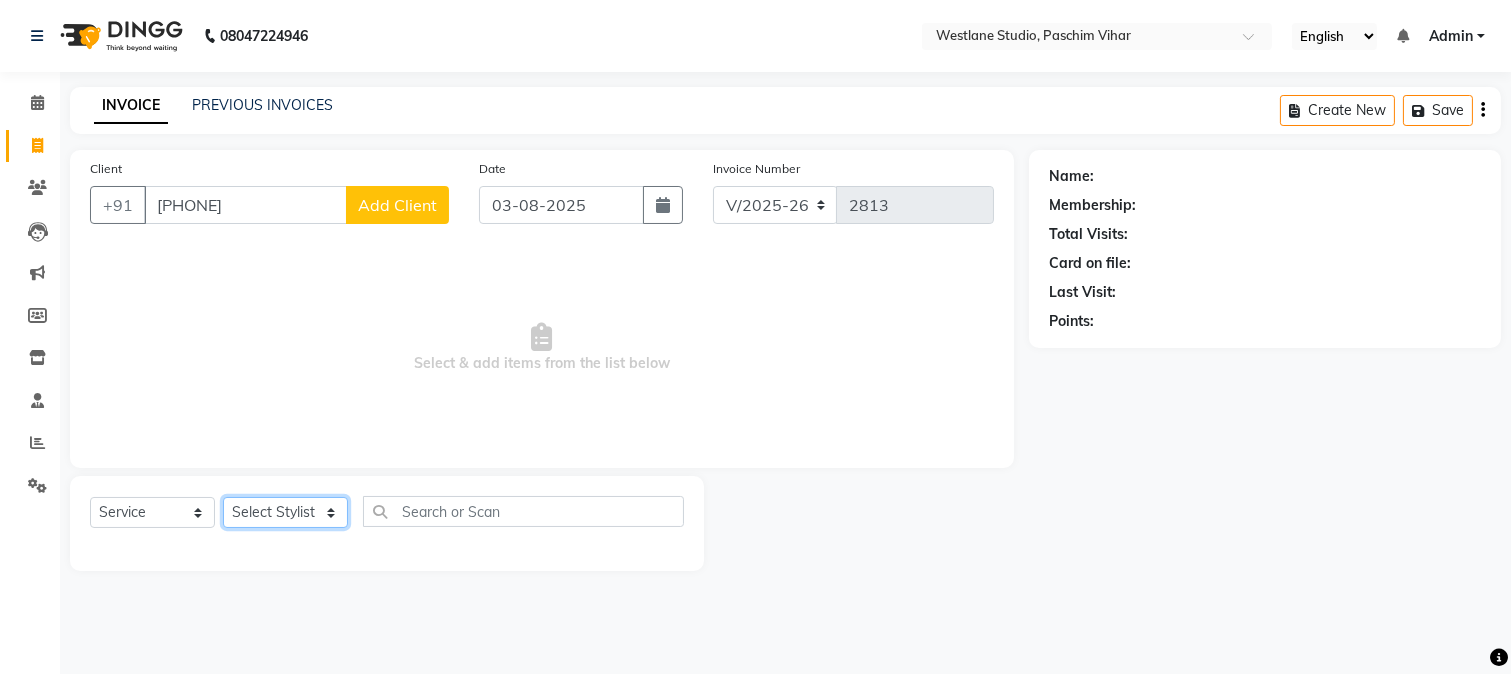 click on "Select Stylist Akash Anu Arun Gaurav  GULFAM jeeshan MANISH NADEEM ALI Nitin Sajwan Raja  Ranjeet RENU RIDHIMA BHATIA Rohit SAGAR Shakel SOHEIL Sonam SUNIL USHA" 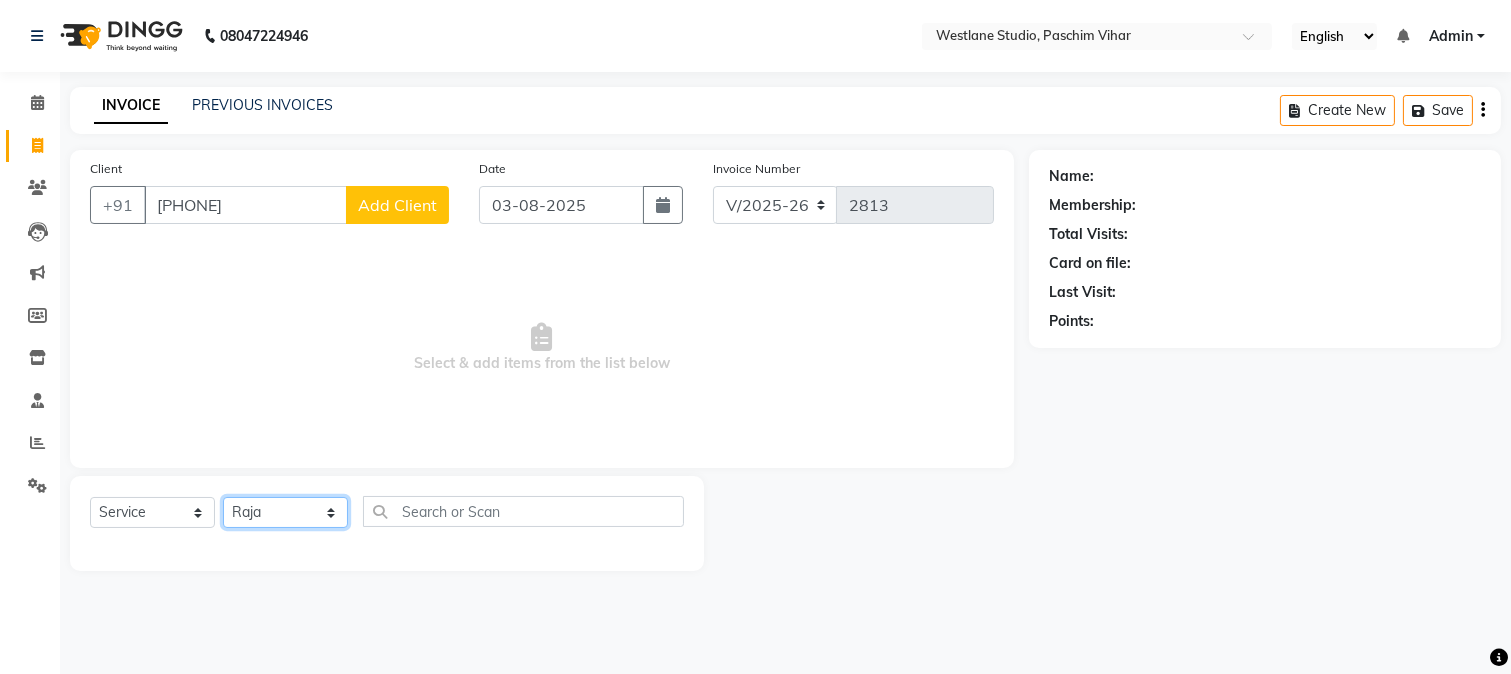 click on "Select Stylist Akash Anu Arun Gaurav  GULFAM jeeshan MANISH NADEEM ALI Nitin Sajwan Raja  Ranjeet RENU RIDHIMA BHATIA Rohit SAGAR Shakel SOHEIL Sonam SUNIL USHA" 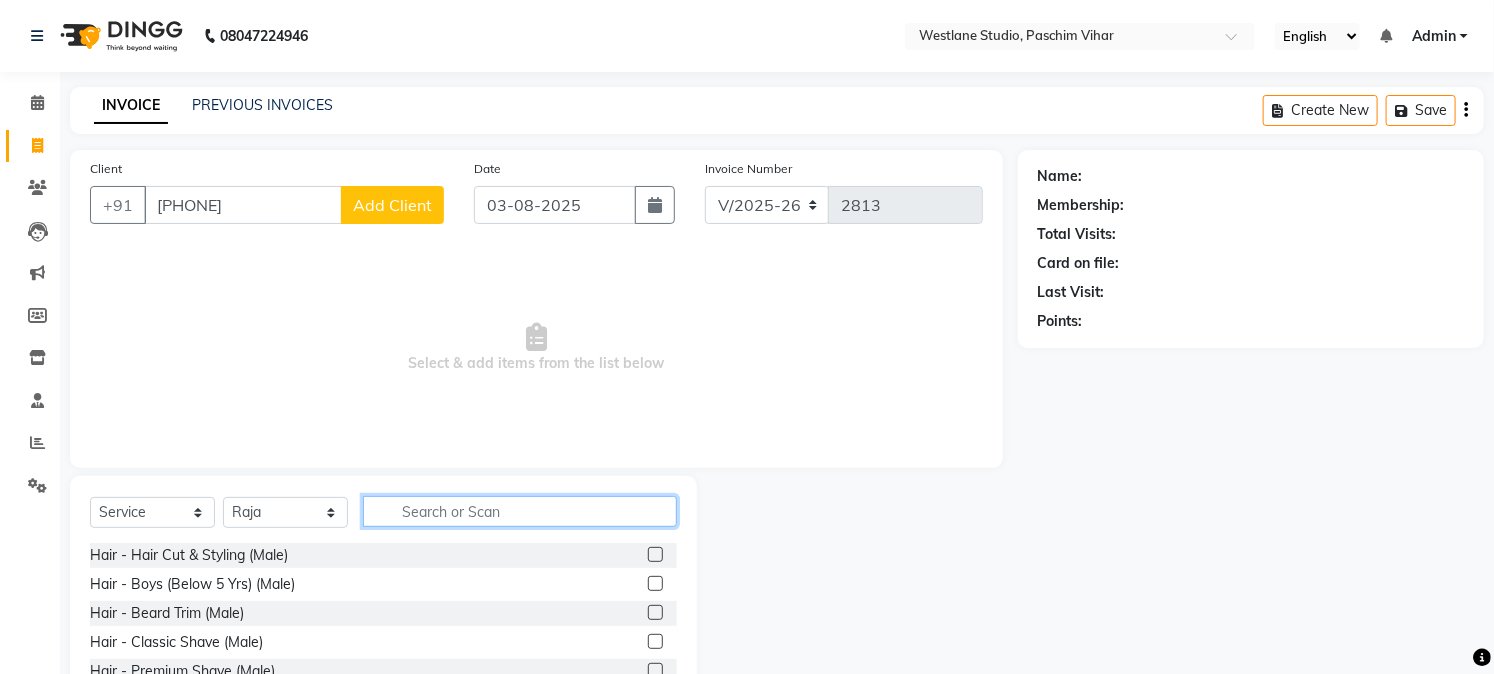 click 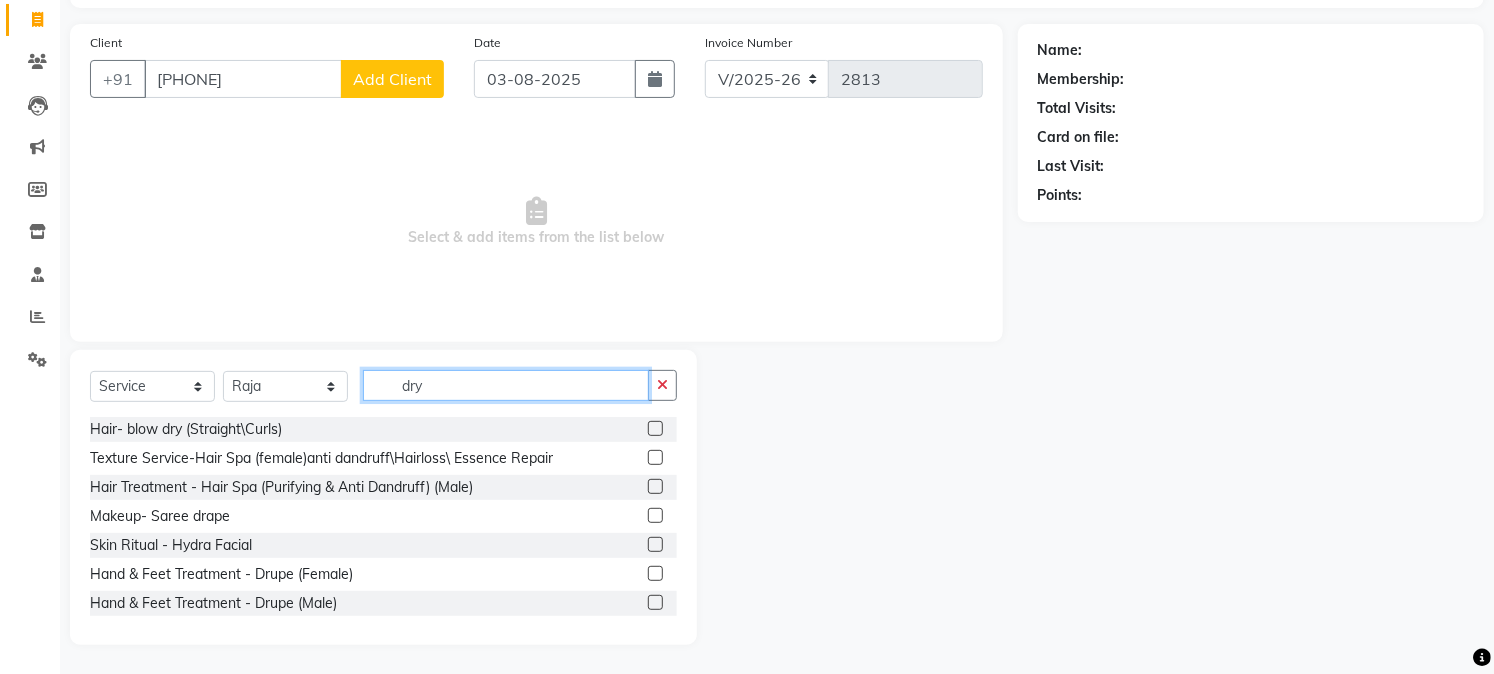 scroll, scrollTop: 72, scrollLeft: 0, axis: vertical 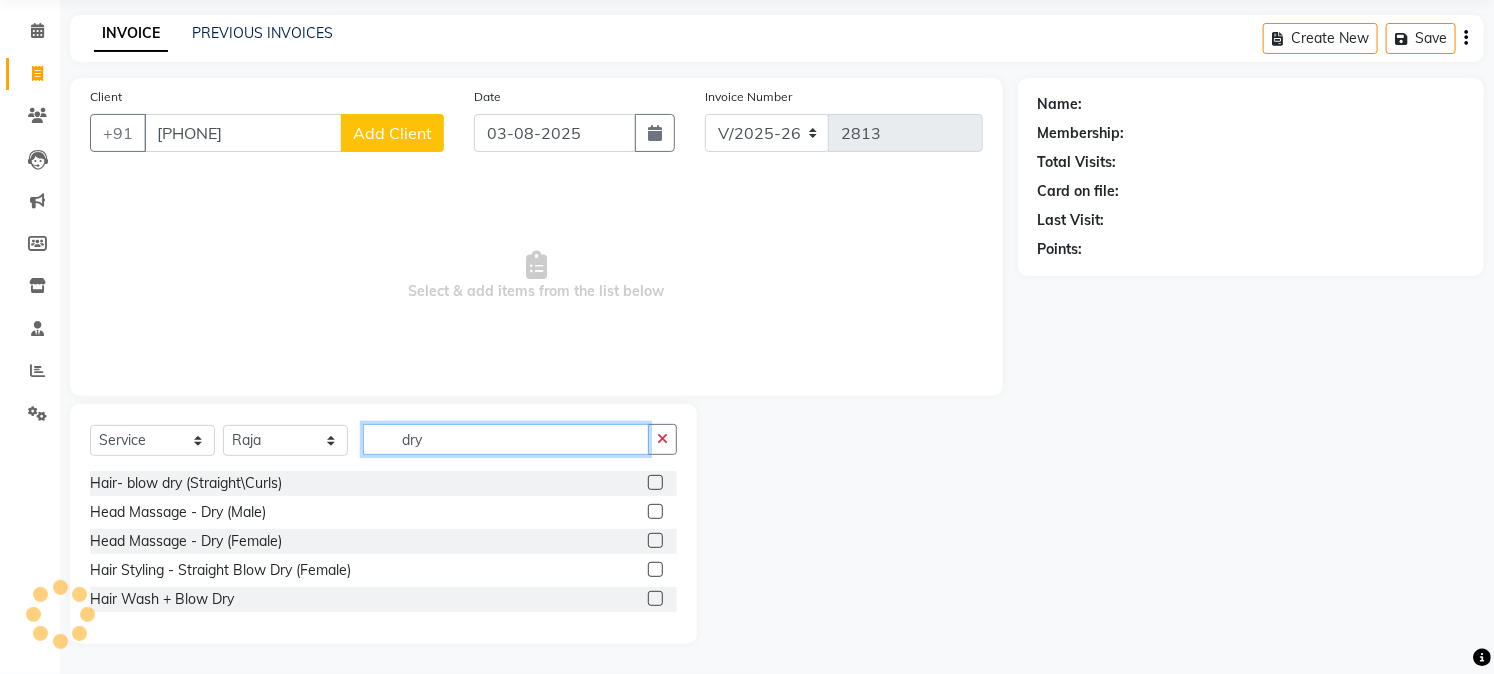 type on "dry" 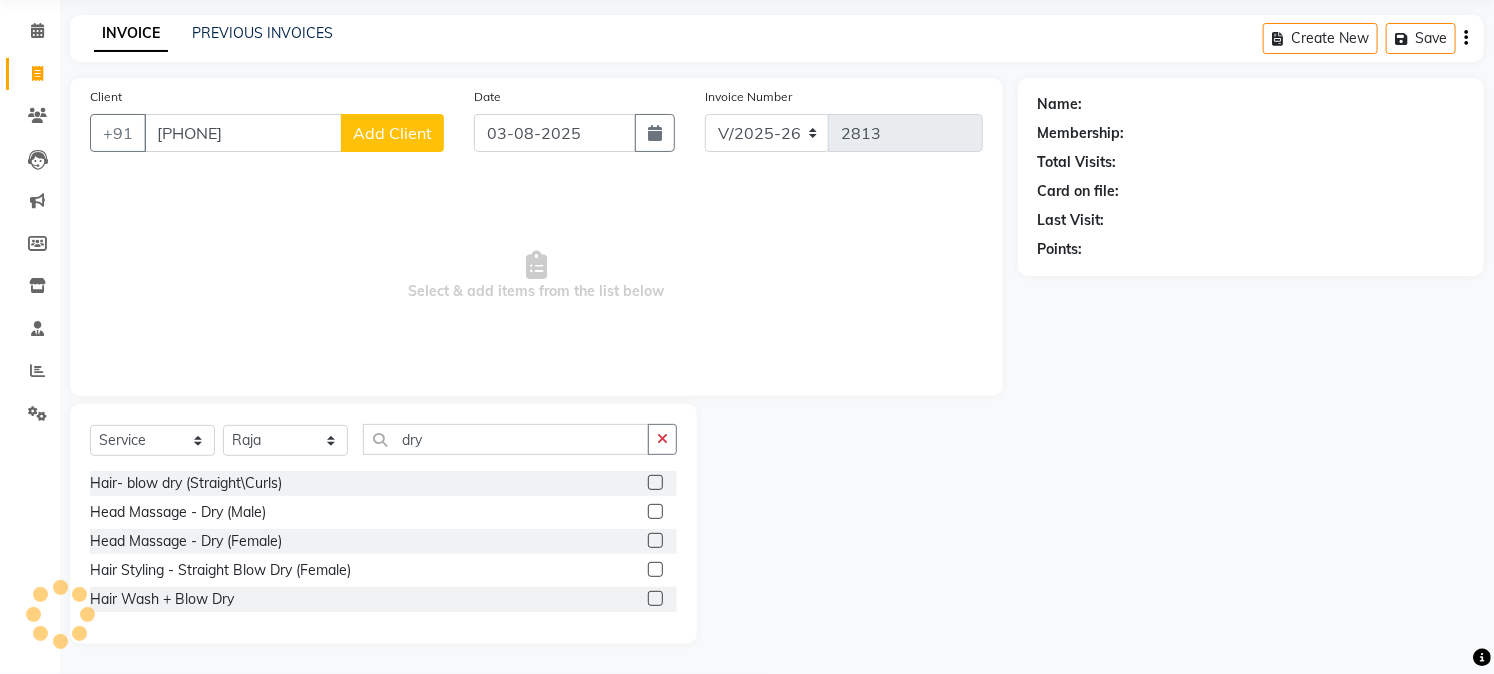 click 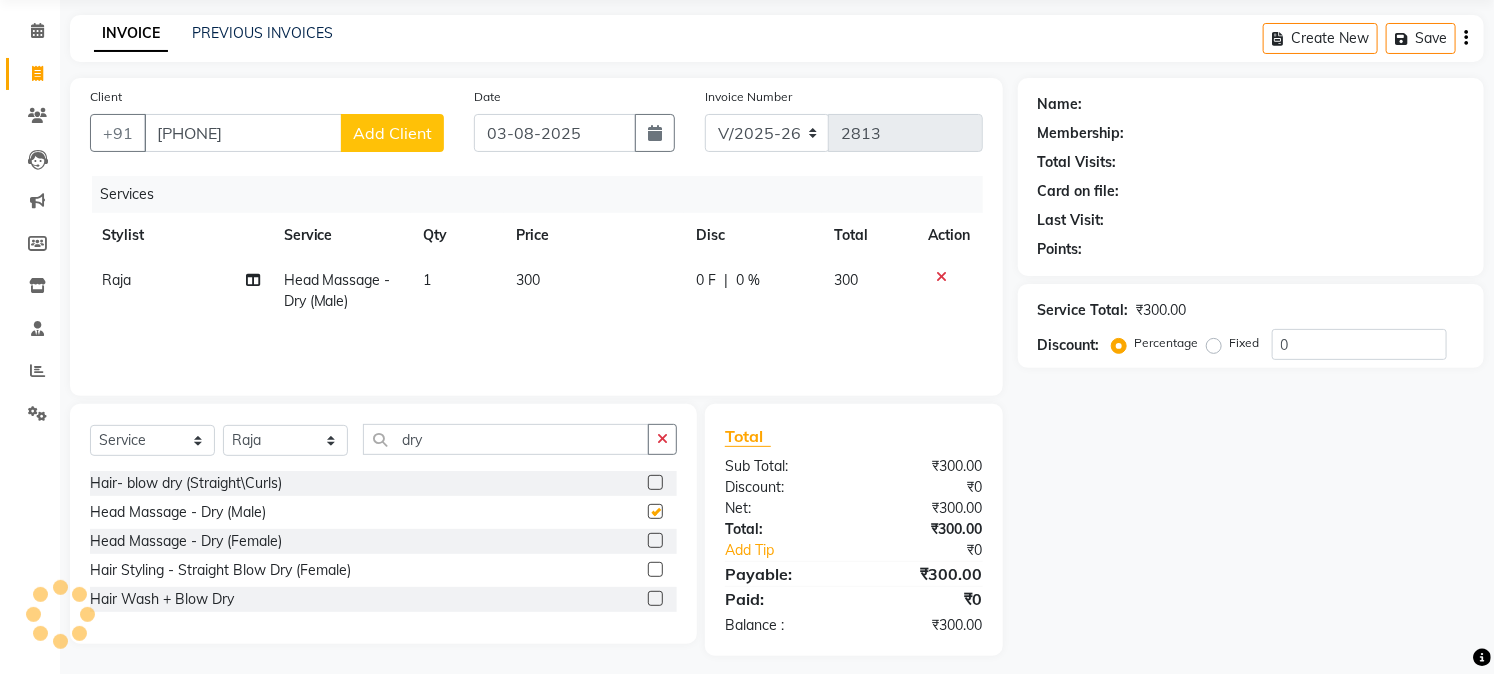 checkbox on "false" 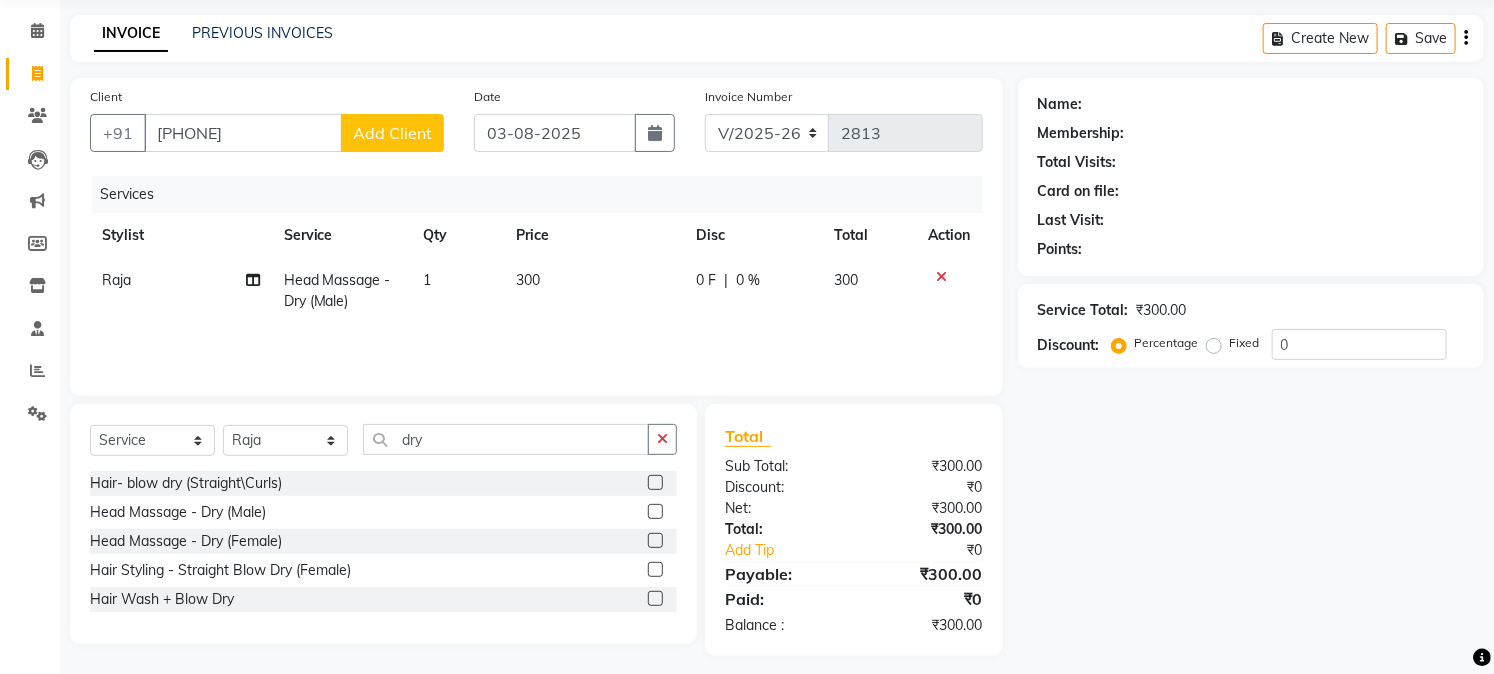 click 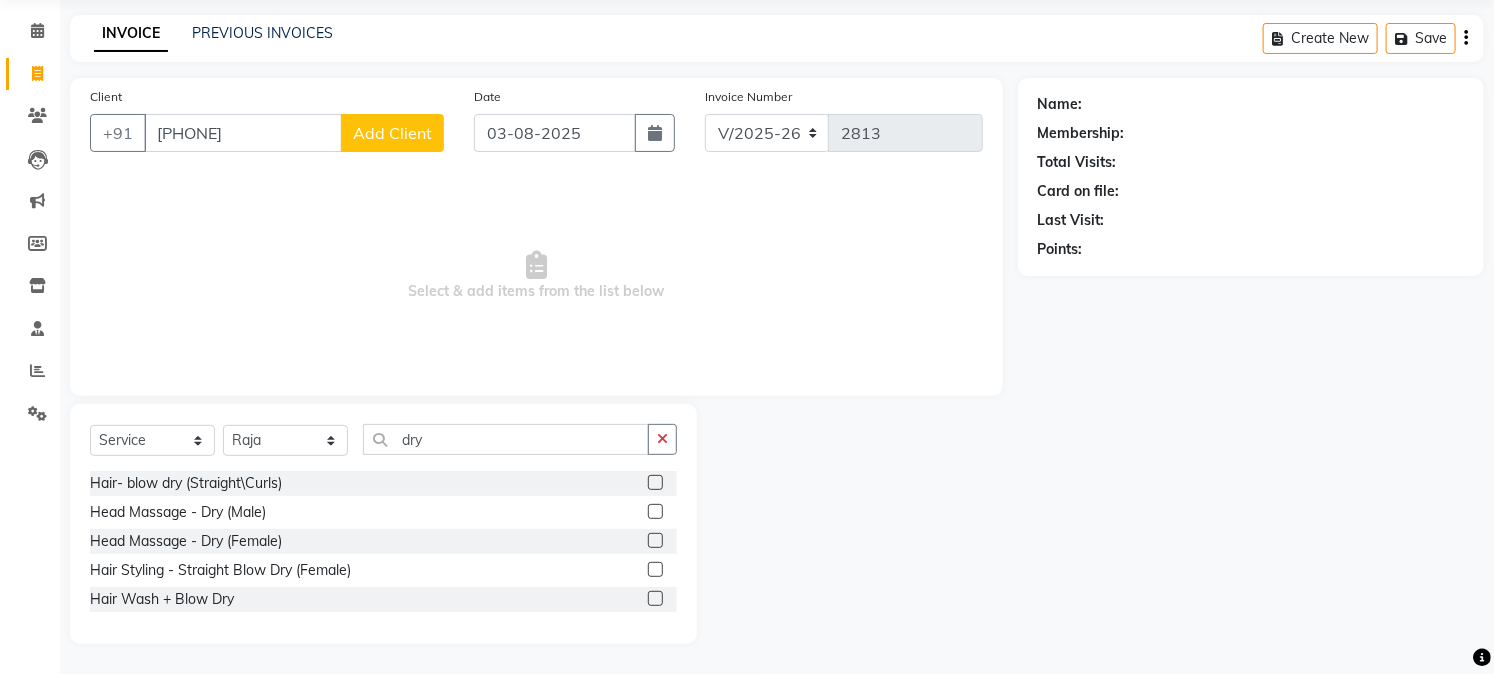 click 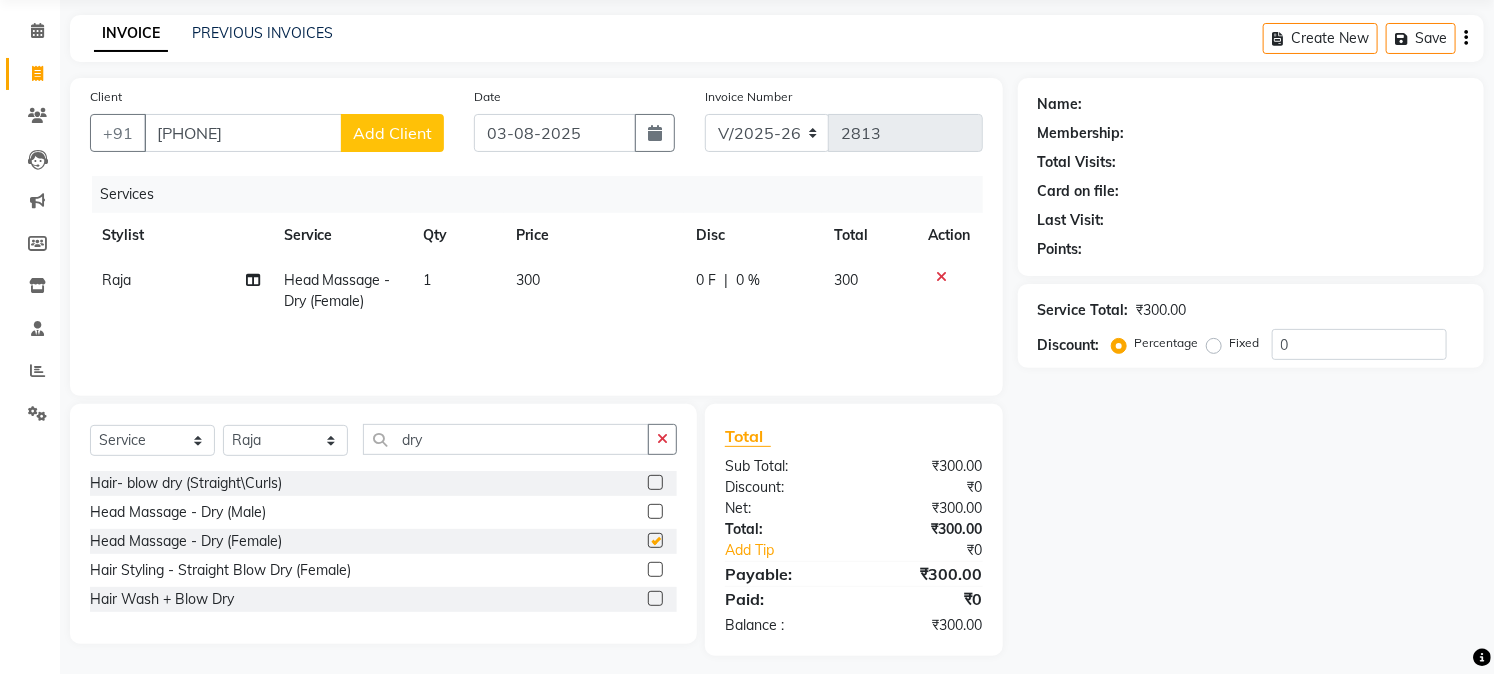checkbox on "false" 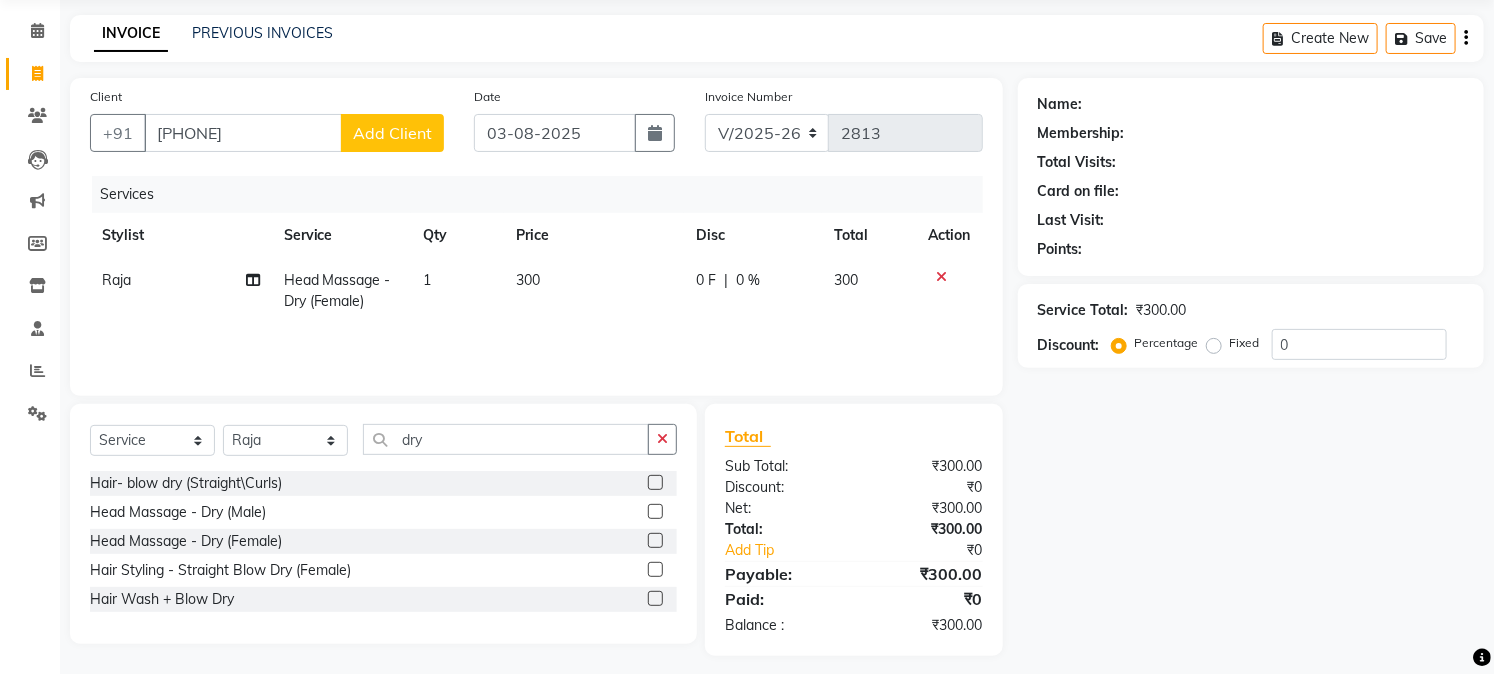 click on "1" 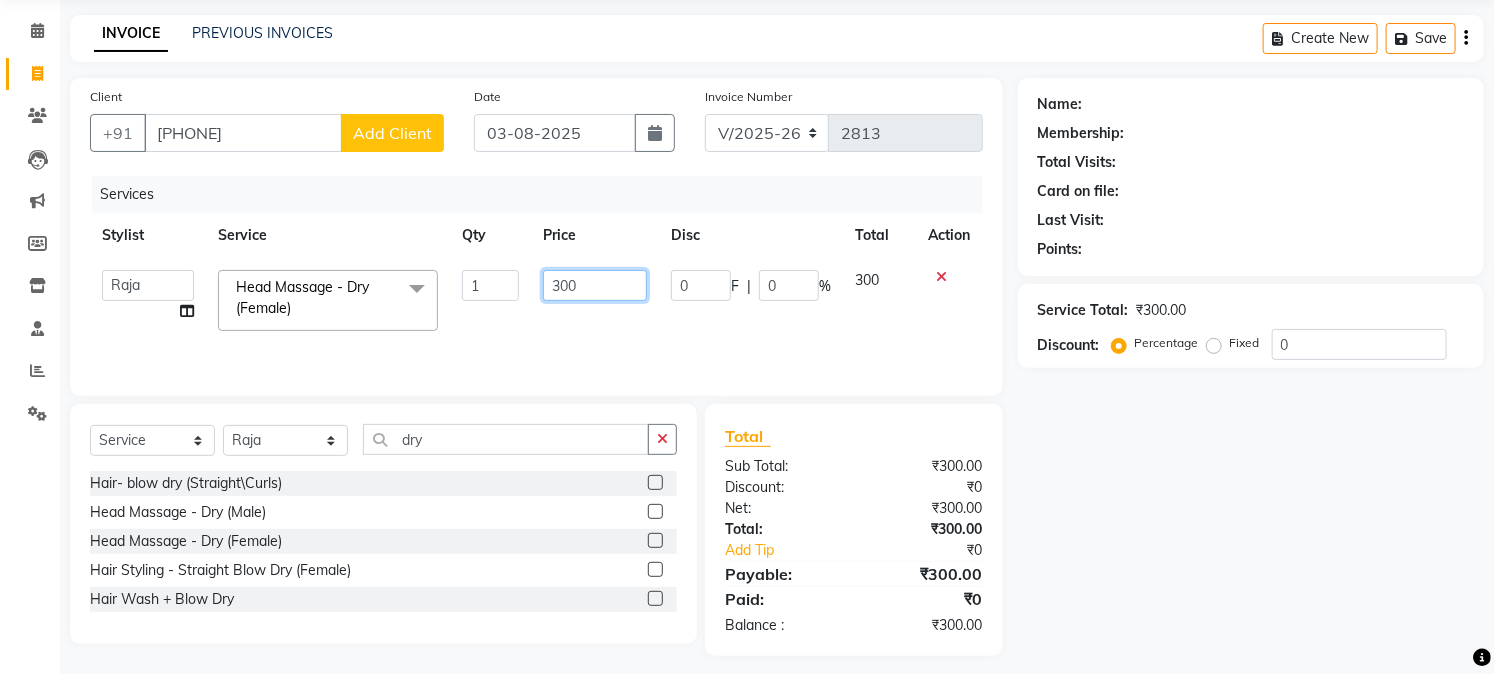 click on "300" 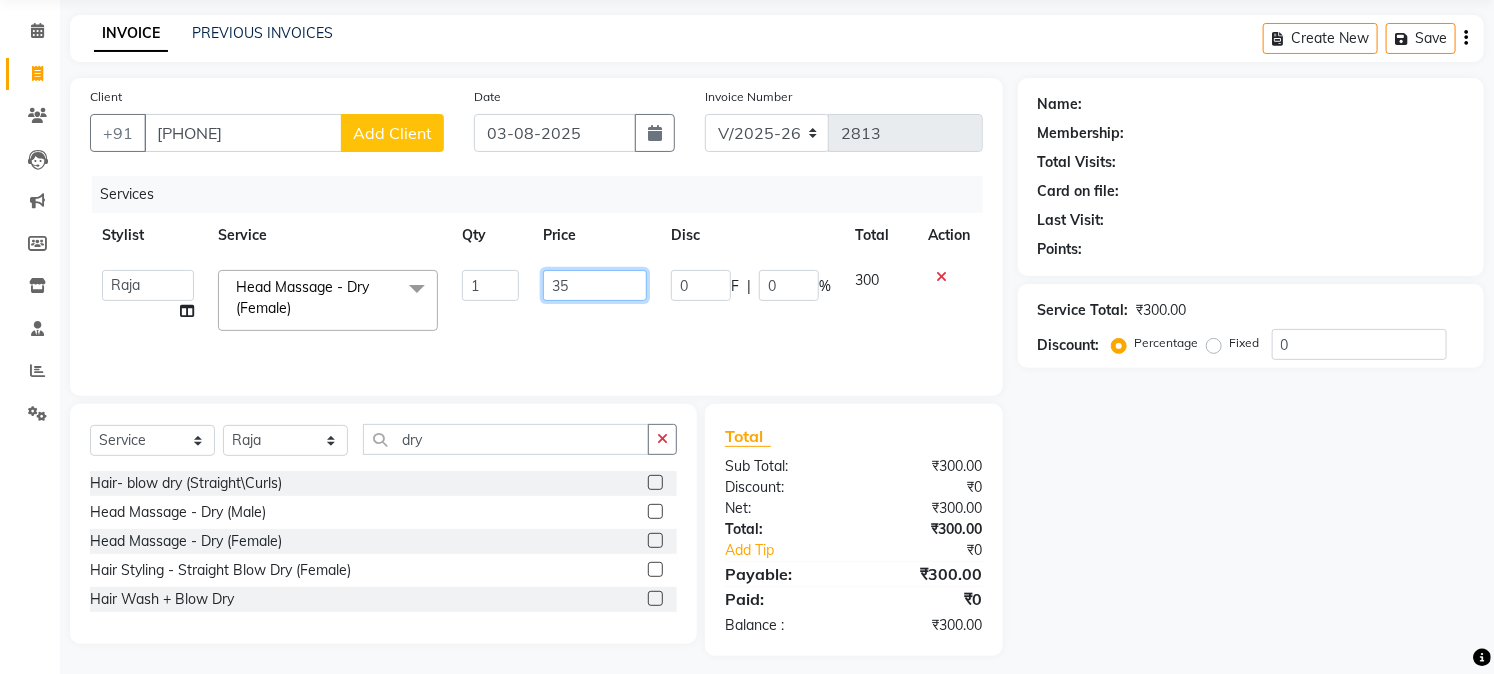 type on "350" 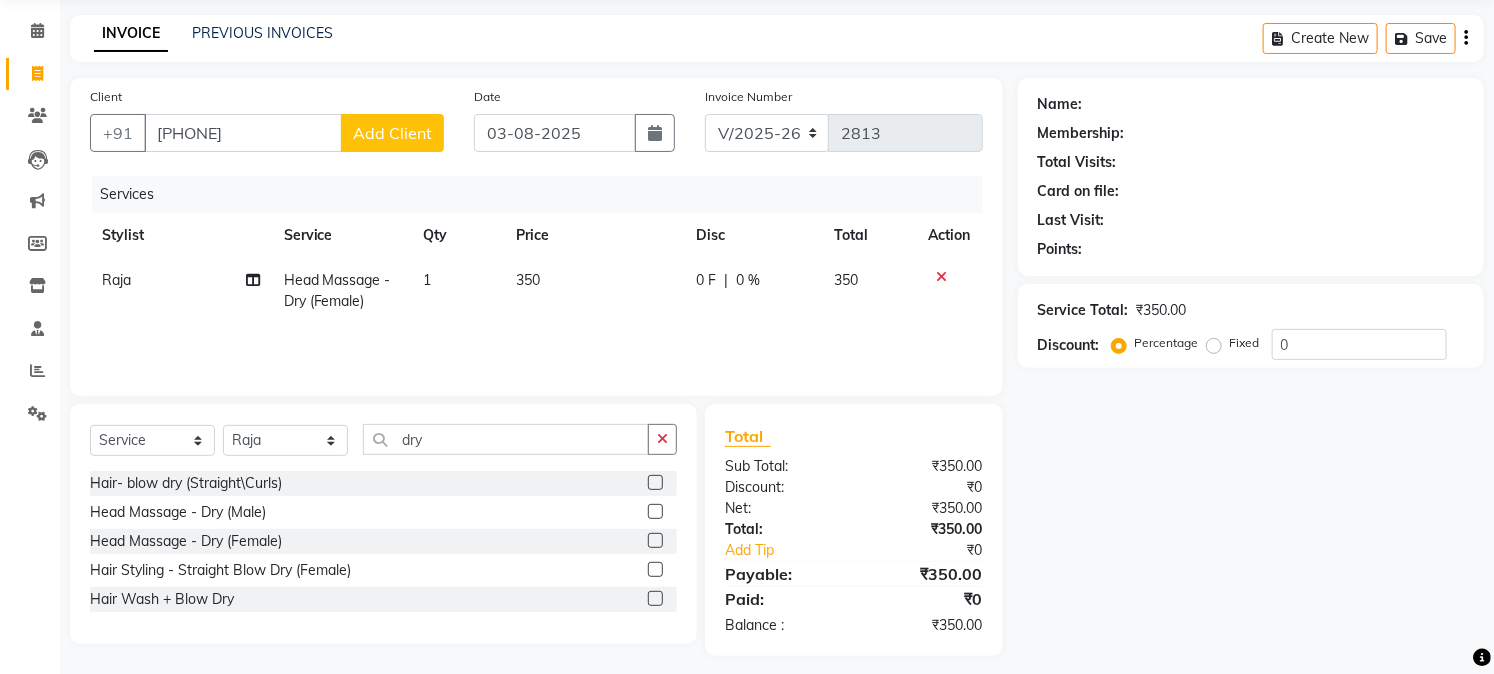 click on "Name: Membership: Total Visits: Card on file: Last Visit:  Points:  Service Total:  ₹350.00  Discount:  Percentage   Fixed  0" 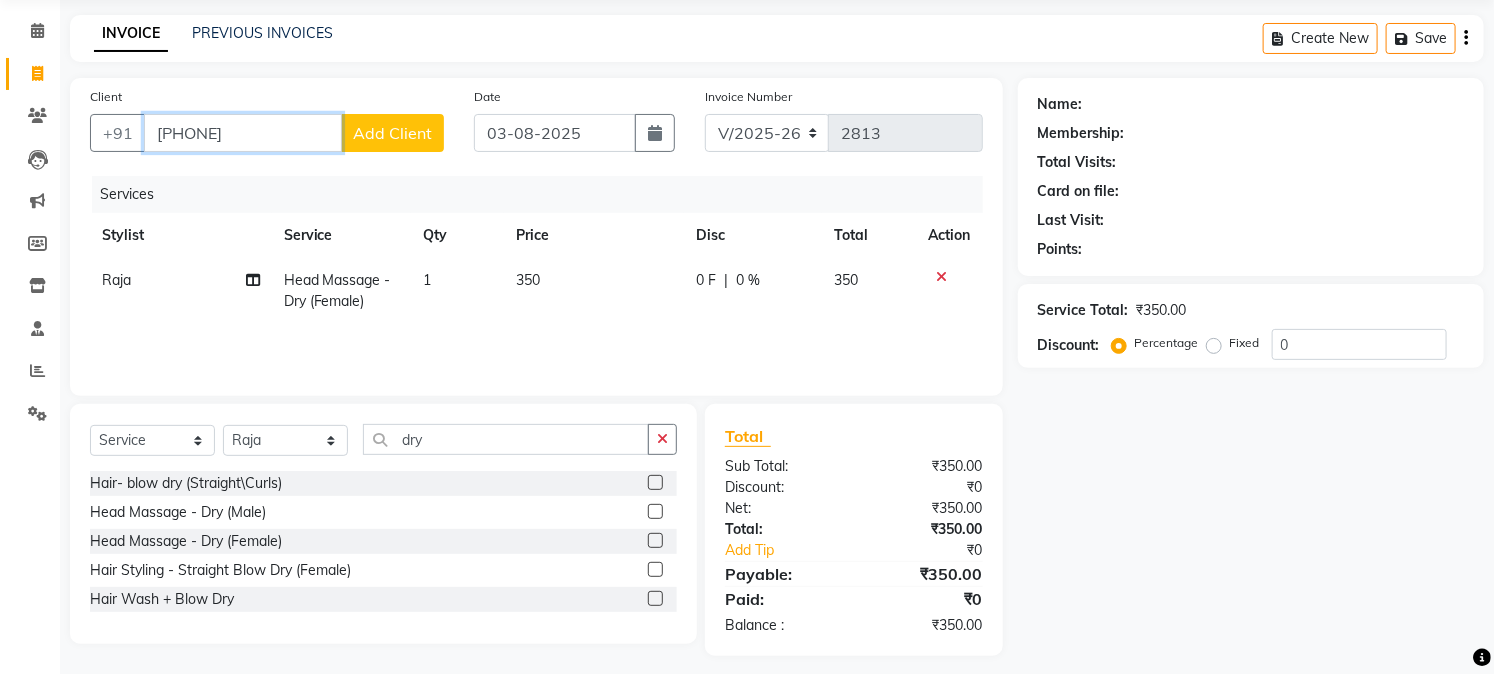 click on "[PHONE]" at bounding box center [243, 133] 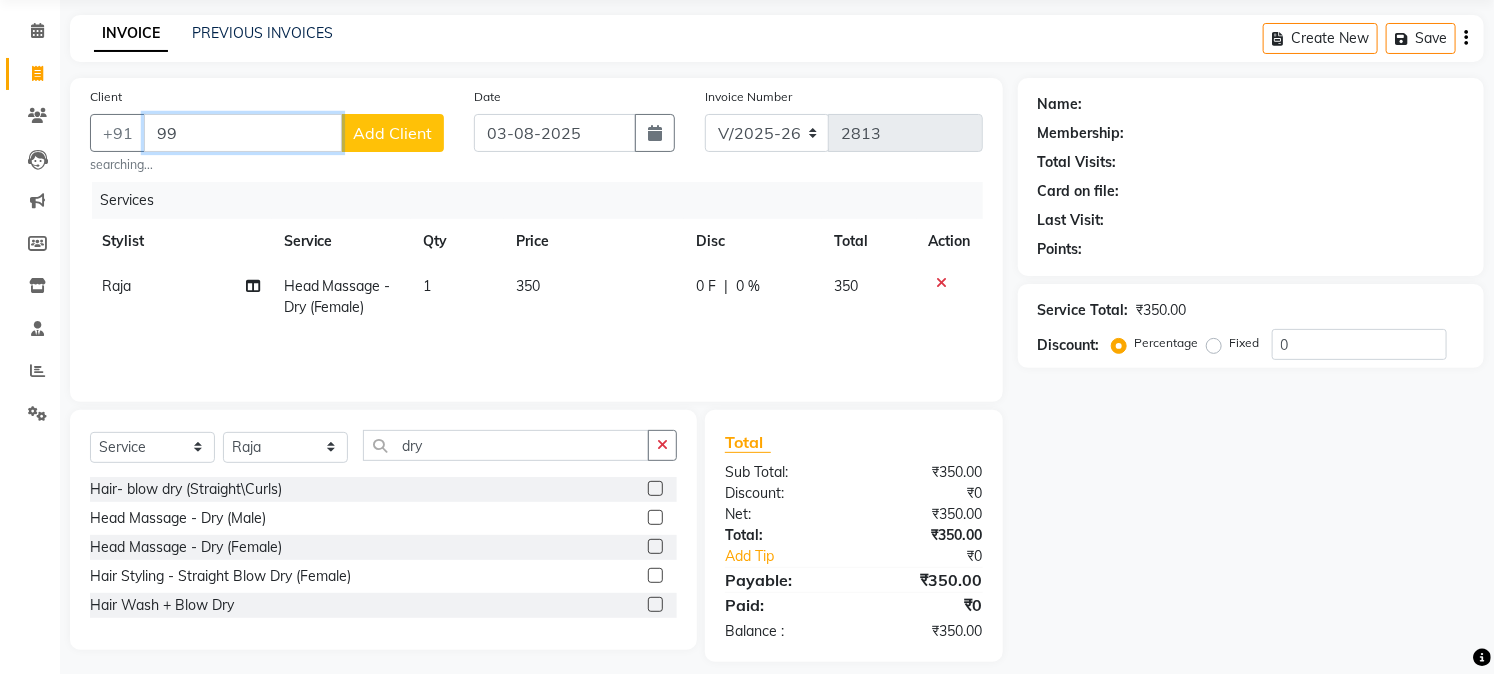type on "9" 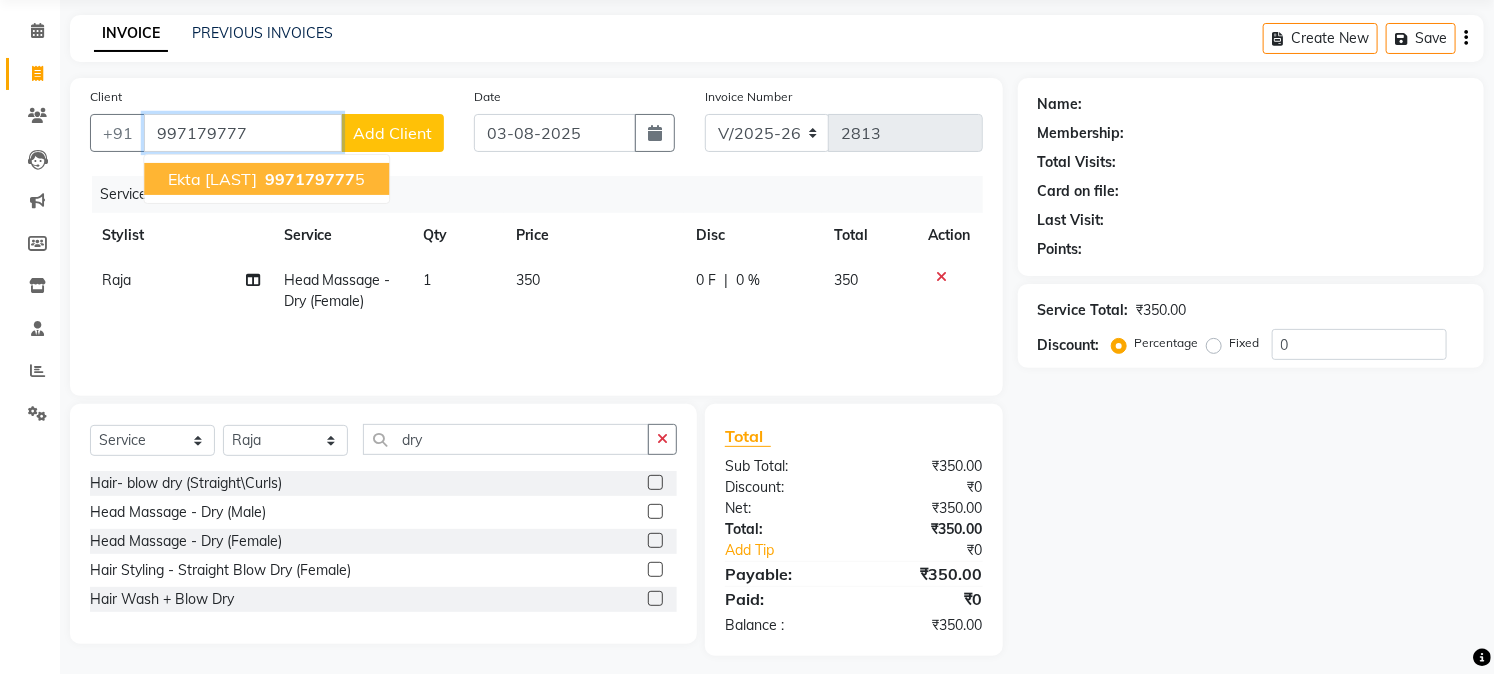 click on "997179777" at bounding box center (310, 179) 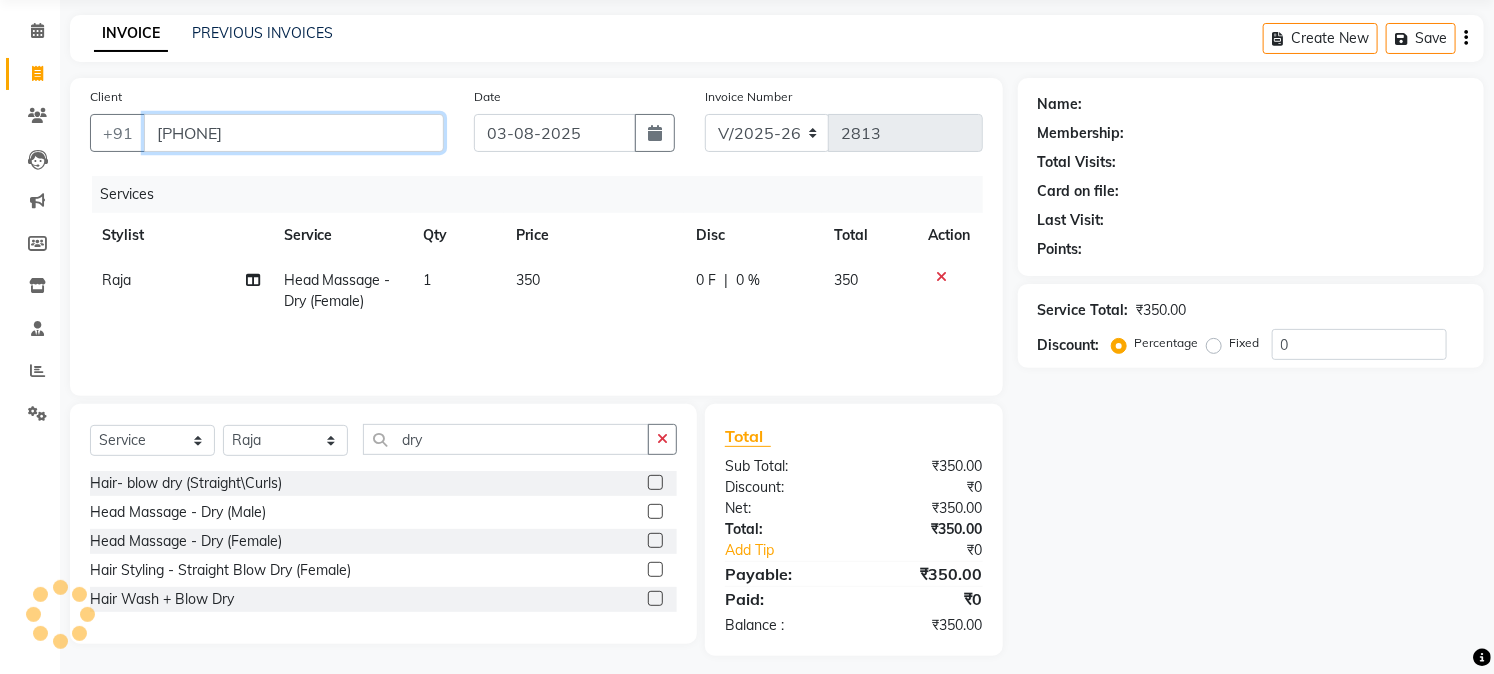 type on "[PHONE]" 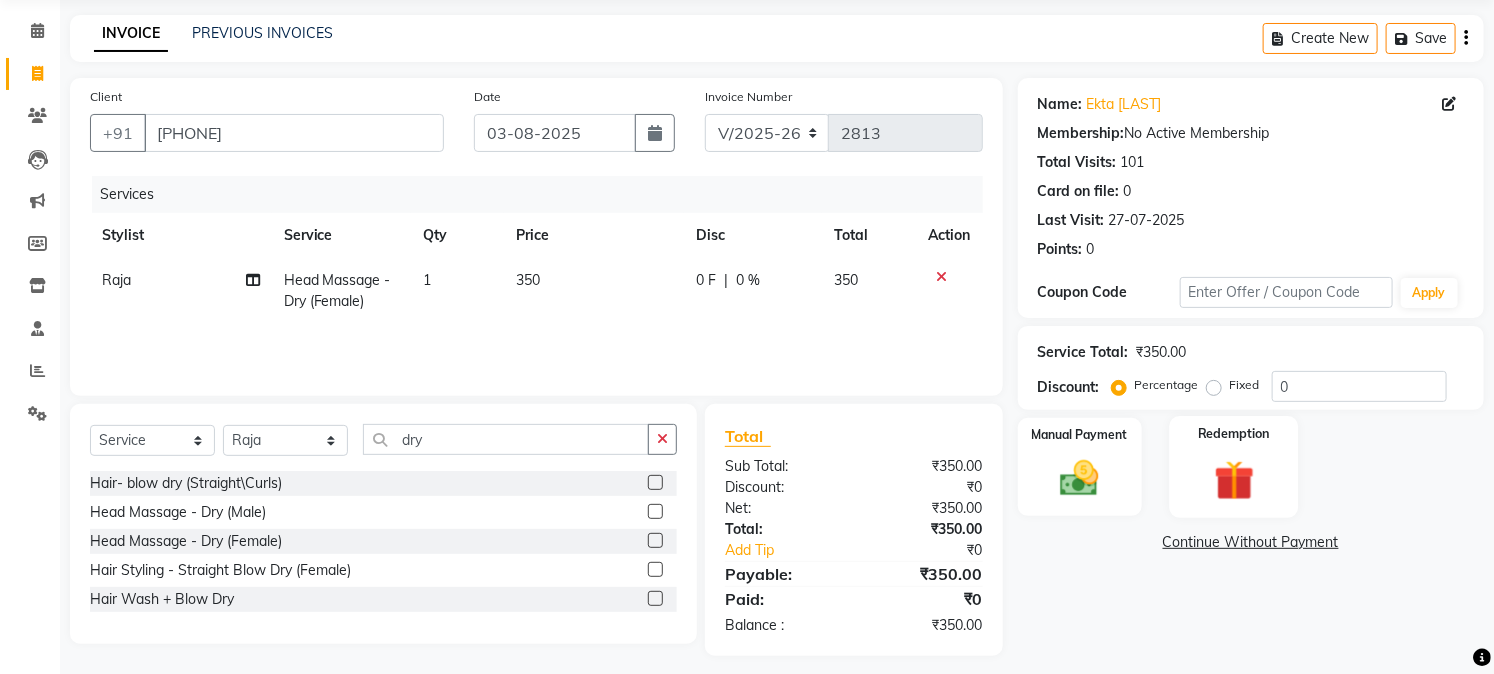 click 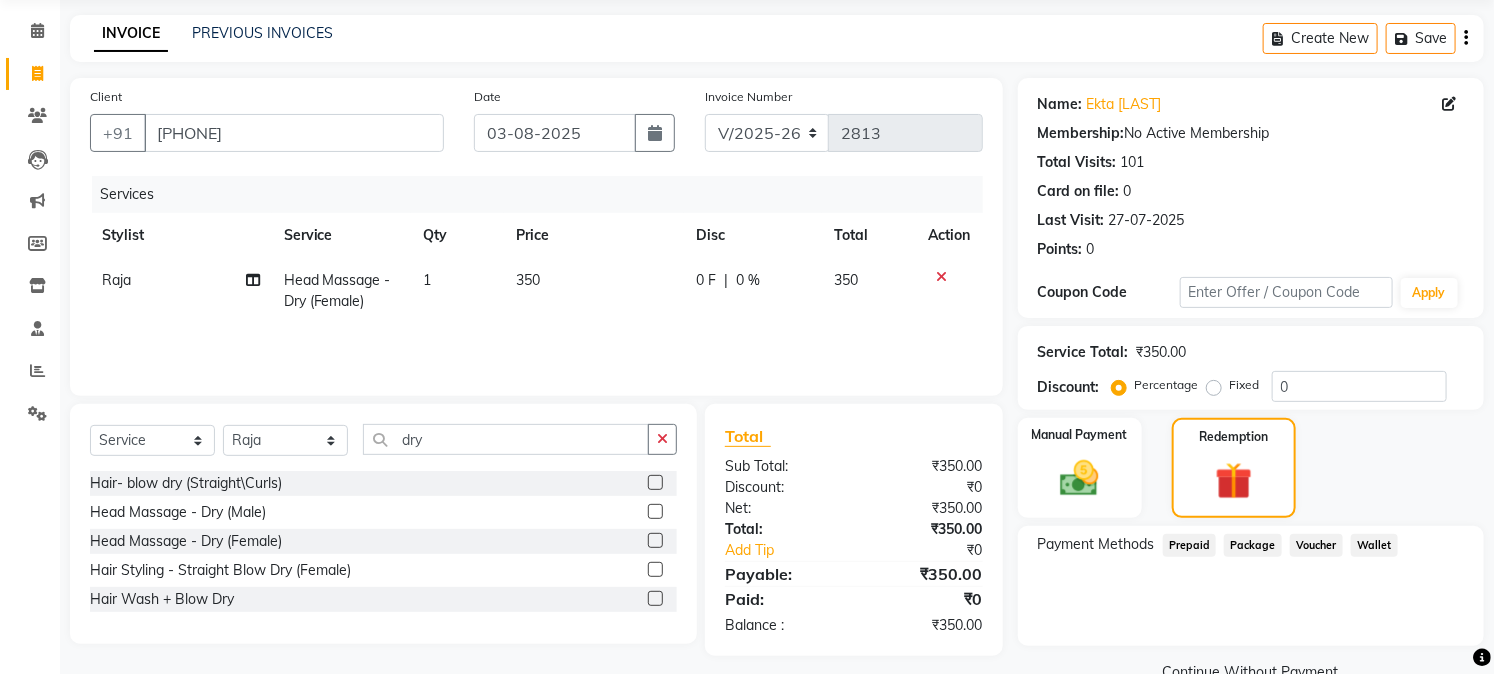 click on "Prepaid" 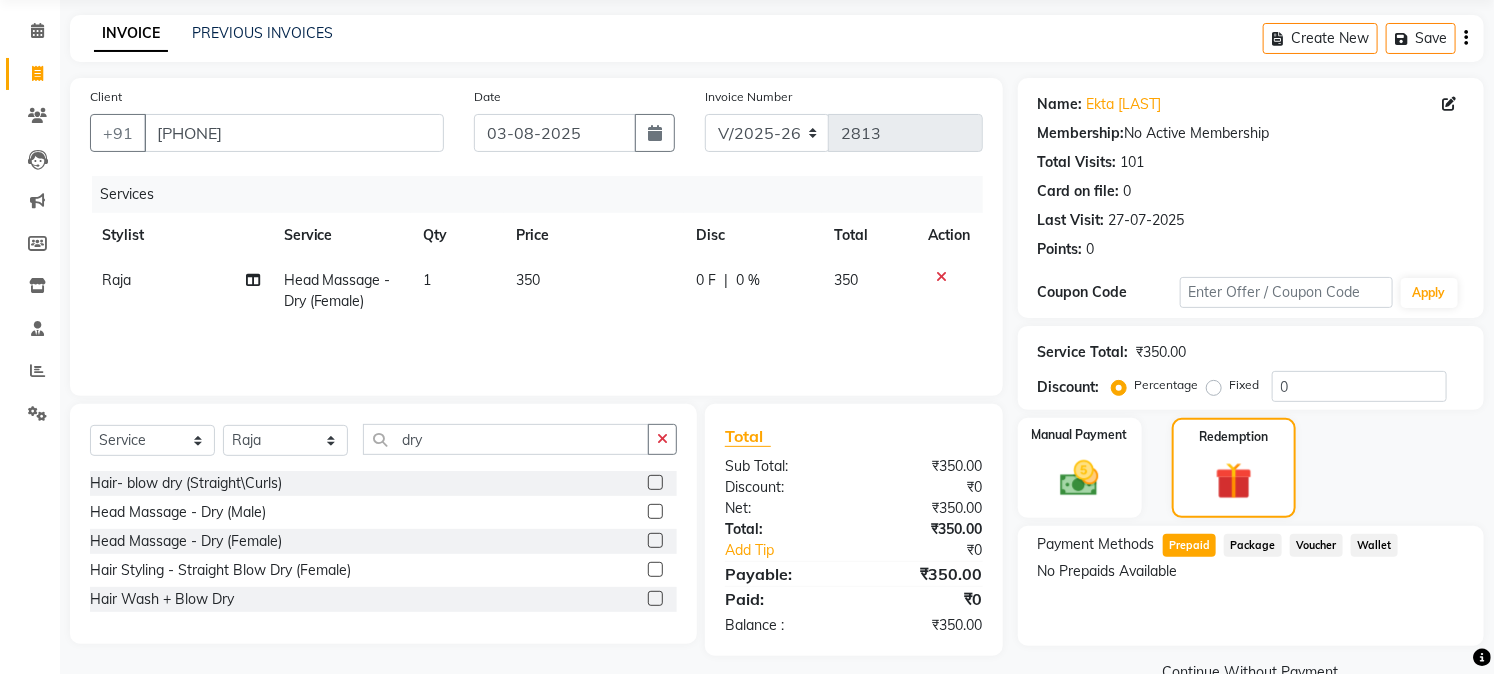 click on "Prepaid" 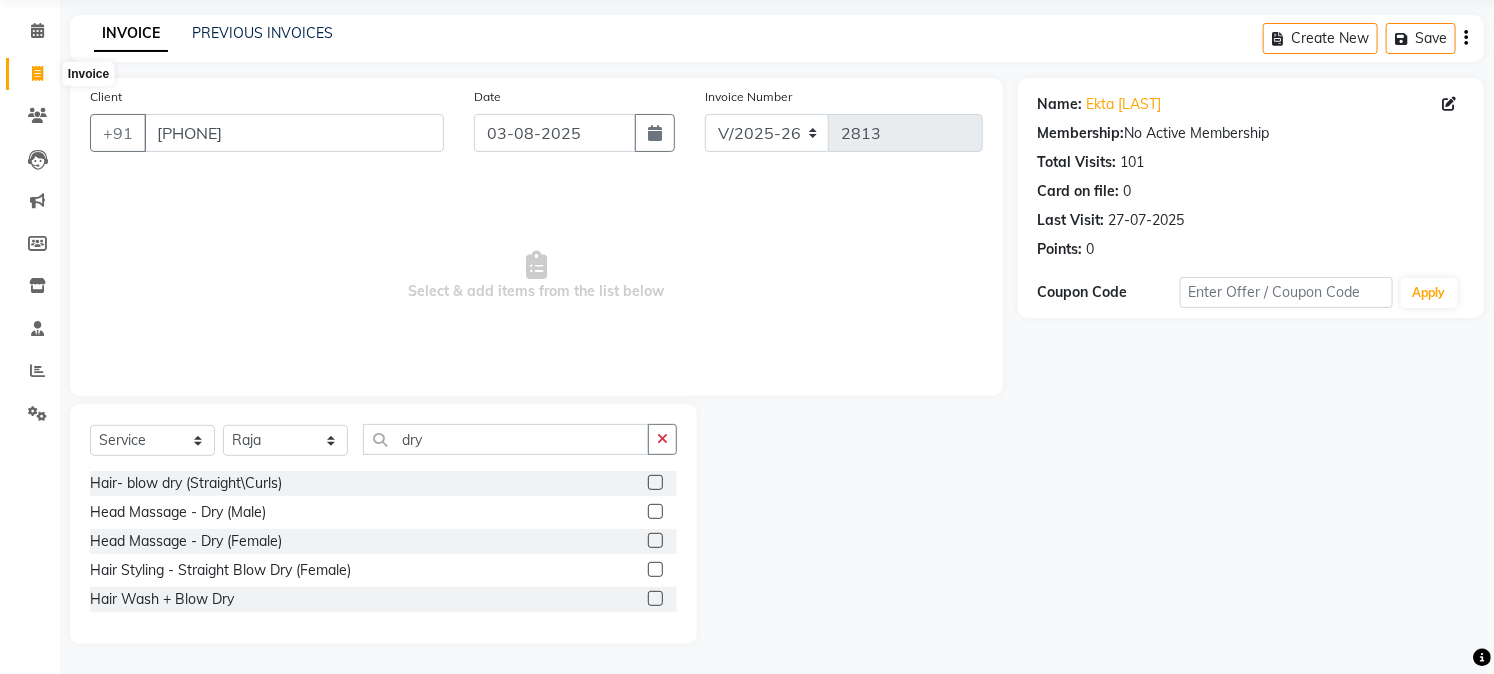 click 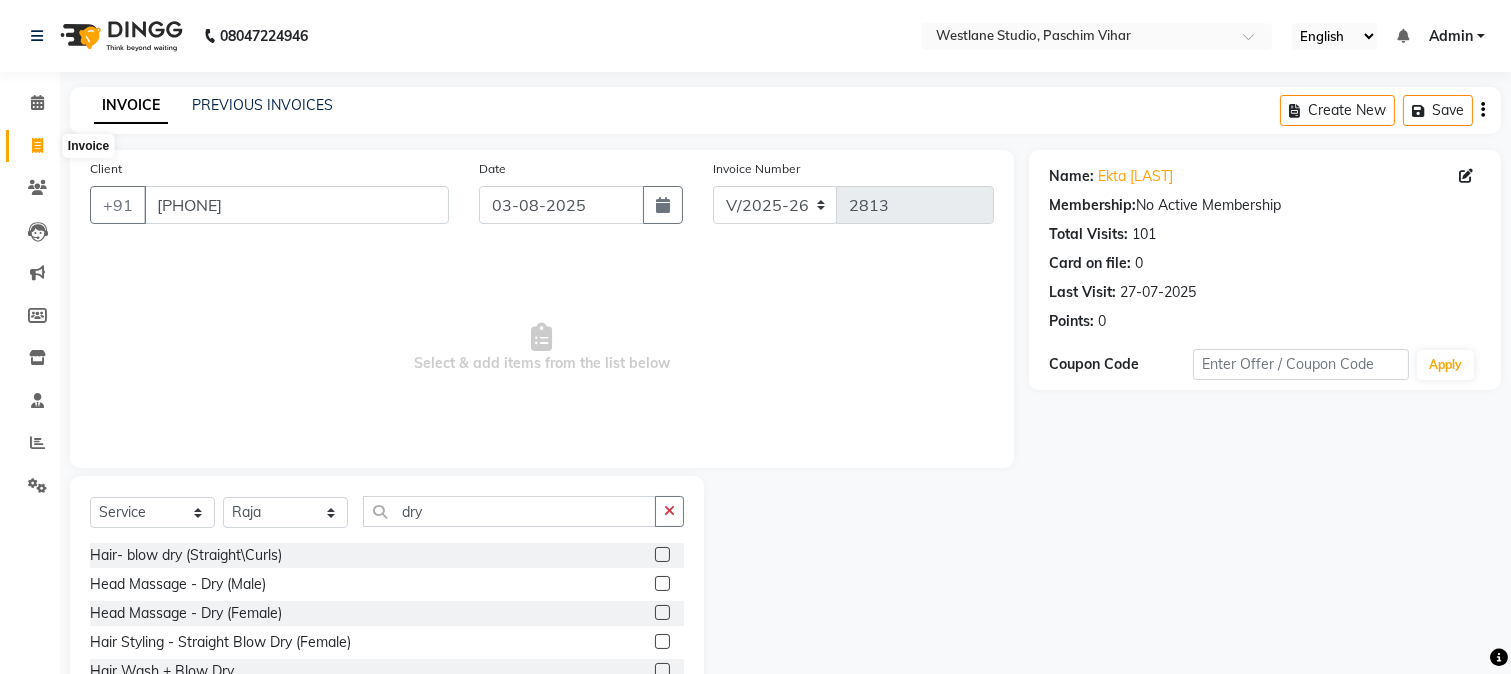 select on "service" 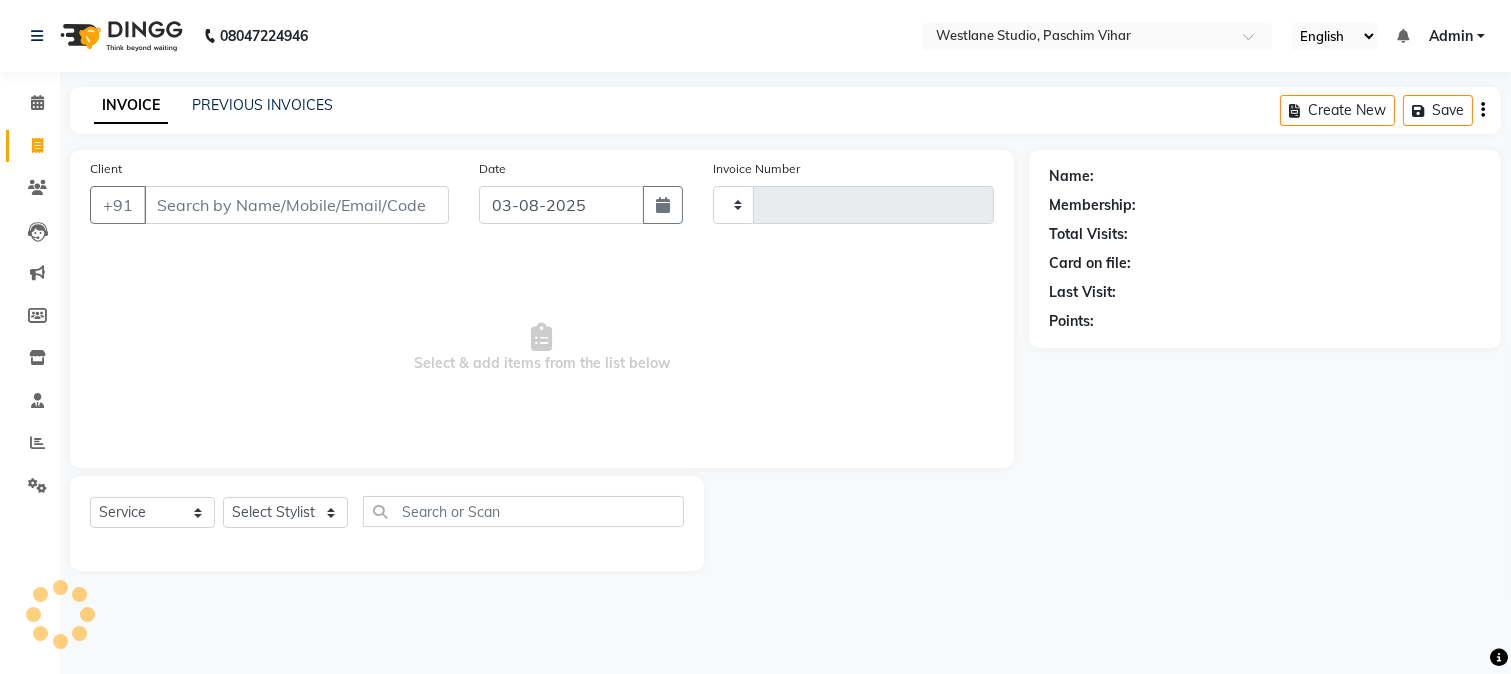 type on "2813" 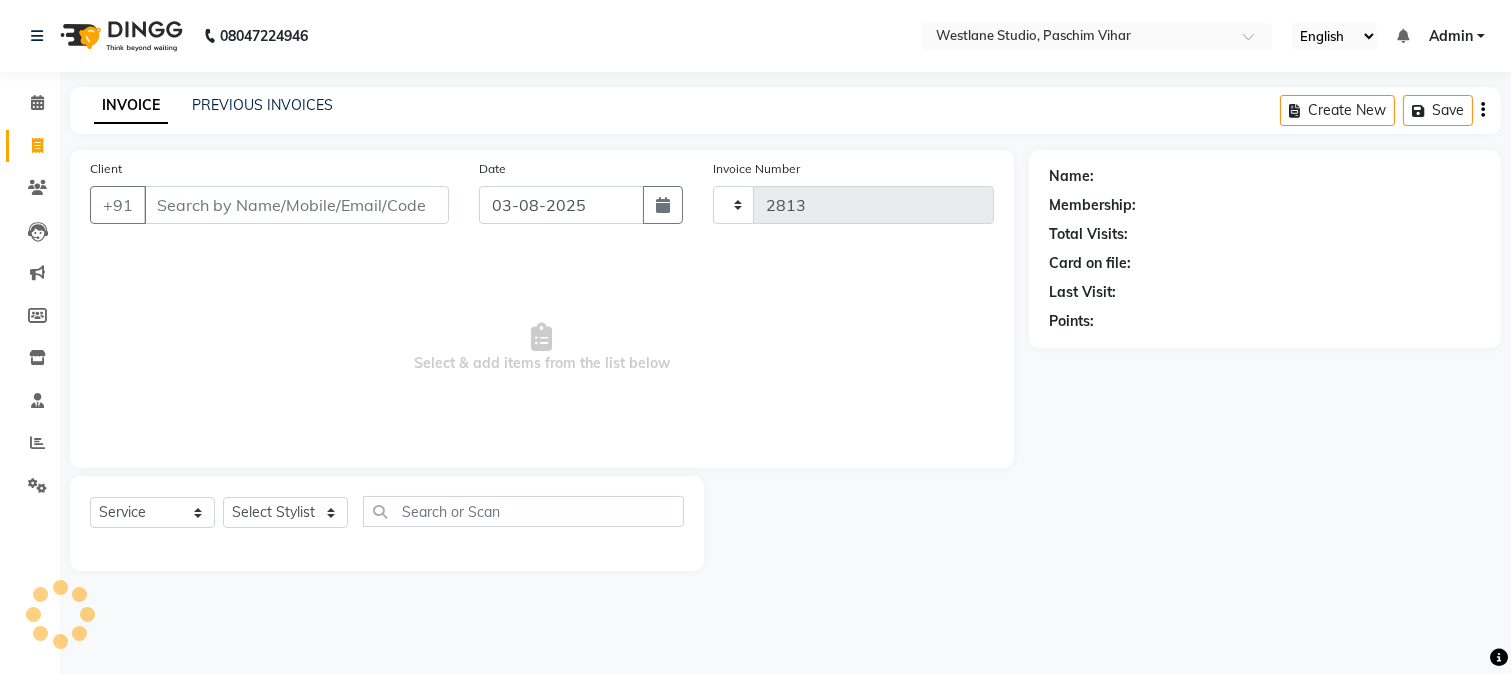 select on "223" 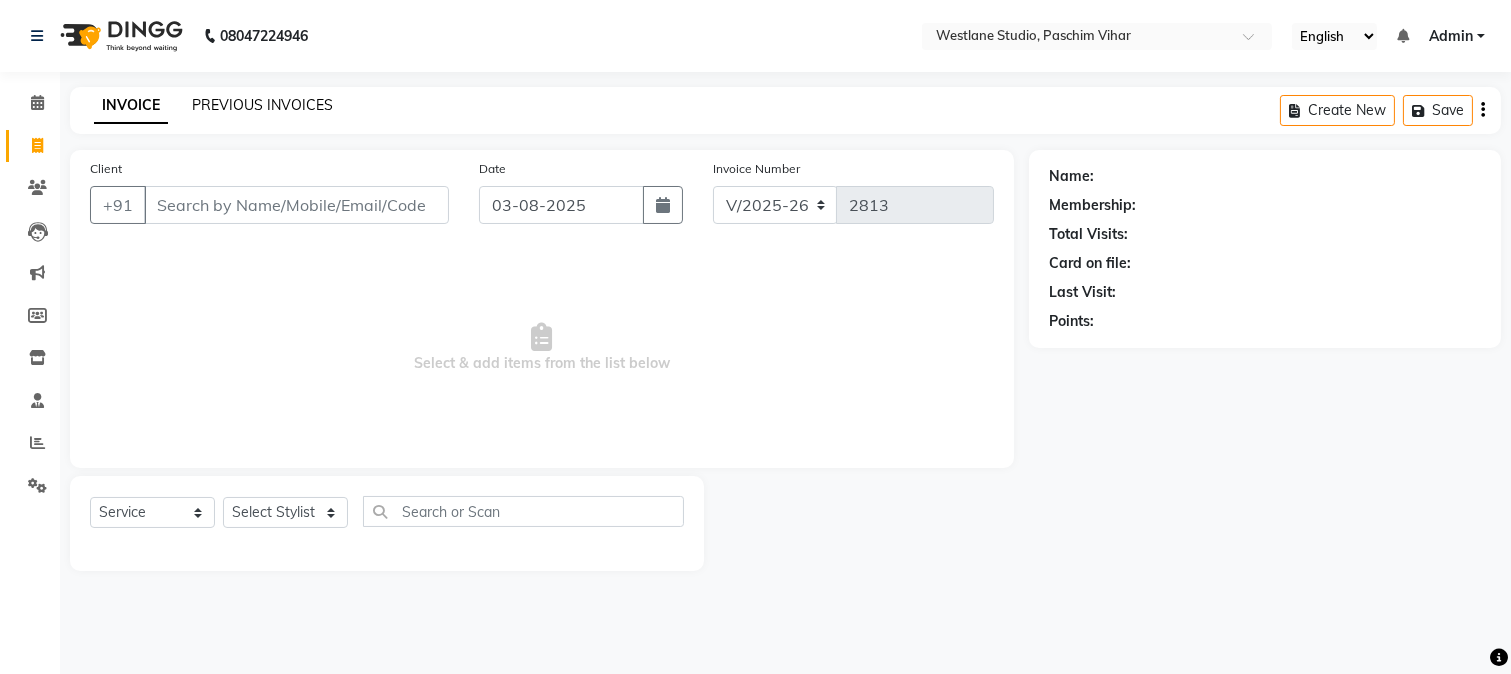 click on "PREVIOUS INVOICES" 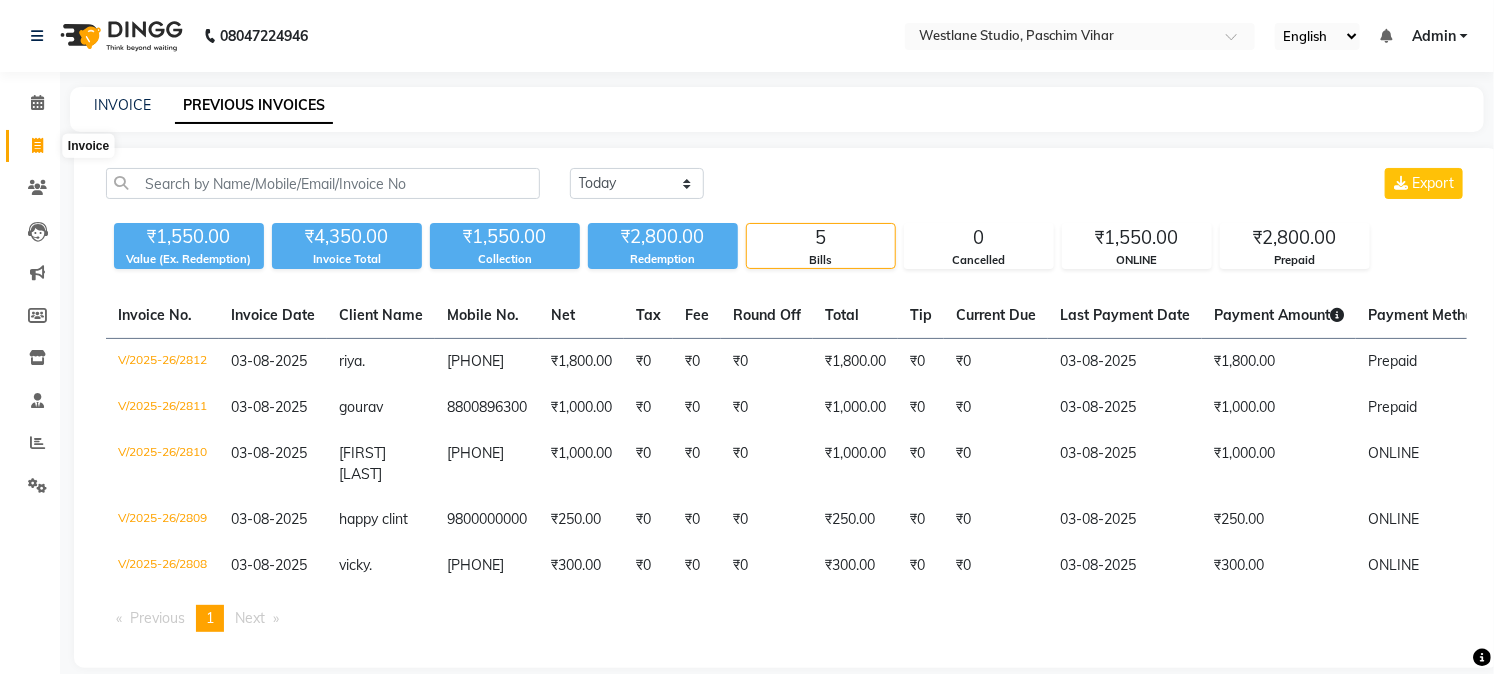 click 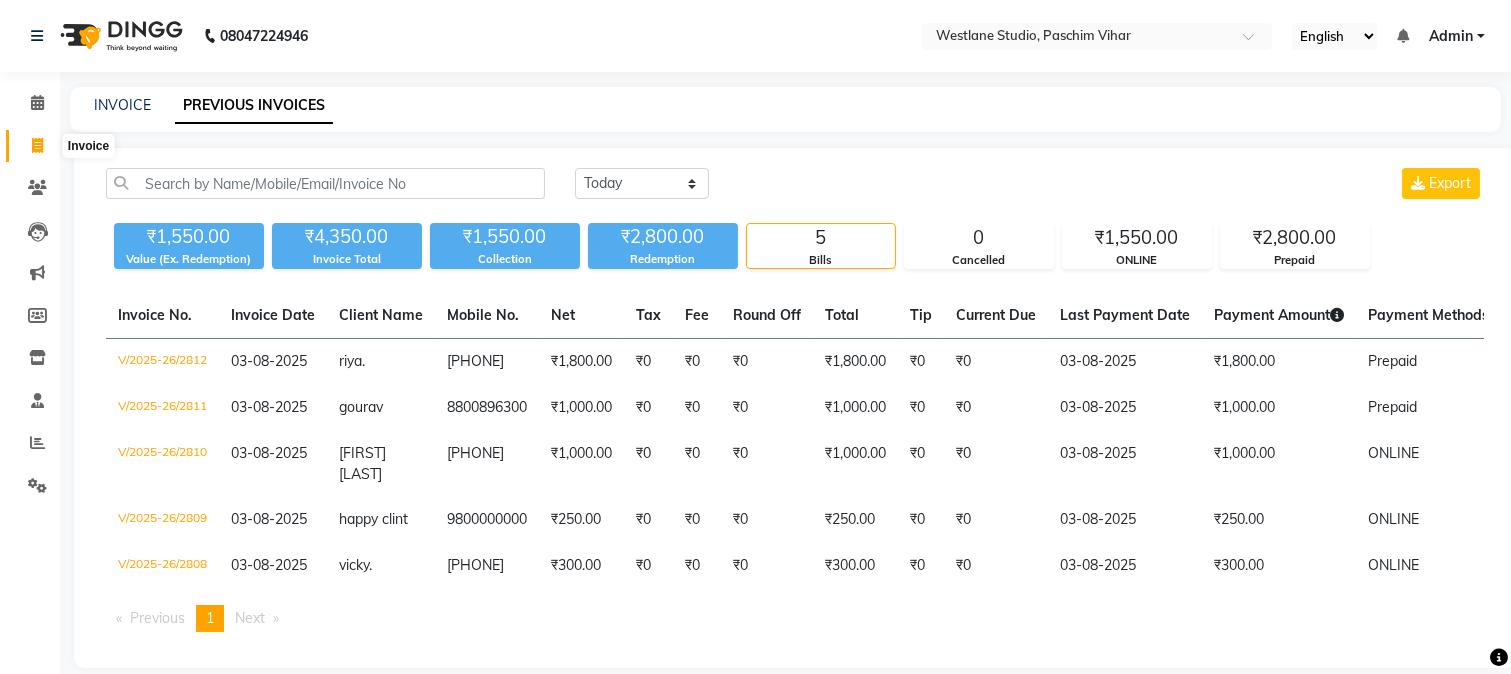select on "service" 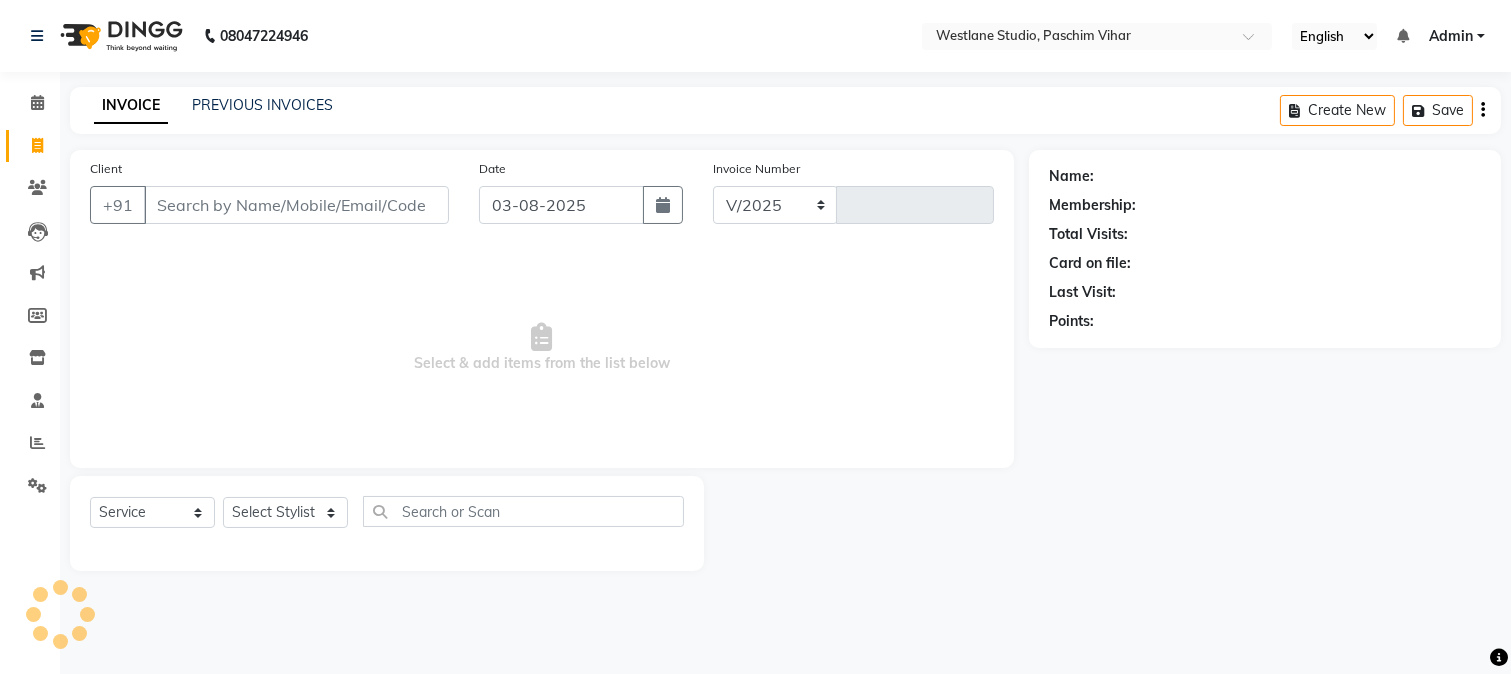 select on "223" 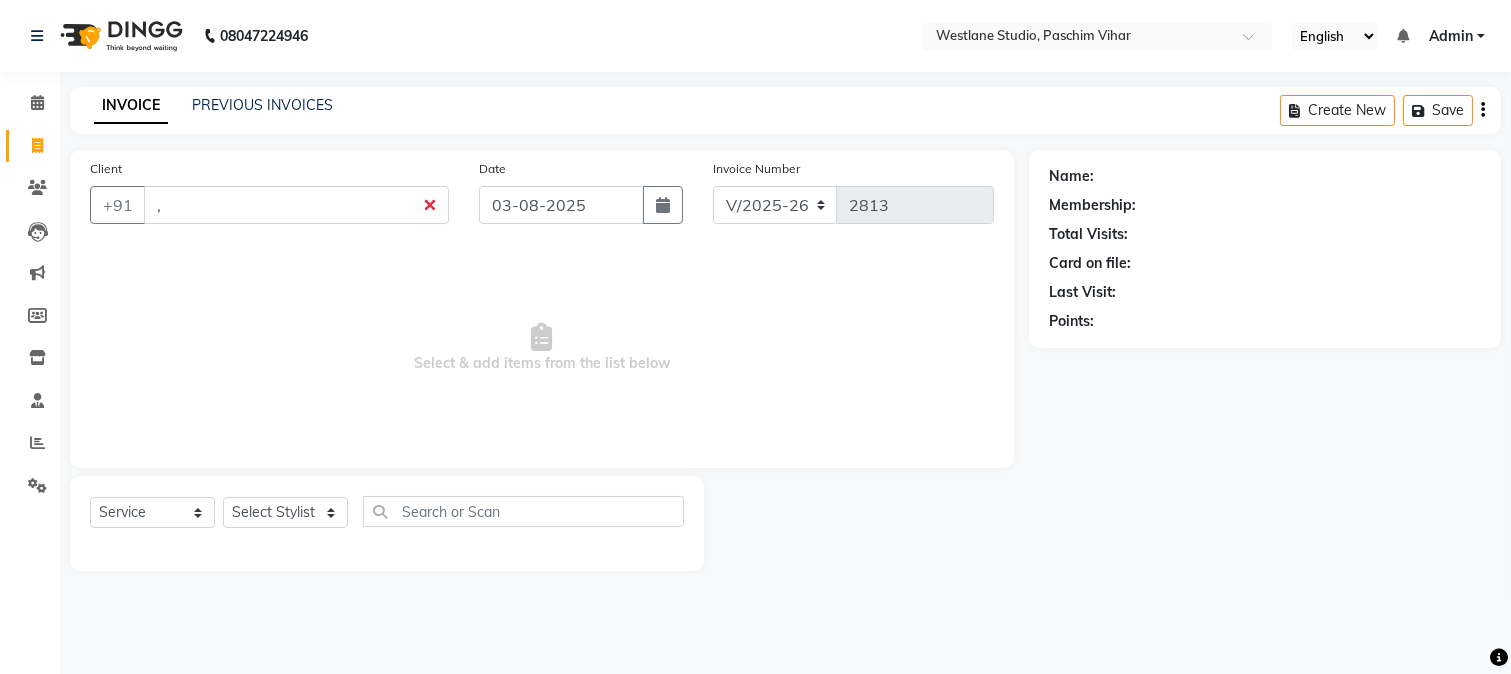 click on "," at bounding box center (296, 205) 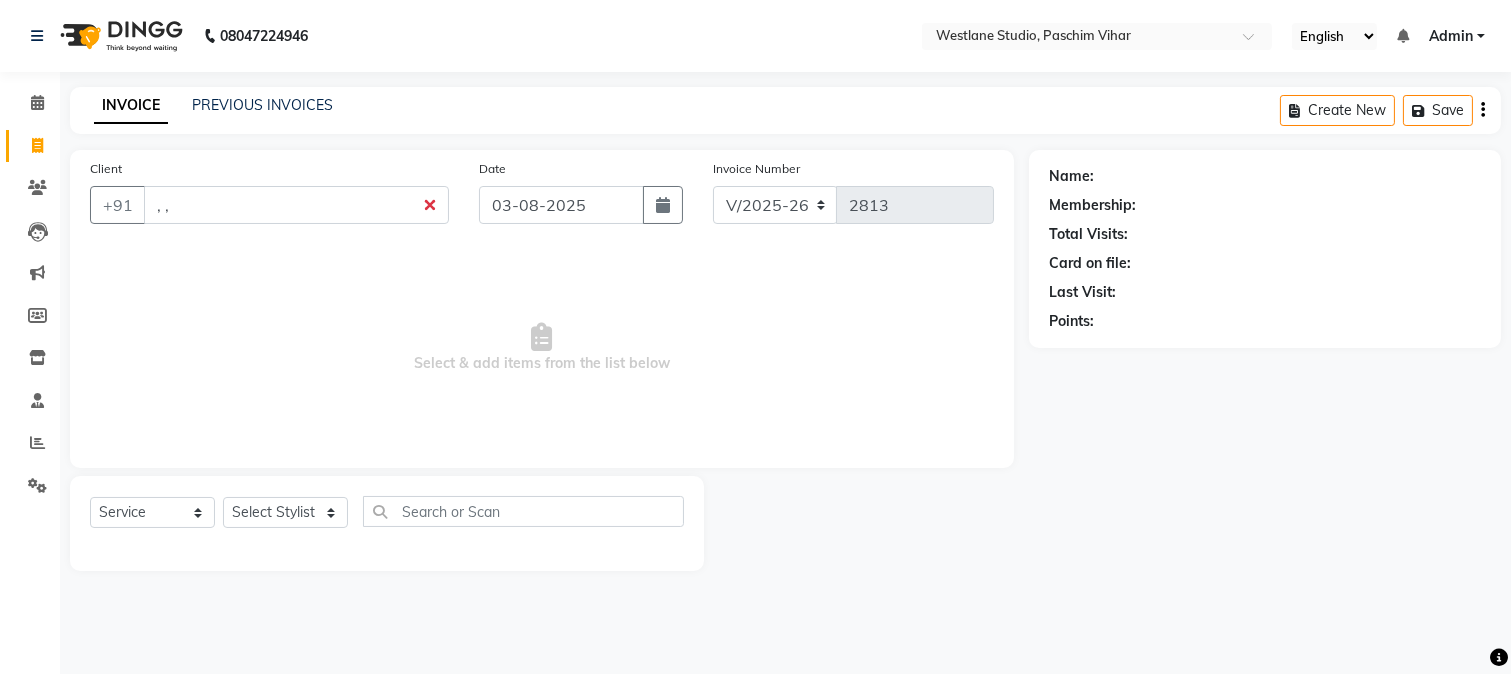 type on ", ," 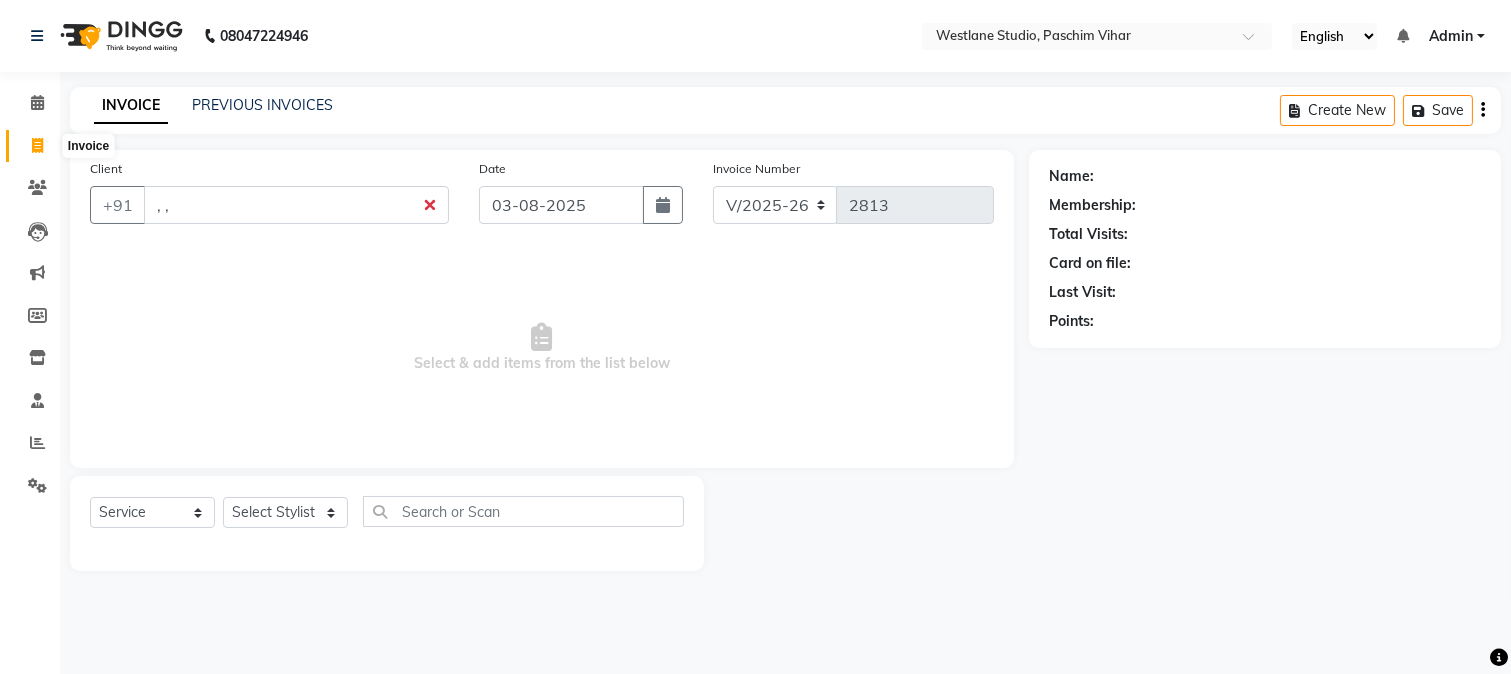 click 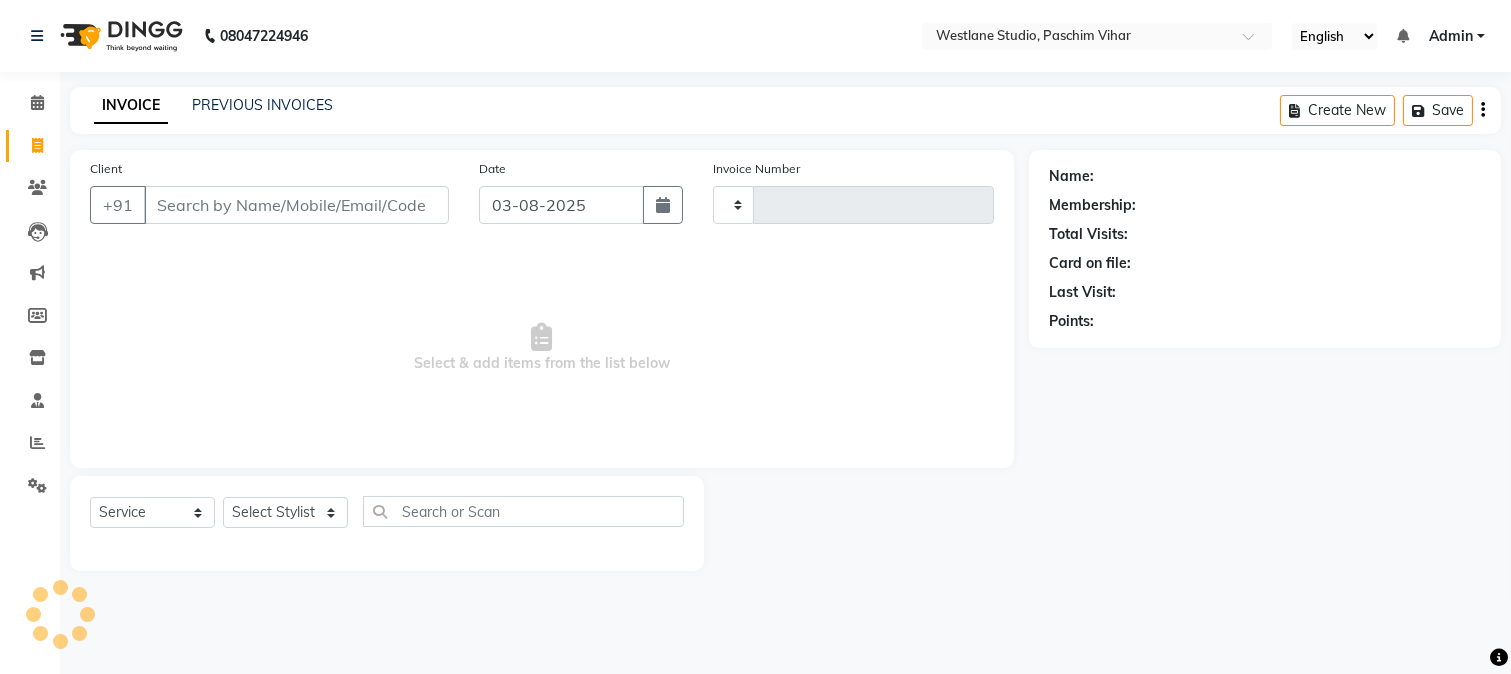 type on "2813" 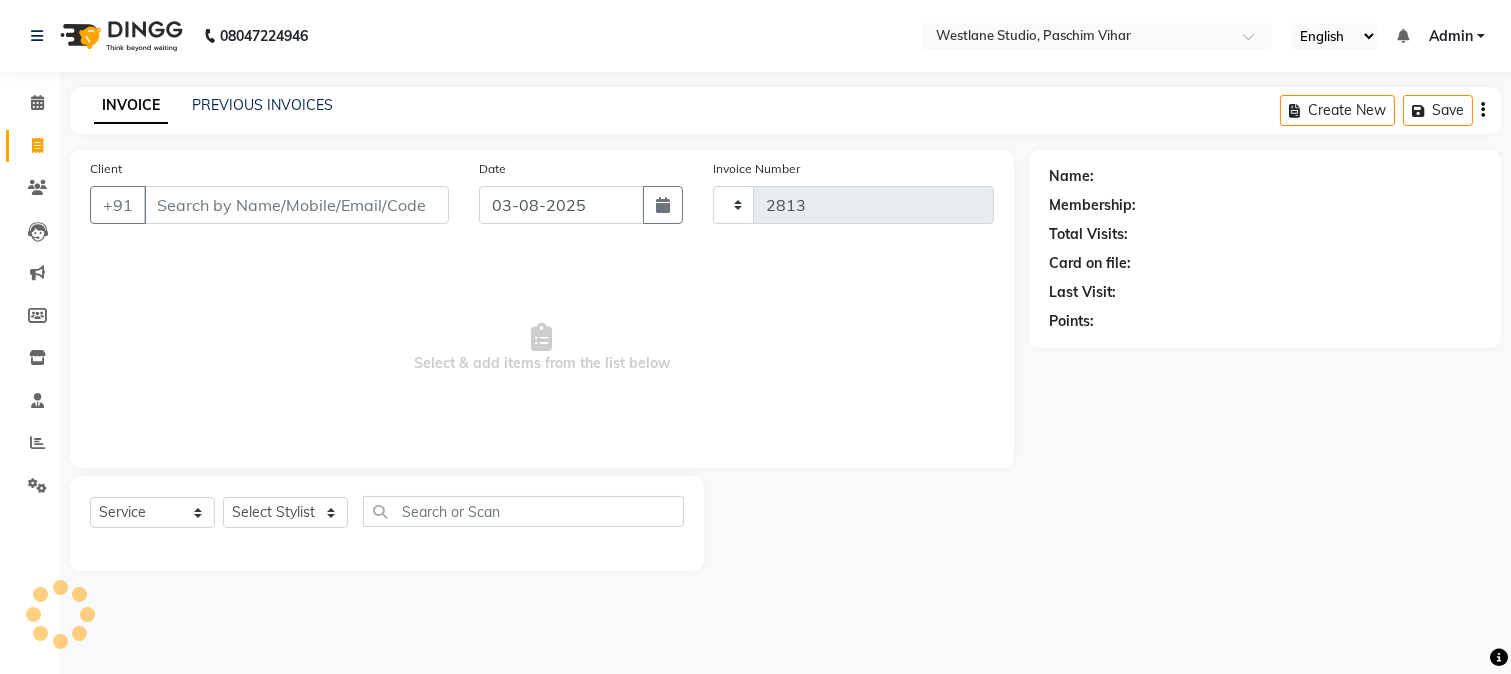select on "223" 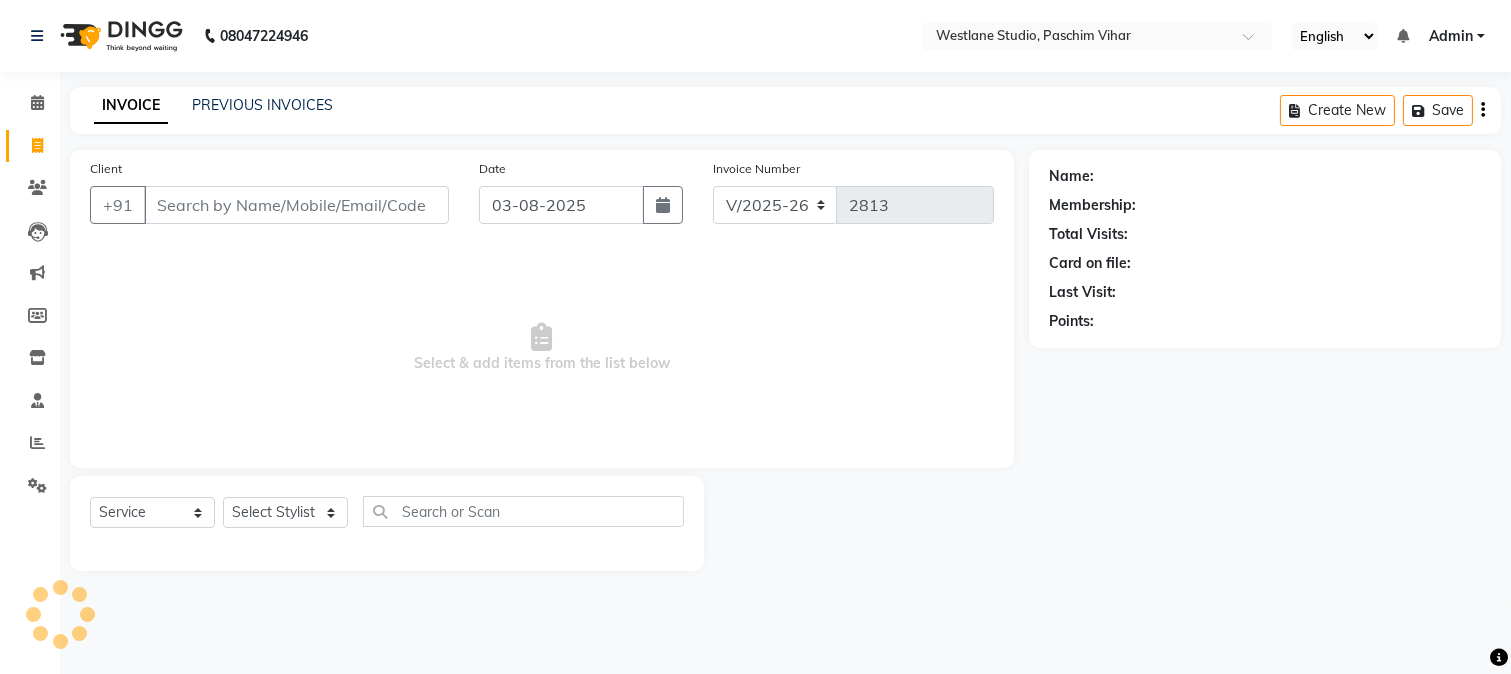 click on "Client" at bounding box center [296, 205] 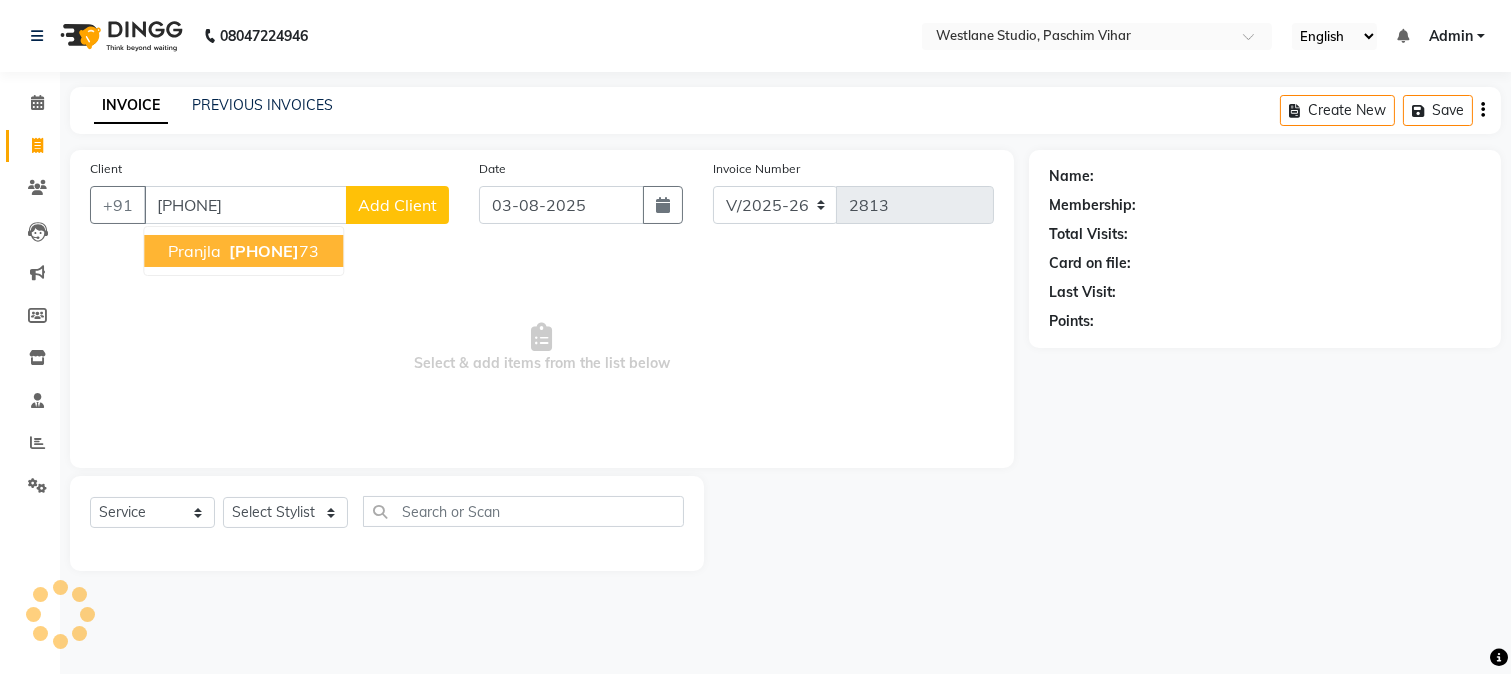 click on "[PHONE]" at bounding box center [264, 251] 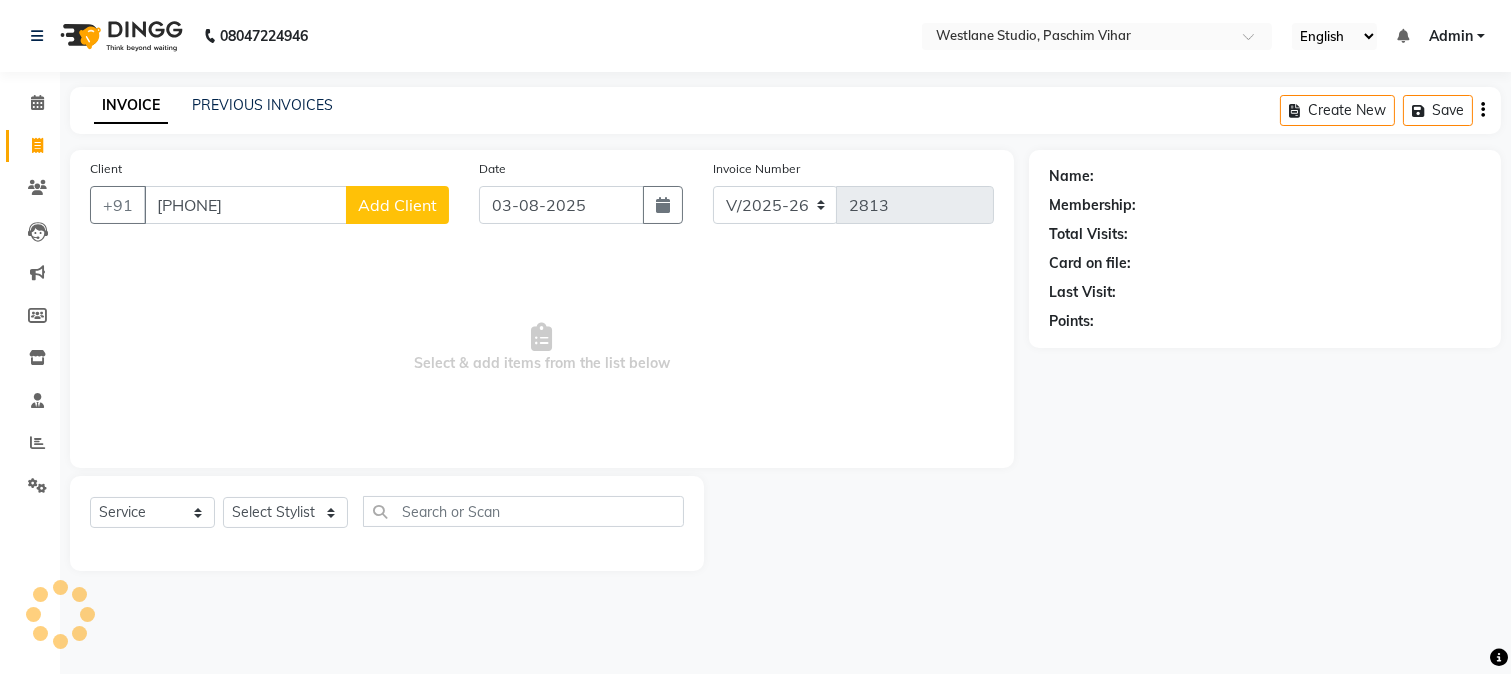 type on "[PHONE]" 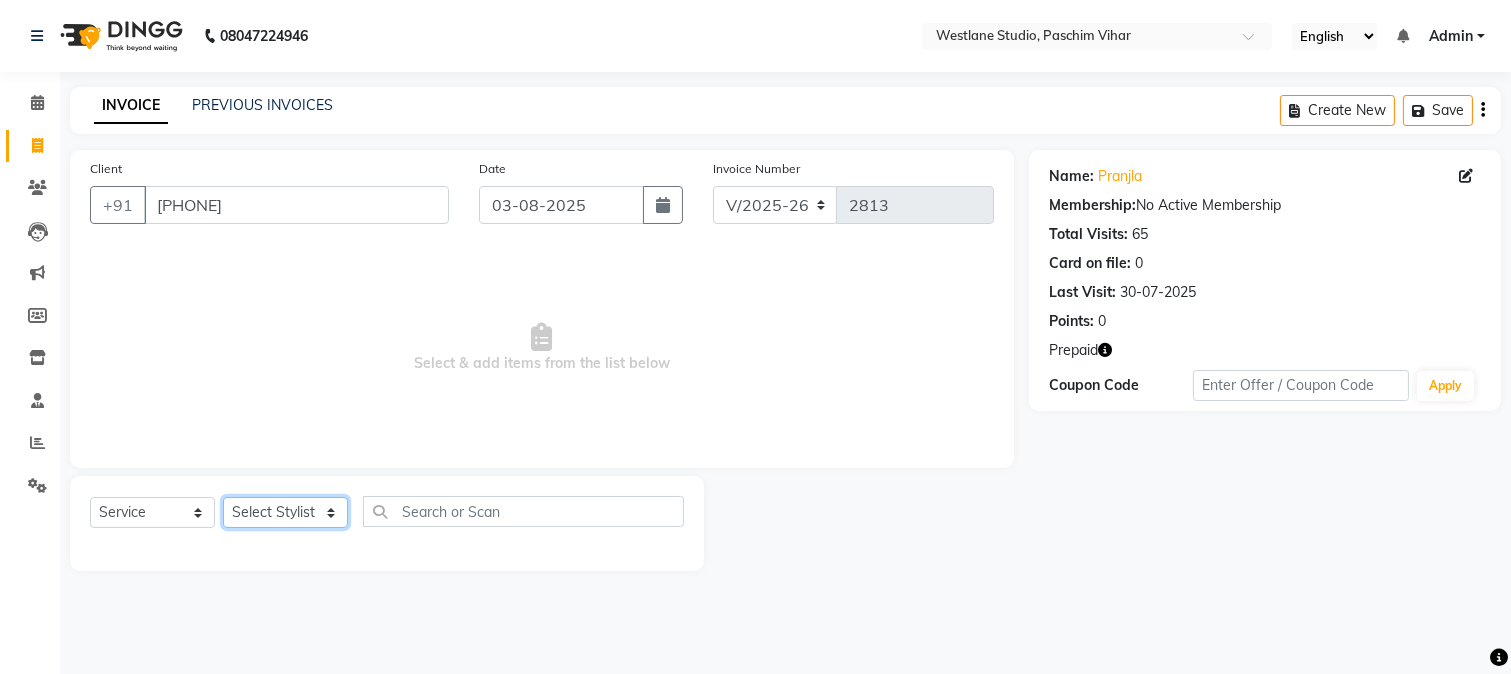 click on "Select Stylist Akash Anu Arun Gaurav  GULFAM jeeshan MANISH NADEEM ALI Nitin Sajwan Raja  Ranjeet RENU RIDHIMA BHATIA Rohit SAGAR Shakel SOHEIL Sonam SUNIL USHA" 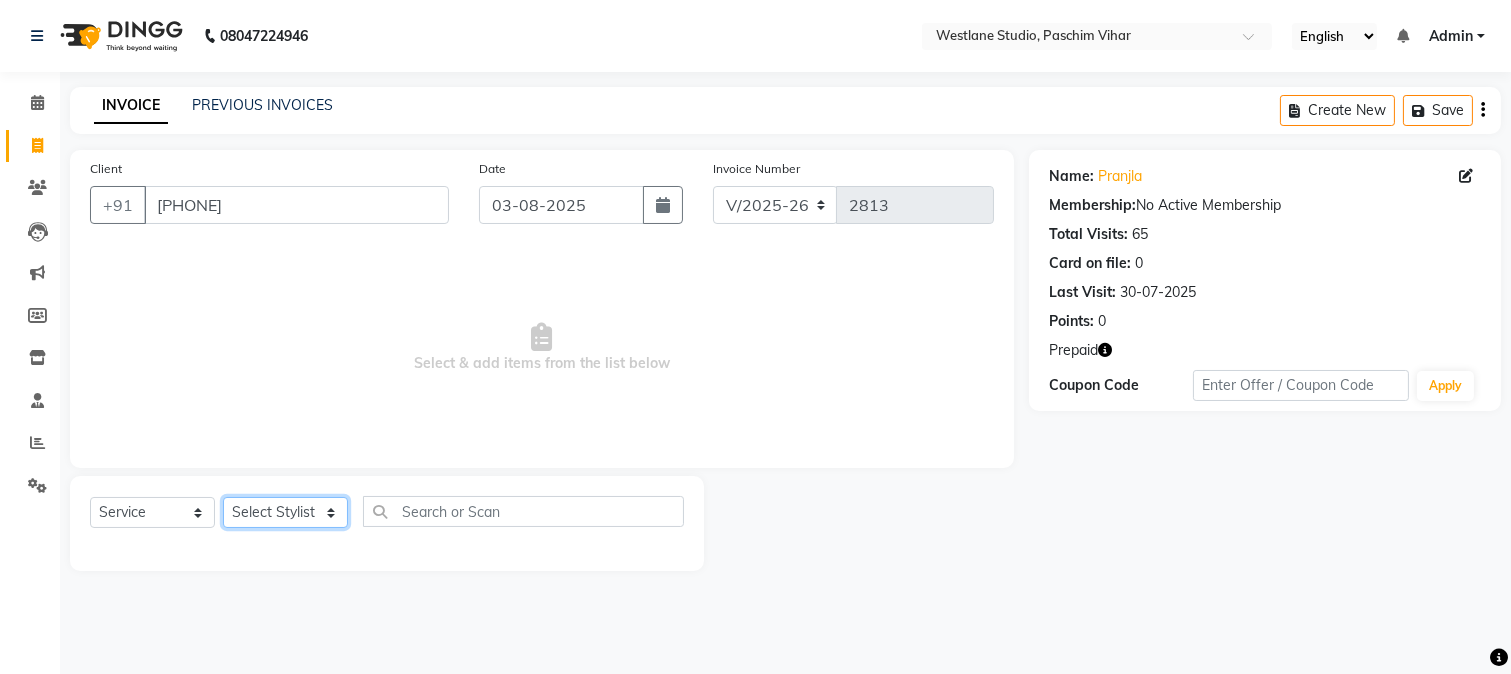 select on "13723" 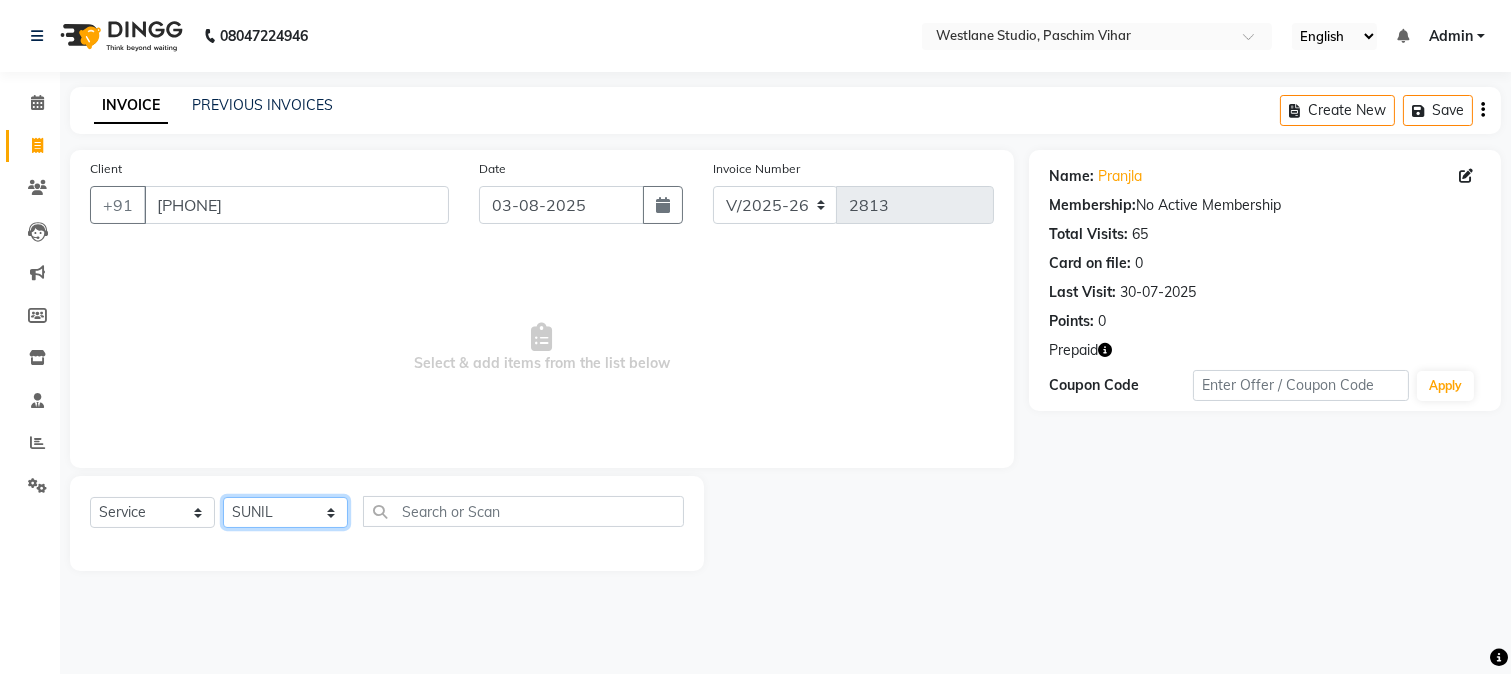 click on "Select Stylist Akash Anu Arun Gaurav  GULFAM jeeshan MANISH NADEEM ALI Nitin Sajwan Raja  Ranjeet RENU RIDHIMA BHATIA Rohit SAGAR Shakel SOHEIL Sonam SUNIL USHA" 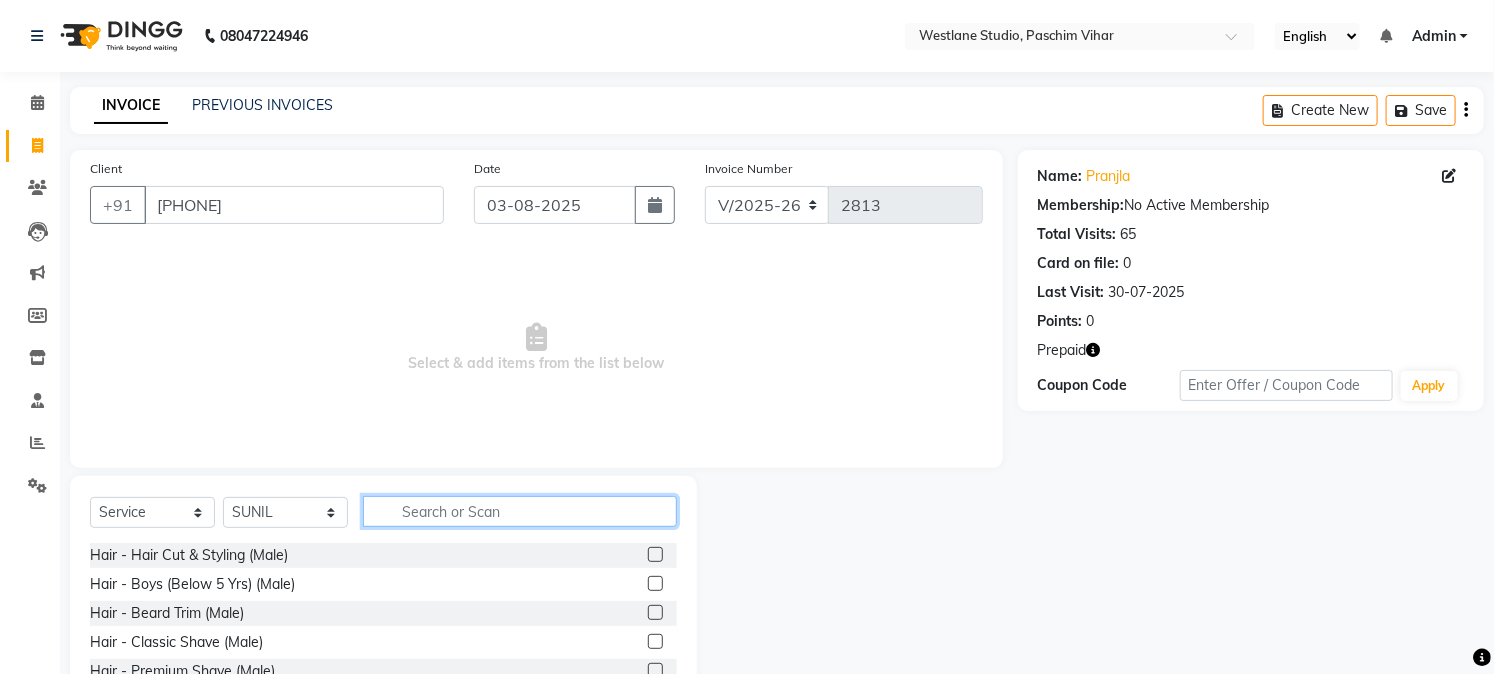 click 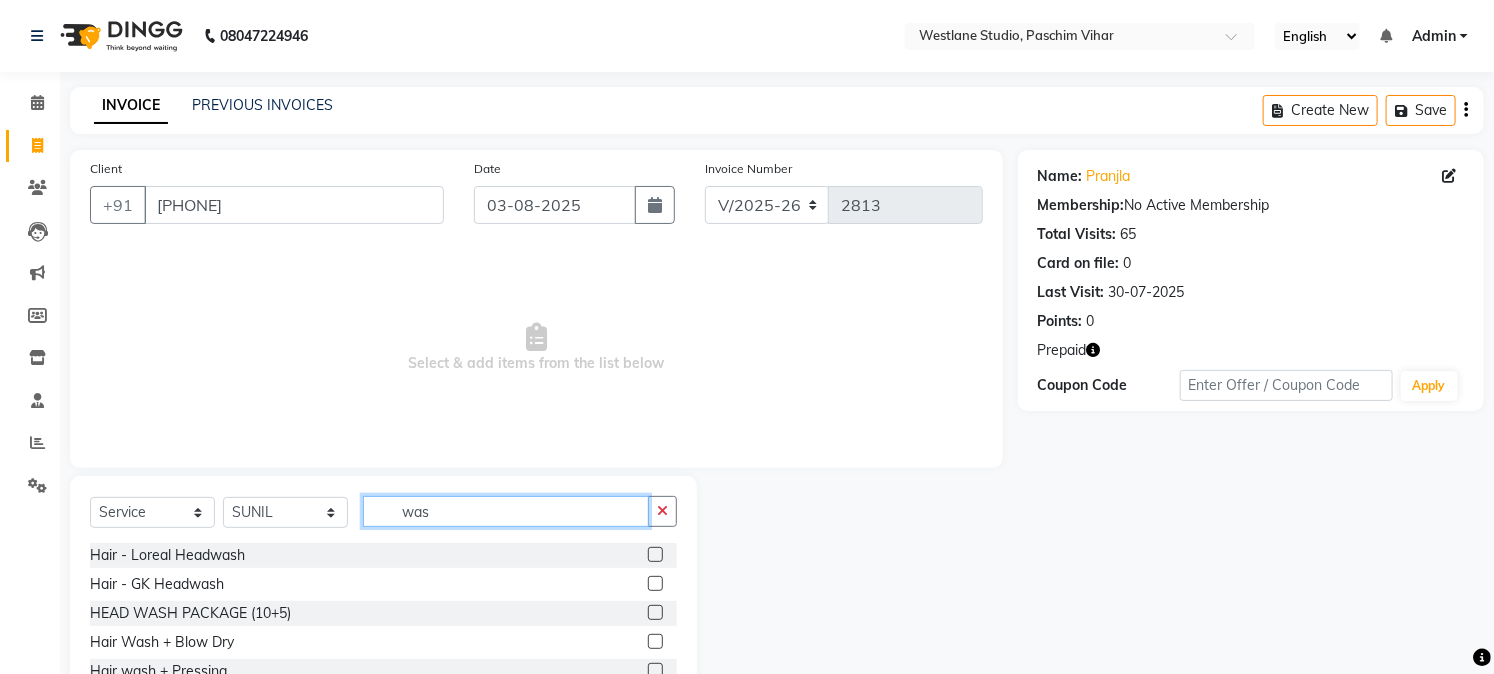 type on "was" 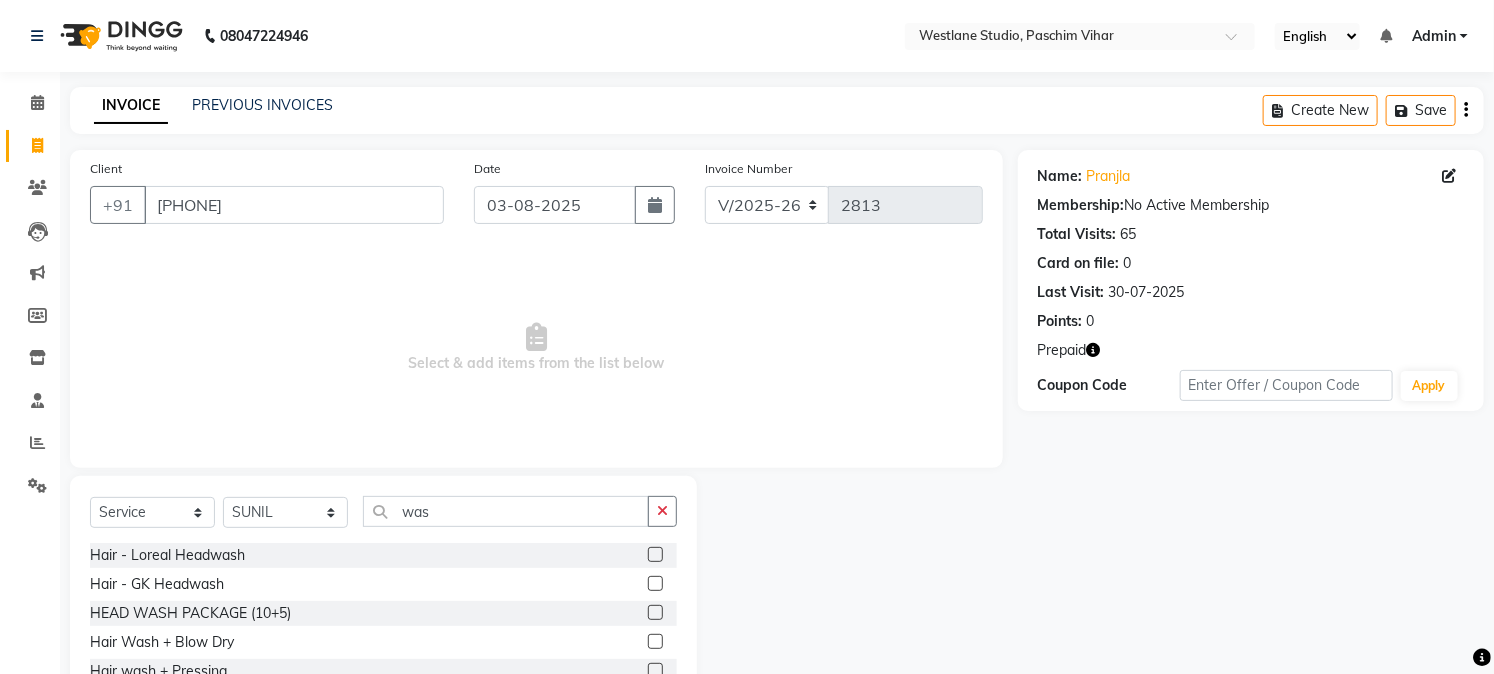 click 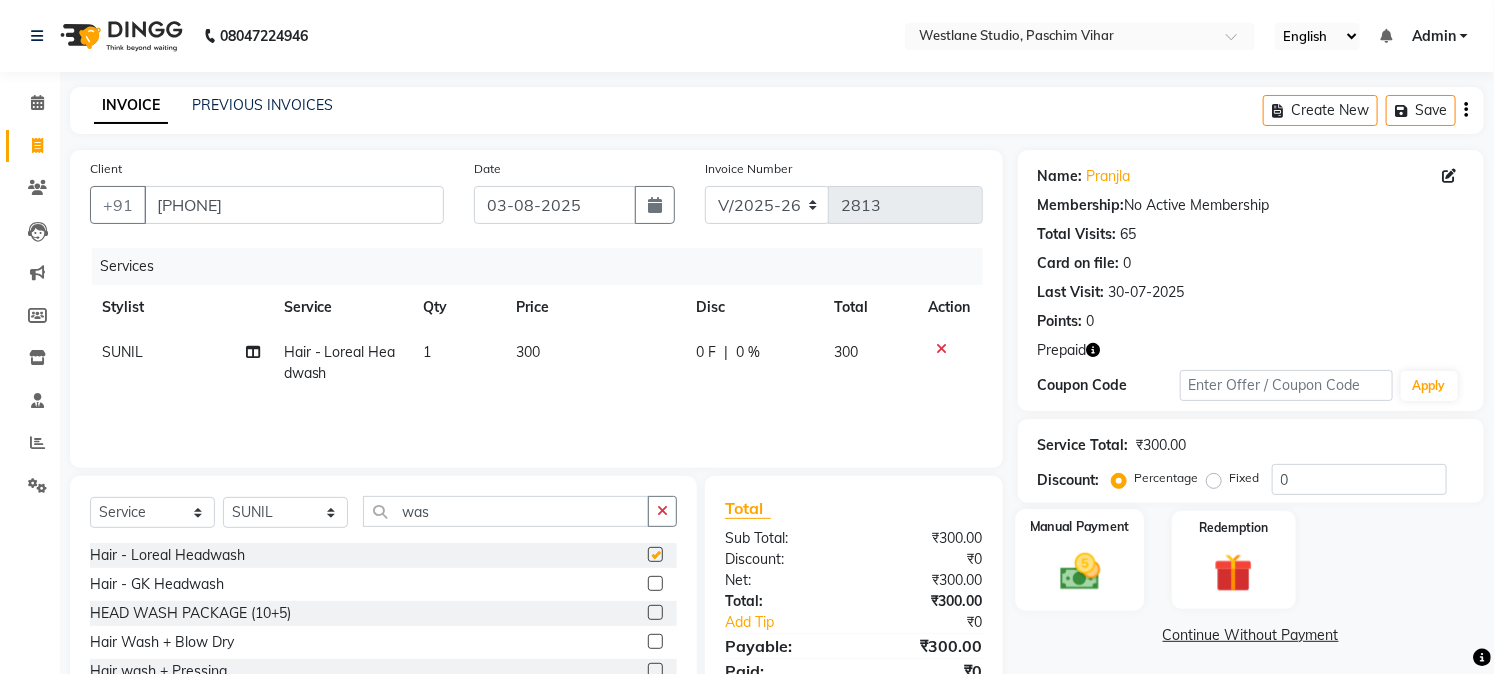 checkbox on "false" 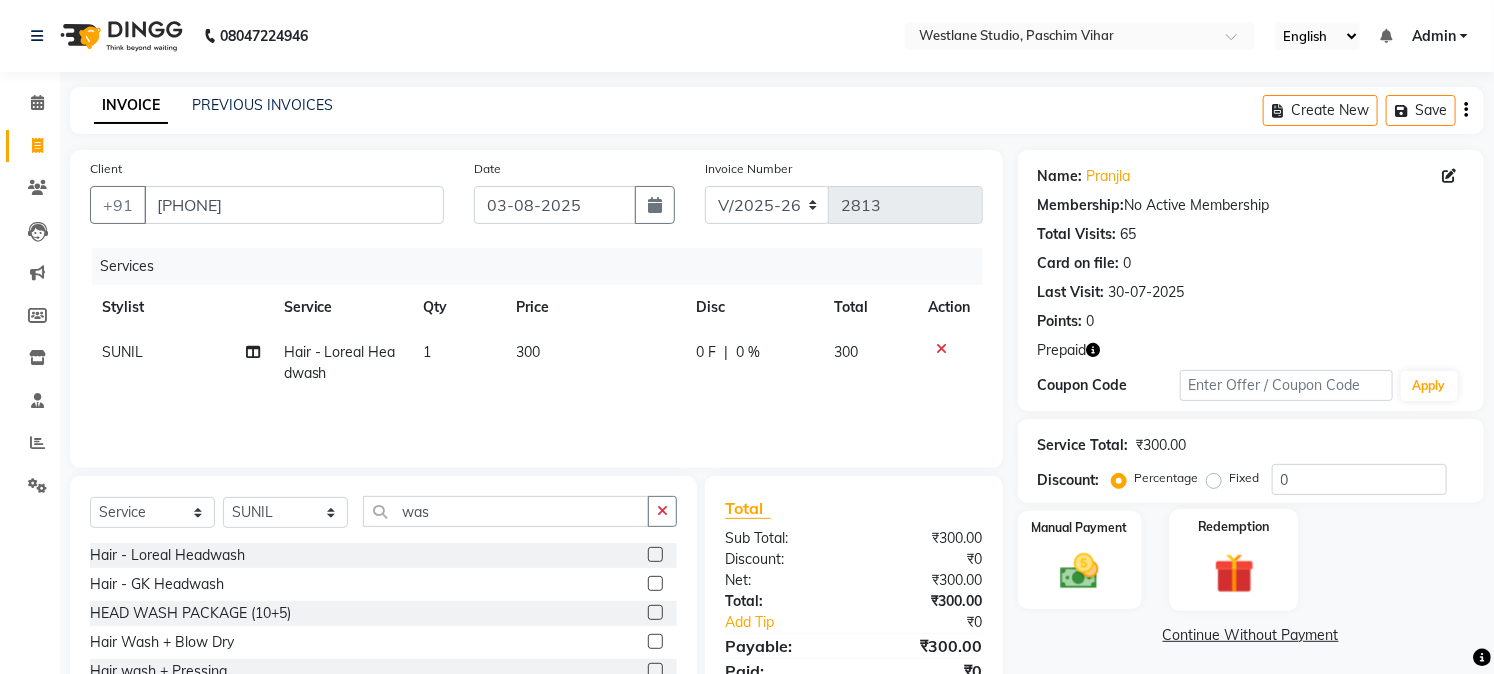 click 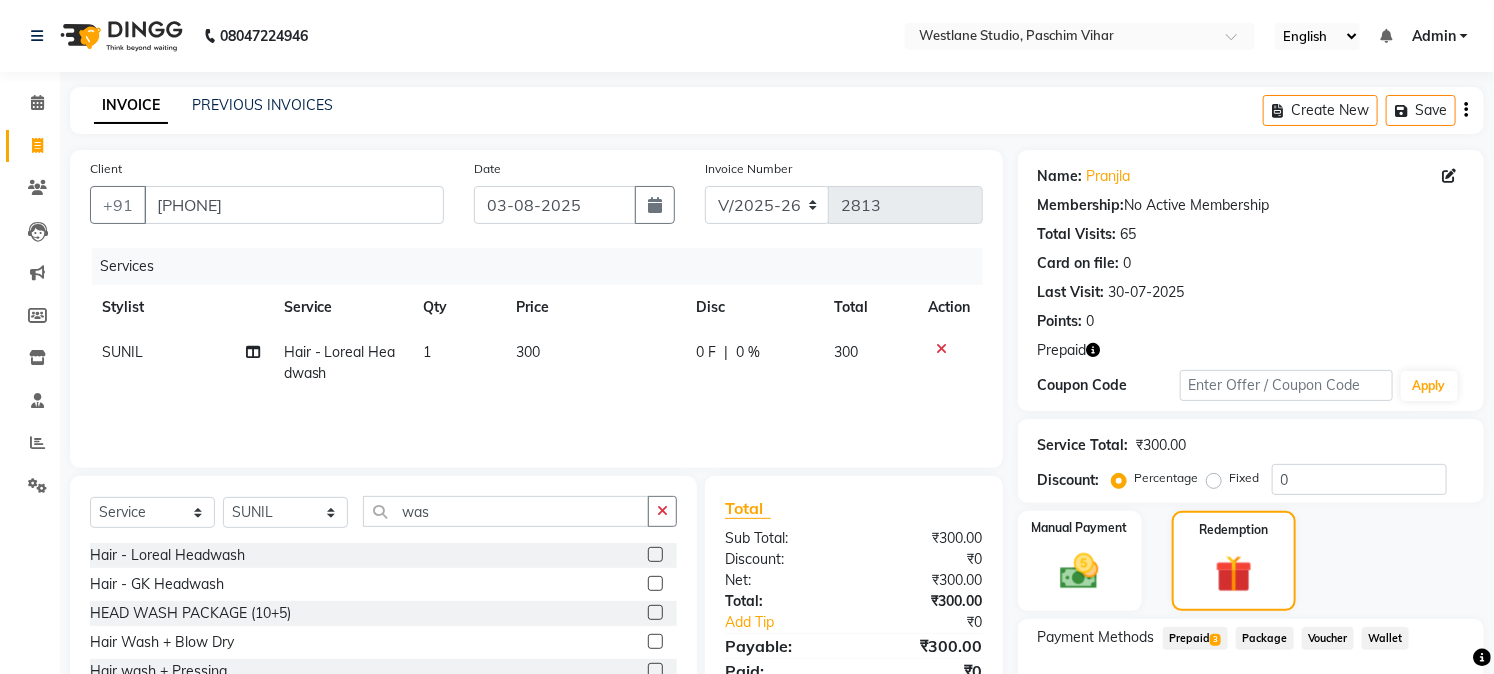 click on "Prepaid  3" 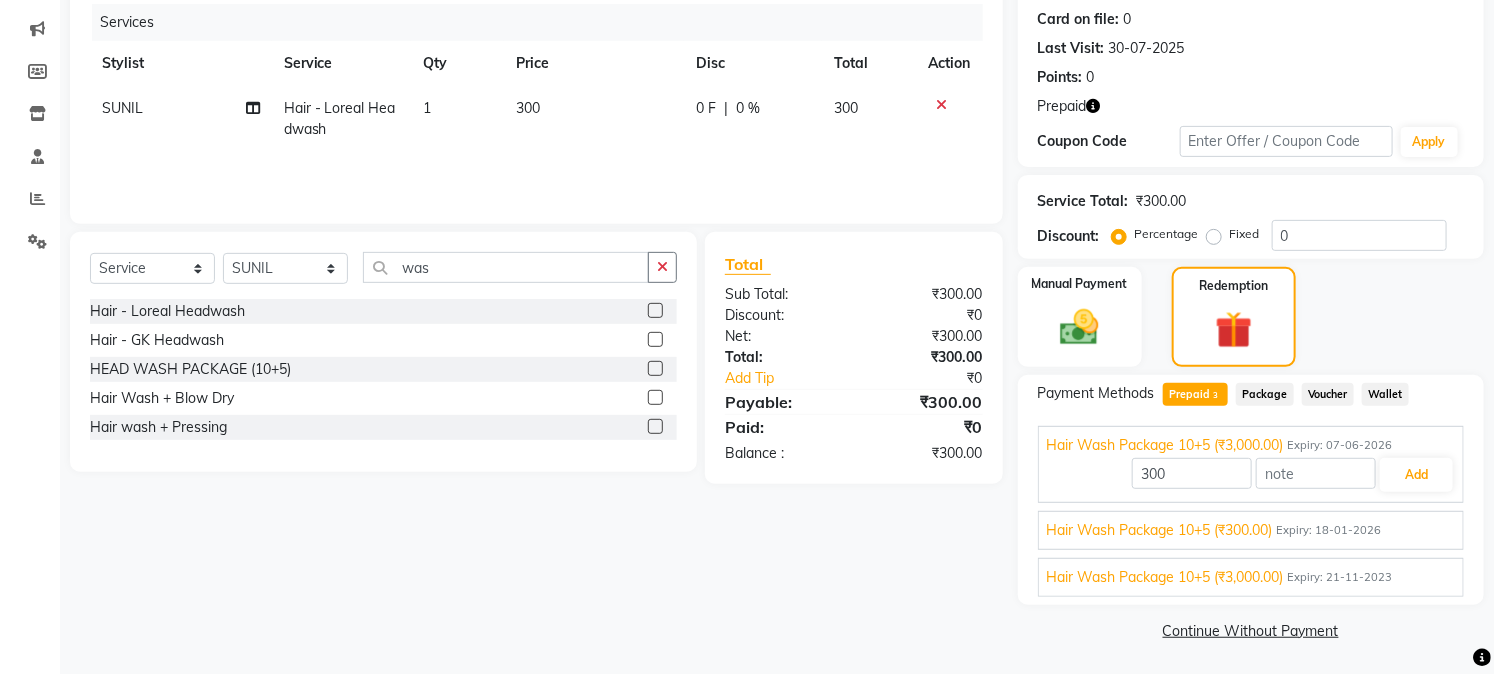 scroll, scrollTop: 245, scrollLeft: 0, axis: vertical 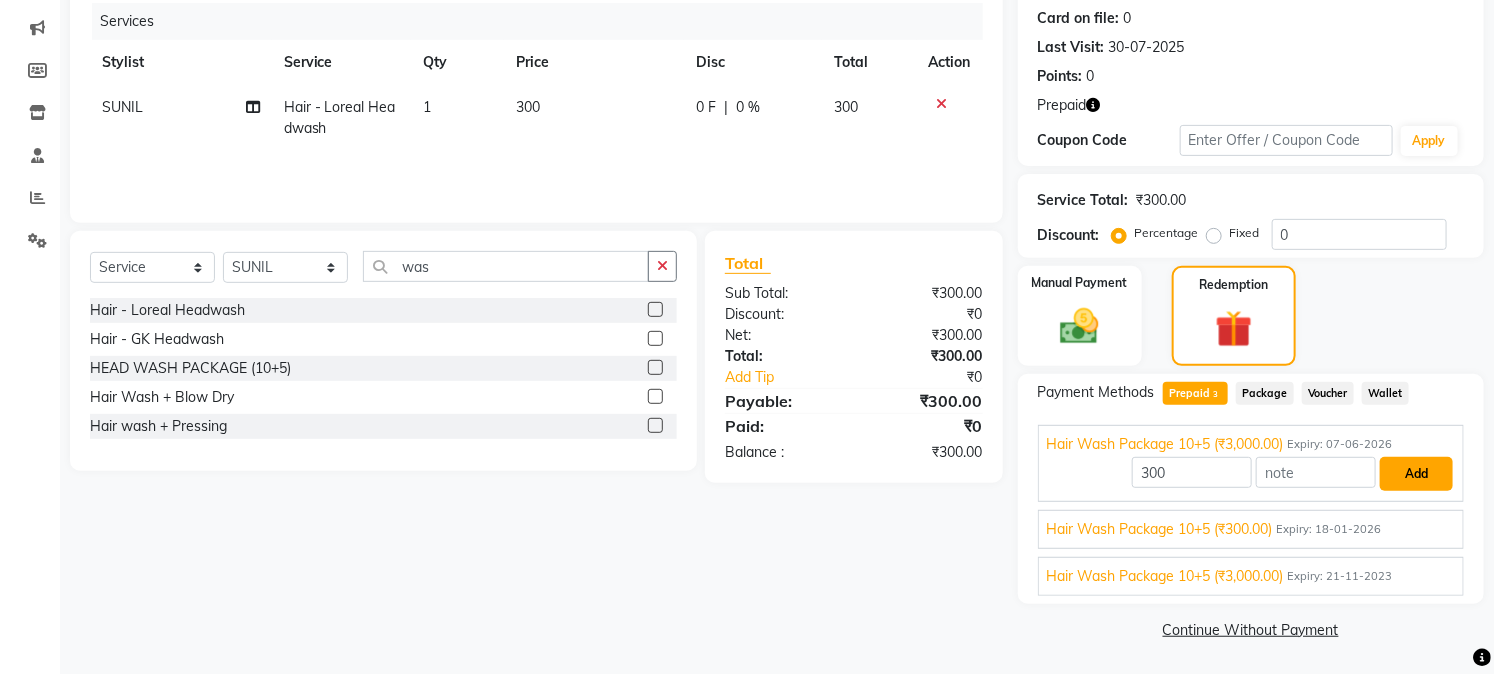 click on "Add" at bounding box center [1416, 474] 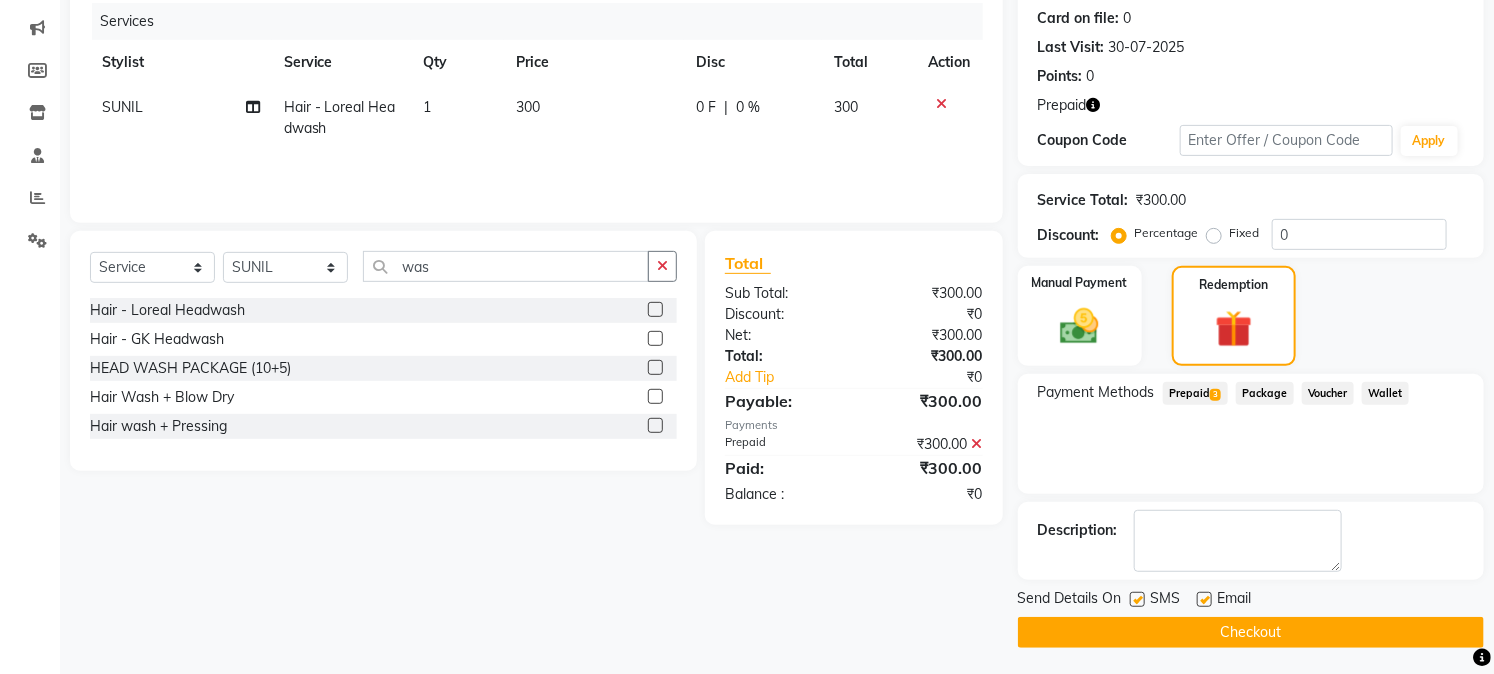 scroll, scrollTop: 247, scrollLeft: 0, axis: vertical 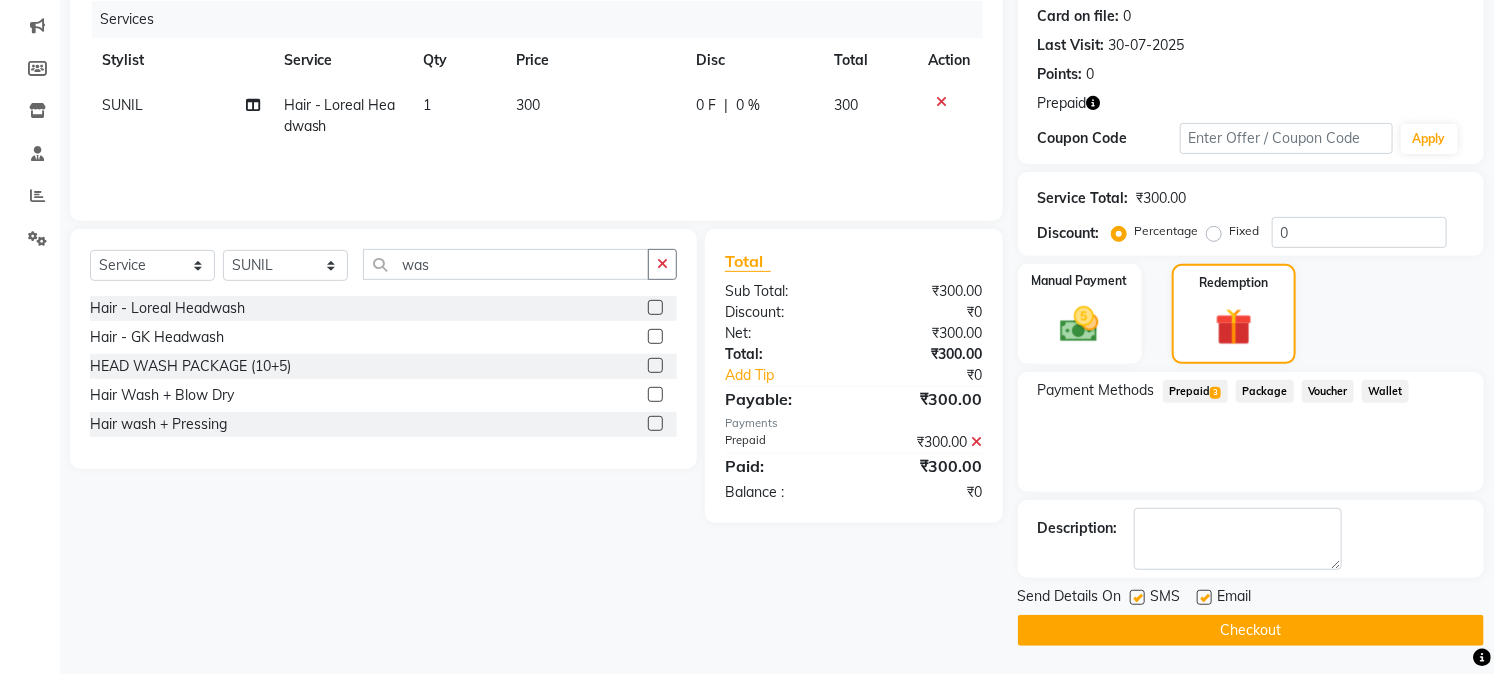click on "Checkout" 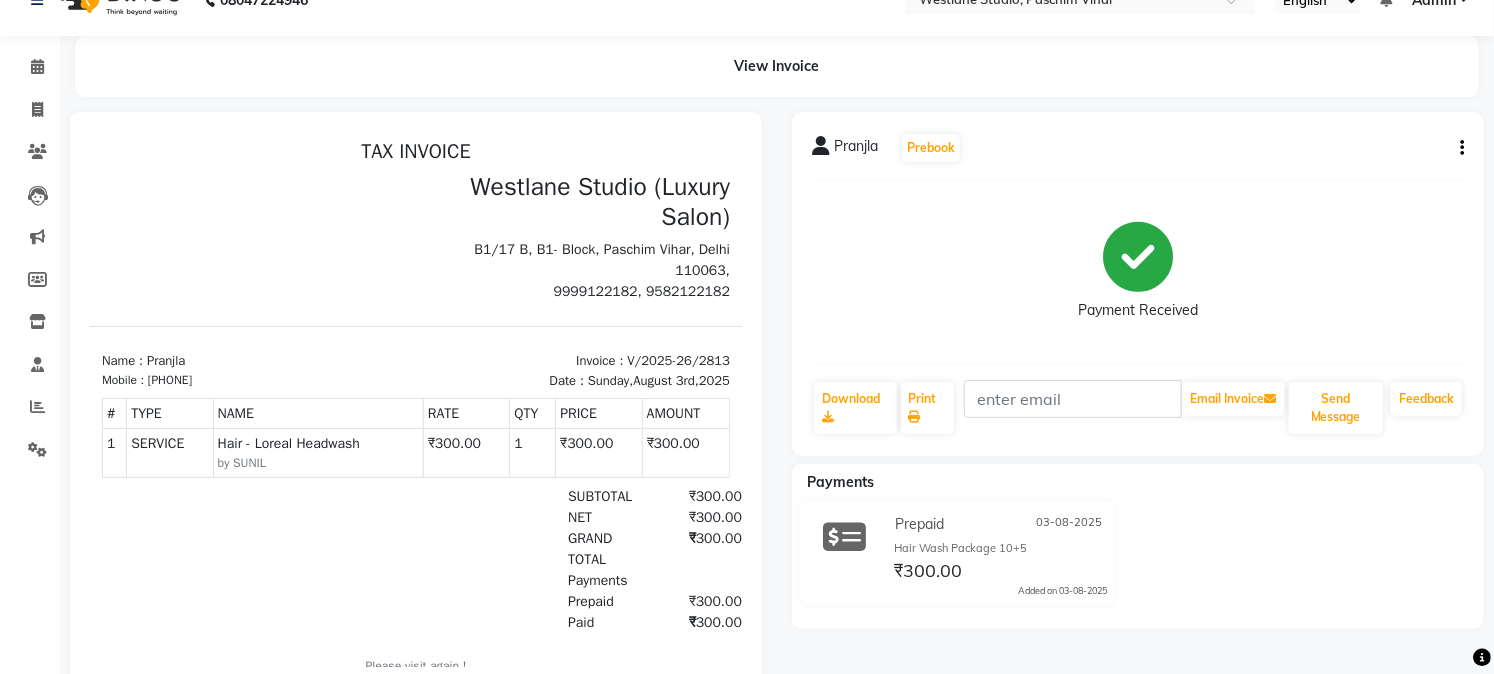 scroll, scrollTop: 0, scrollLeft: 0, axis: both 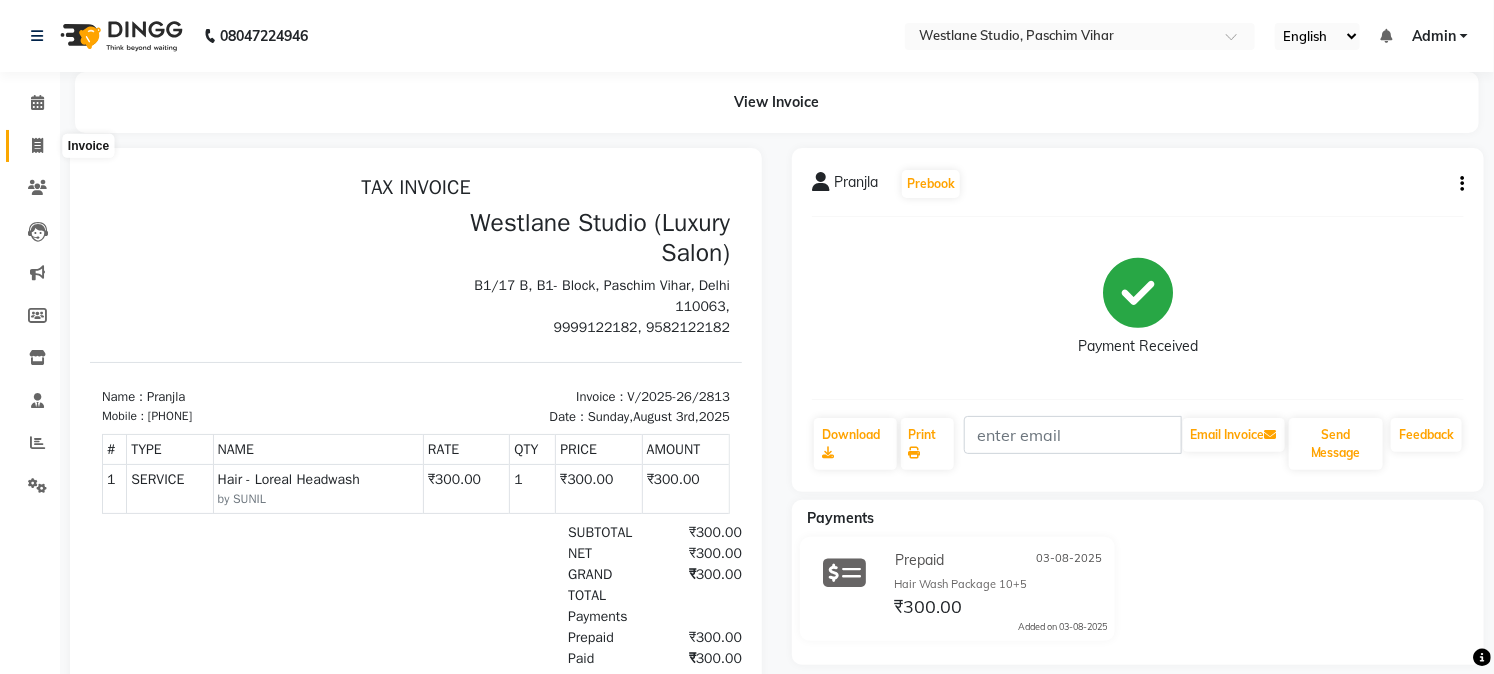 click 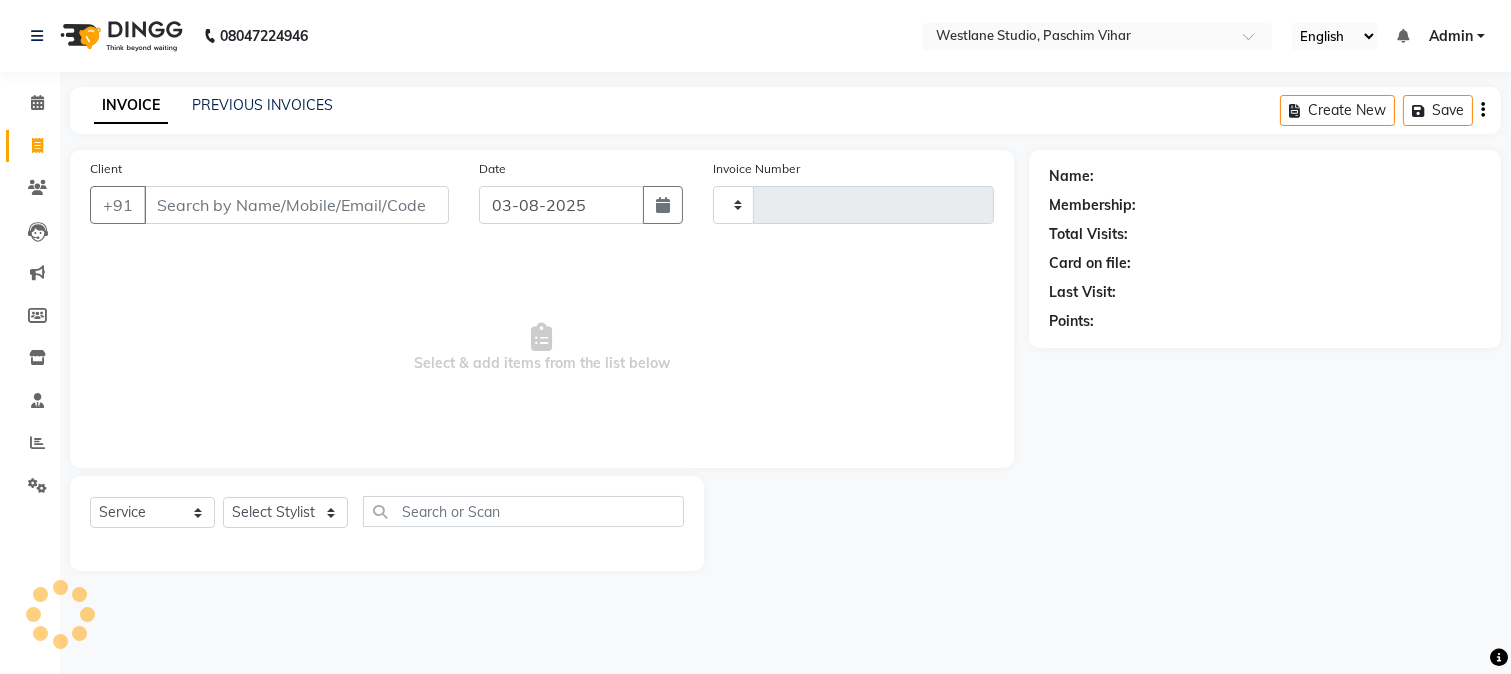 type on "2814" 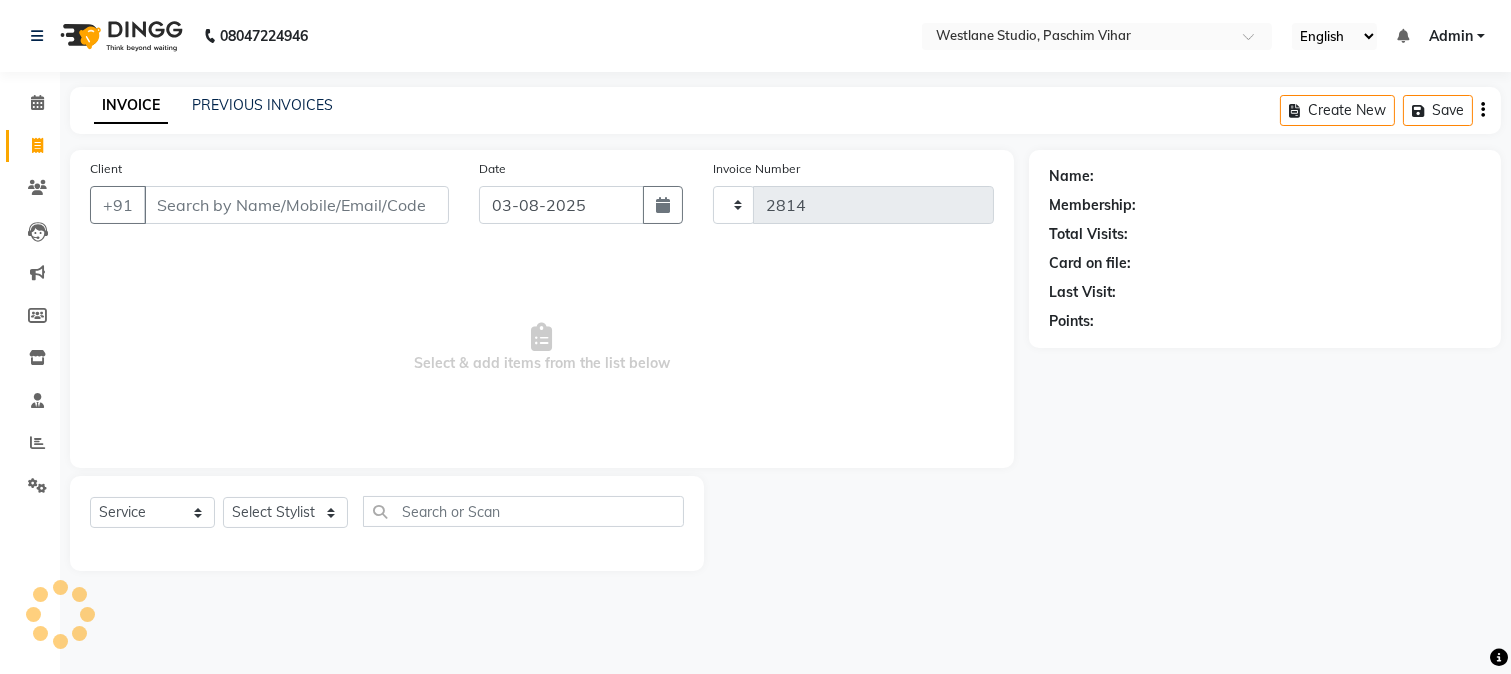 select on "223" 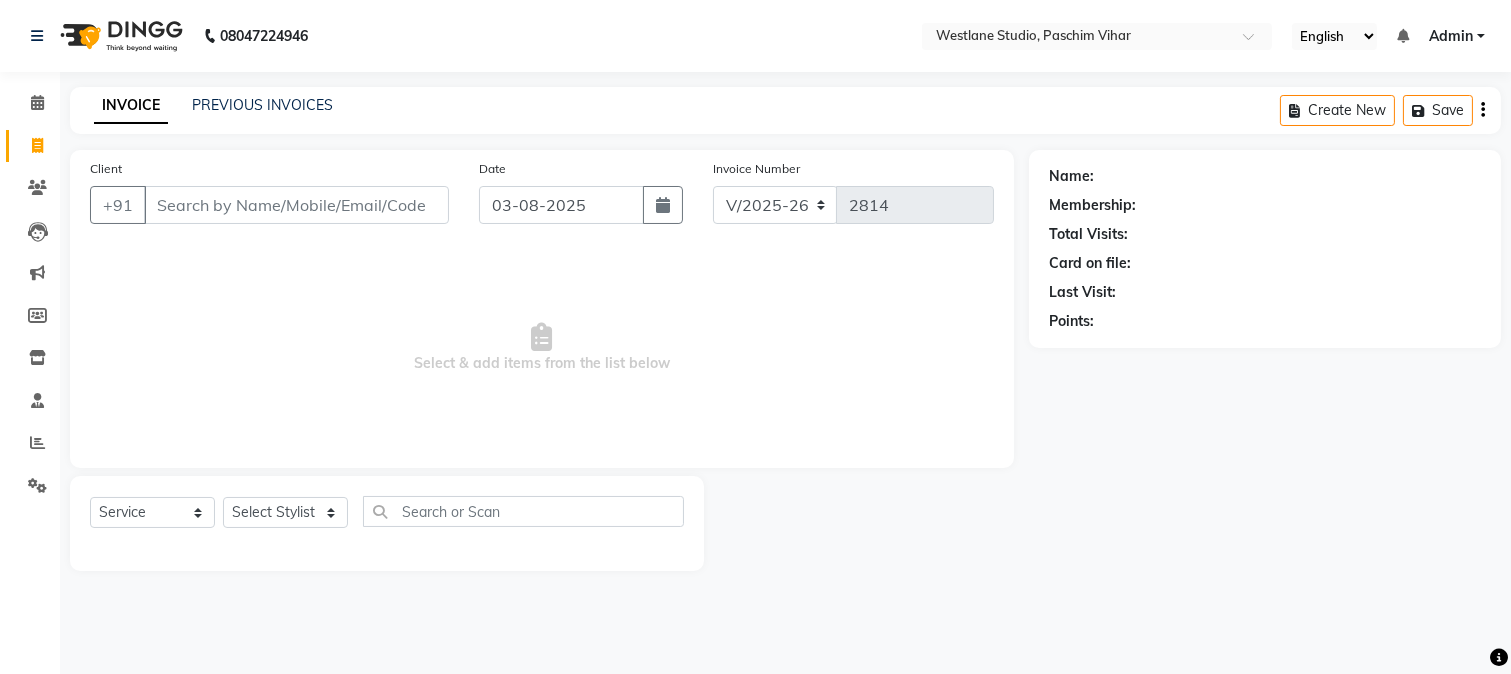 click on "Client" at bounding box center [296, 205] 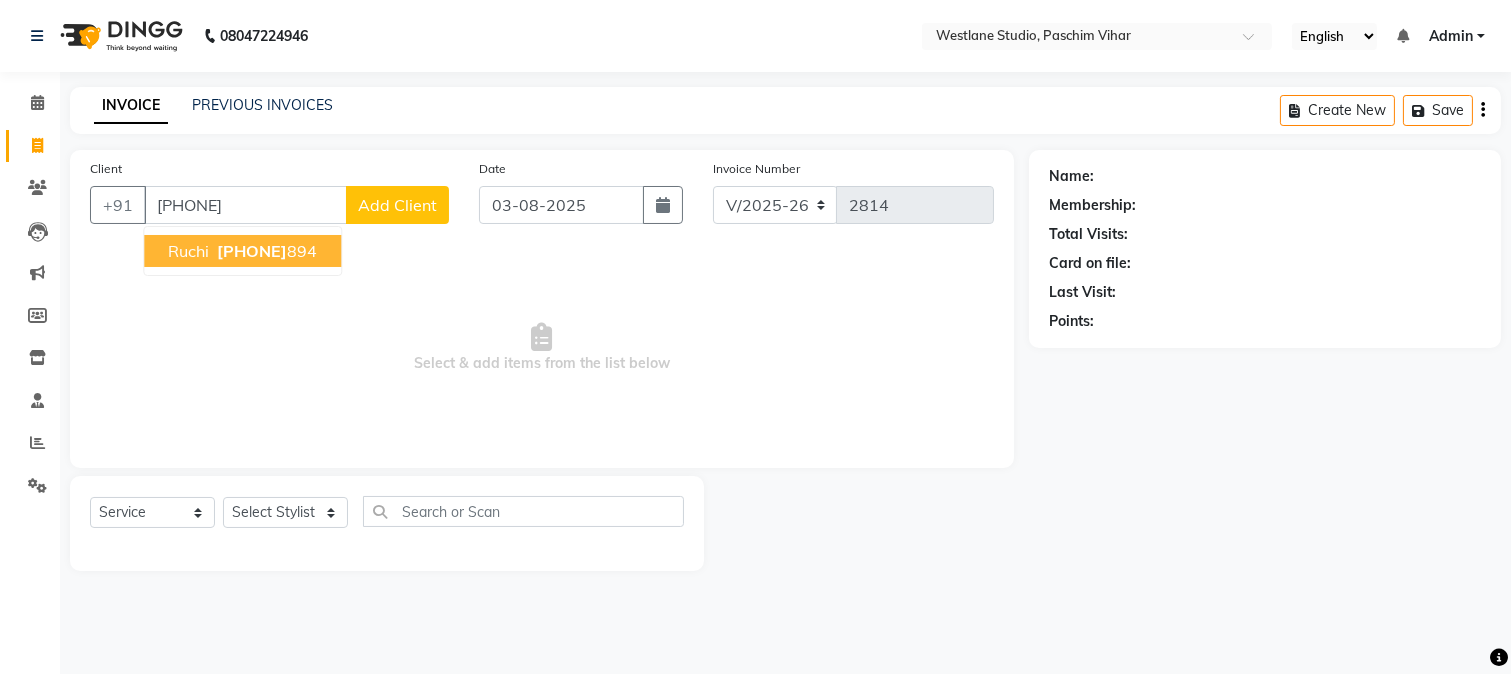 type on "[PHONE]" 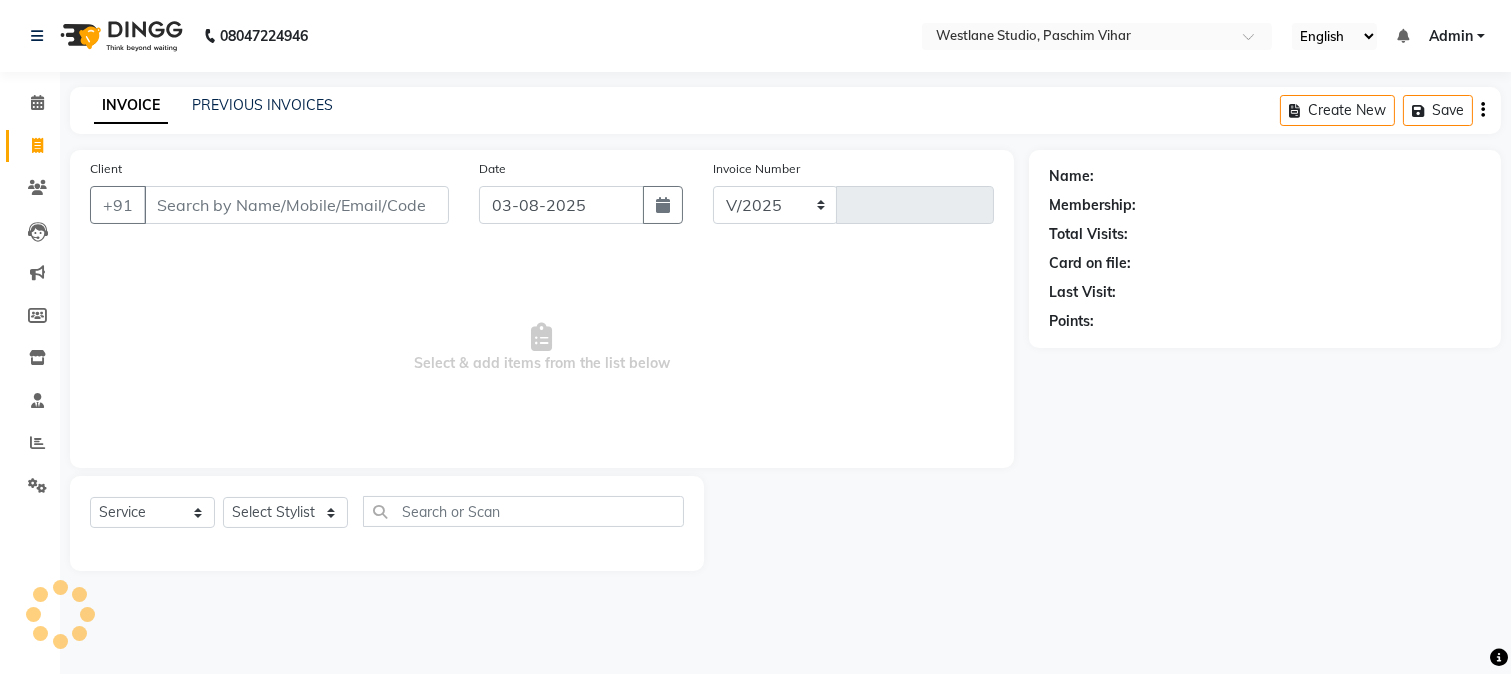 select on "223" 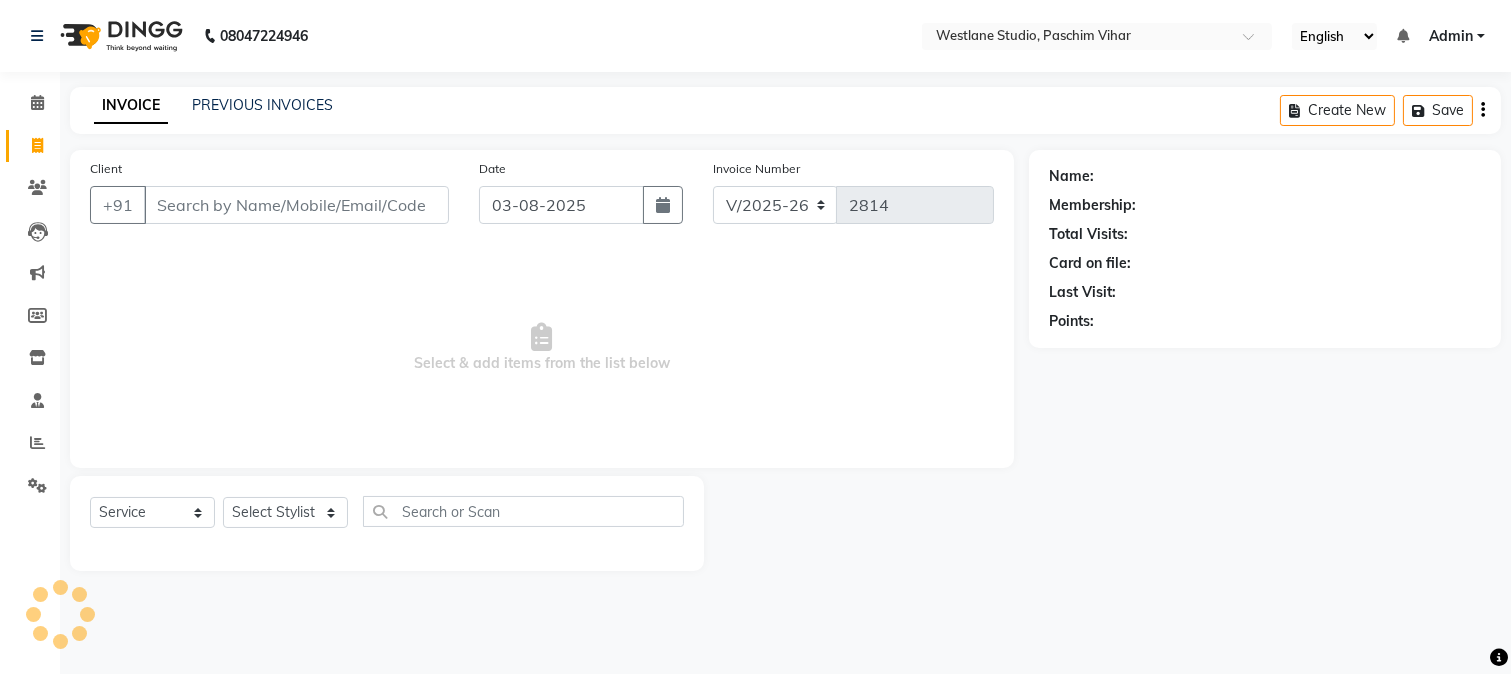 click on "Client" at bounding box center [296, 205] 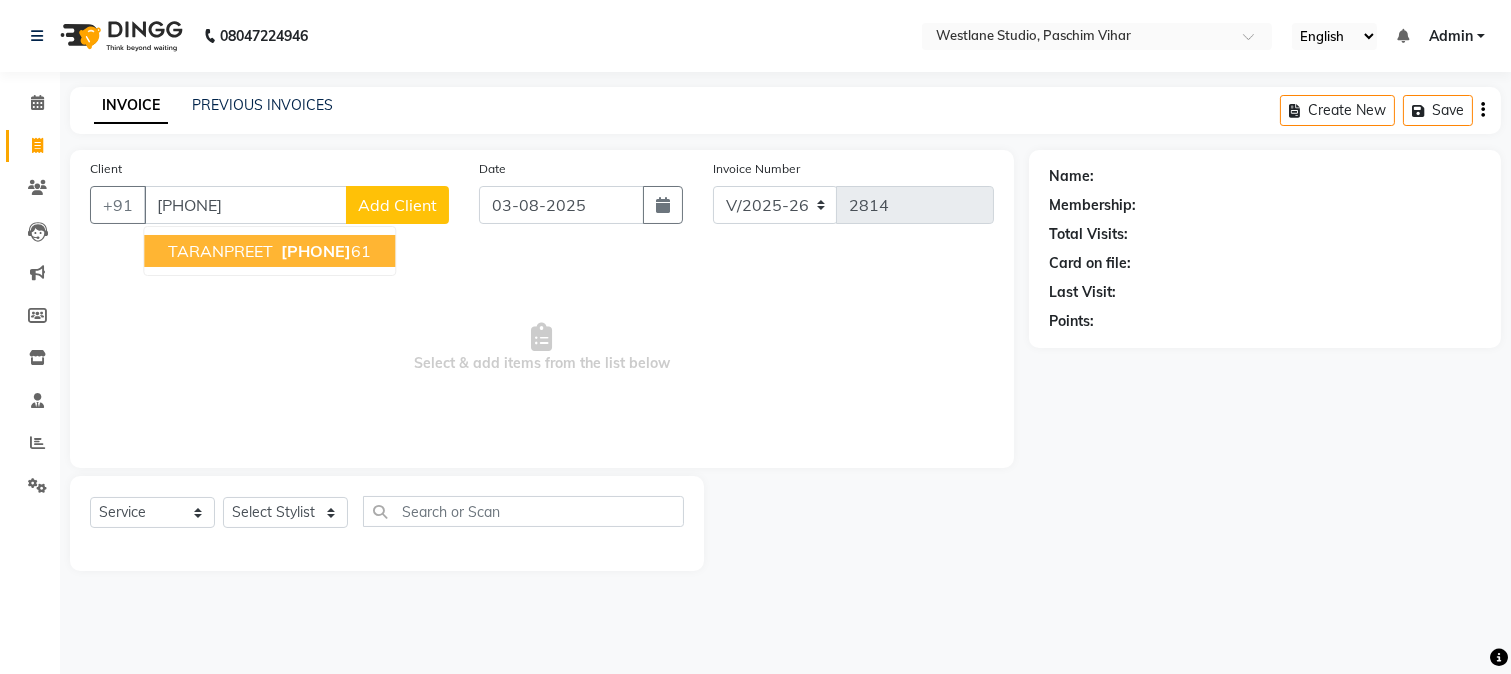 click on "[PHONE]" at bounding box center [316, 251] 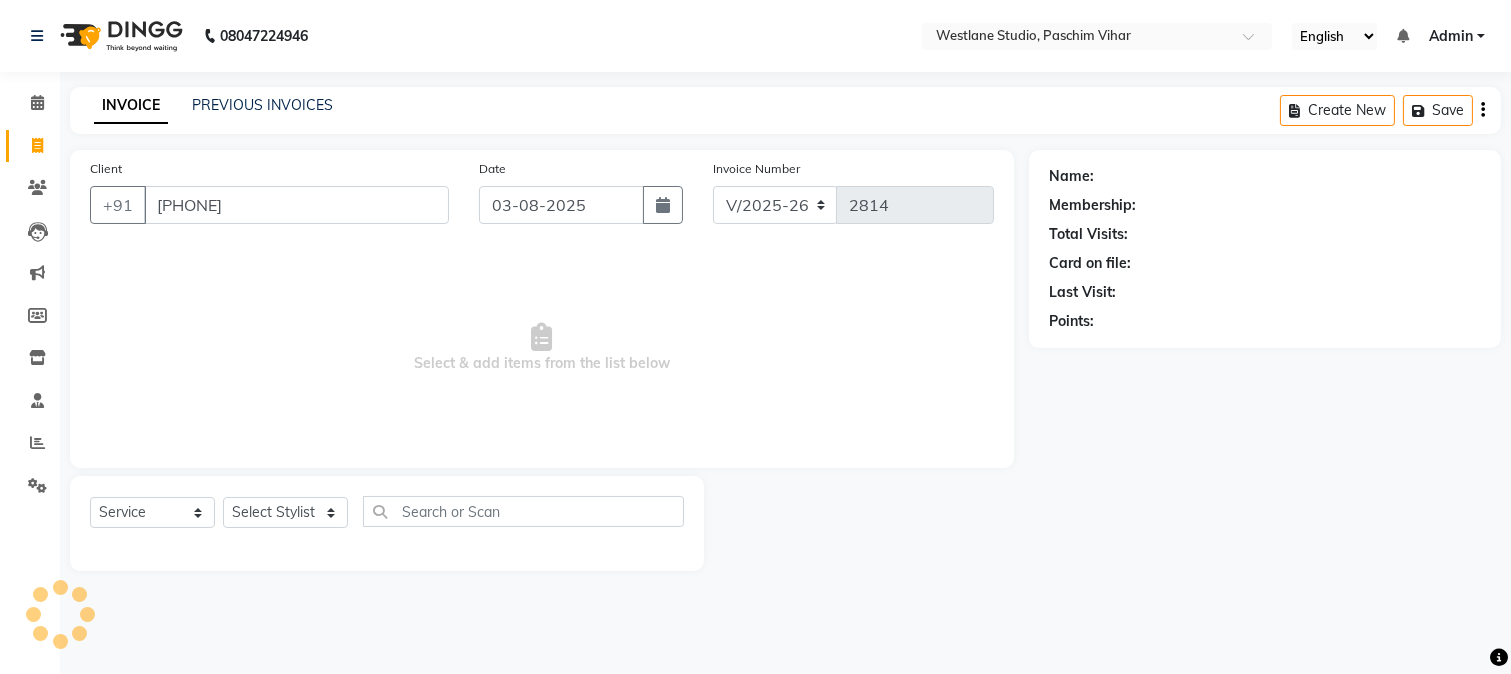 type on "[PHONE]" 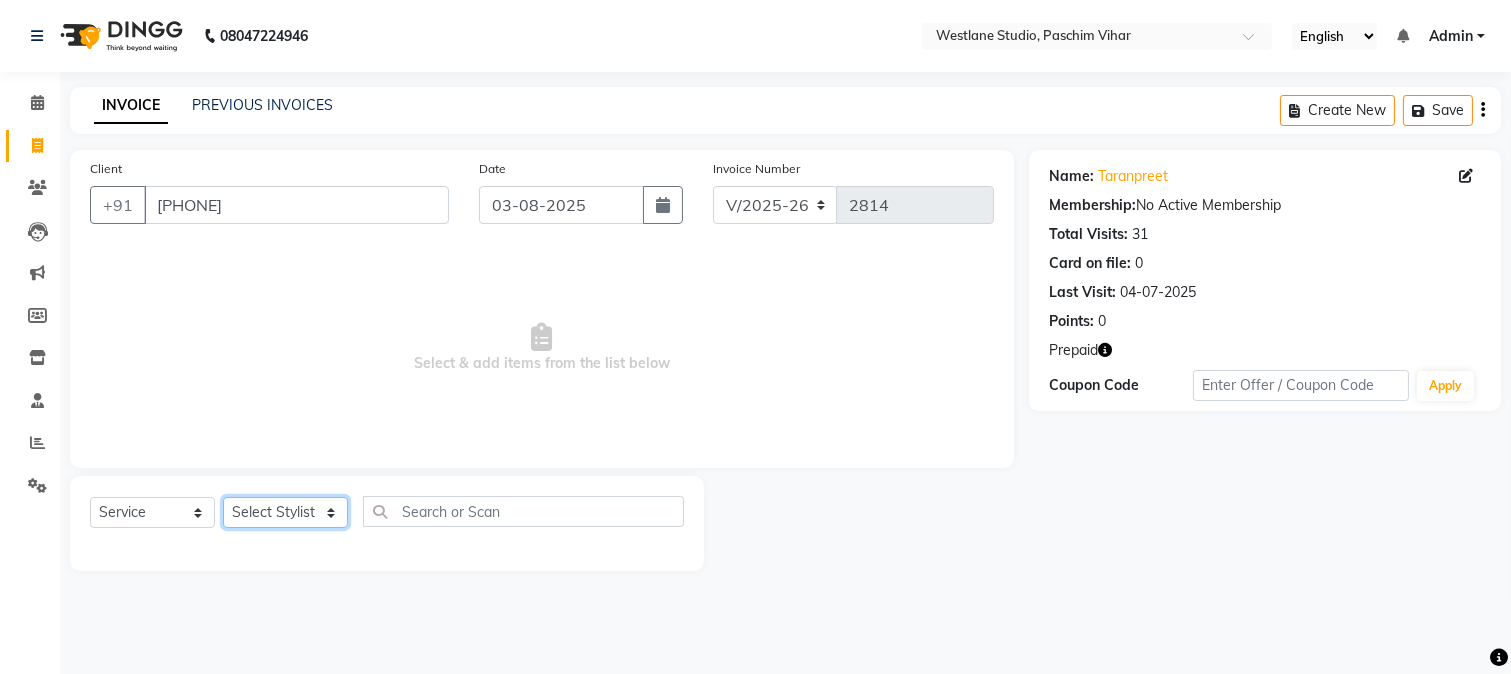 click on "Select Stylist Akash Anu Arun Gaurav  GULFAM jeeshan MANISH NADEEM ALI Nitin Sajwan Raja  Ranjeet RENU RIDHIMA BHATIA Rohit SAGAR Shakel SOHEIL Sonam SUNIL USHA" 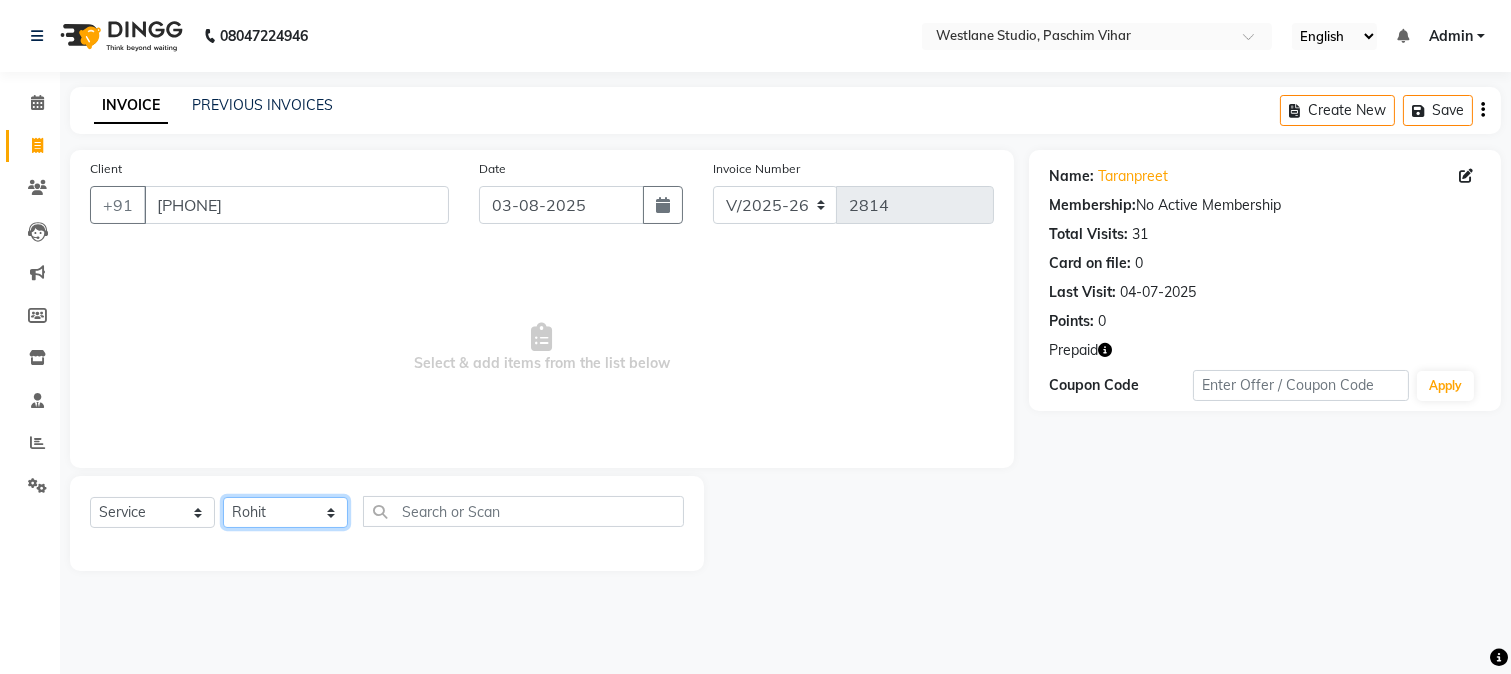 click on "Select Stylist Akash Anu Arun Gaurav  GULFAM jeeshan MANISH NADEEM ALI Nitin Sajwan Raja  Ranjeet RENU RIDHIMA BHATIA Rohit SAGAR Shakel SOHEIL Sonam SUNIL USHA" 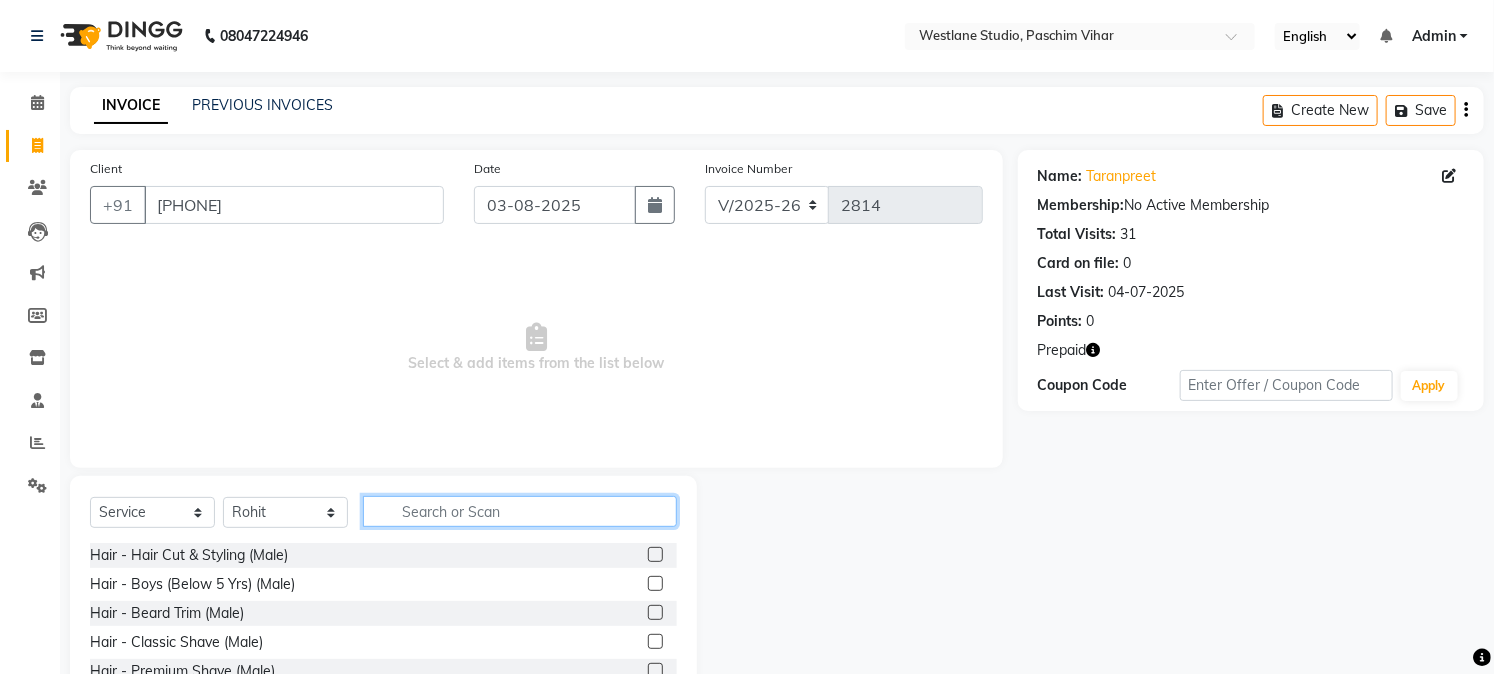 click 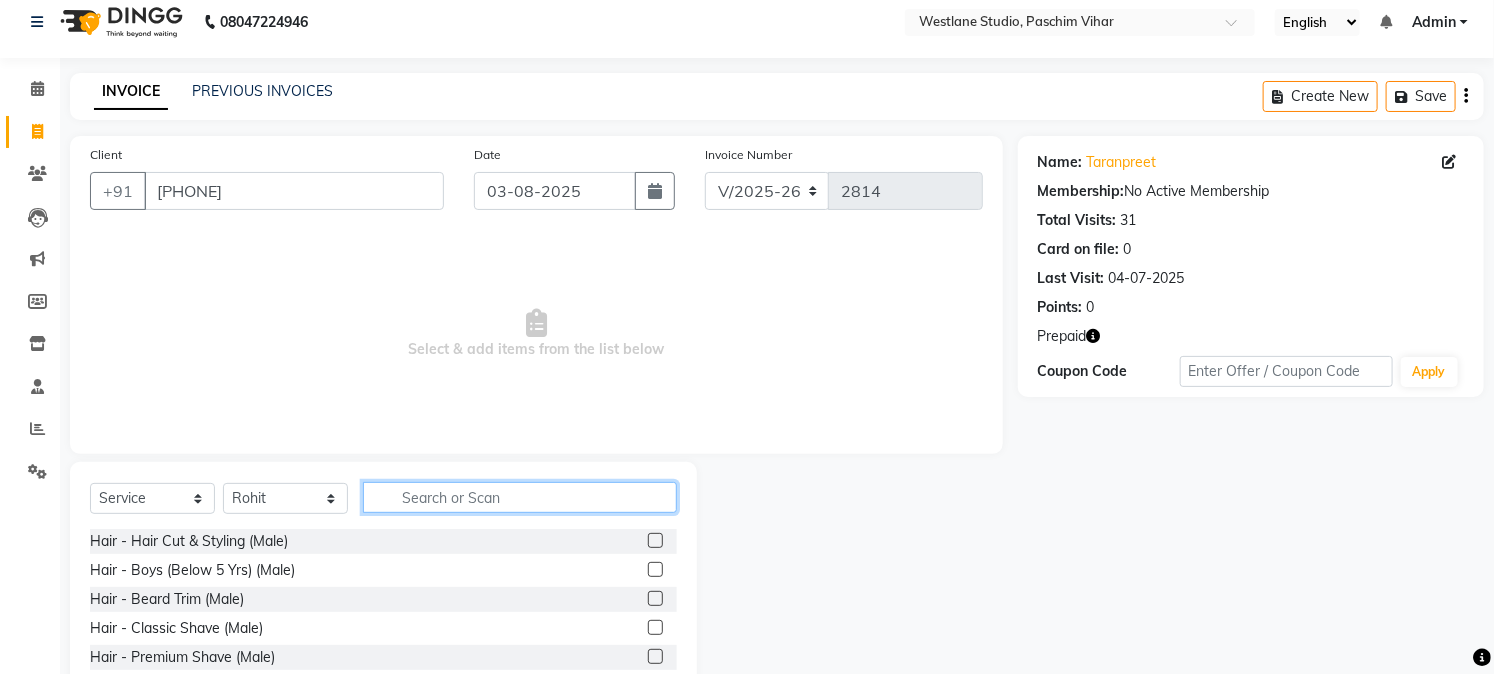 scroll, scrollTop: 126, scrollLeft: 0, axis: vertical 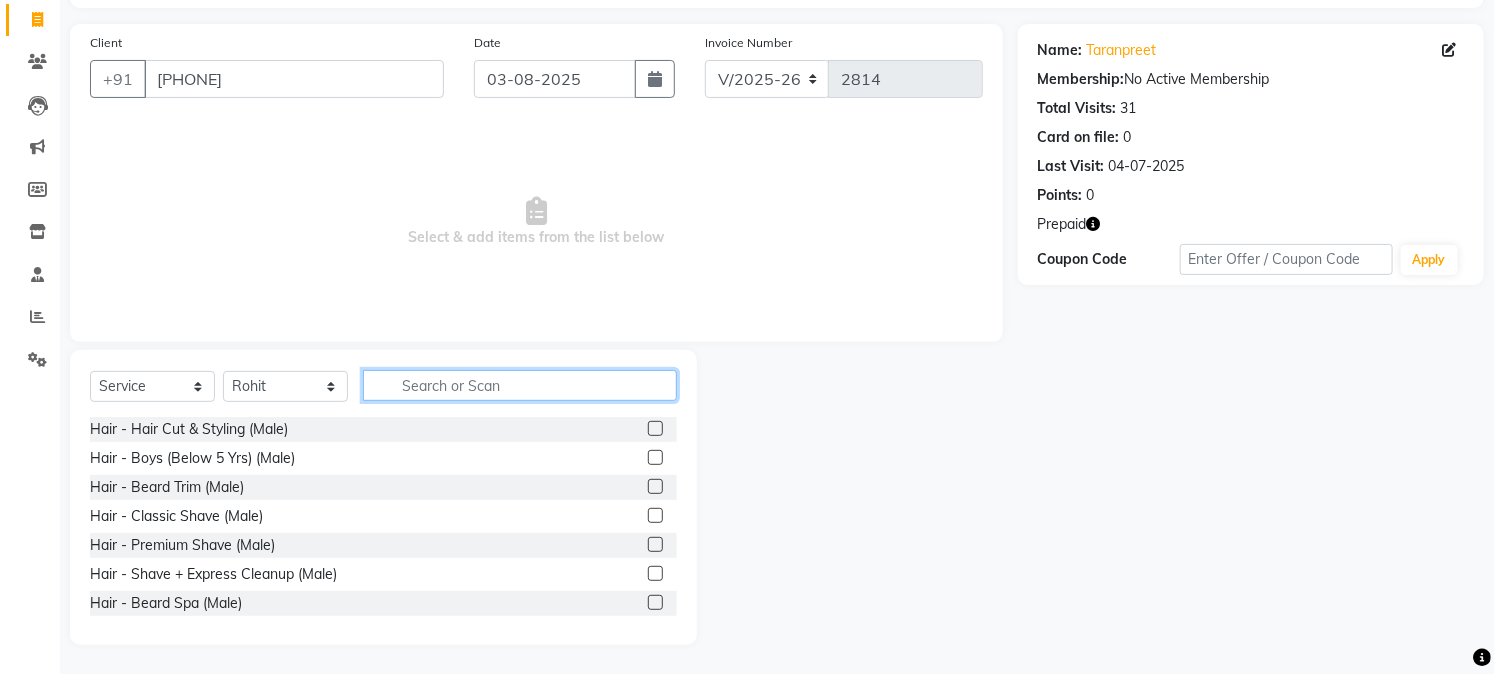 click 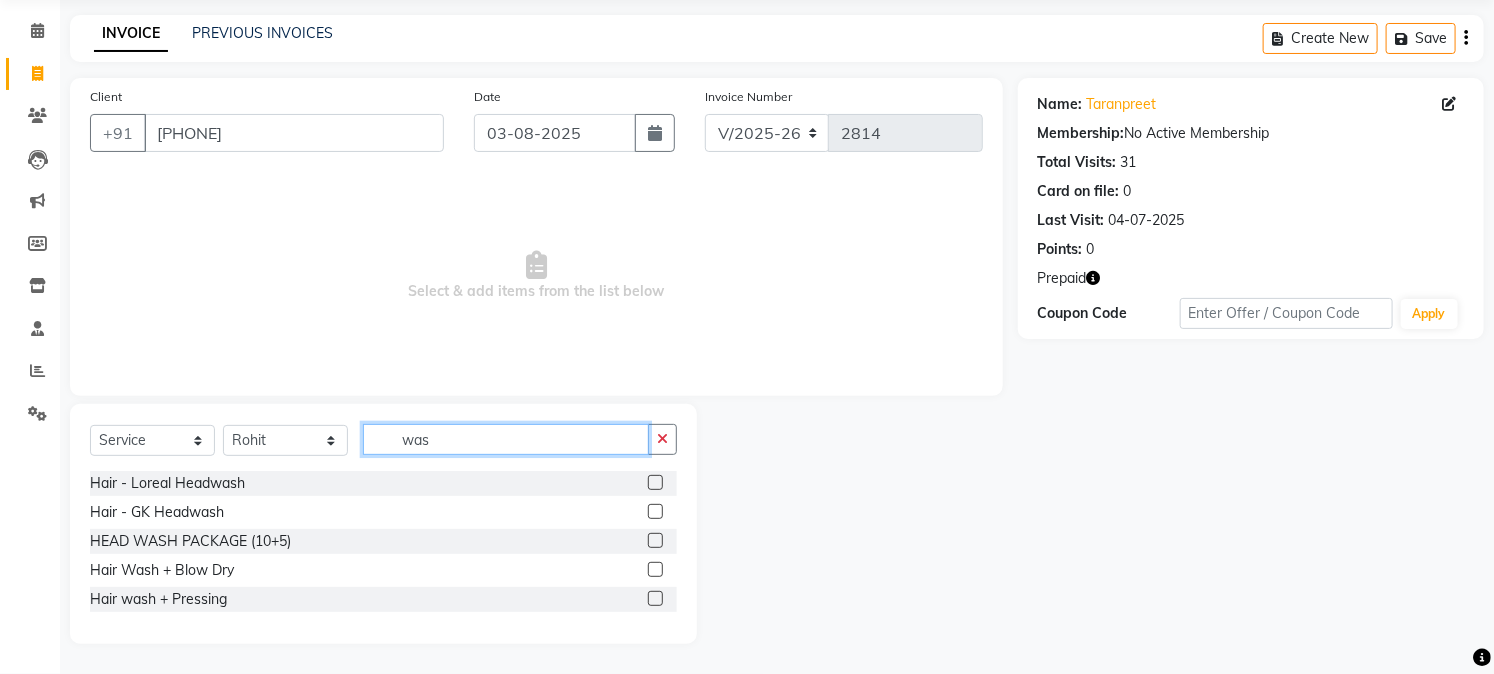 scroll, scrollTop: 72, scrollLeft: 0, axis: vertical 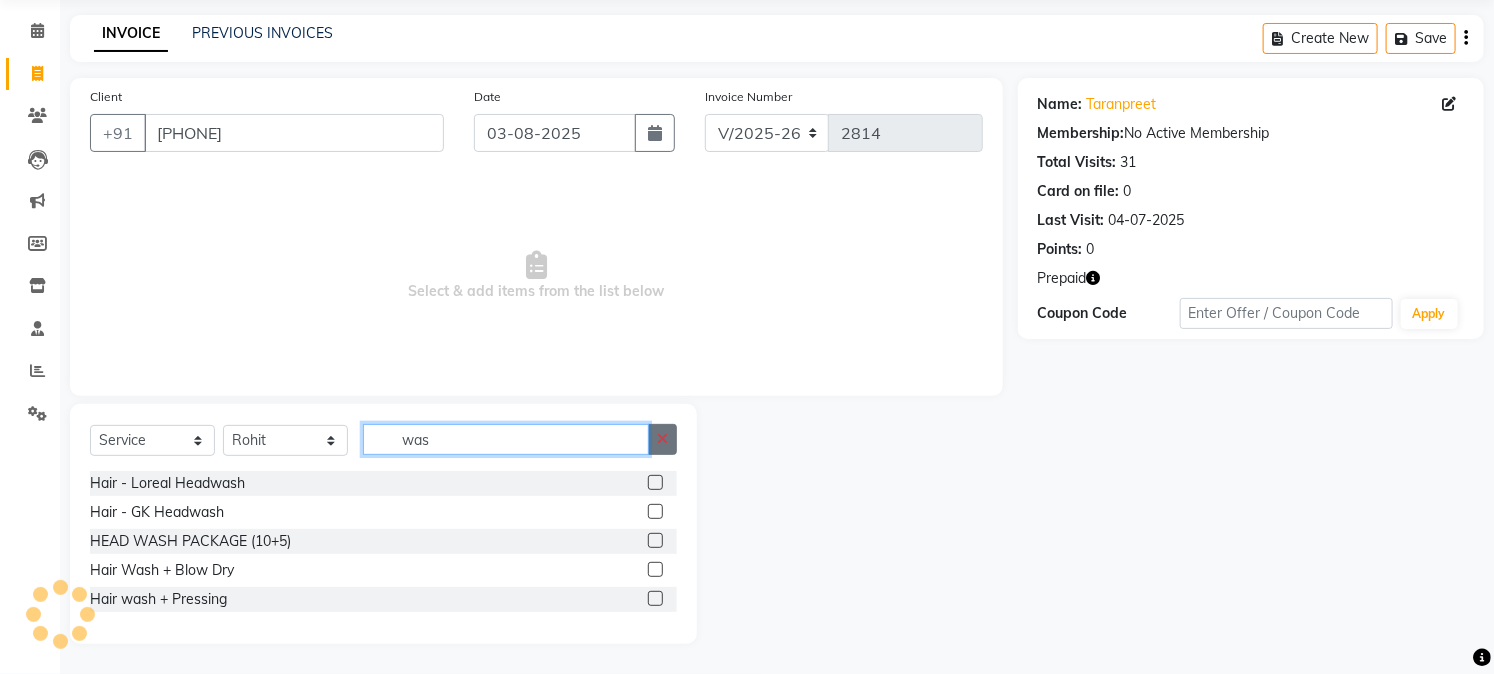 type on "was" 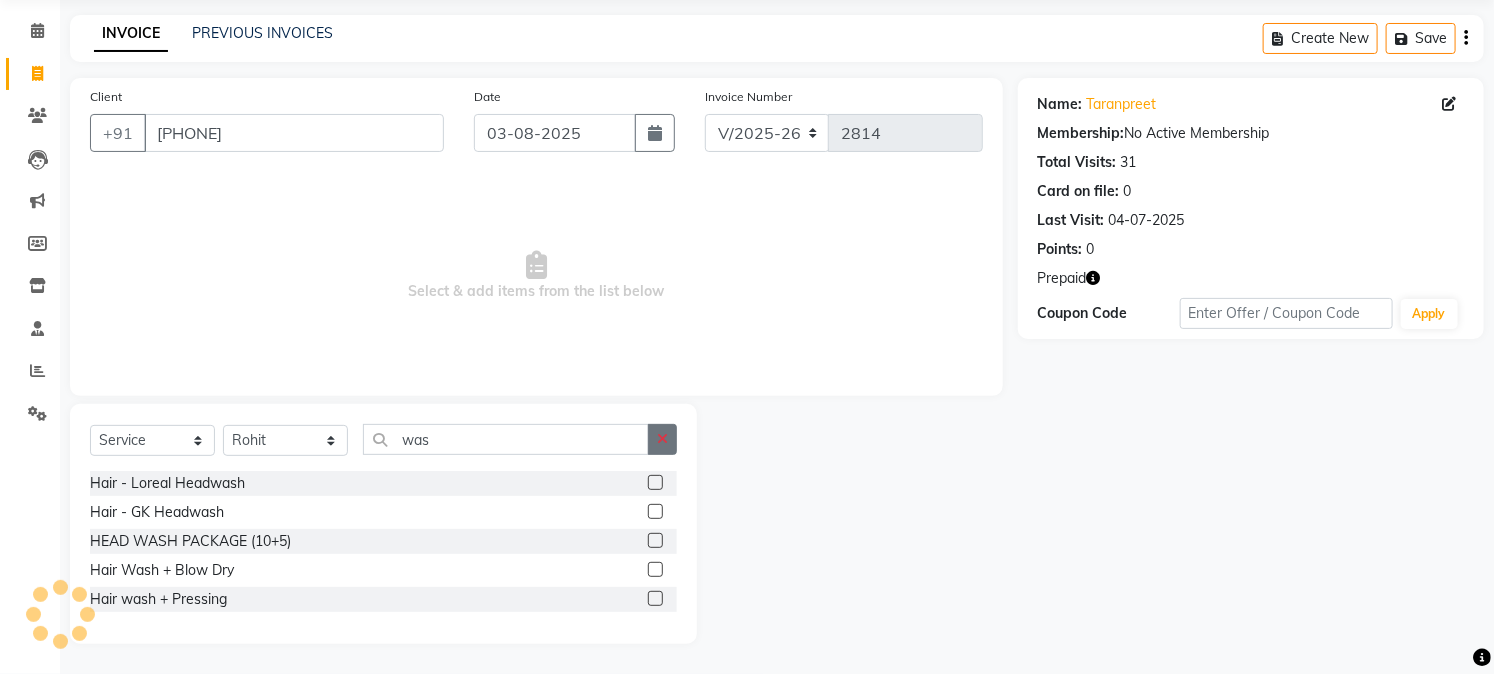 click 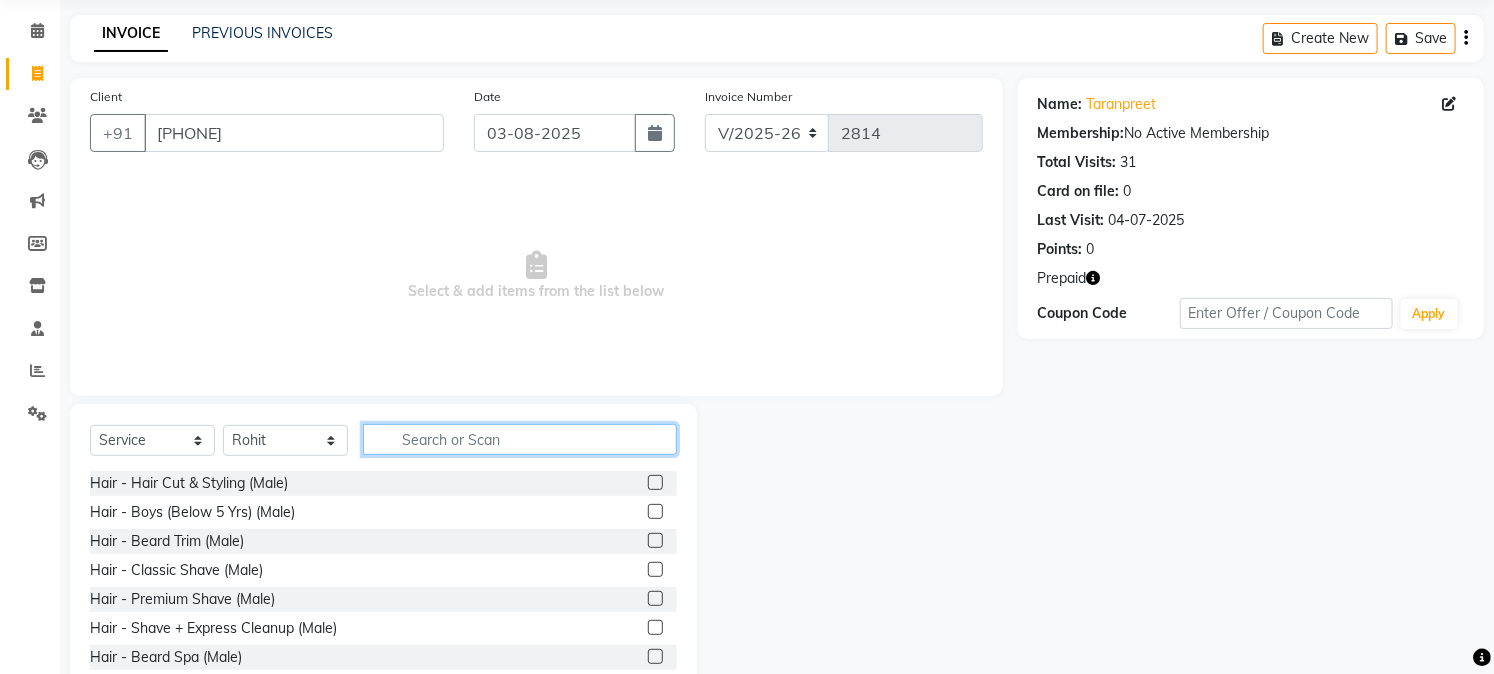 click 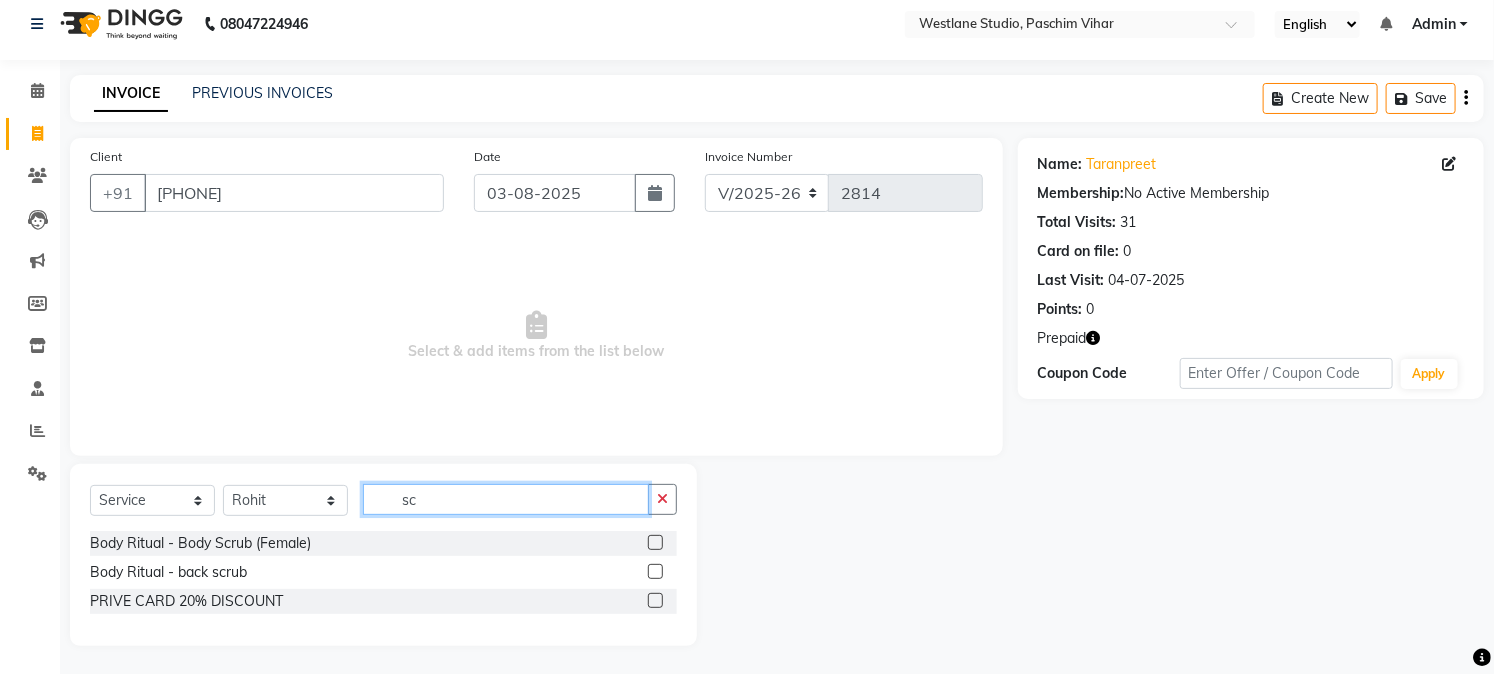 scroll, scrollTop: 14, scrollLeft: 0, axis: vertical 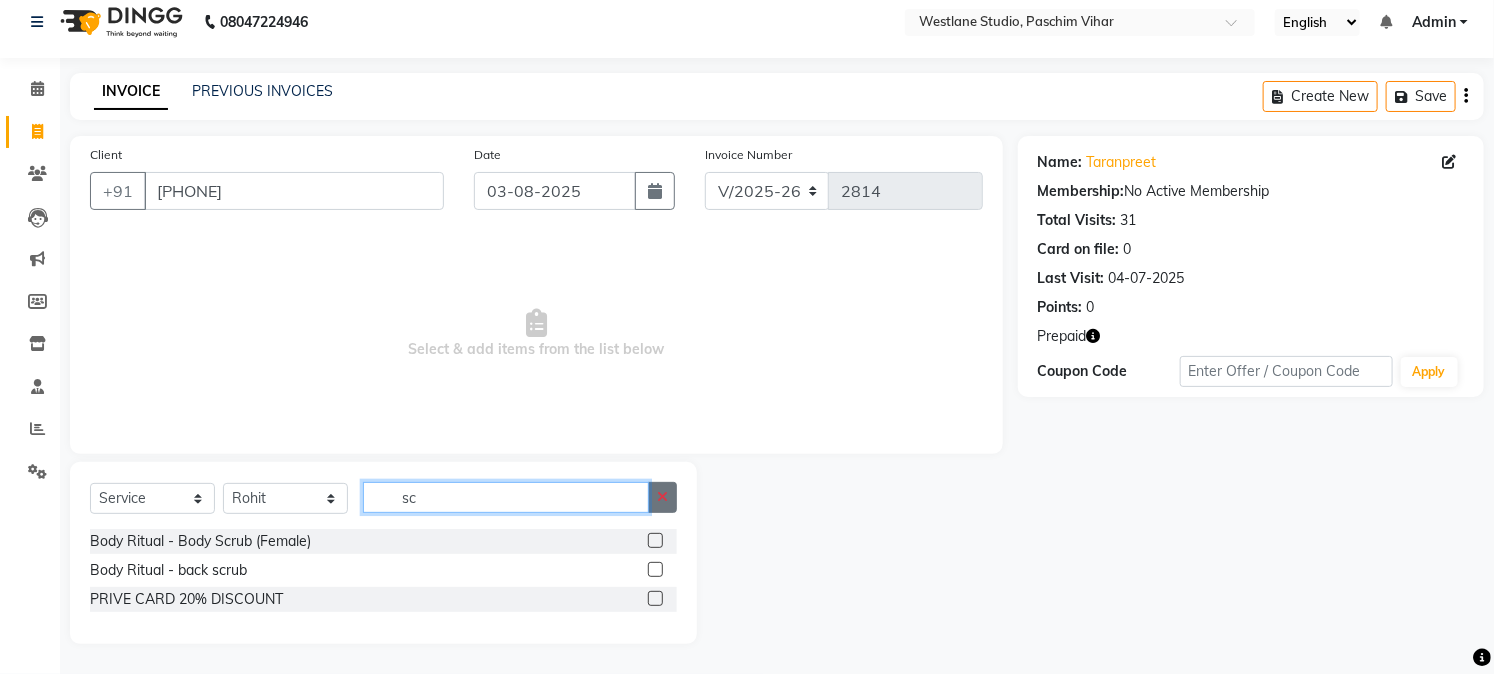 type on "sc" 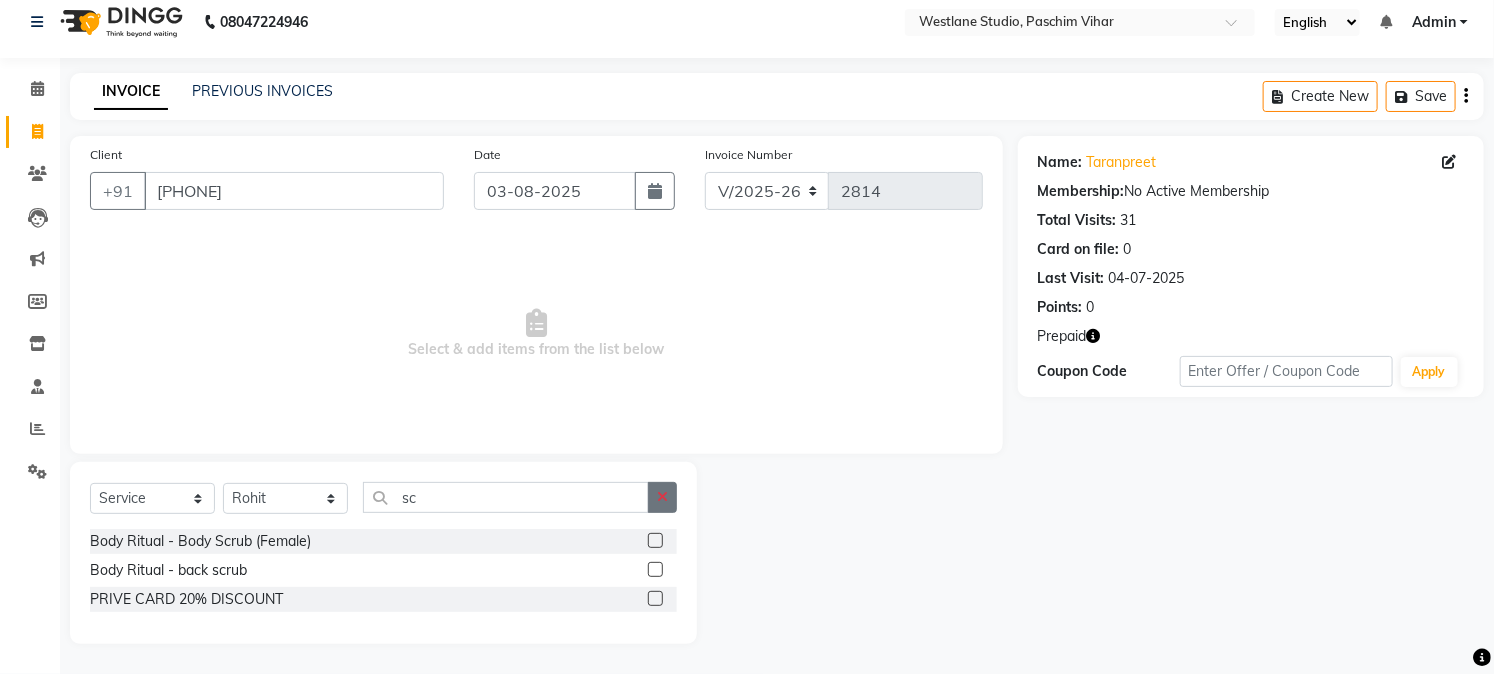 click 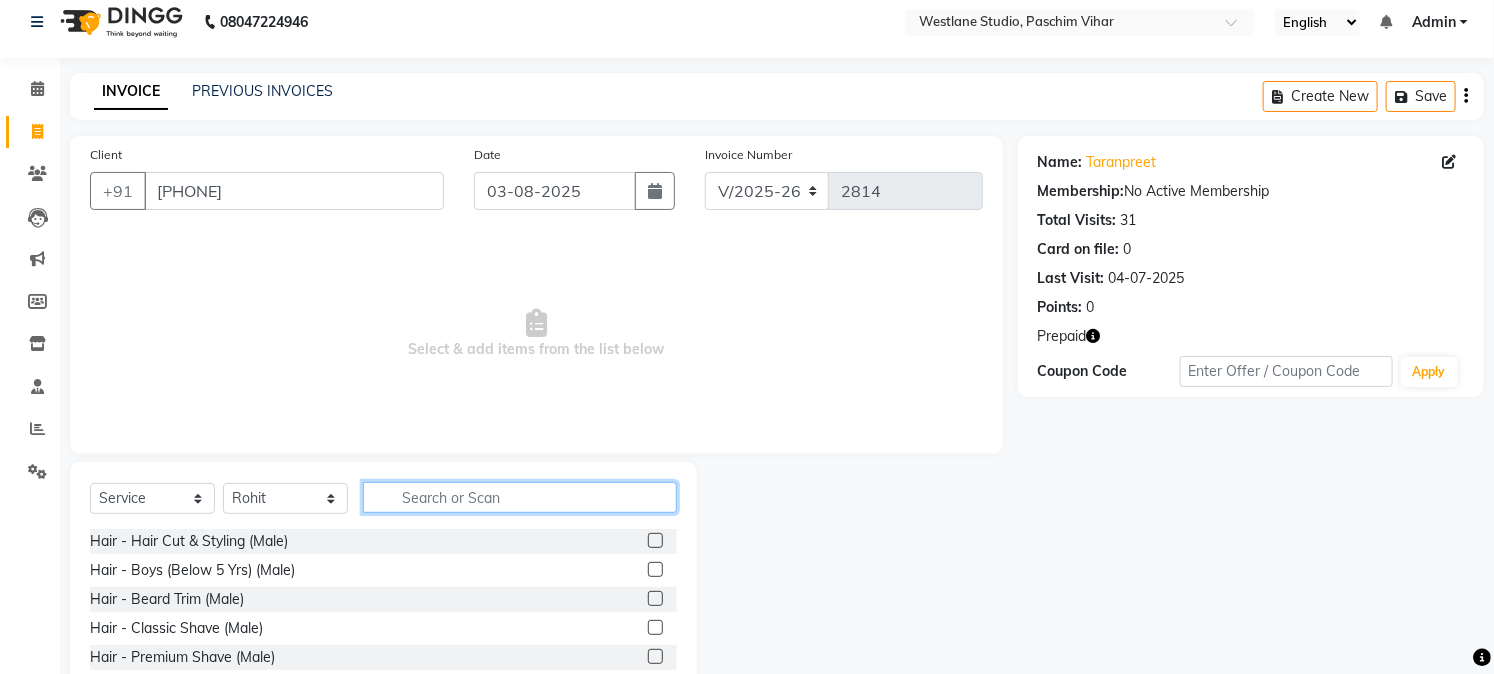 click 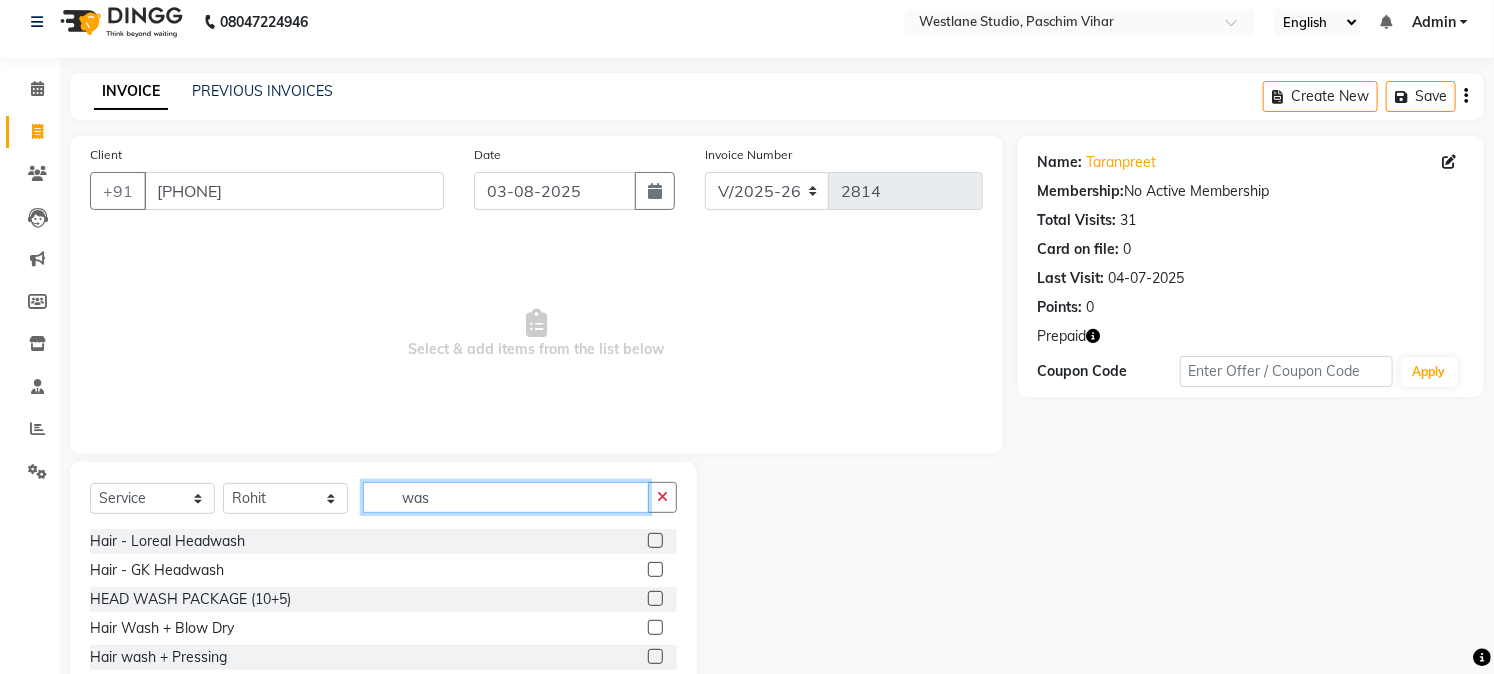 type on "was" 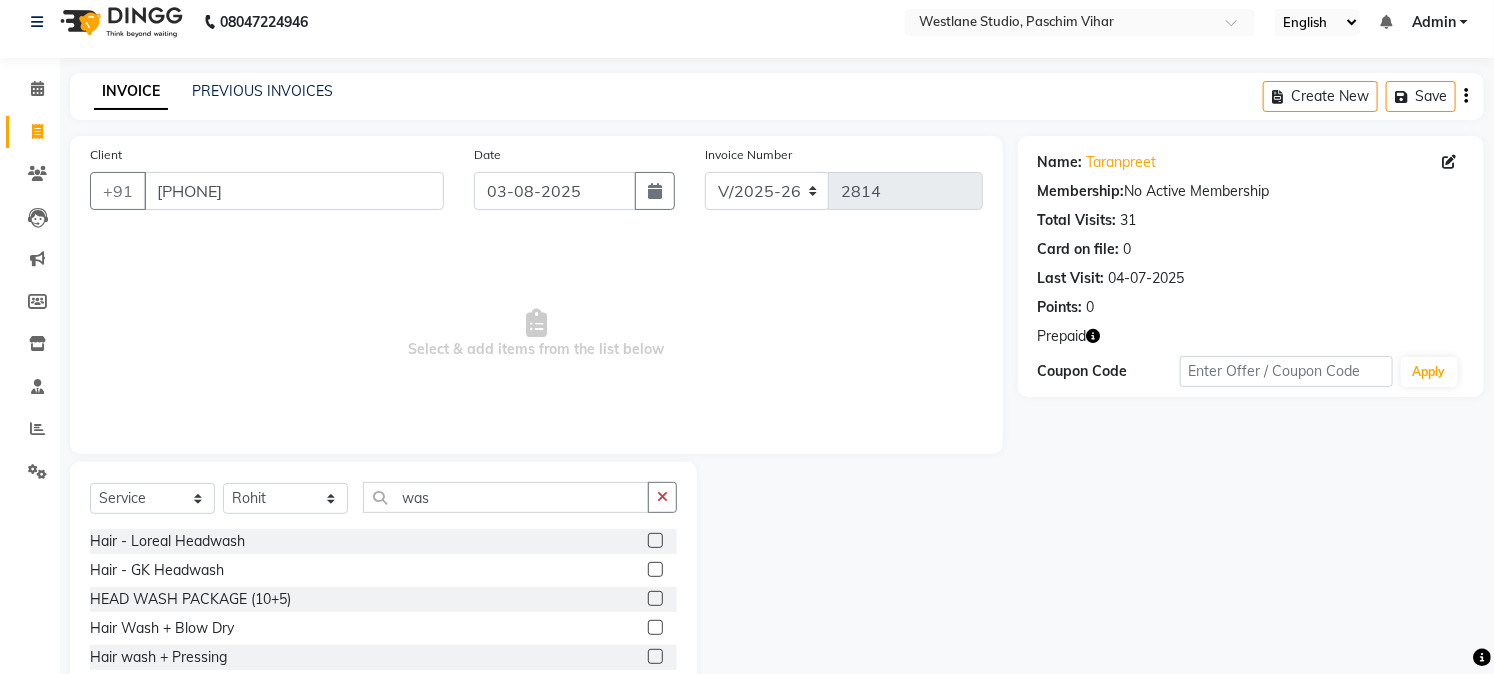 click 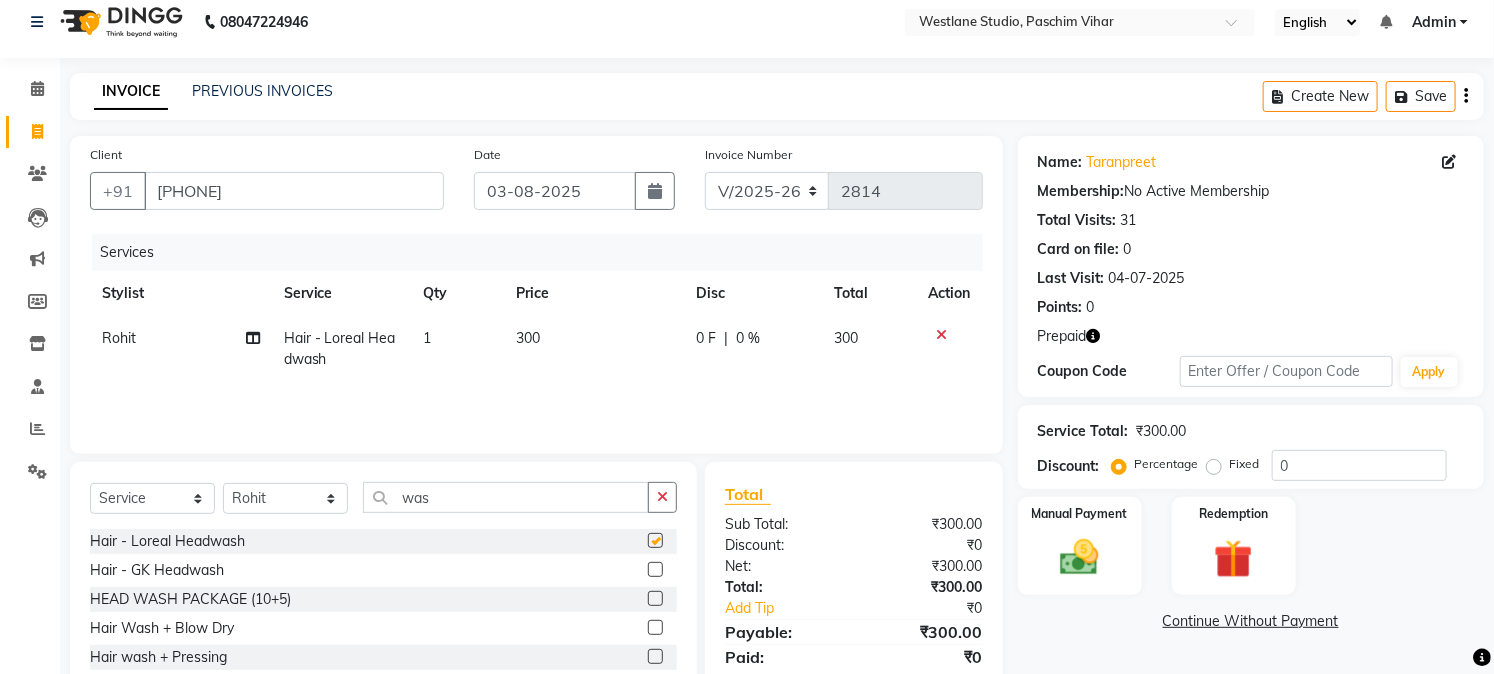 checkbox on "false" 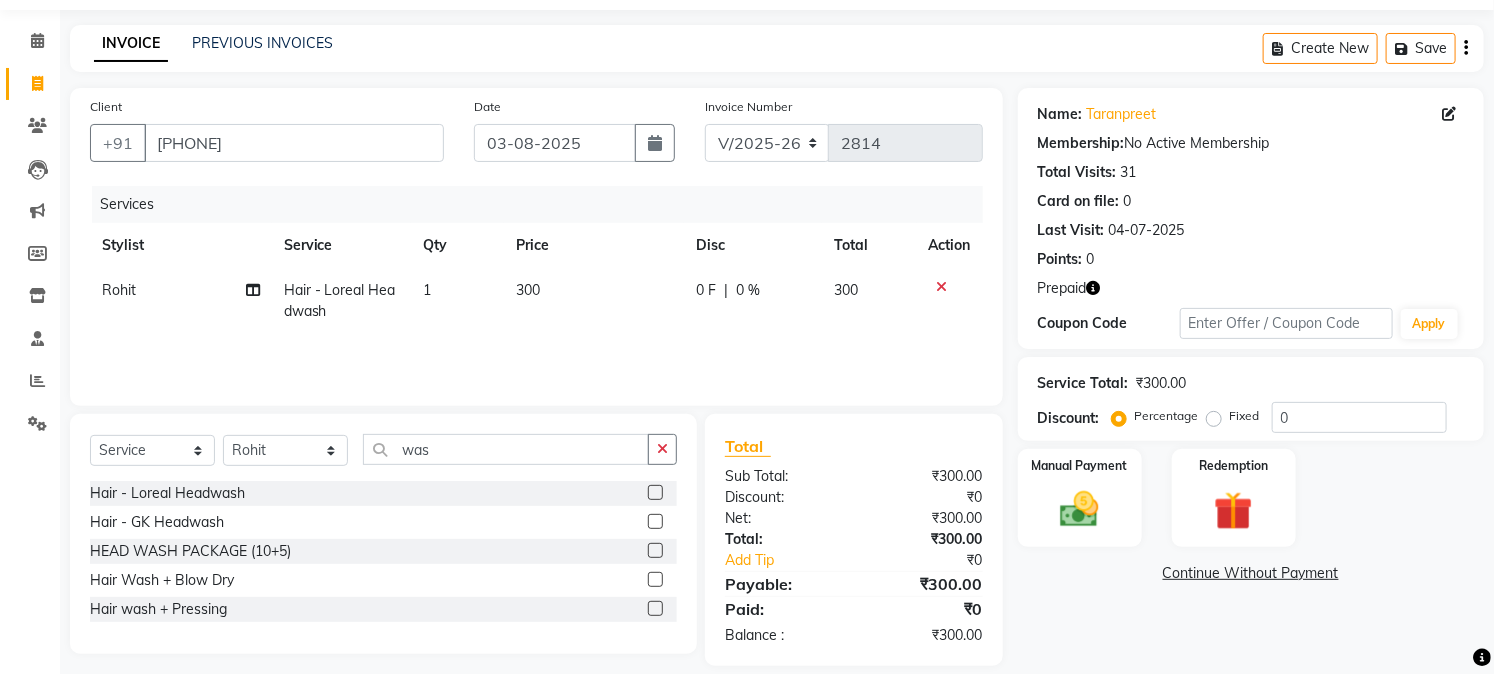 scroll, scrollTop: 84, scrollLeft: 0, axis: vertical 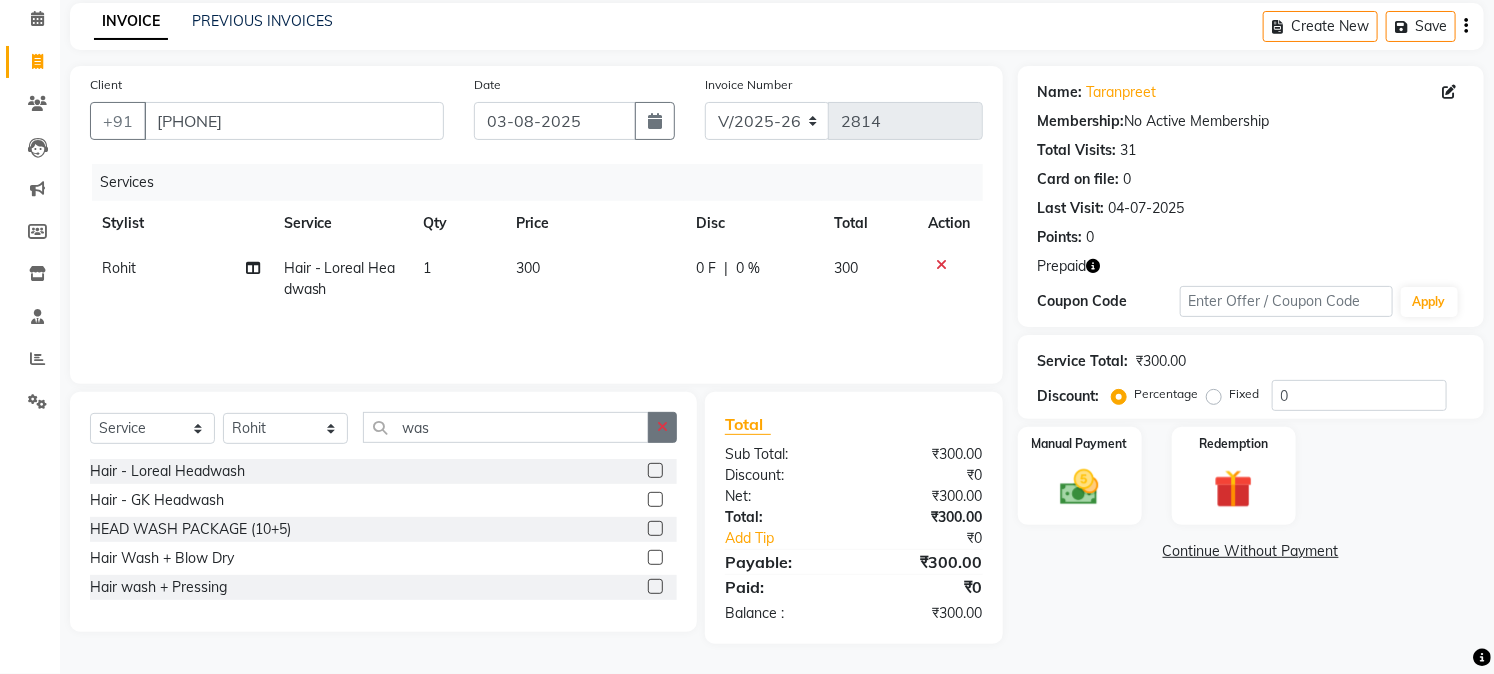 click 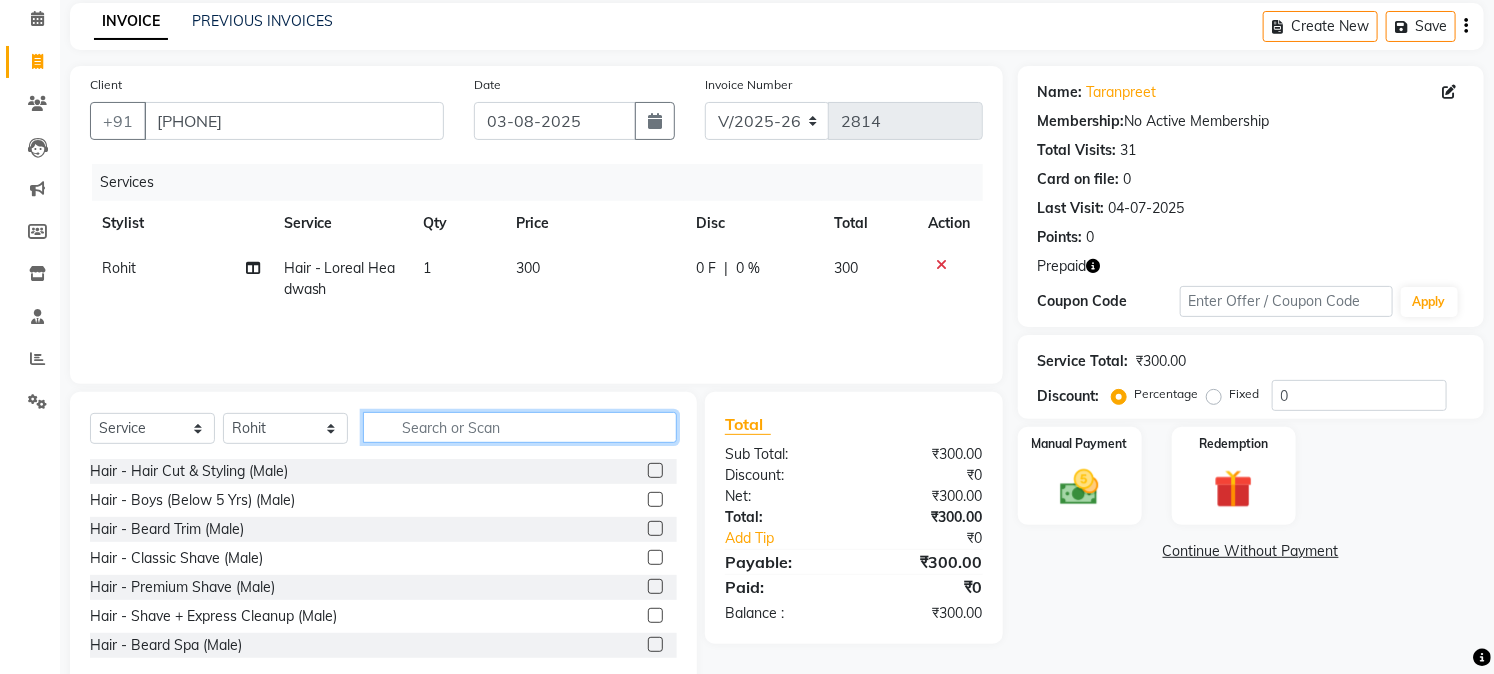 click 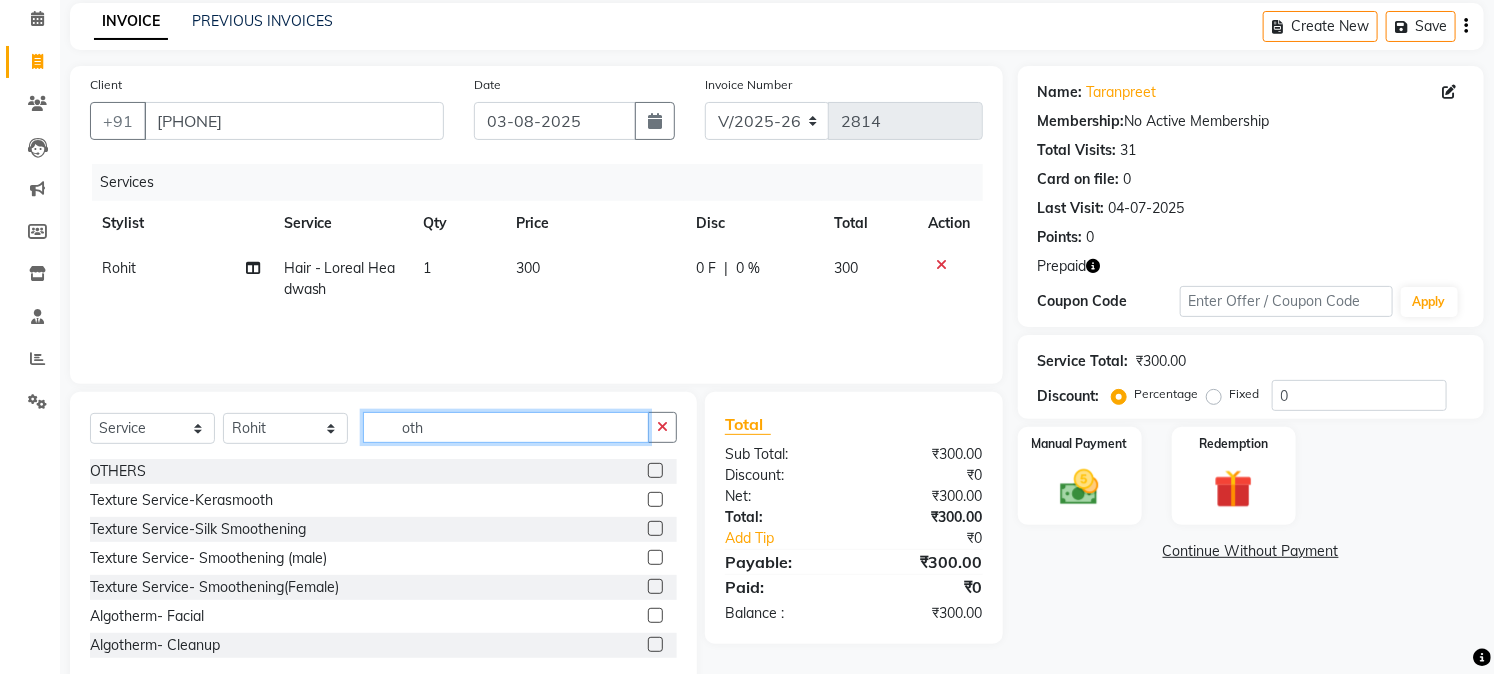 type on "oth" 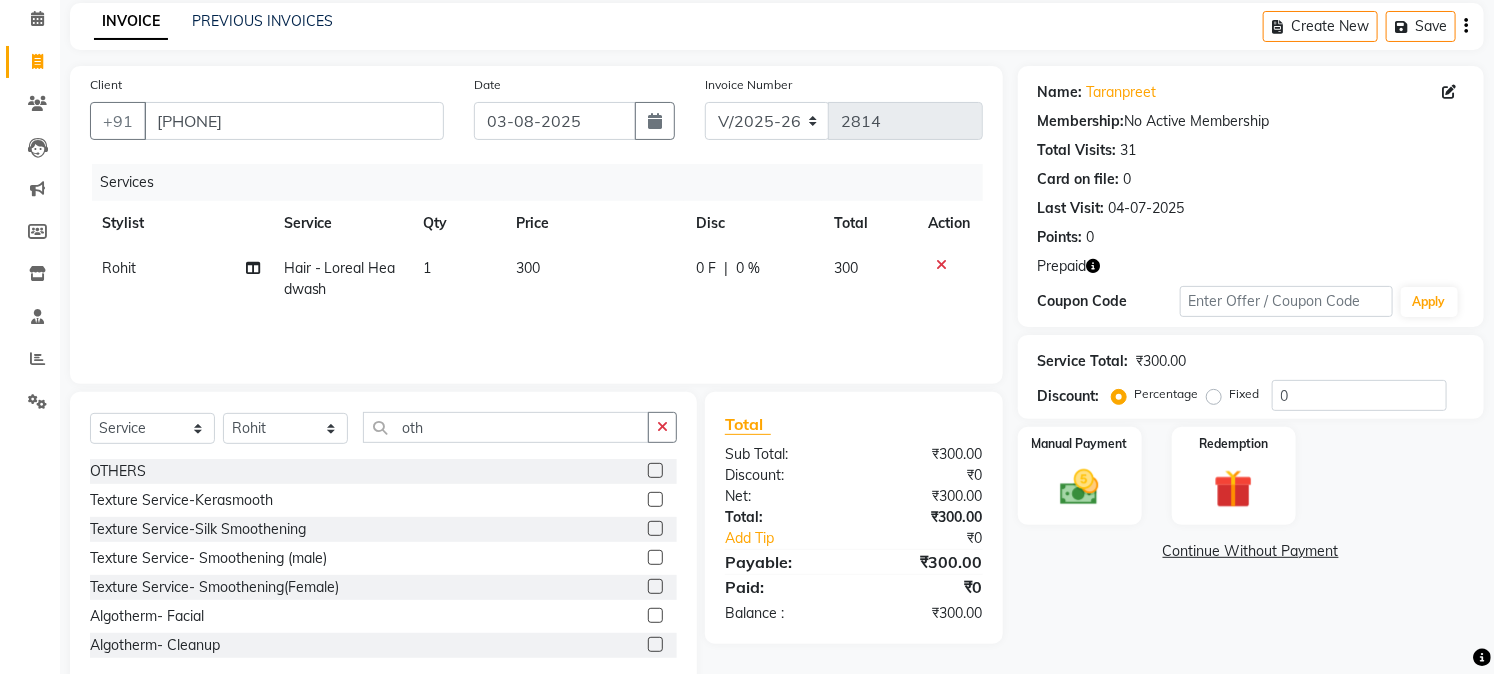 click 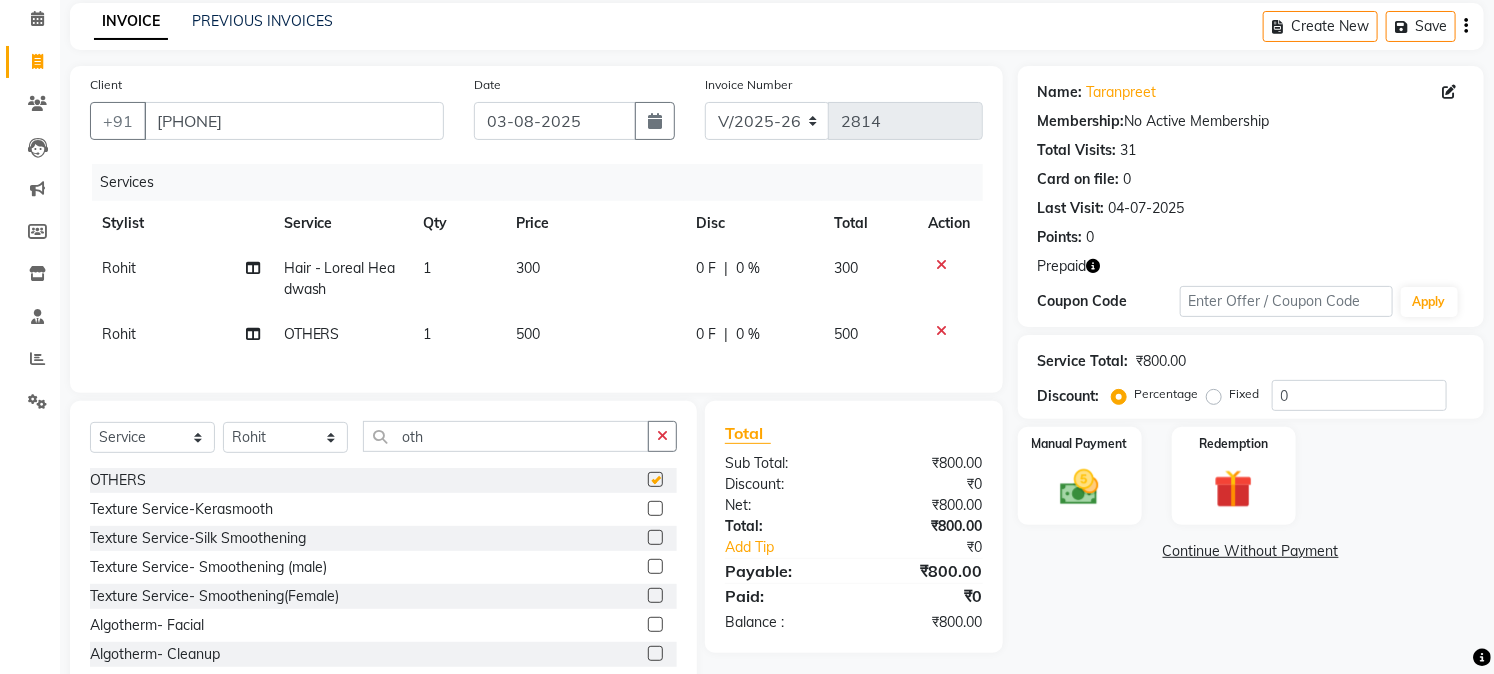 checkbox on "false" 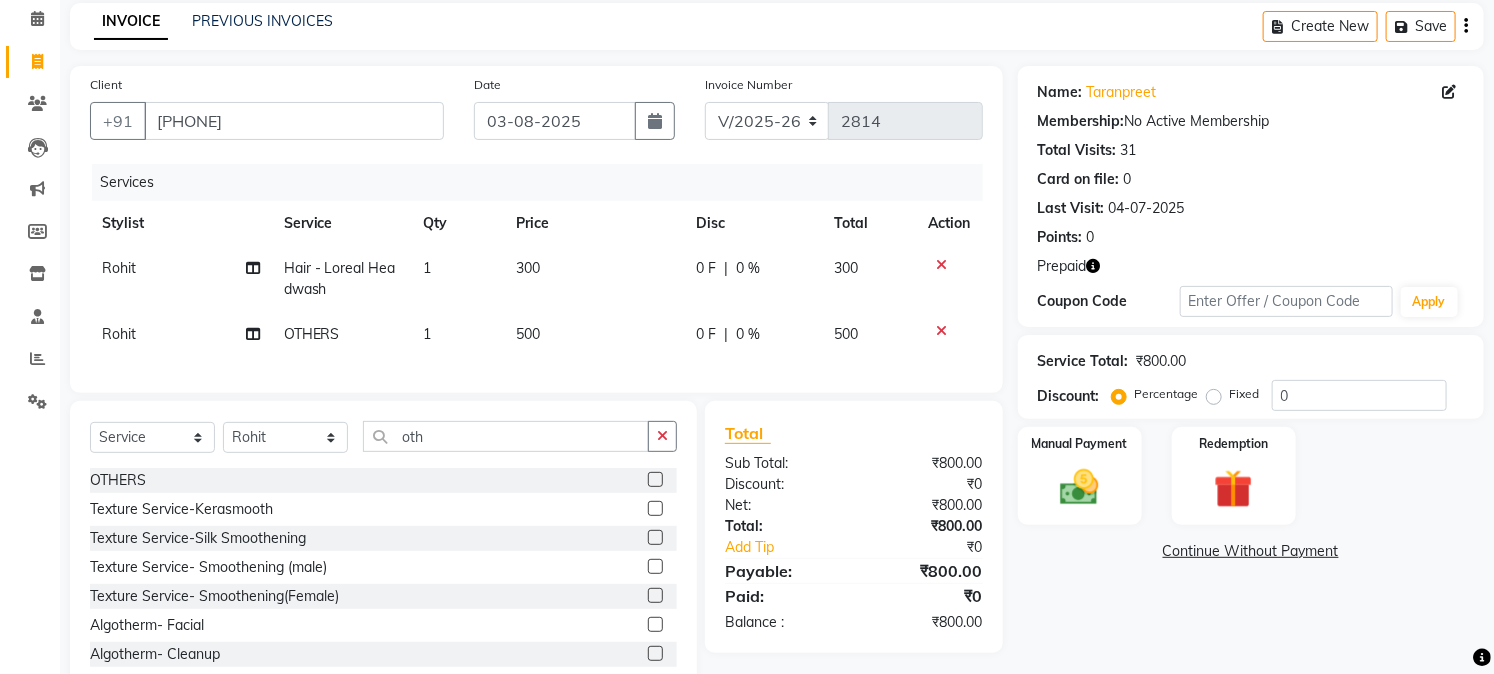click on "500" 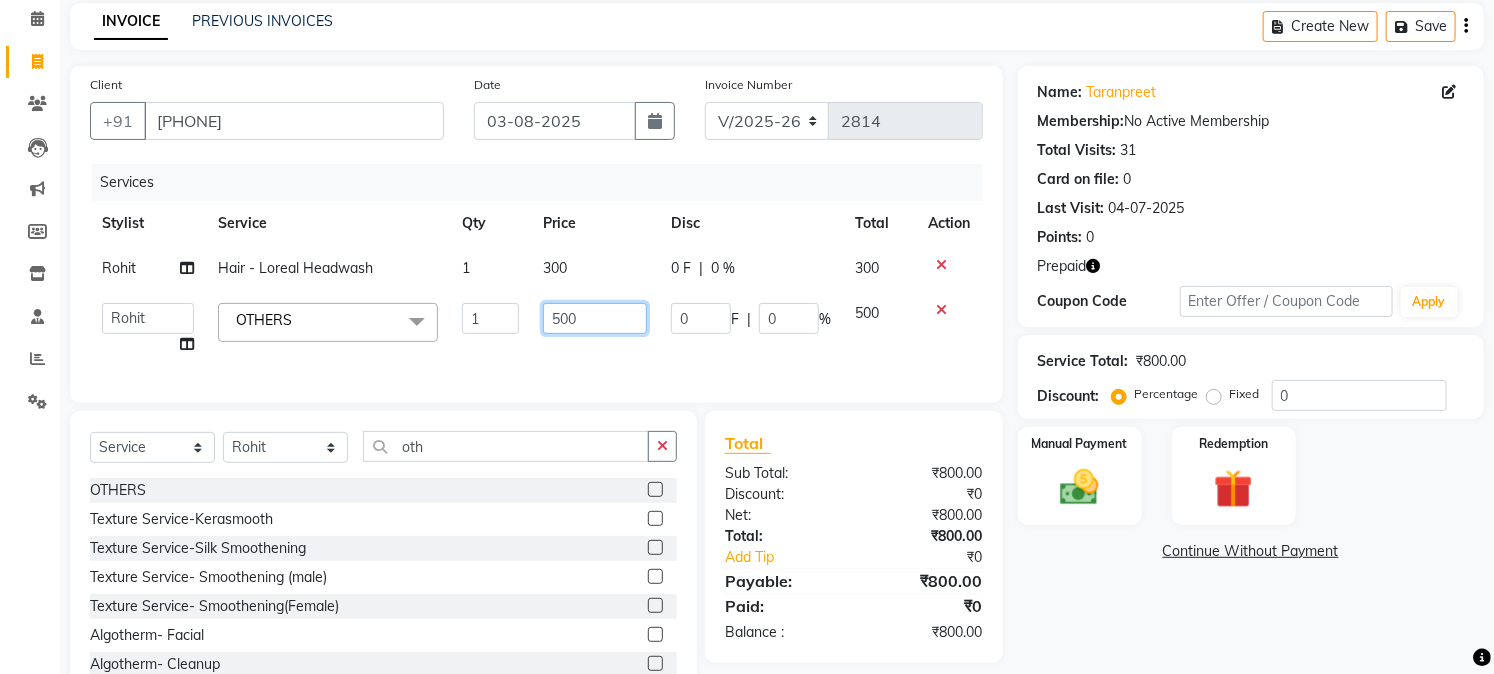 click on "500" 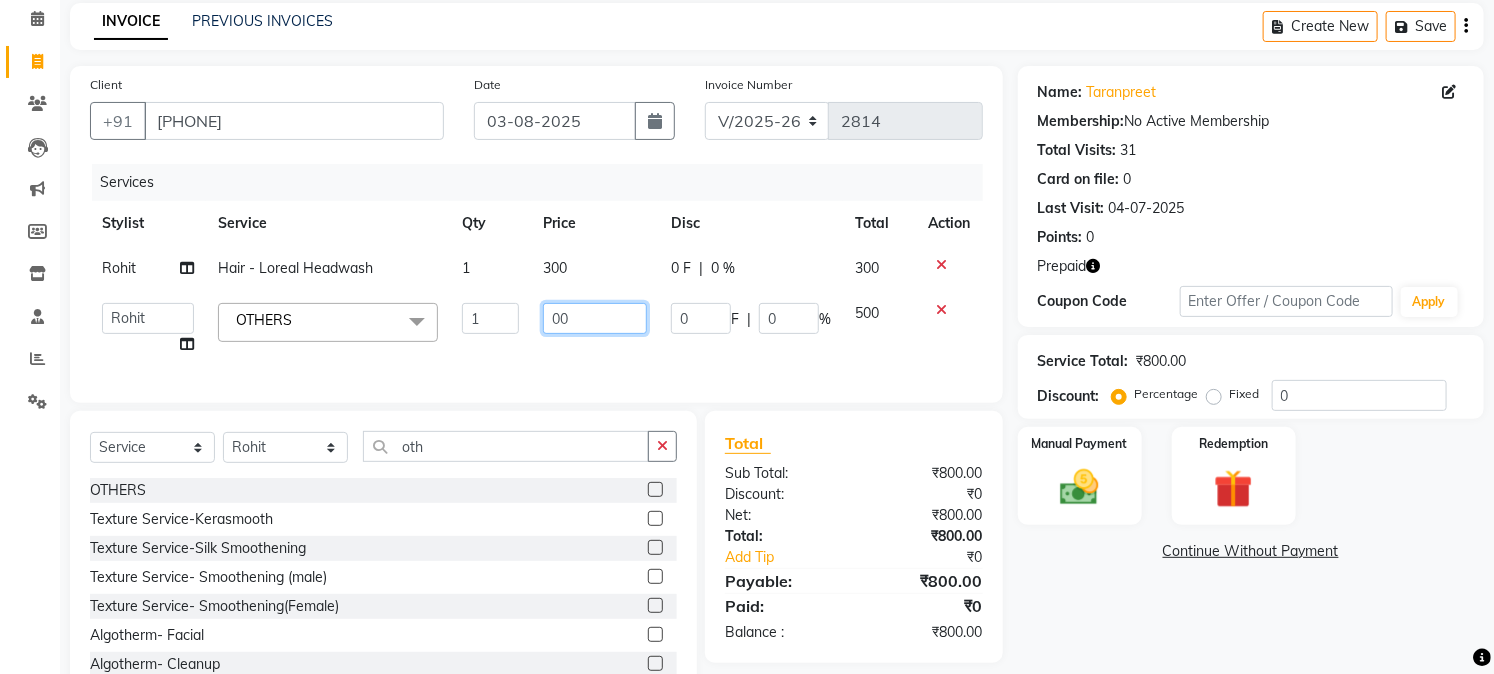 type on "400" 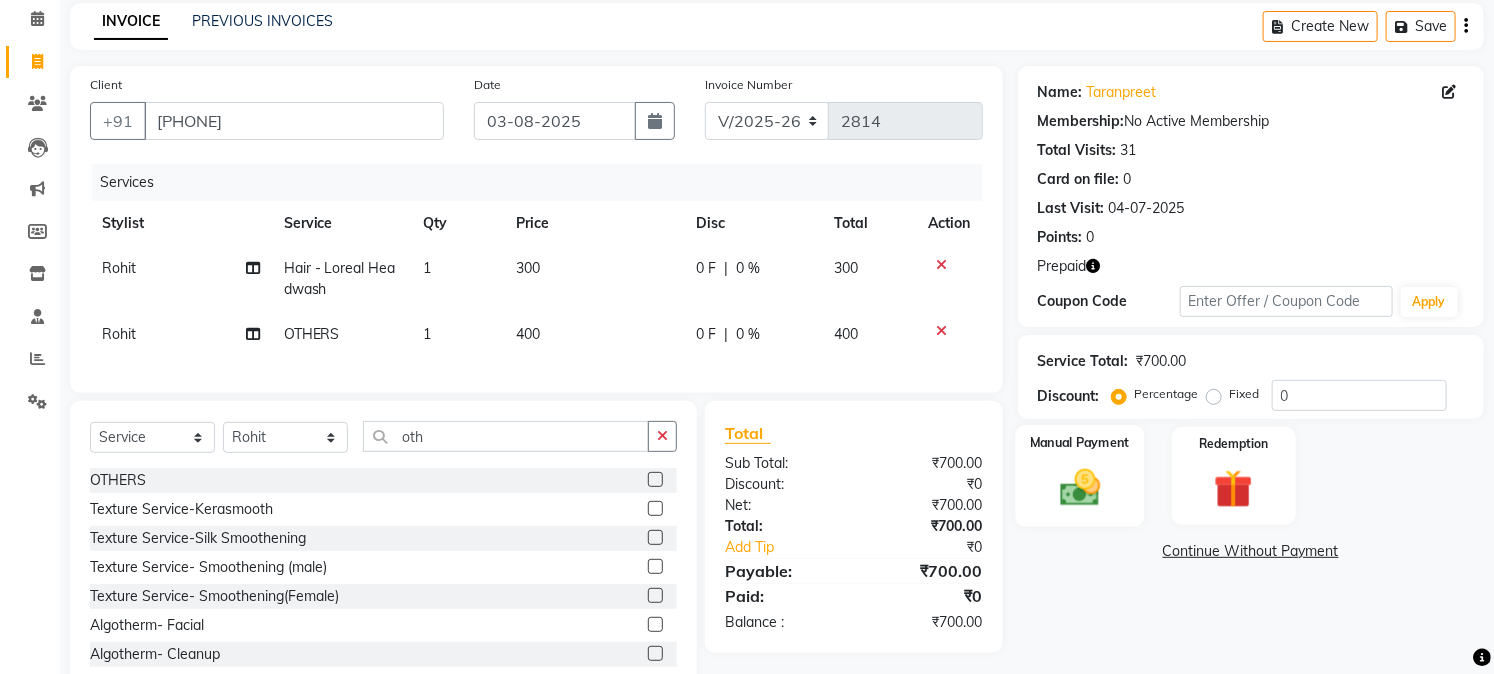 click on "Manual Payment" 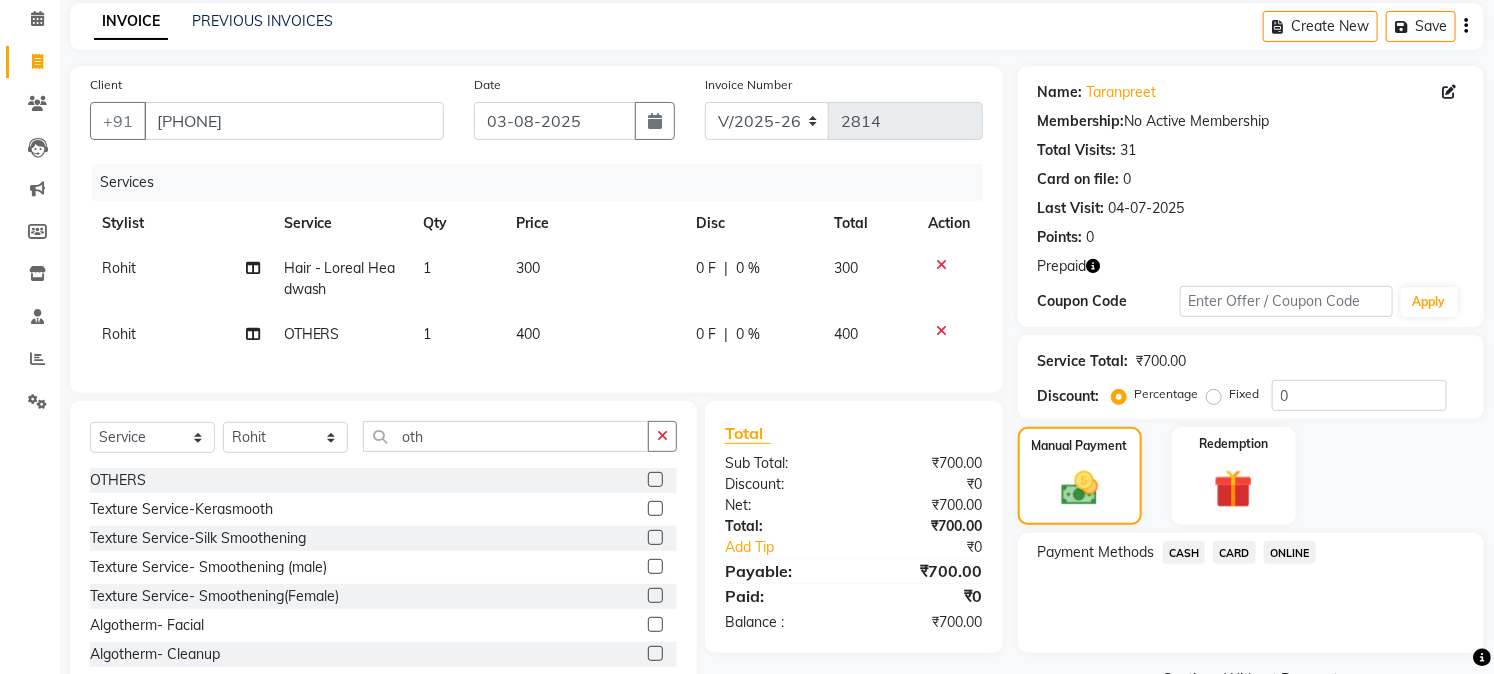click on "ONLINE" 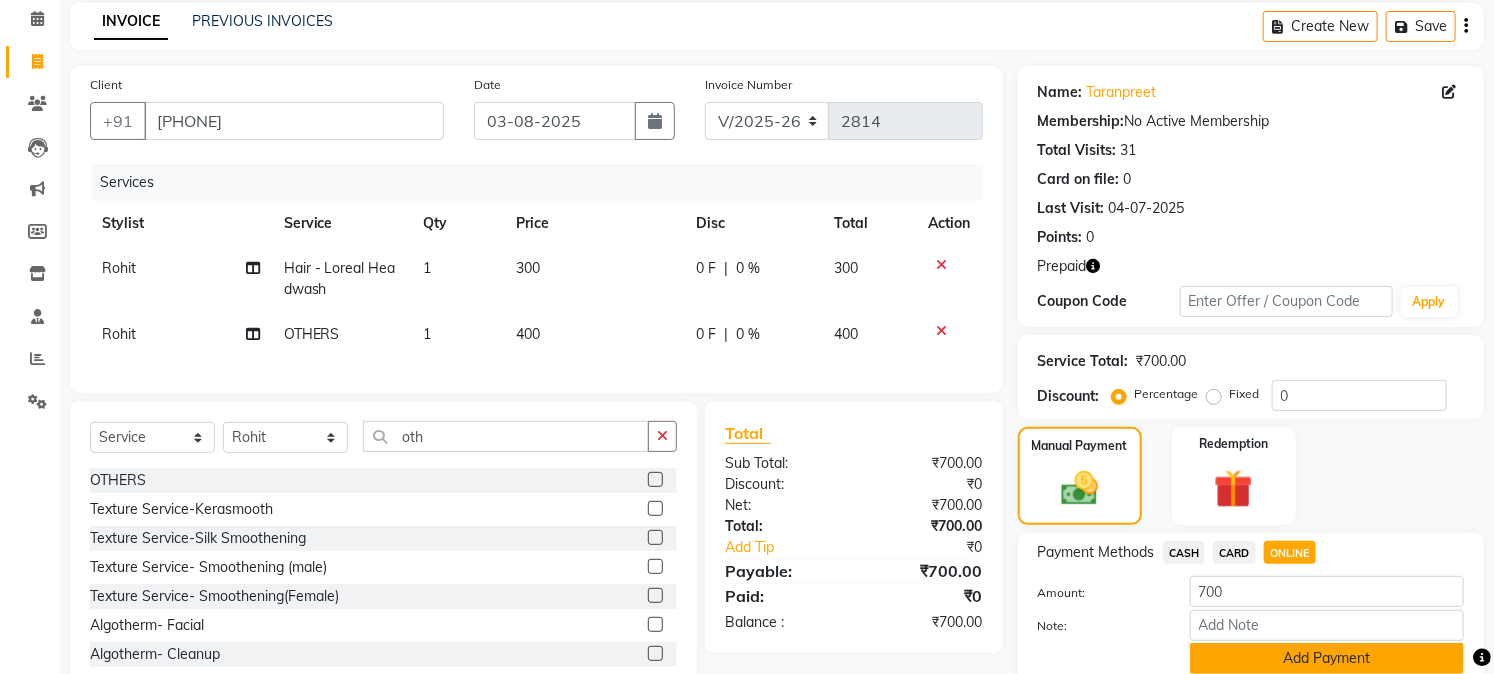 click on "Add Payment" 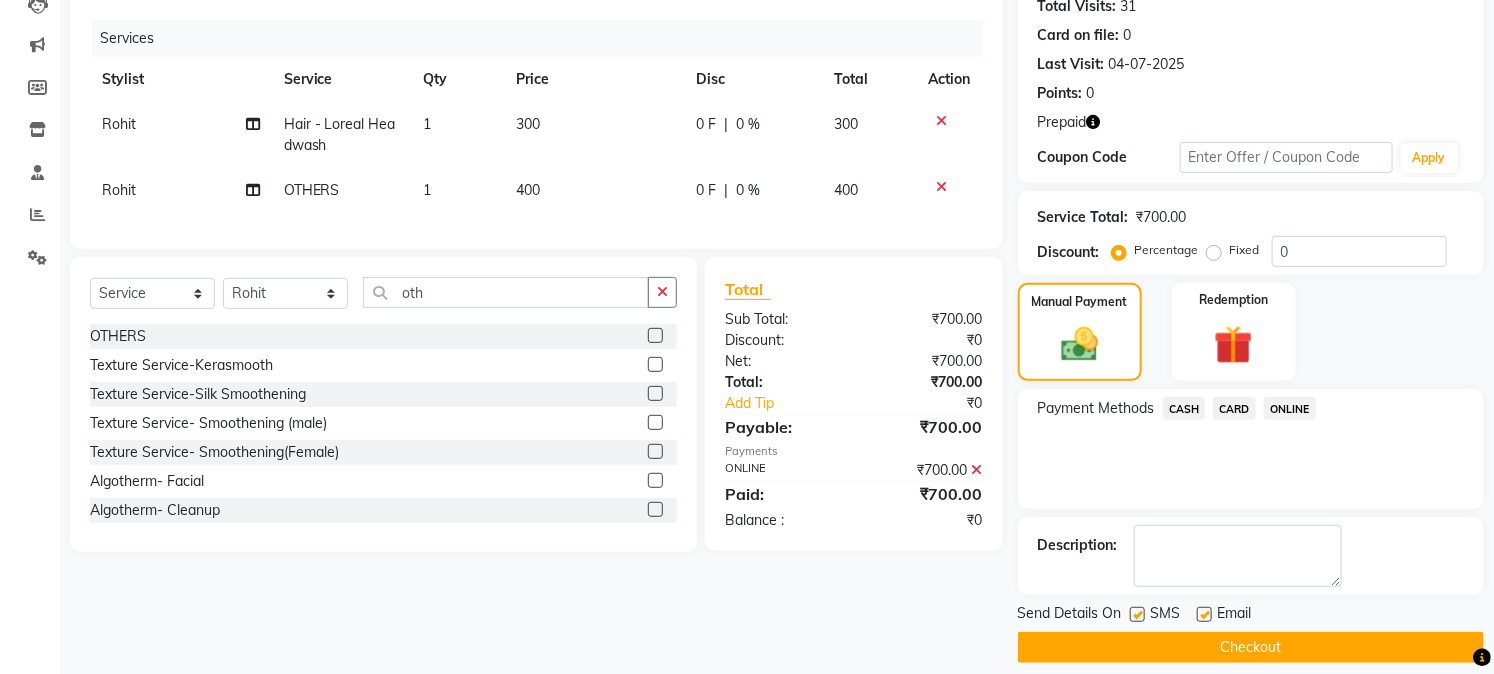 scroll, scrollTop: 246, scrollLeft: 0, axis: vertical 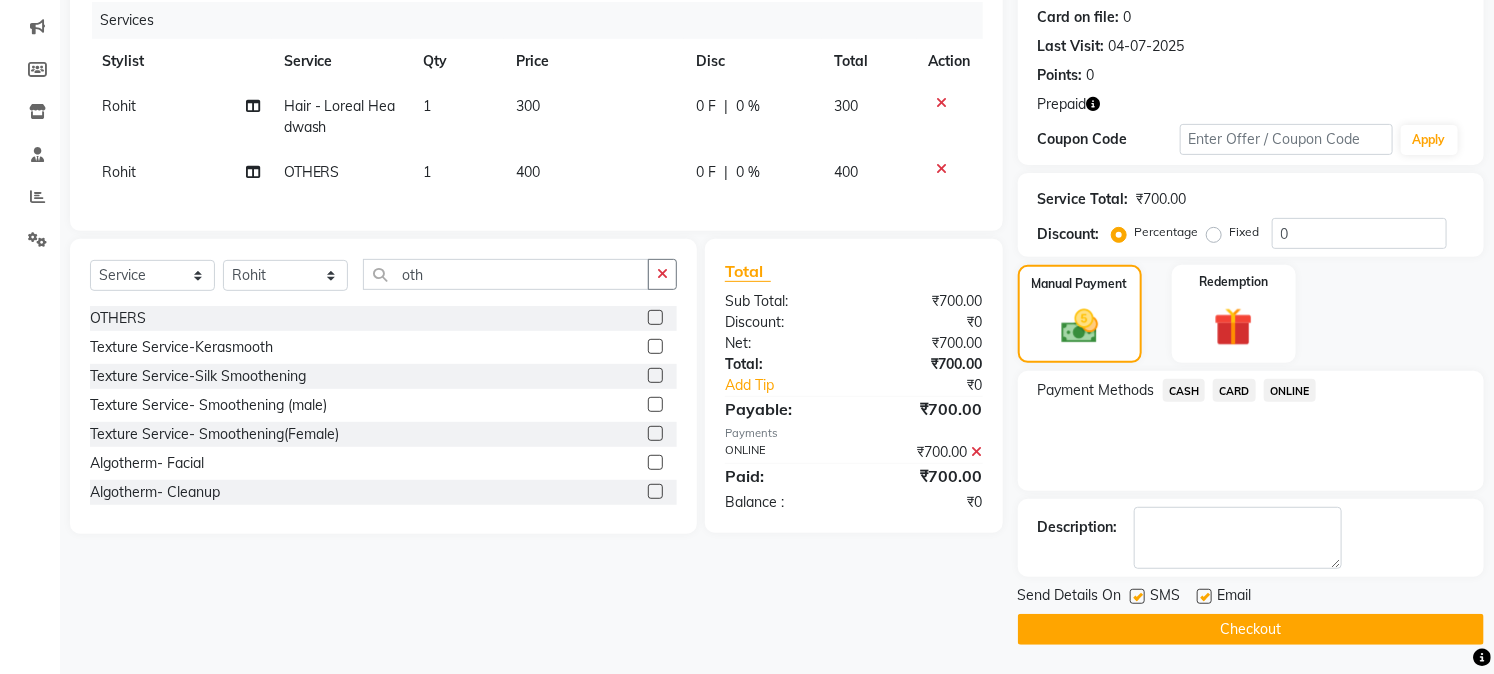 click on "Checkout" 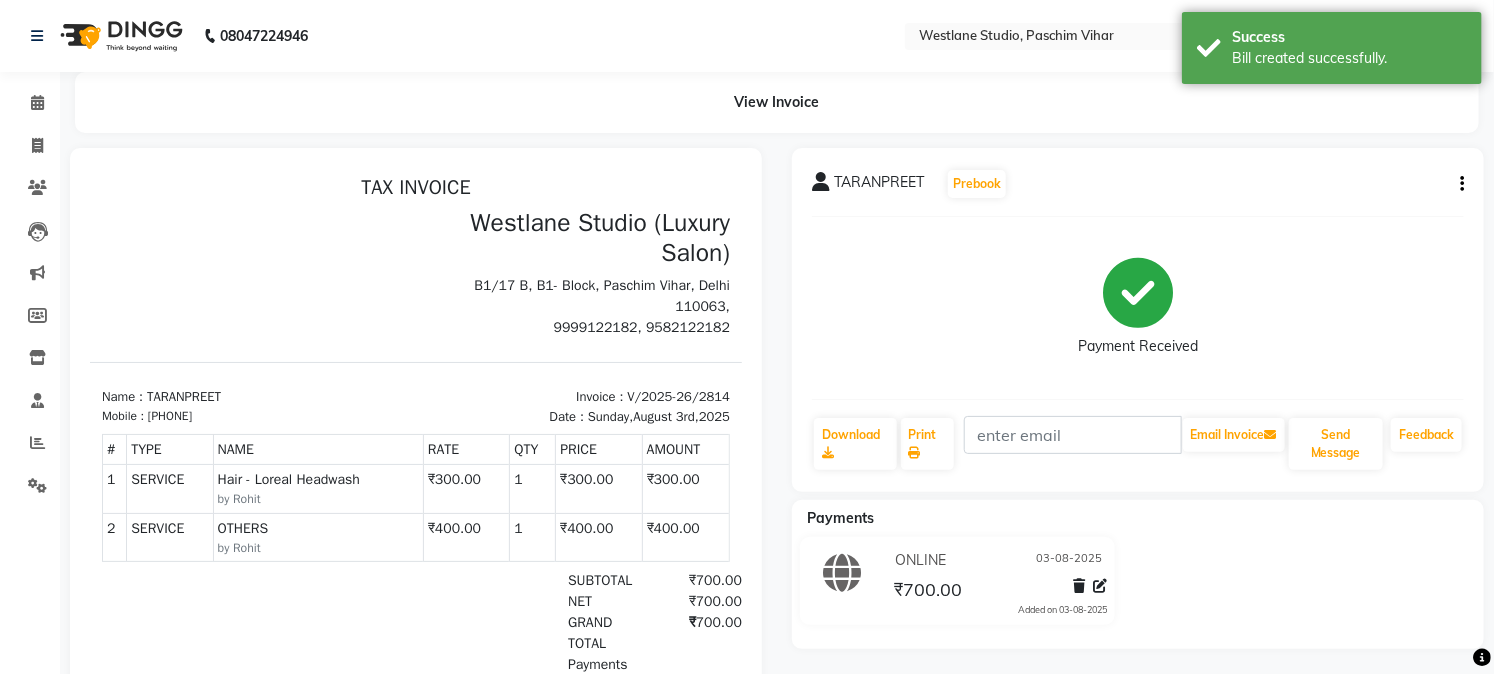 scroll, scrollTop: 0, scrollLeft: 0, axis: both 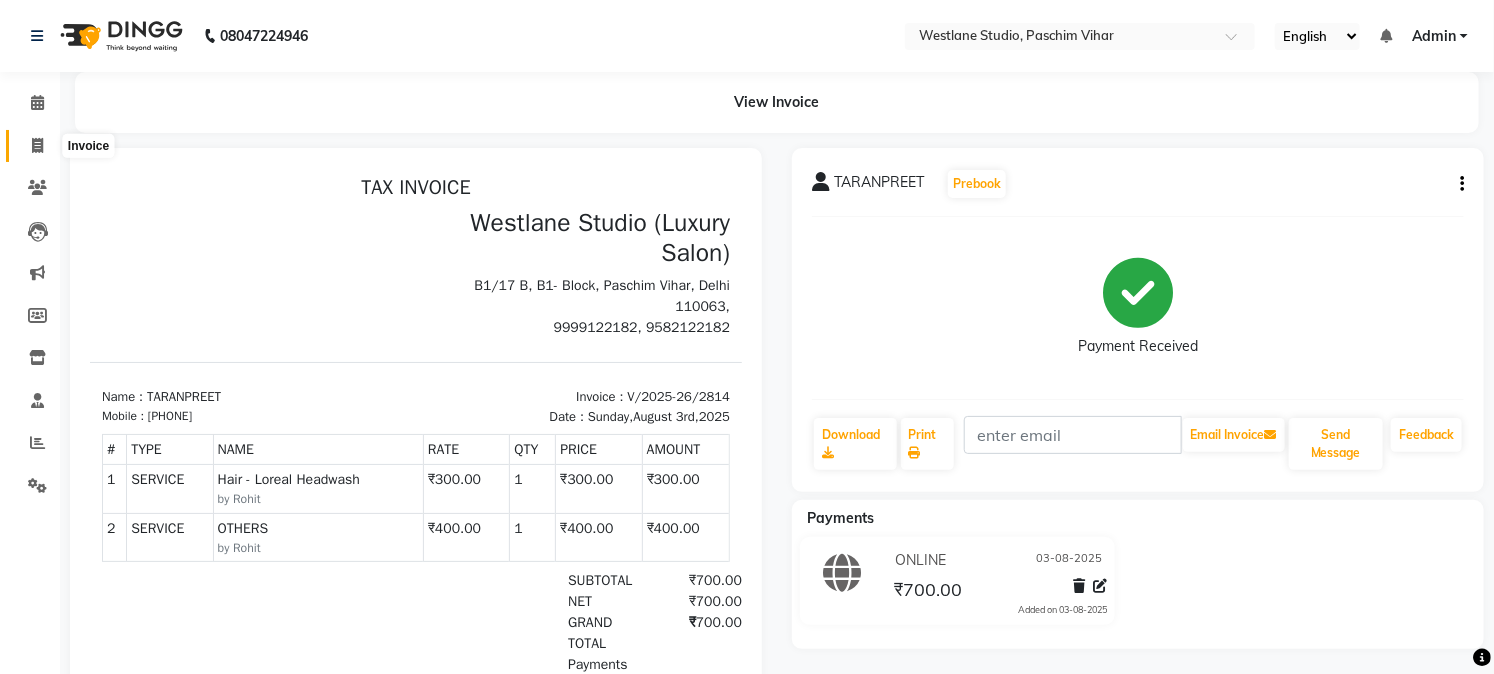 click 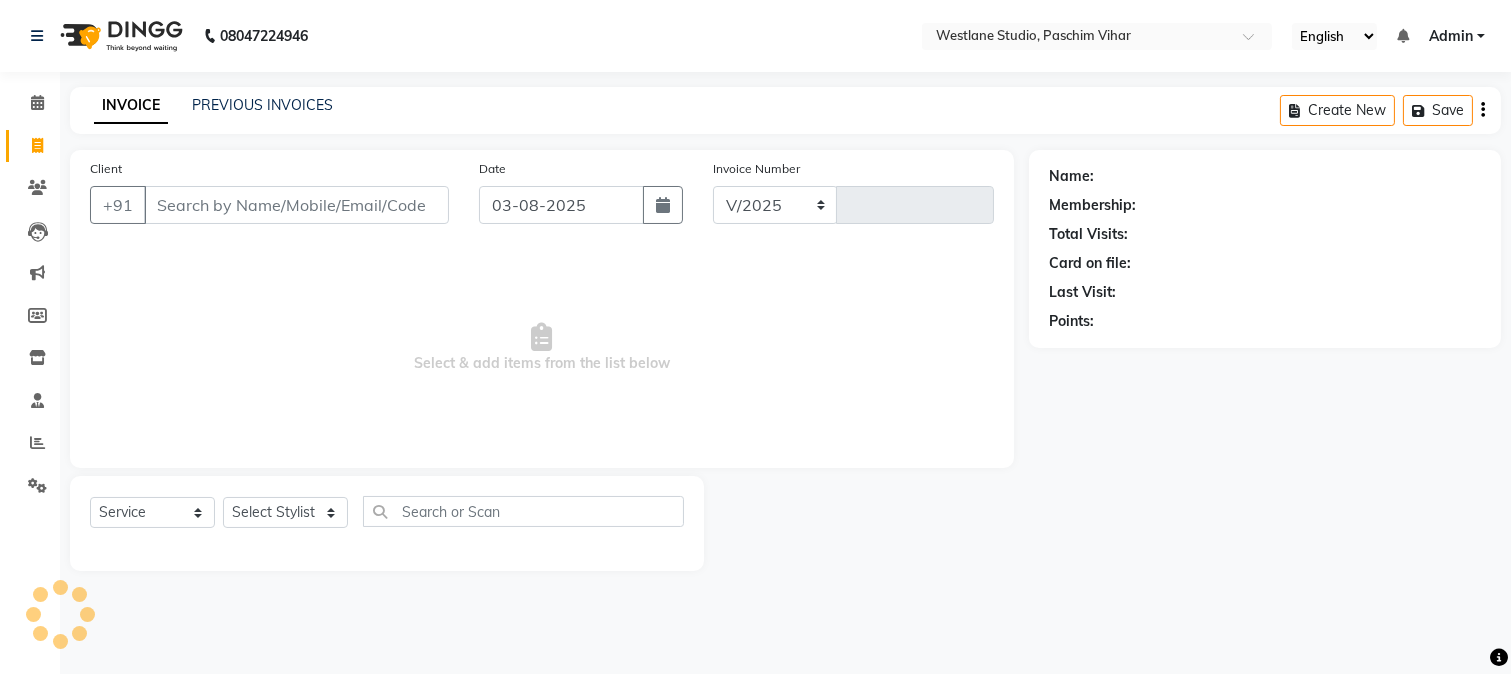 select on "223" 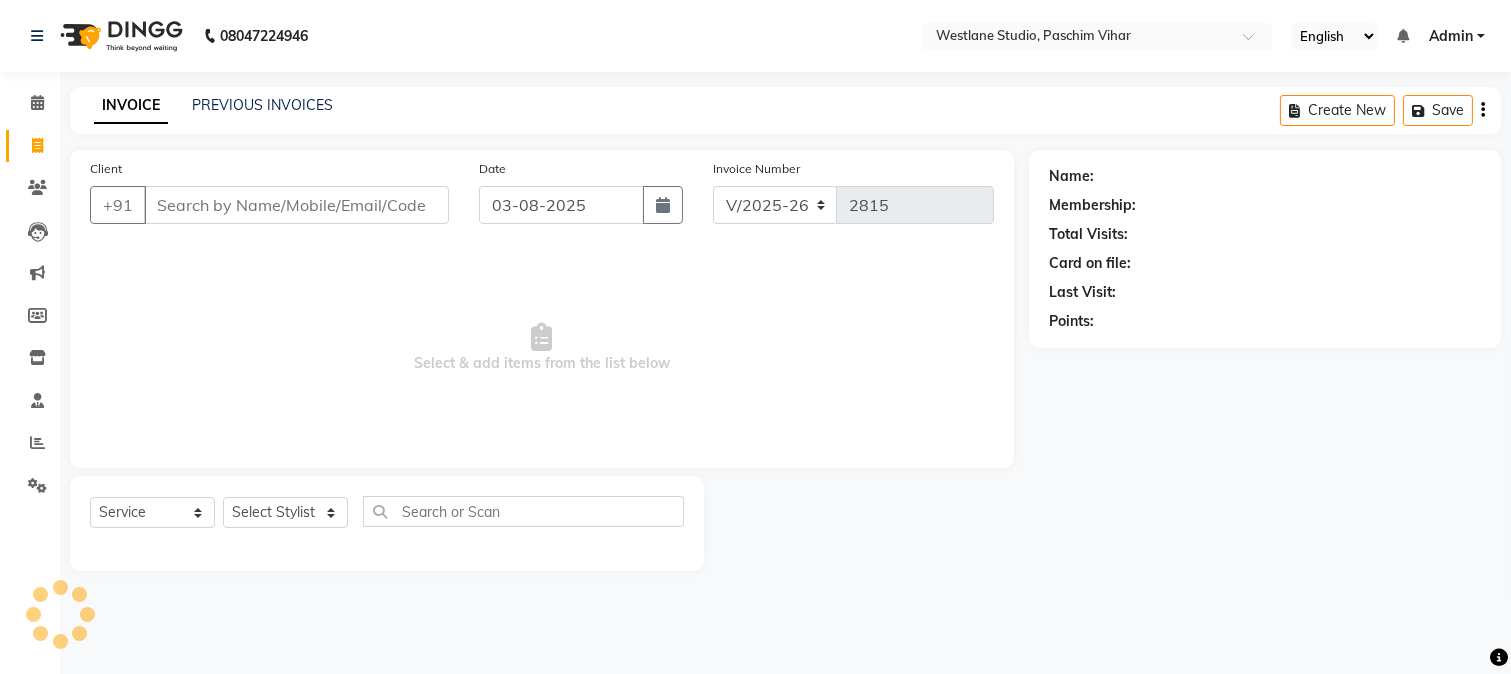 click on "Client" at bounding box center (296, 205) 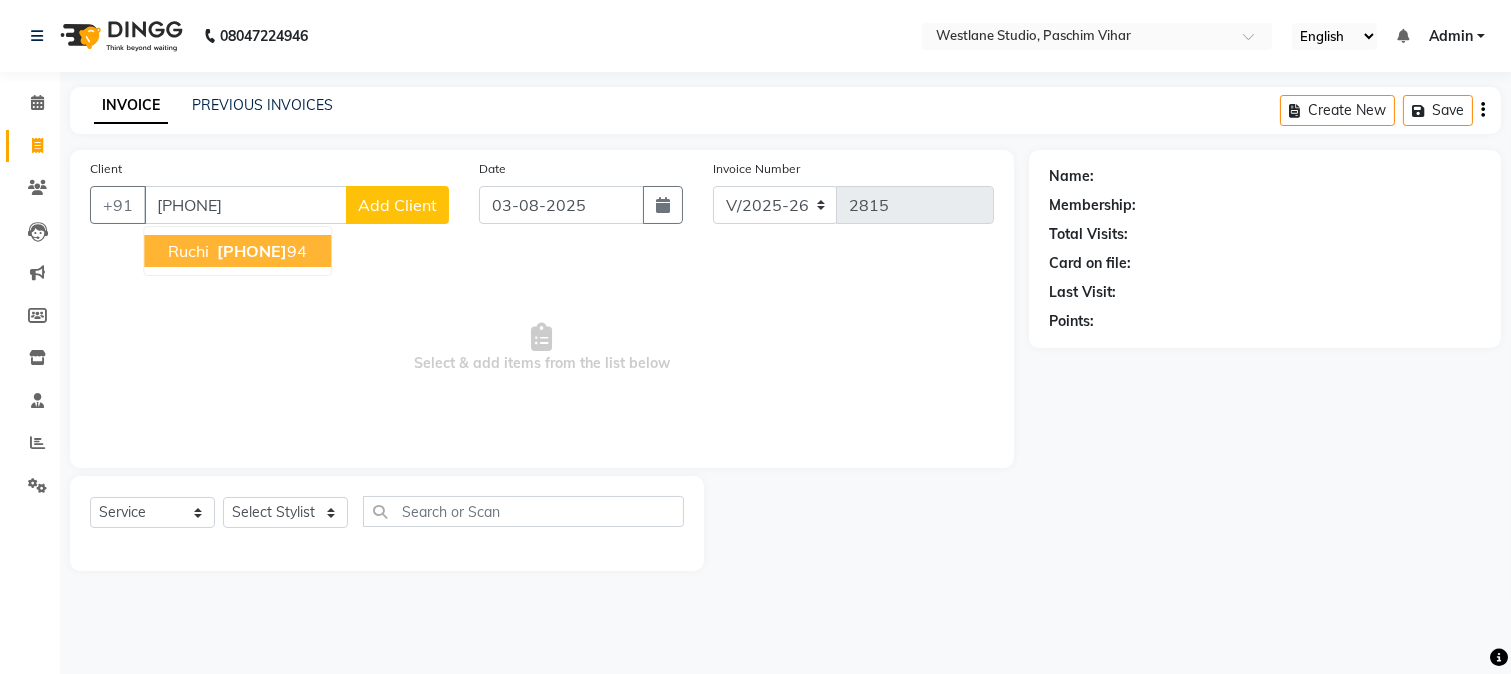 click on "[PHONE]" at bounding box center [252, 251] 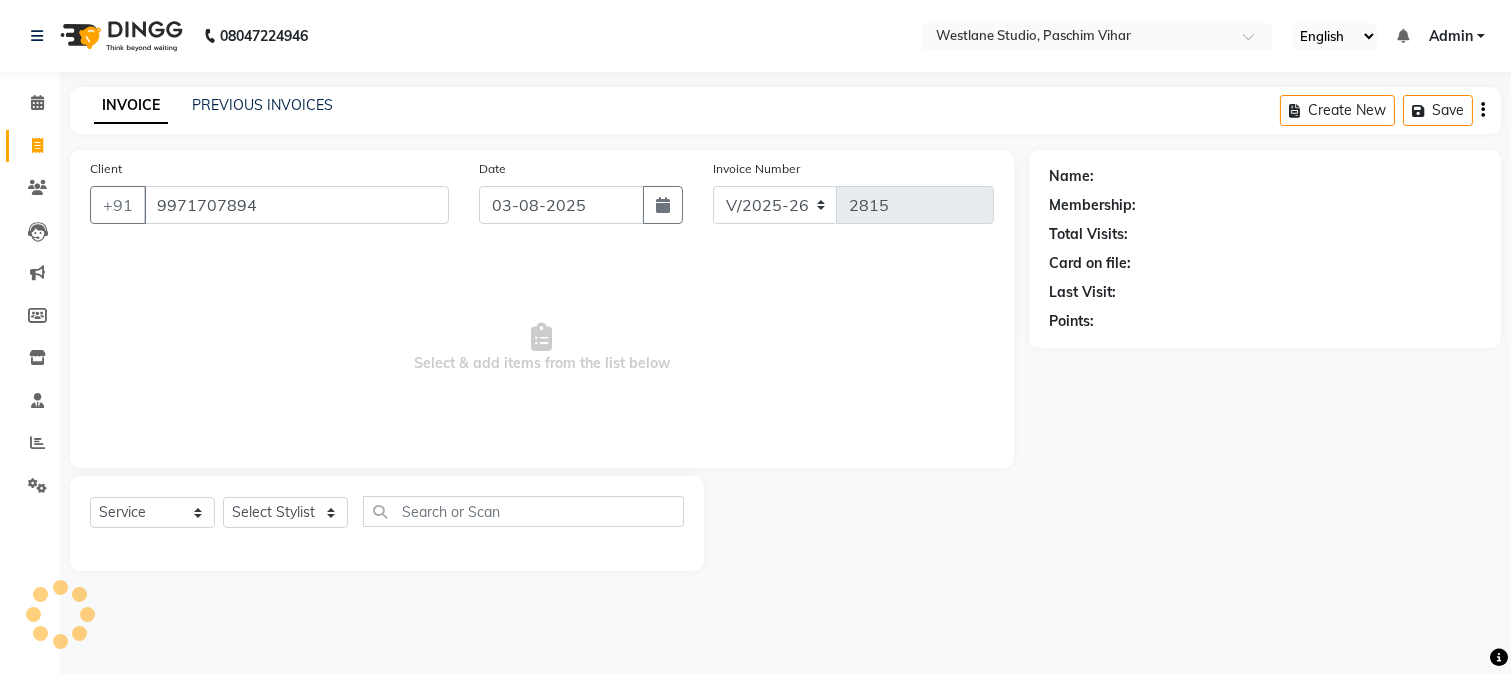 type on "9971707894" 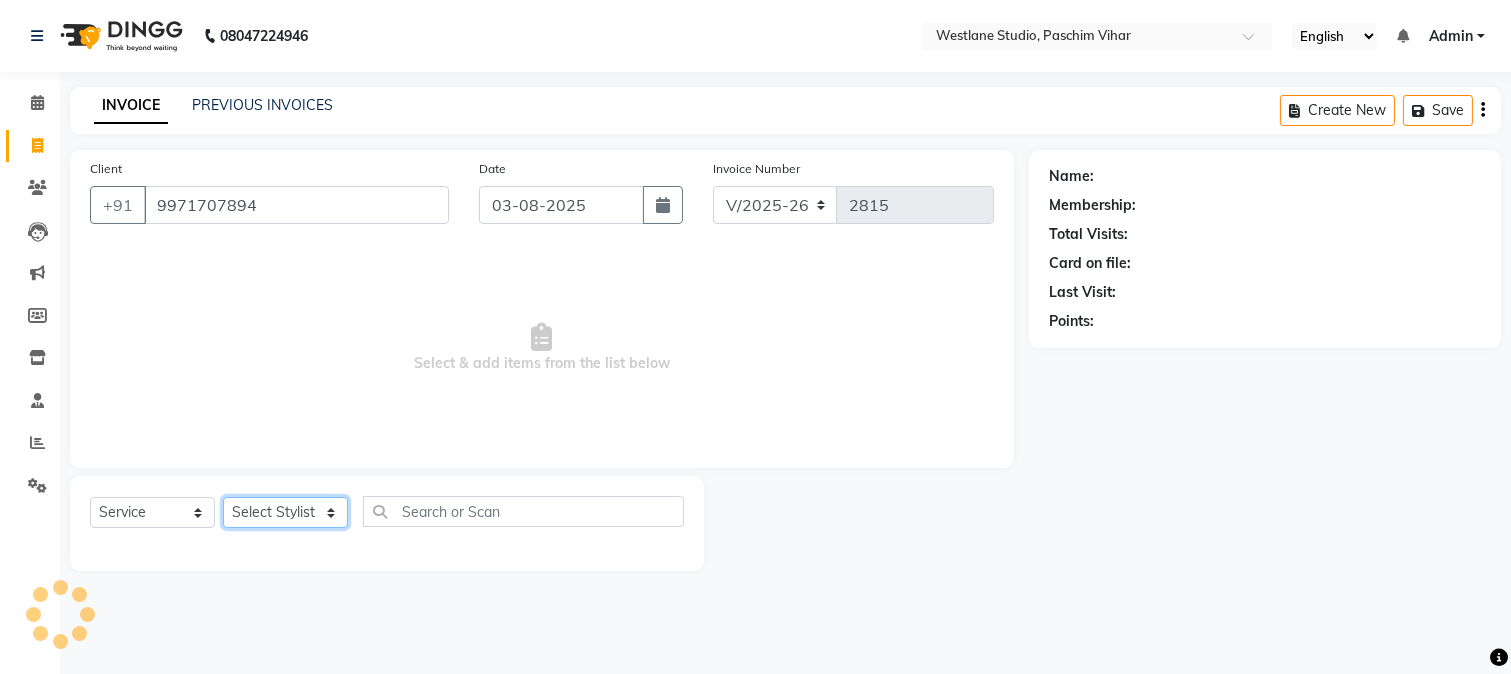 click on "Select Stylist Akash Anu Arun Gaurav  GULFAM jeeshan MANISH NADEEM ALI Nitin Sajwan Raja  Ranjeet RENU RIDHIMA BHATIA Rohit SAGAR Shakel SOHEIL Sonam SUNIL USHA" 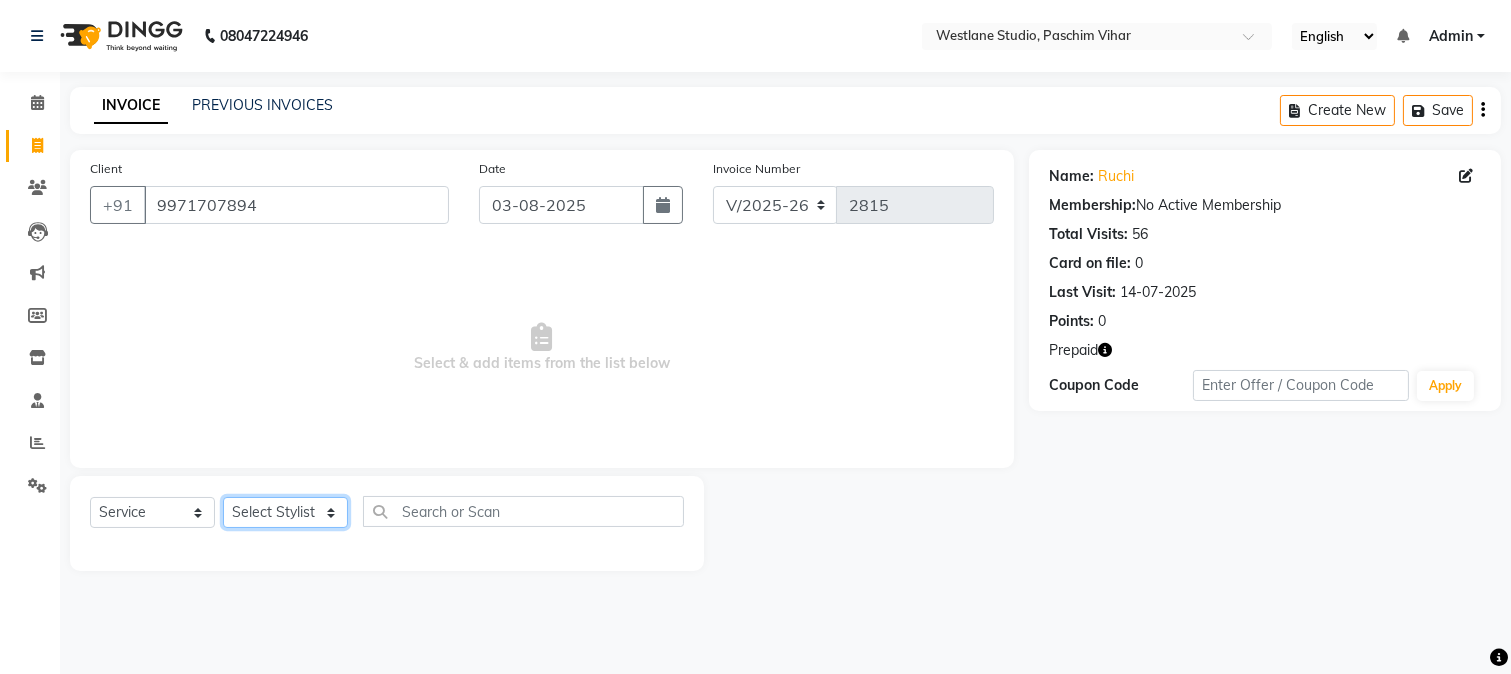 select on "14818" 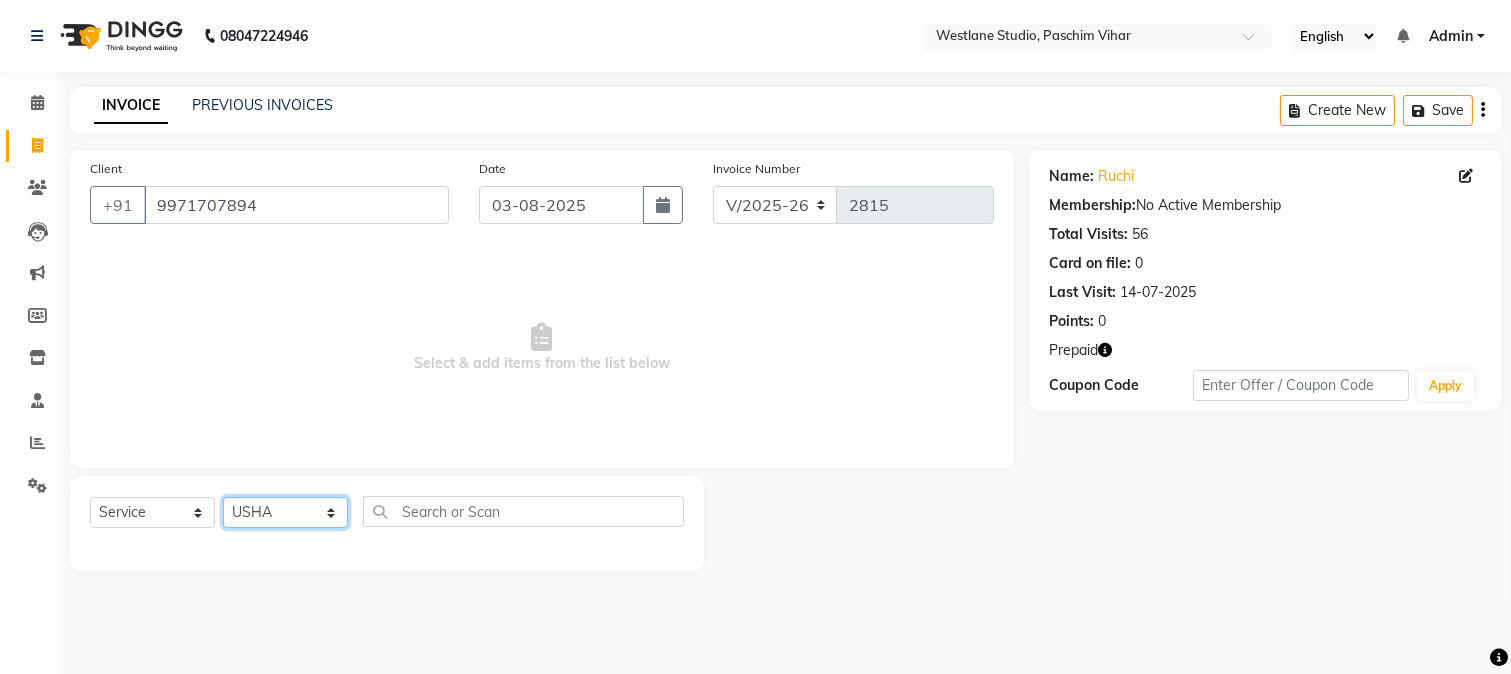 click on "Select Stylist Akash Anu Arun Gaurav  GULFAM jeeshan MANISH NADEEM ALI Nitin Sajwan Raja  Ranjeet RENU RIDHIMA BHATIA Rohit SAGAR Shakel SOHEIL Sonam SUNIL USHA" 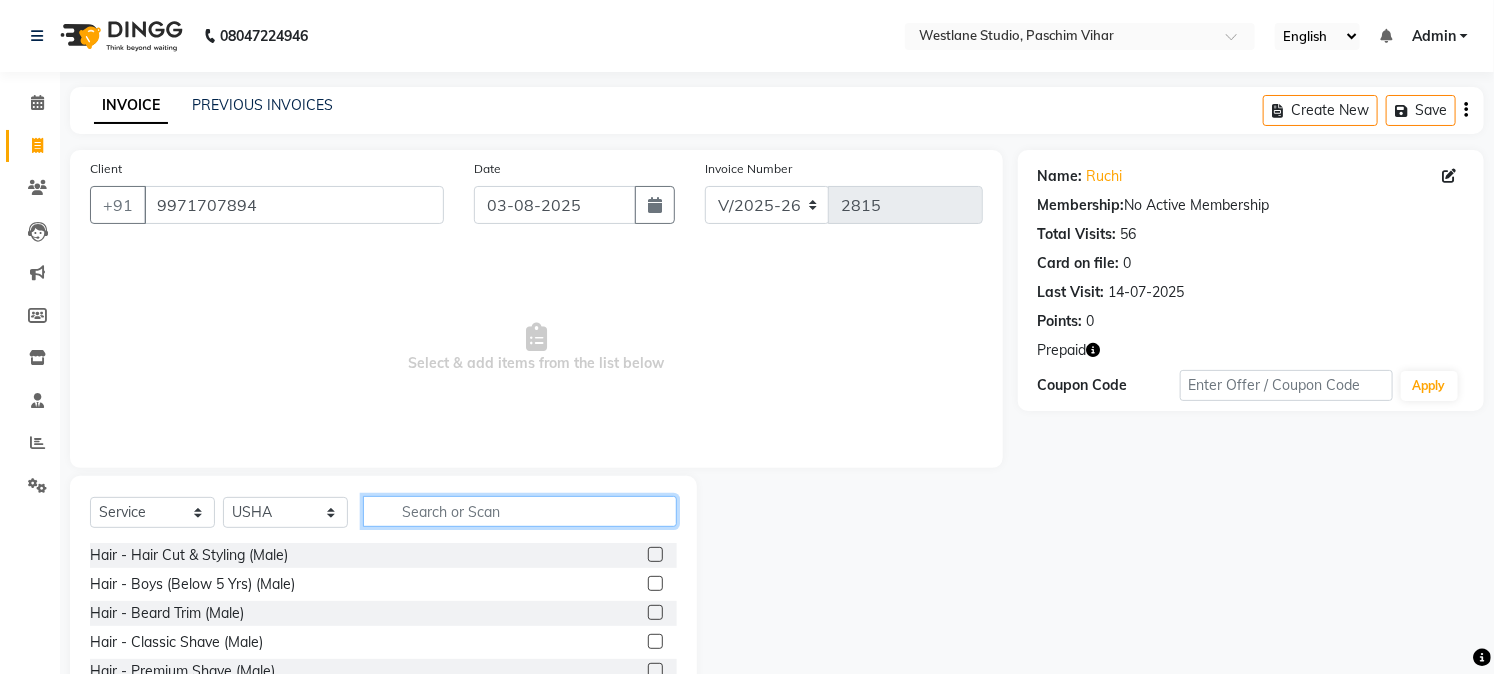 click 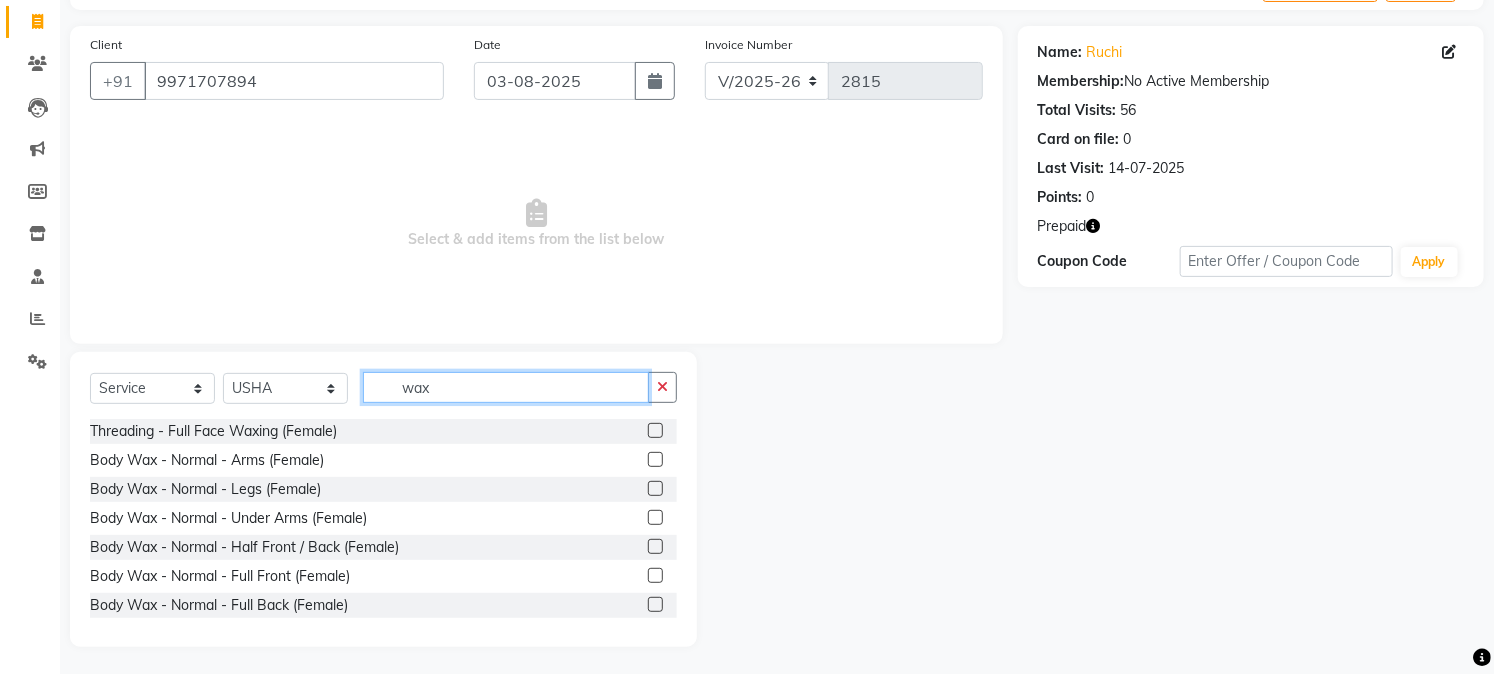 scroll, scrollTop: 126, scrollLeft: 0, axis: vertical 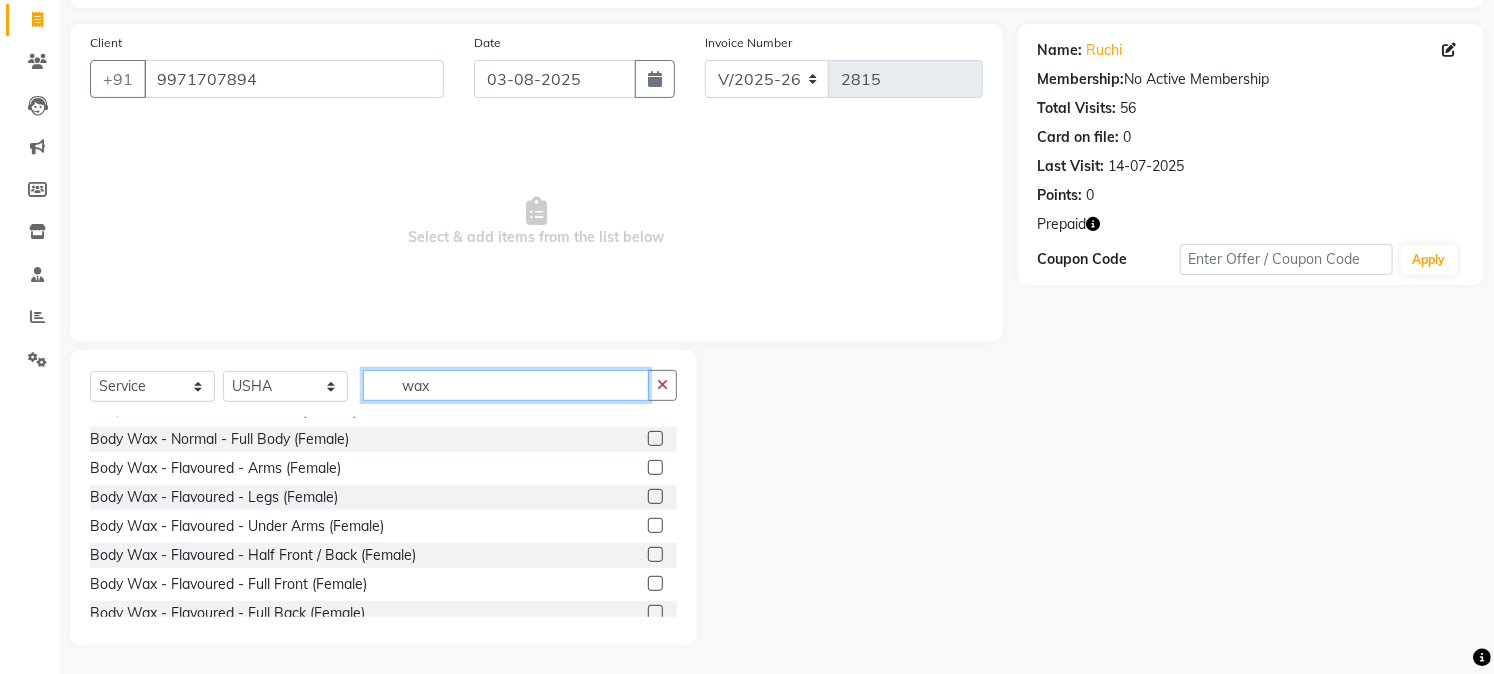 type on "wax" 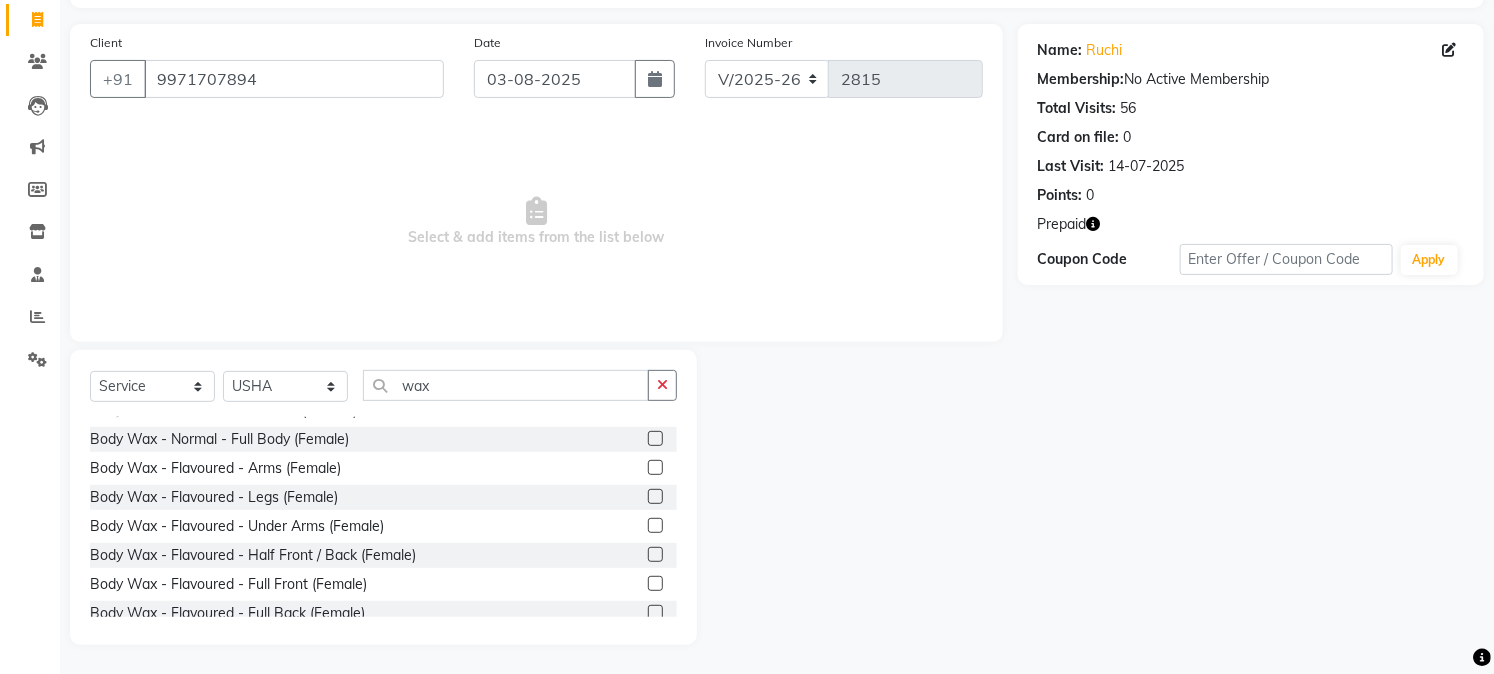 click 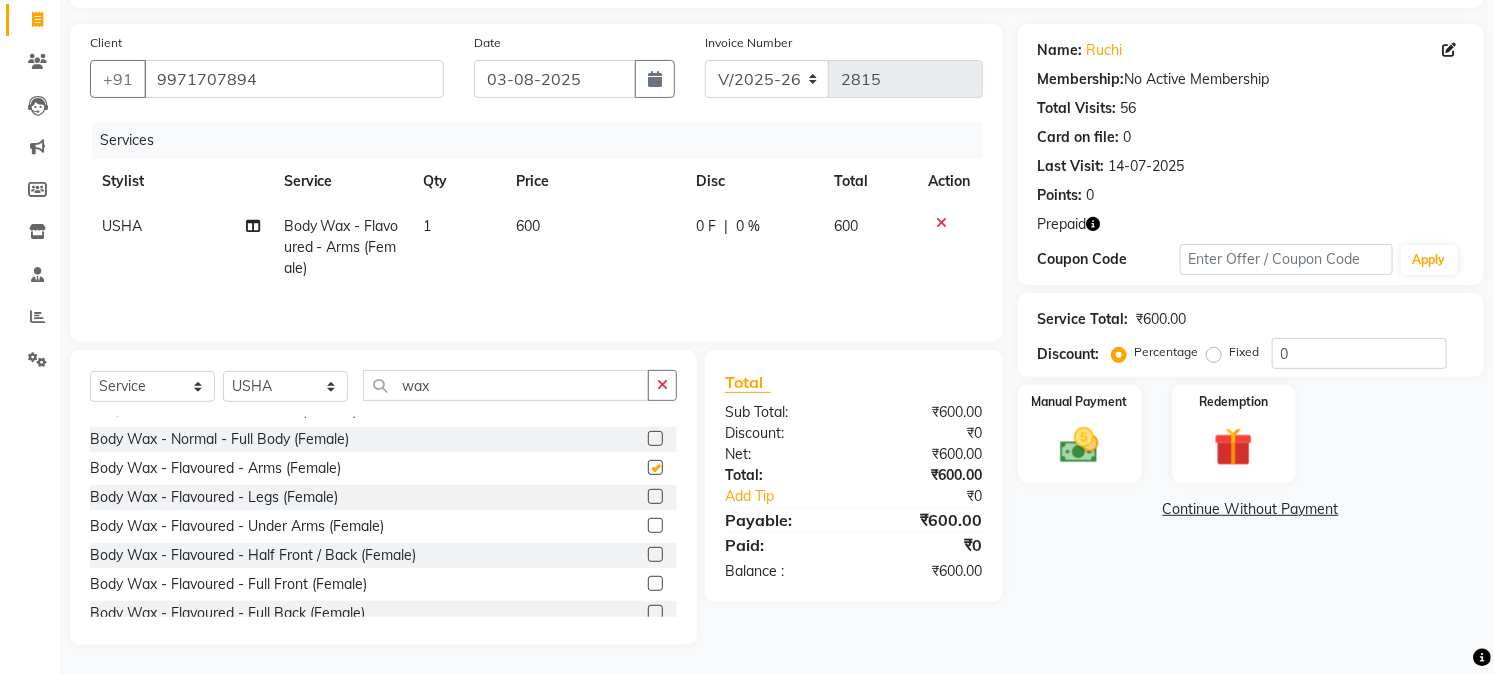 checkbox on "false" 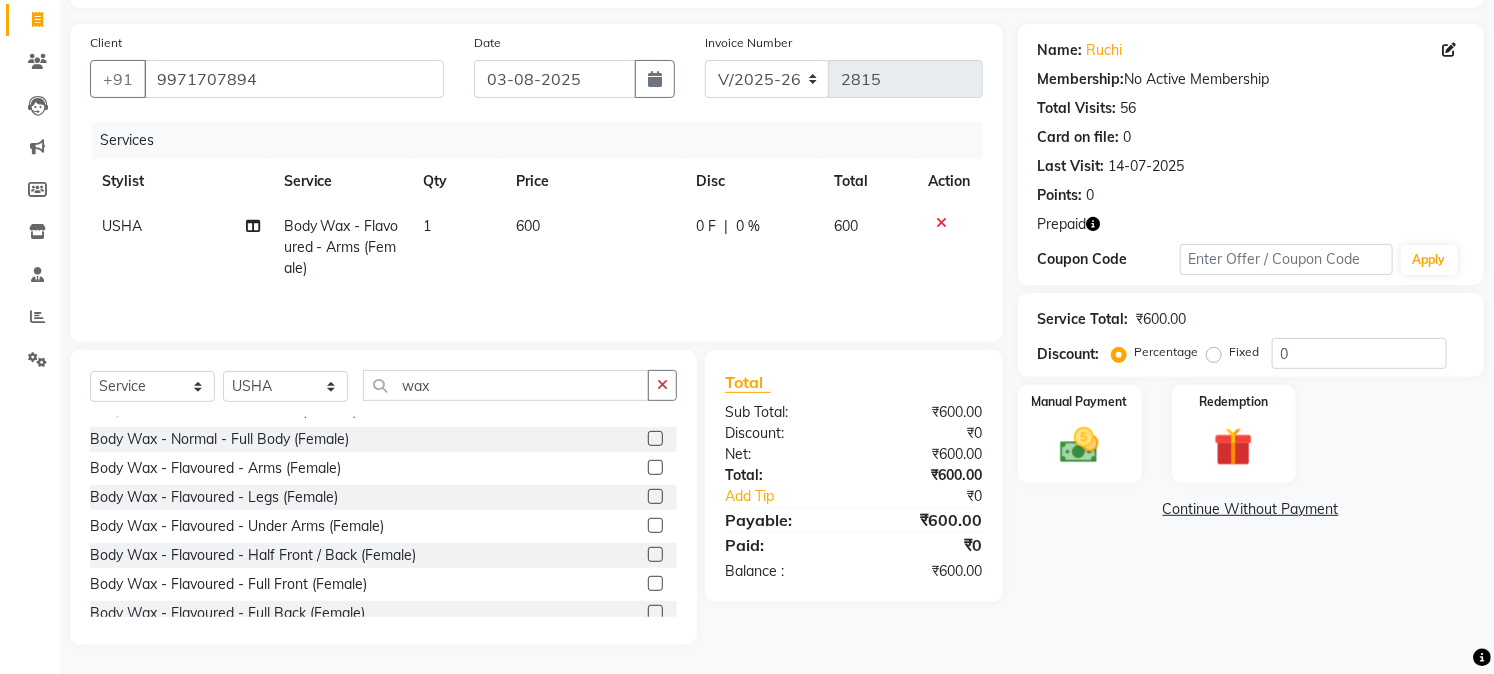 drag, startPoint x: 663, startPoint y: 387, endPoint x: 656, endPoint y: 400, distance: 14.764823 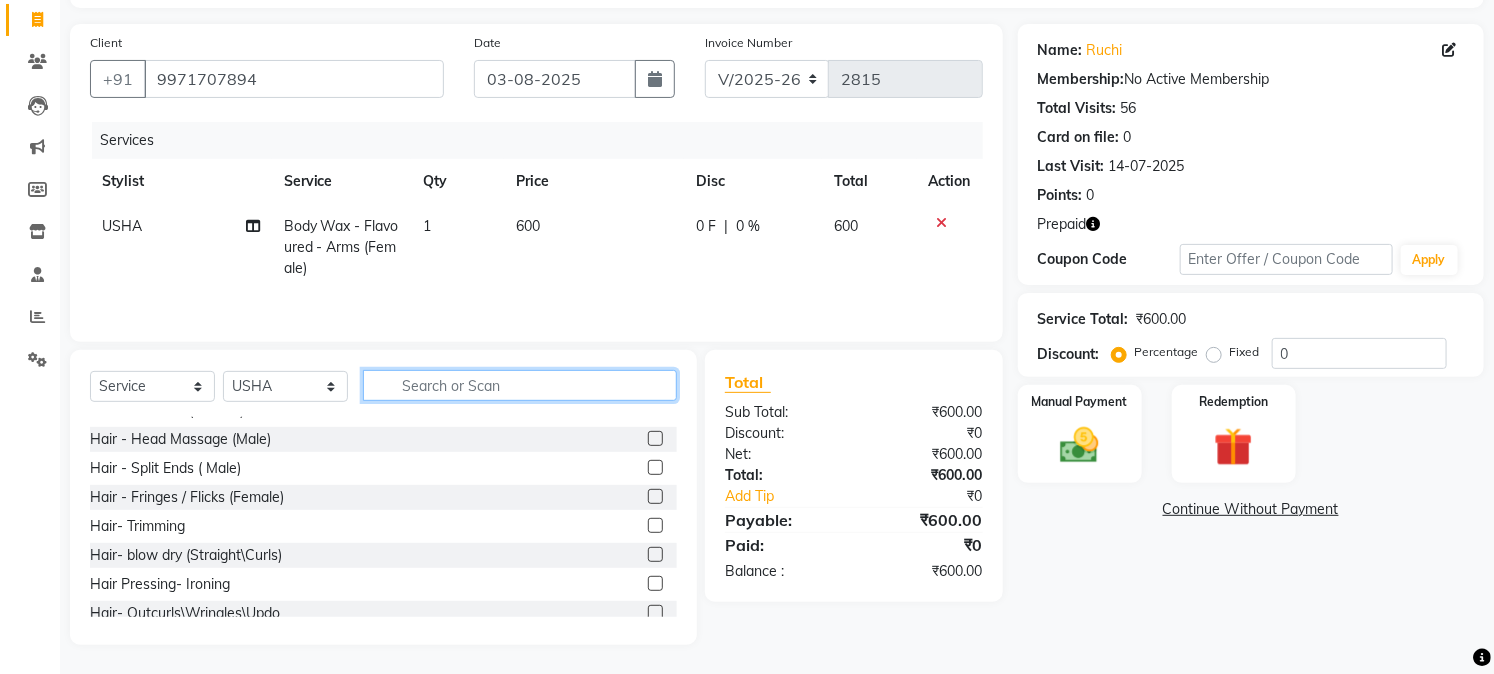 click 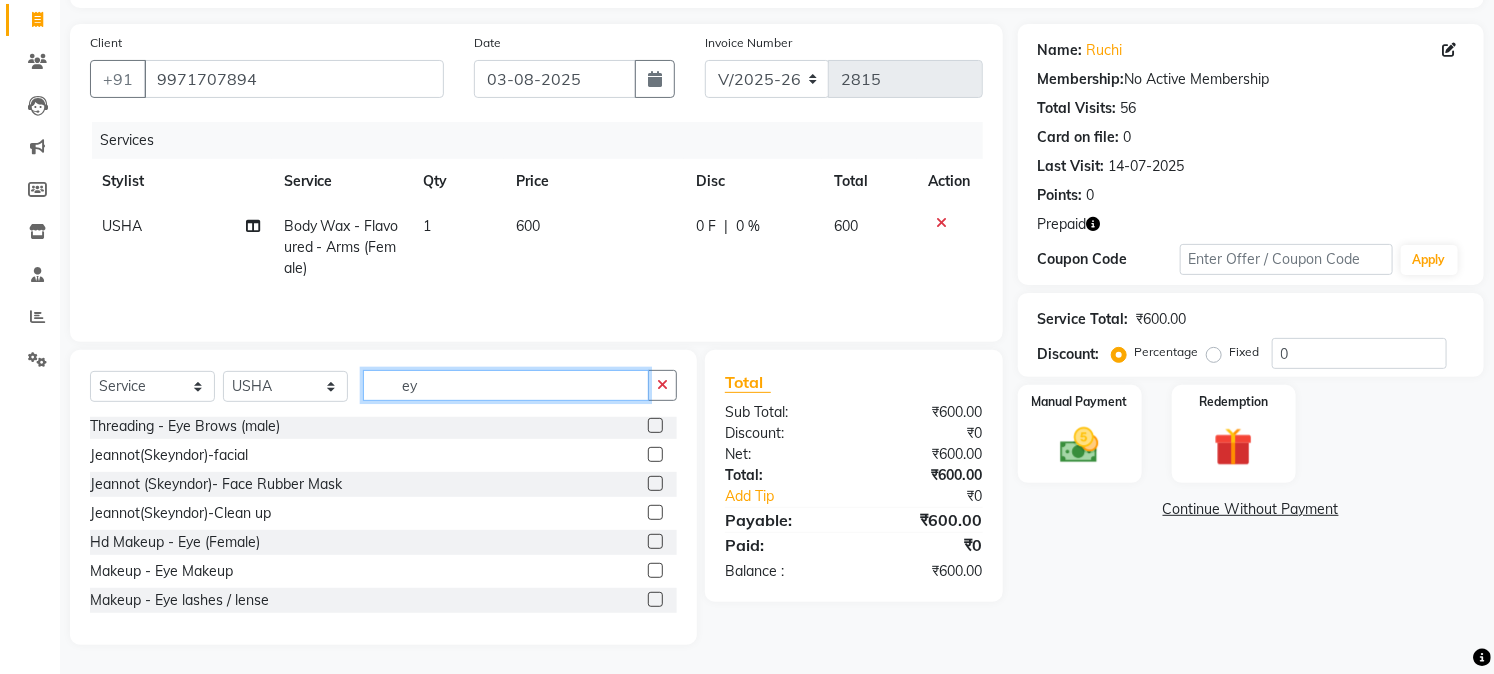 scroll, scrollTop: 61, scrollLeft: 0, axis: vertical 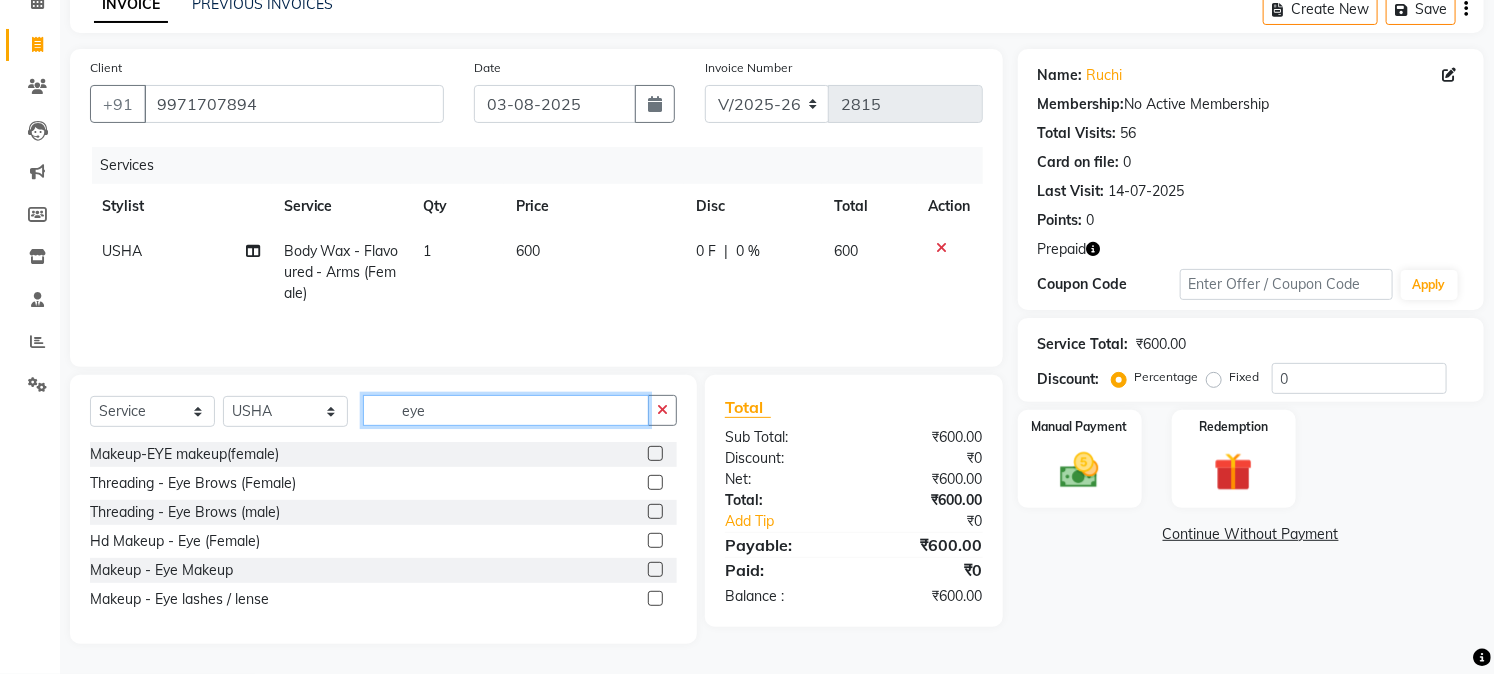 type on "eye" 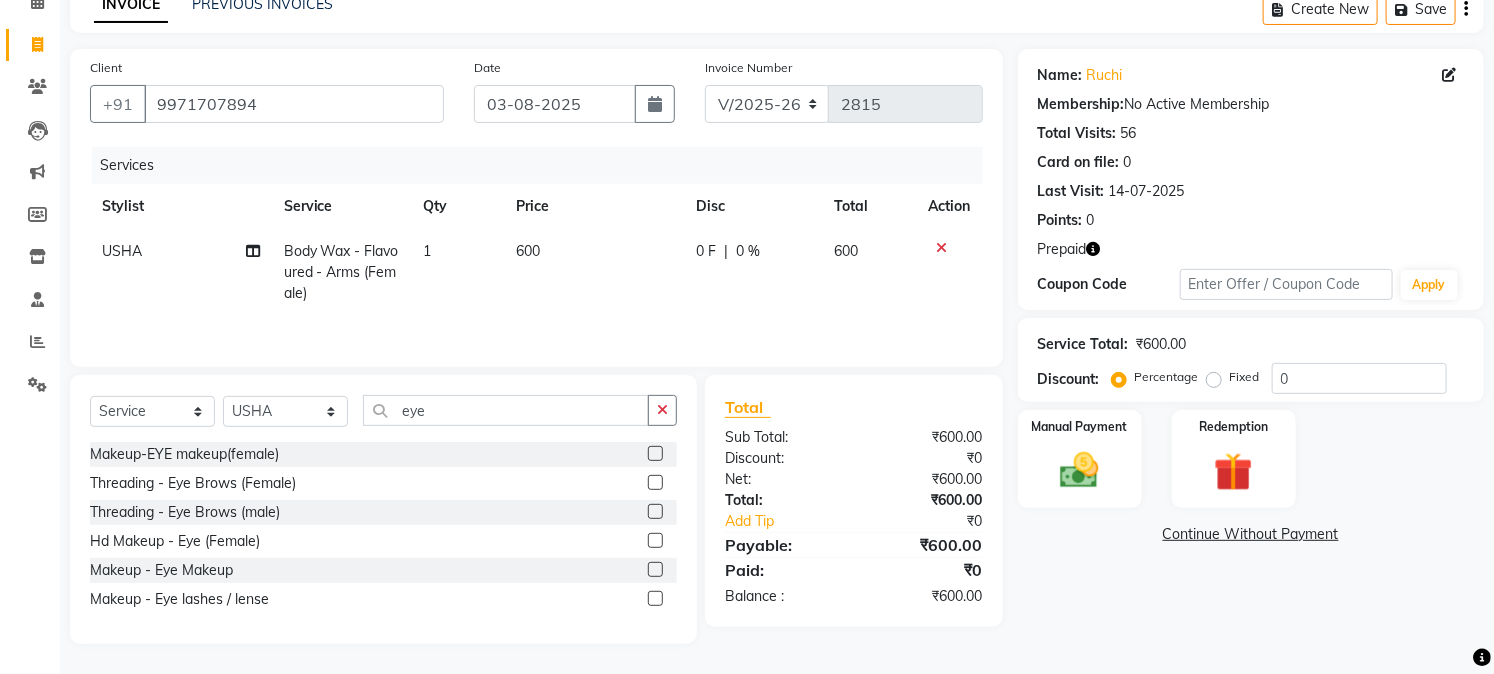 click 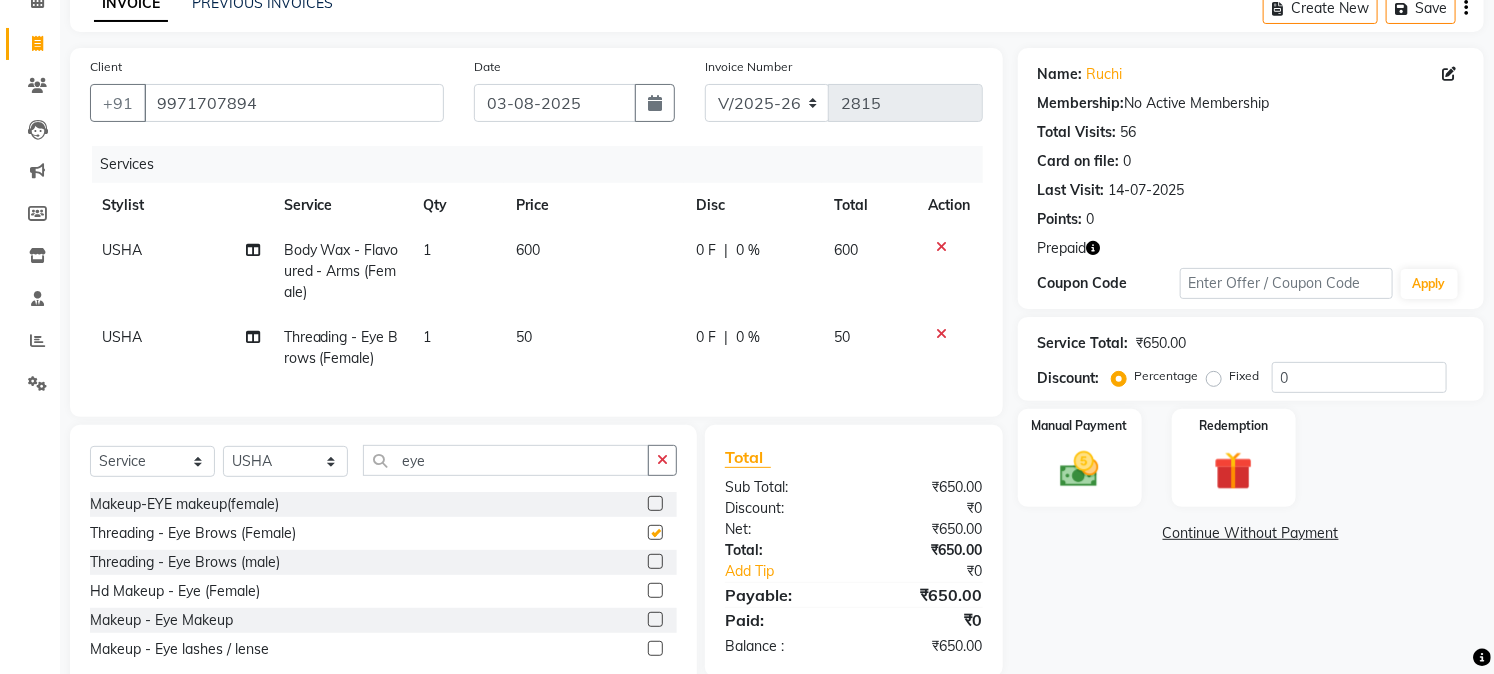 checkbox on "false" 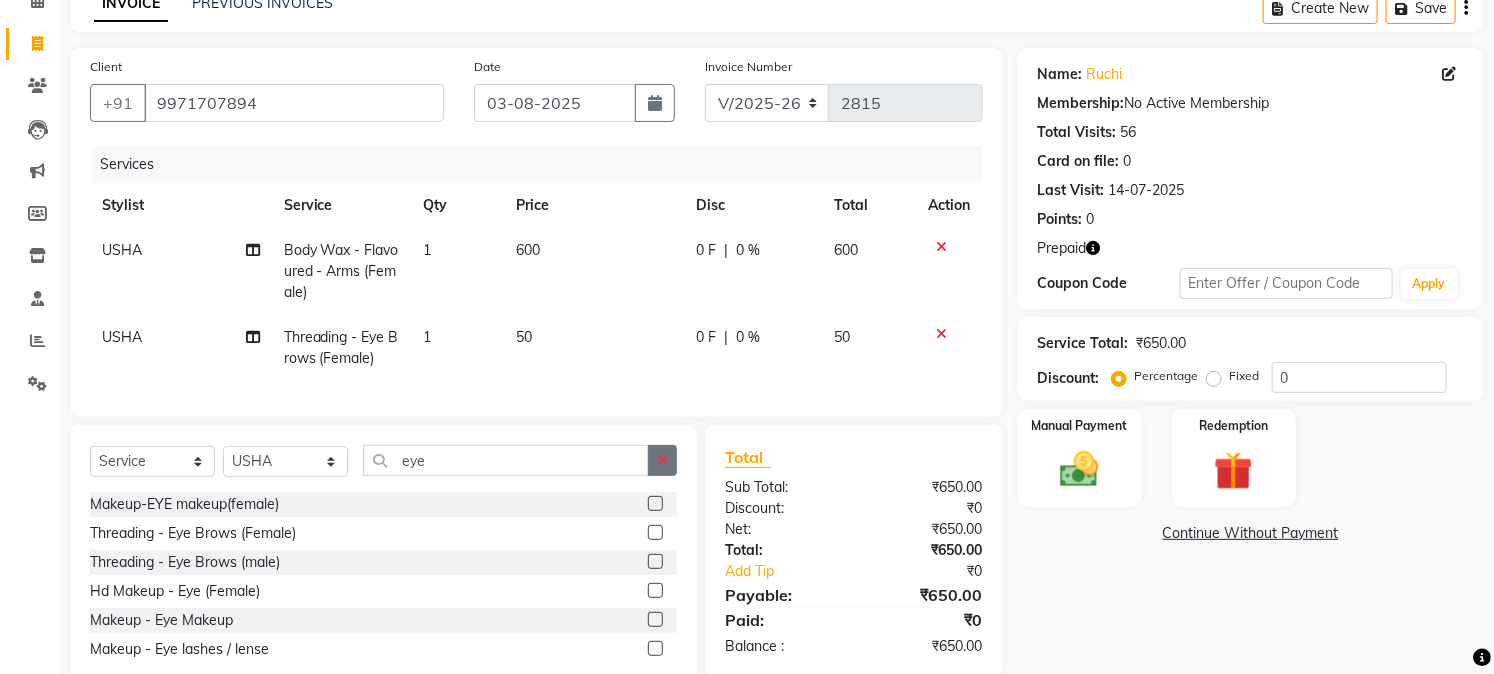 drag, startPoint x: 661, startPoint y: 473, endPoint x: 543, endPoint y: 504, distance: 122.0041 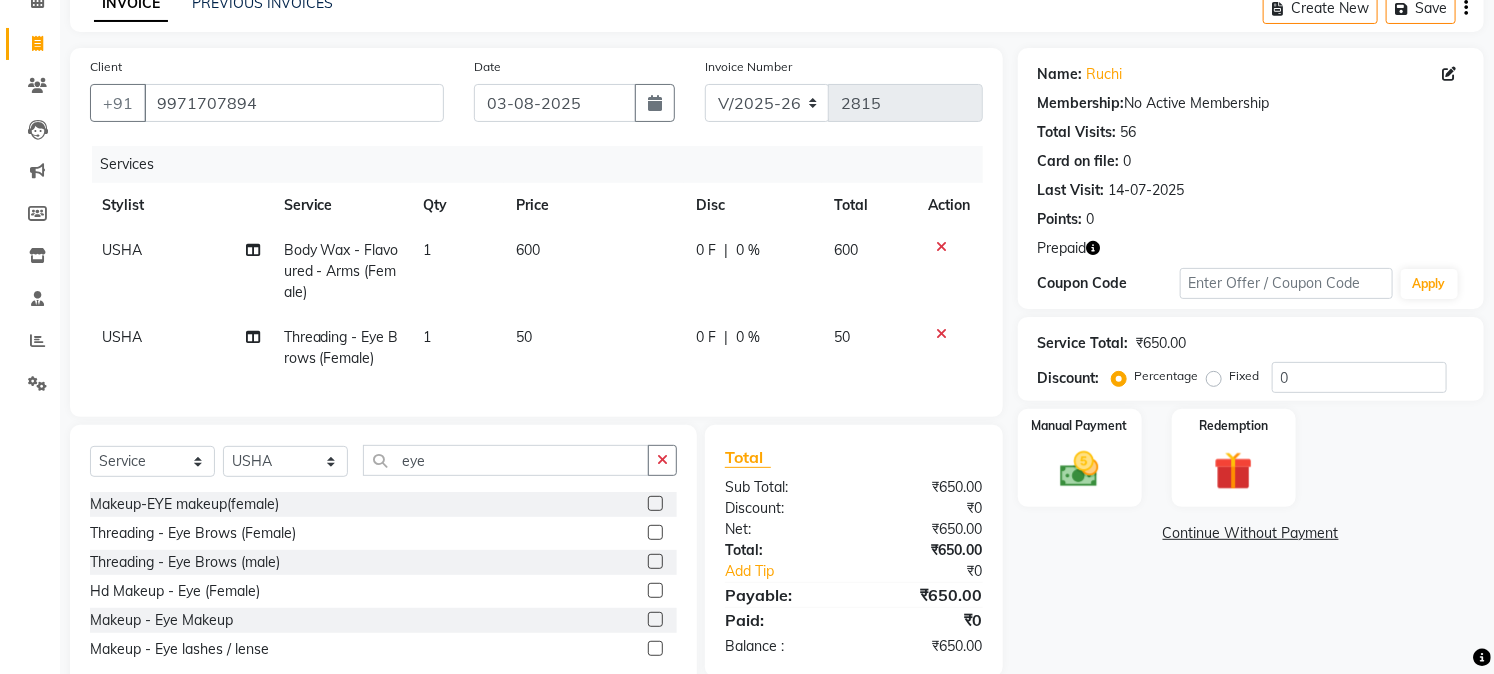 click 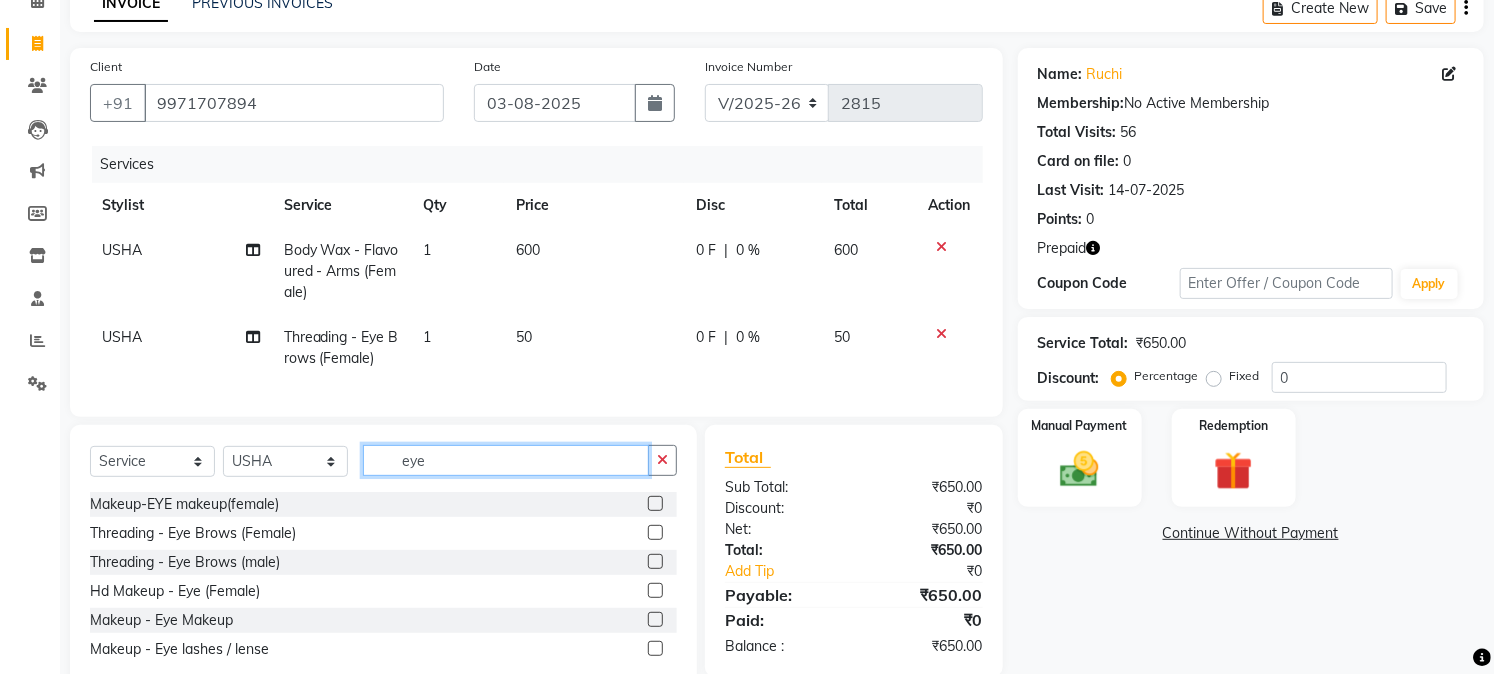 type 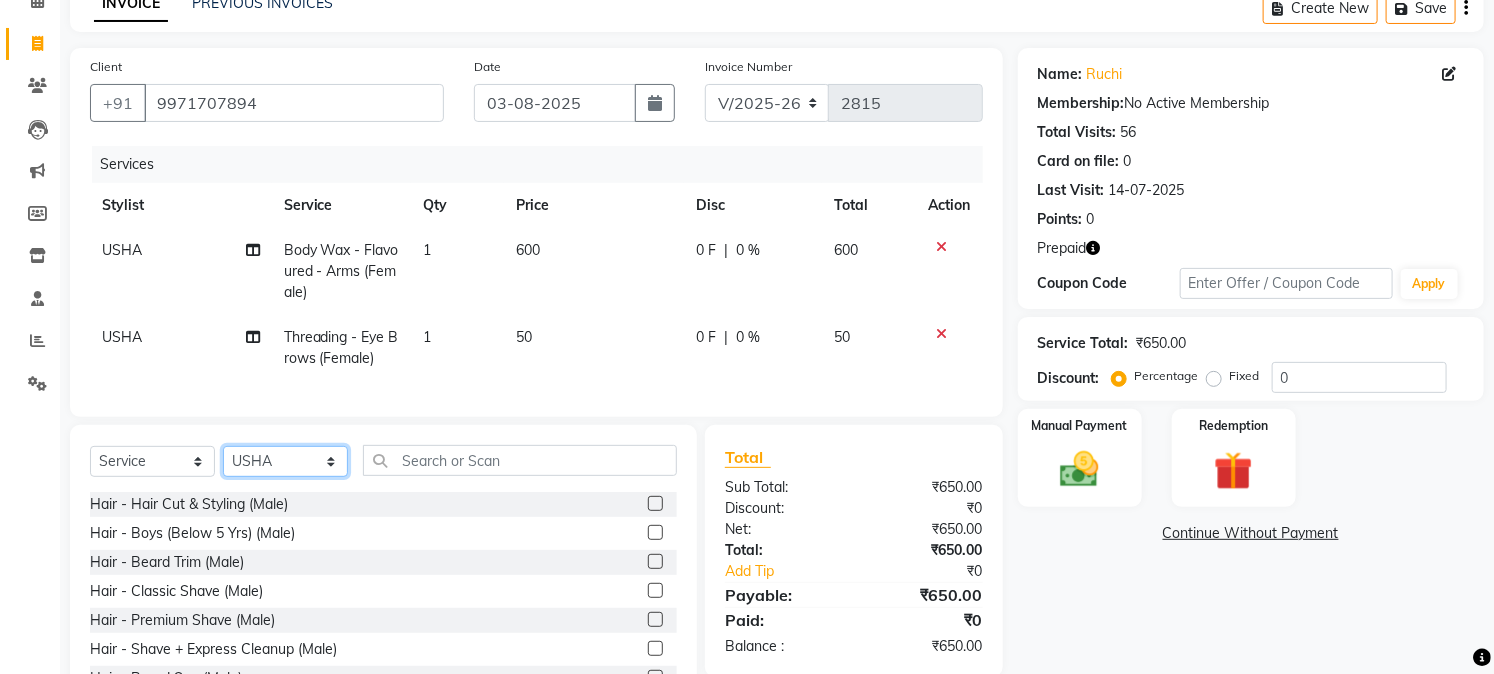 click on "Select Stylist Akash Anu Arun Gaurav  GULFAM jeeshan MANISH NADEEM ALI Nitin Sajwan Raja  Ranjeet RENU RIDHIMA BHATIA Rohit SAGAR Shakel SOHEIL Sonam SUNIL USHA" 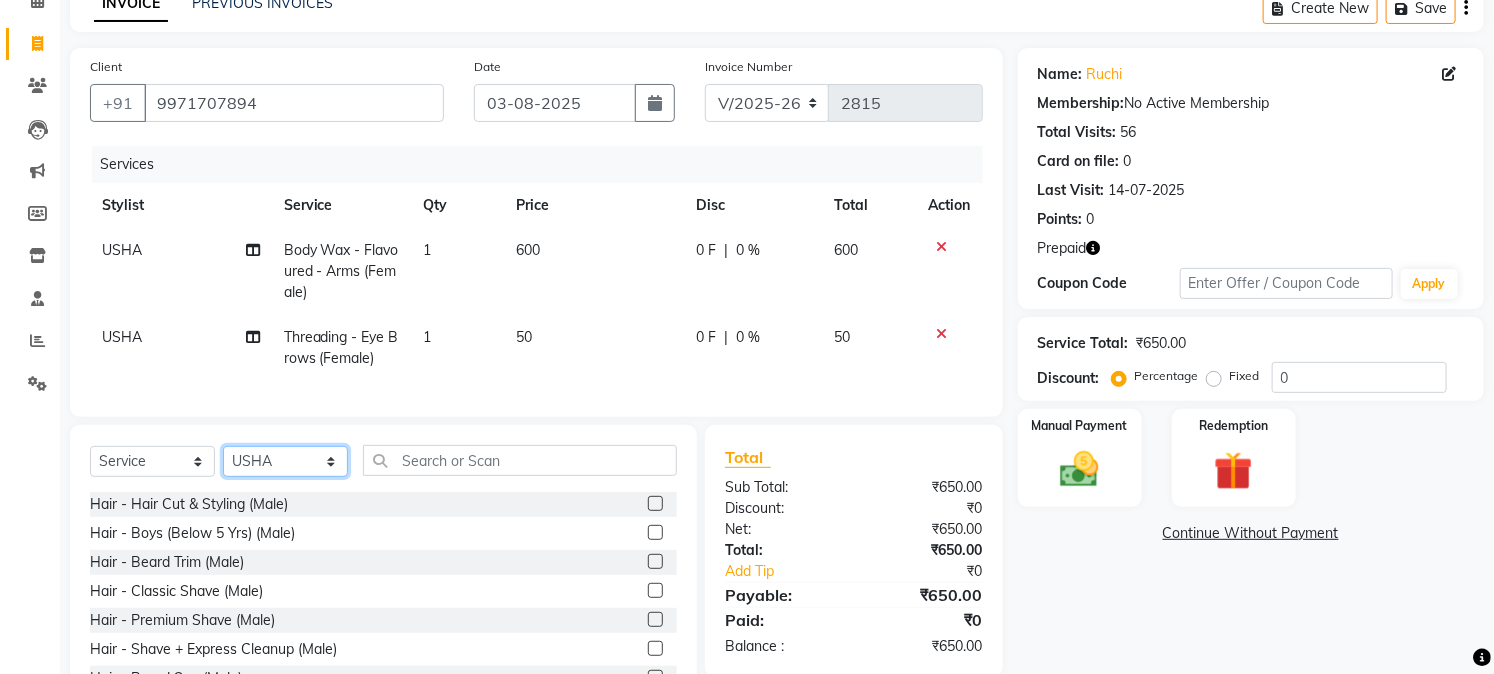 select on "82365" 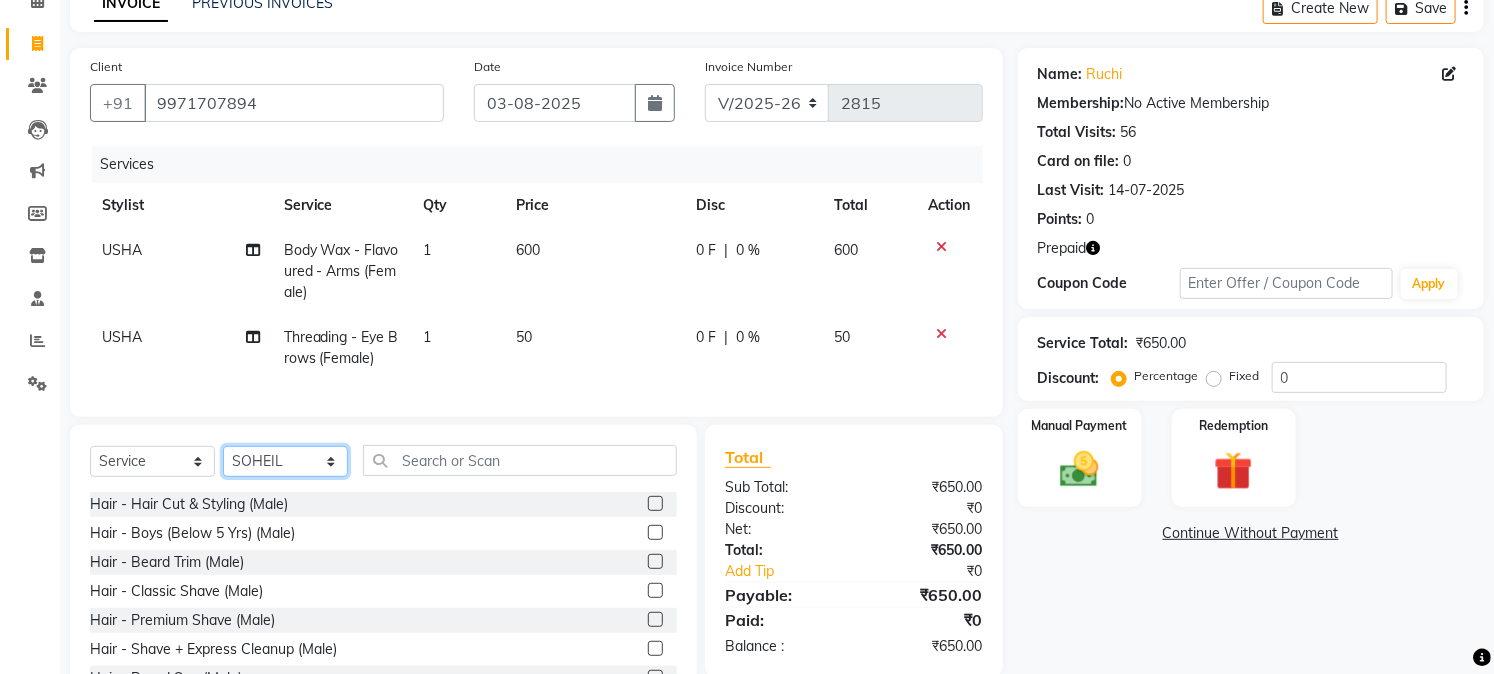 click on "Select Stylist Akash Anu Arun Gaurav  GULFAM jeeshan MANISH NADEEM ALI Nitin Sajwan Raja  Ranjeet RENU RIDHIMA BHATIA Rohit SAGAR Shakel SOHEIL Sonam SUNIL USHA" 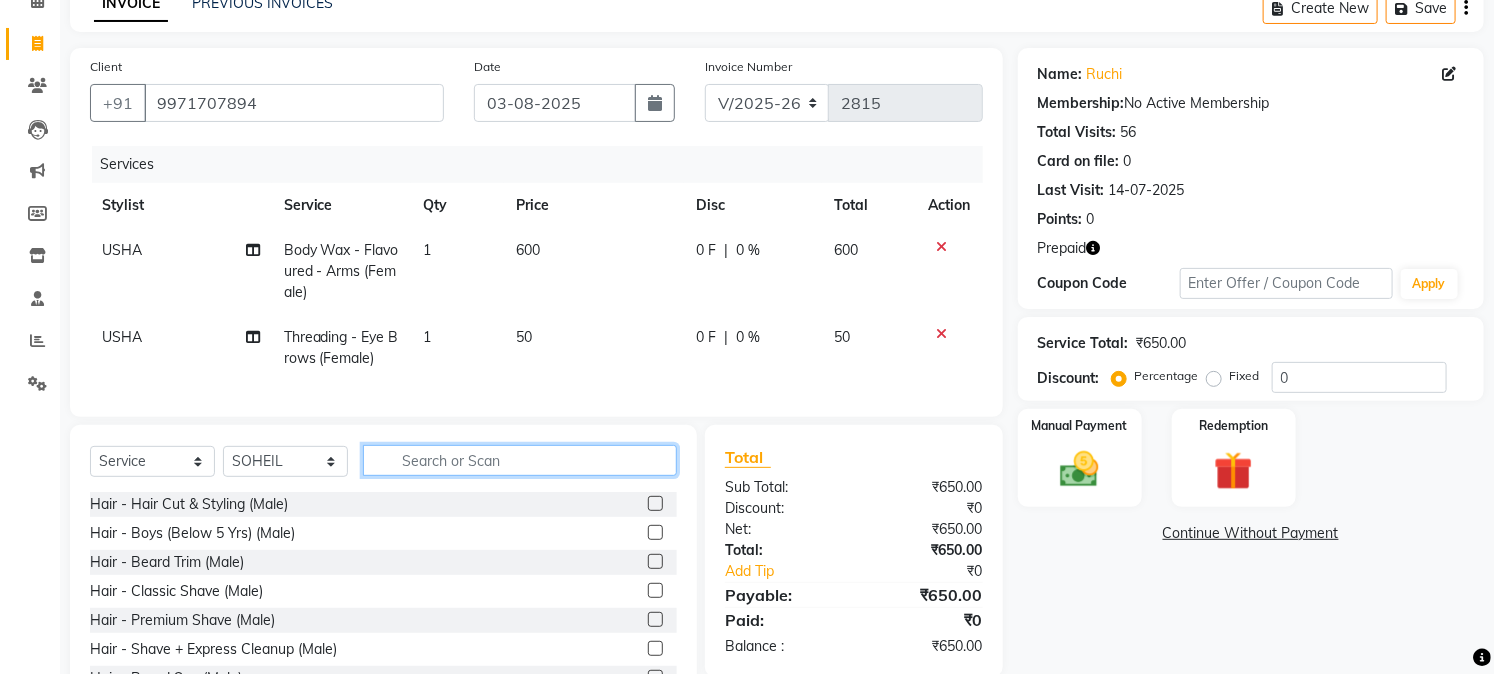 click 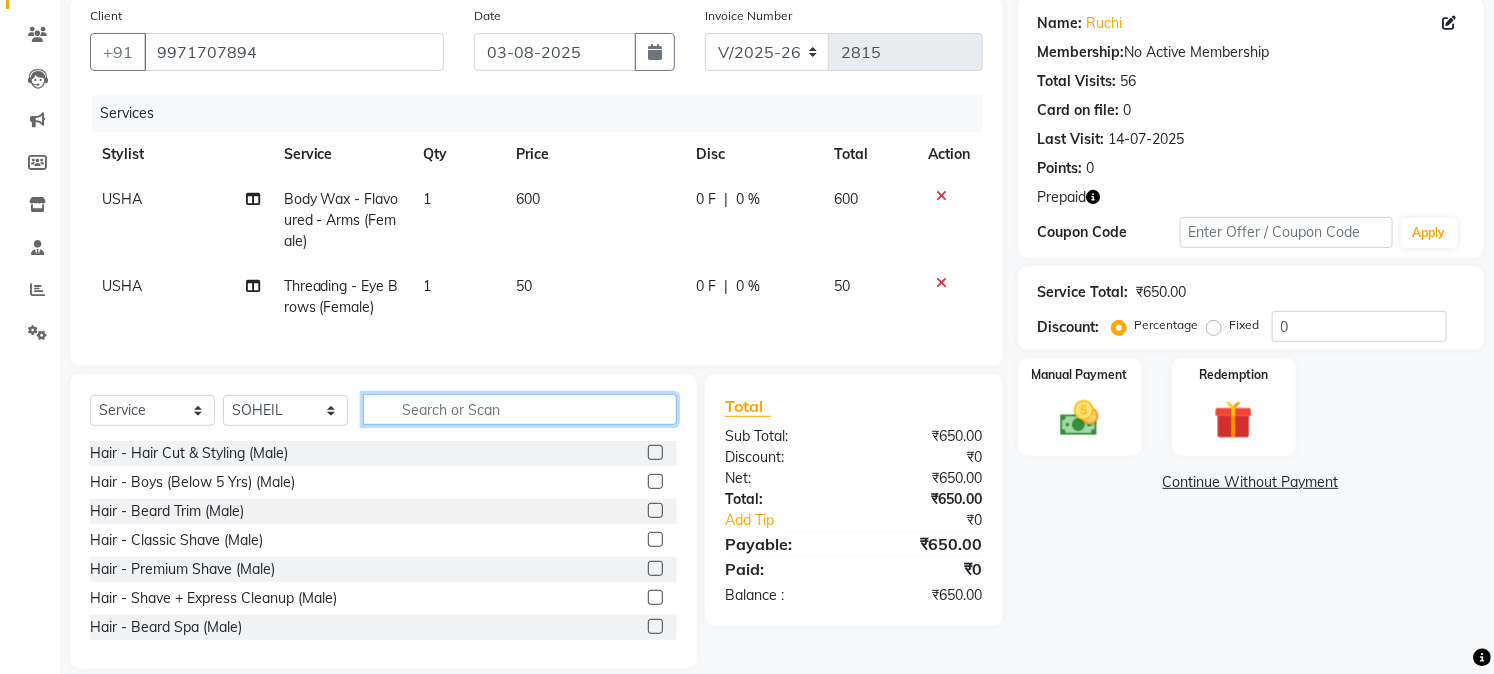 scroll, scrollTop: 194, scrollLeft: 0, axis: vertical 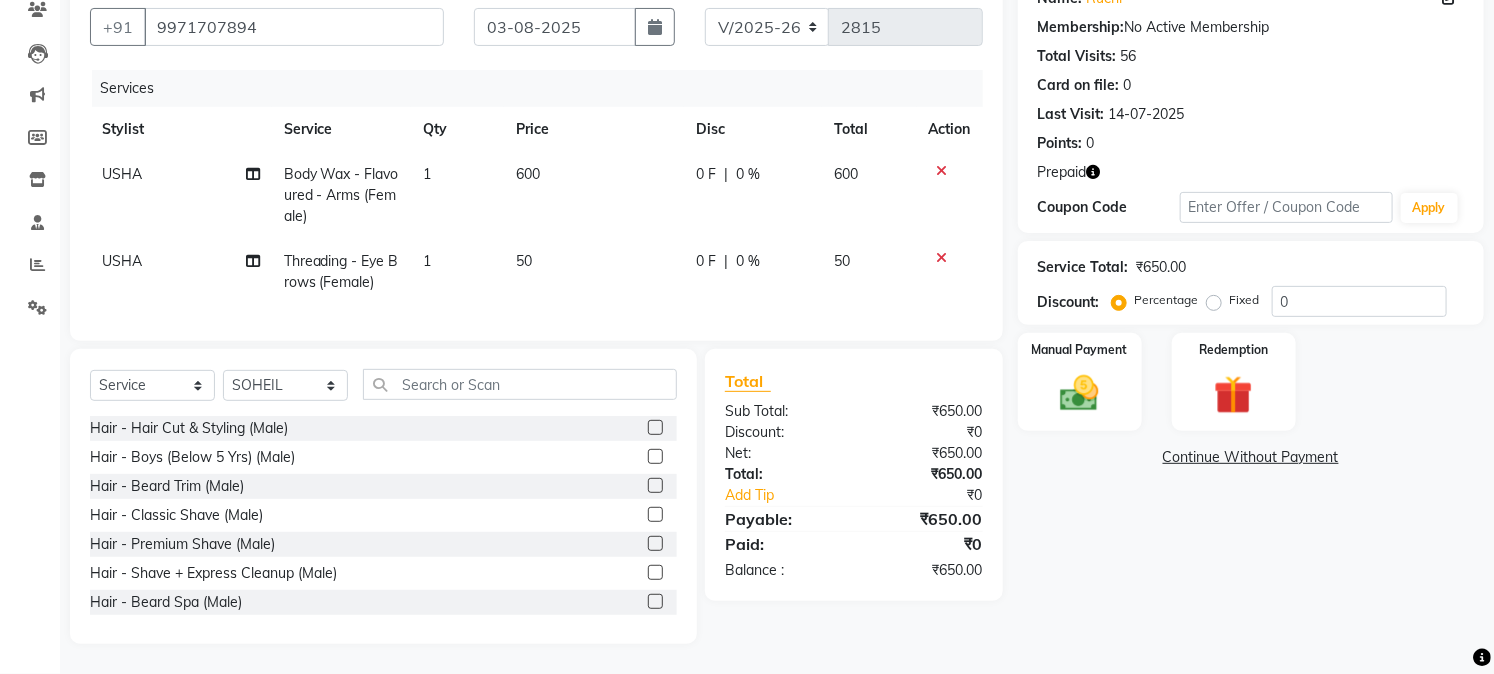 drag, startPoint x: 638, startPoint y: 428, endPoint x: 638, endPoint y: 450, distance: 22 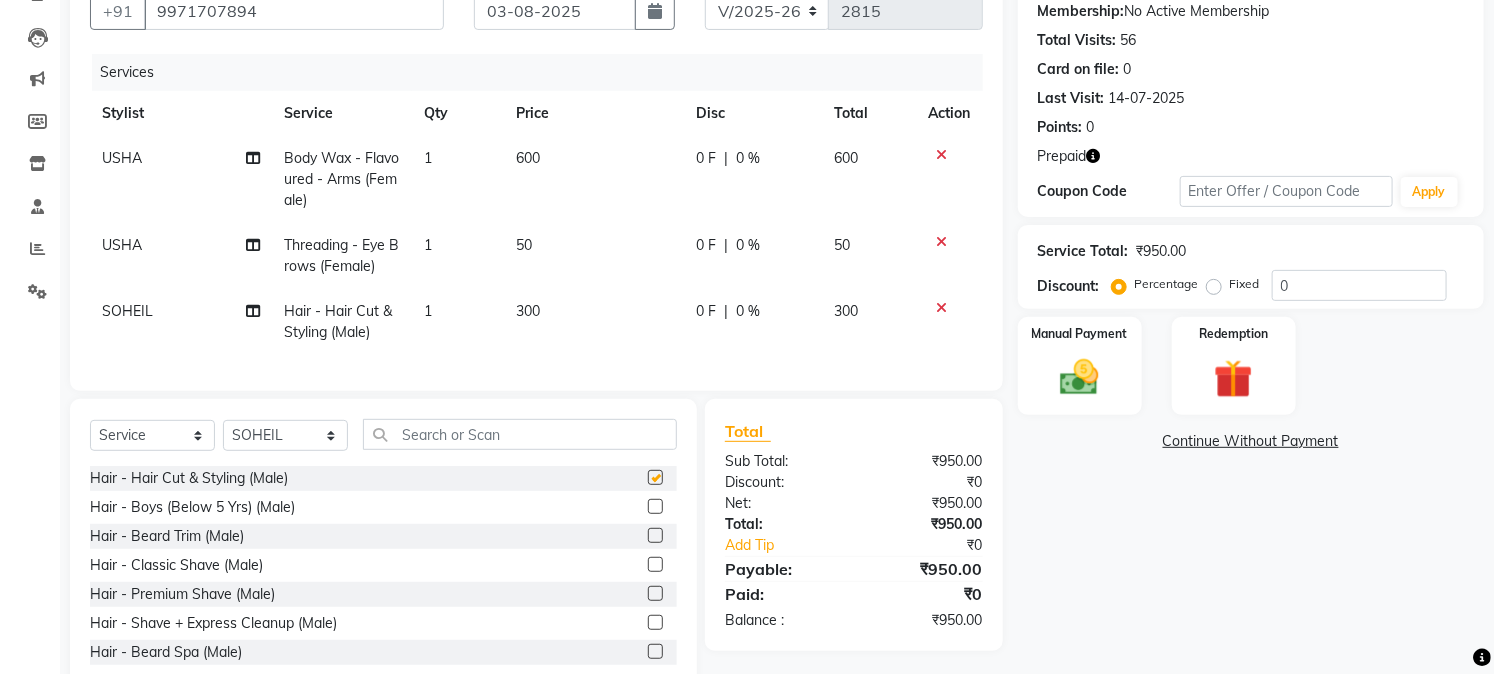 checkbox on "false" 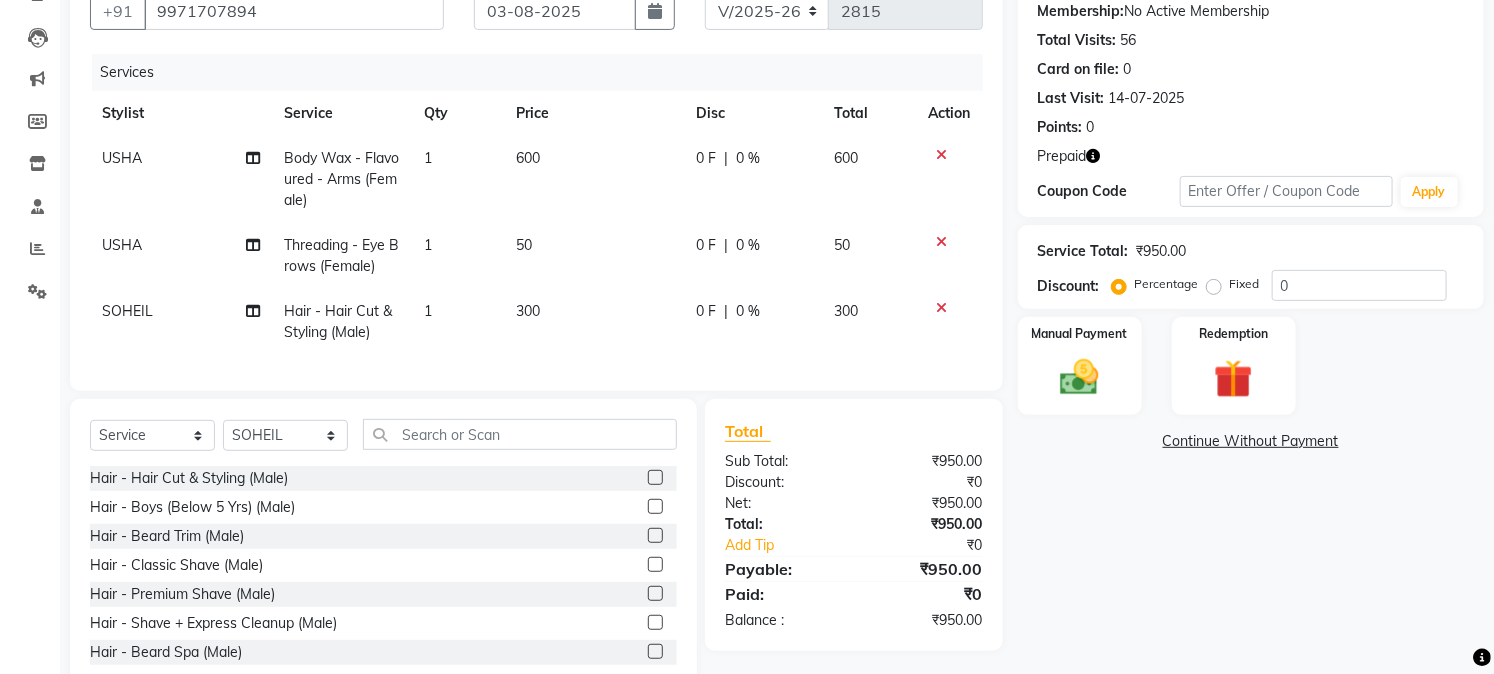 click 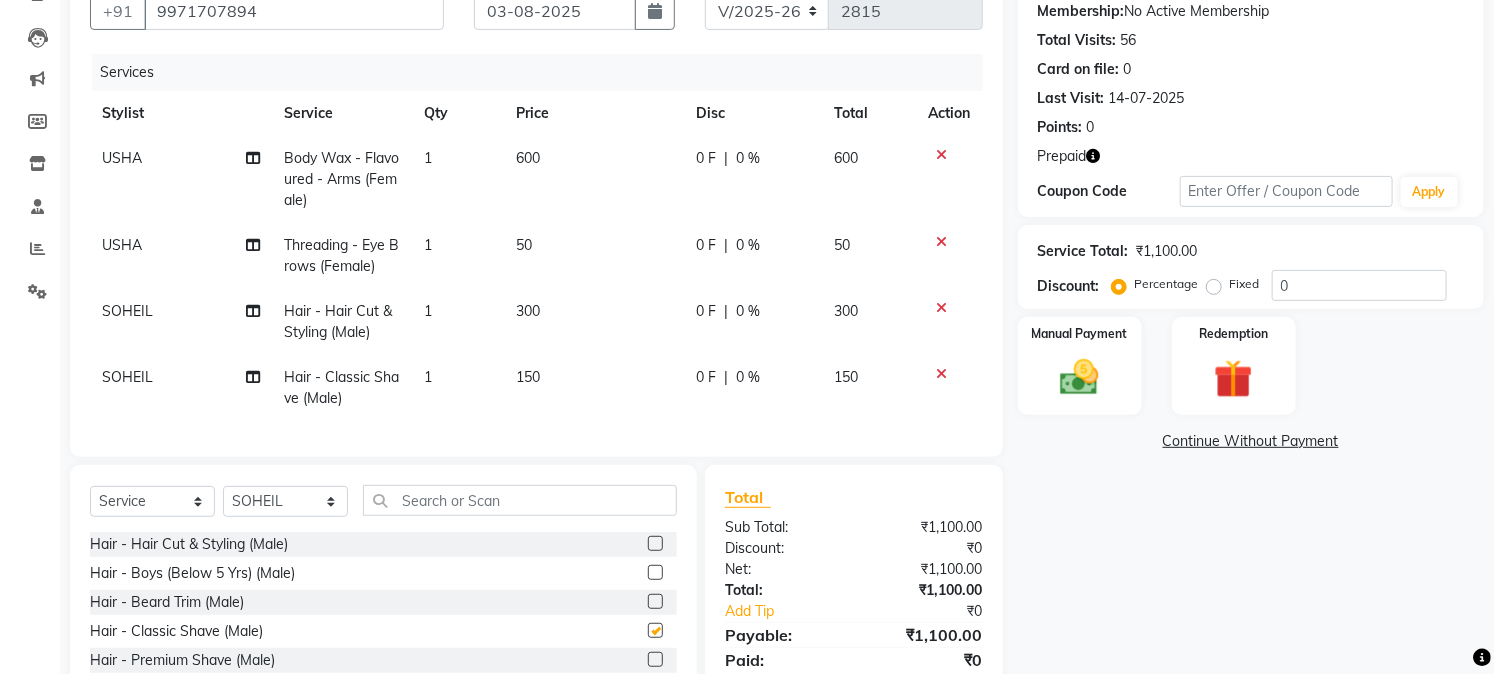 checkbox on "false" 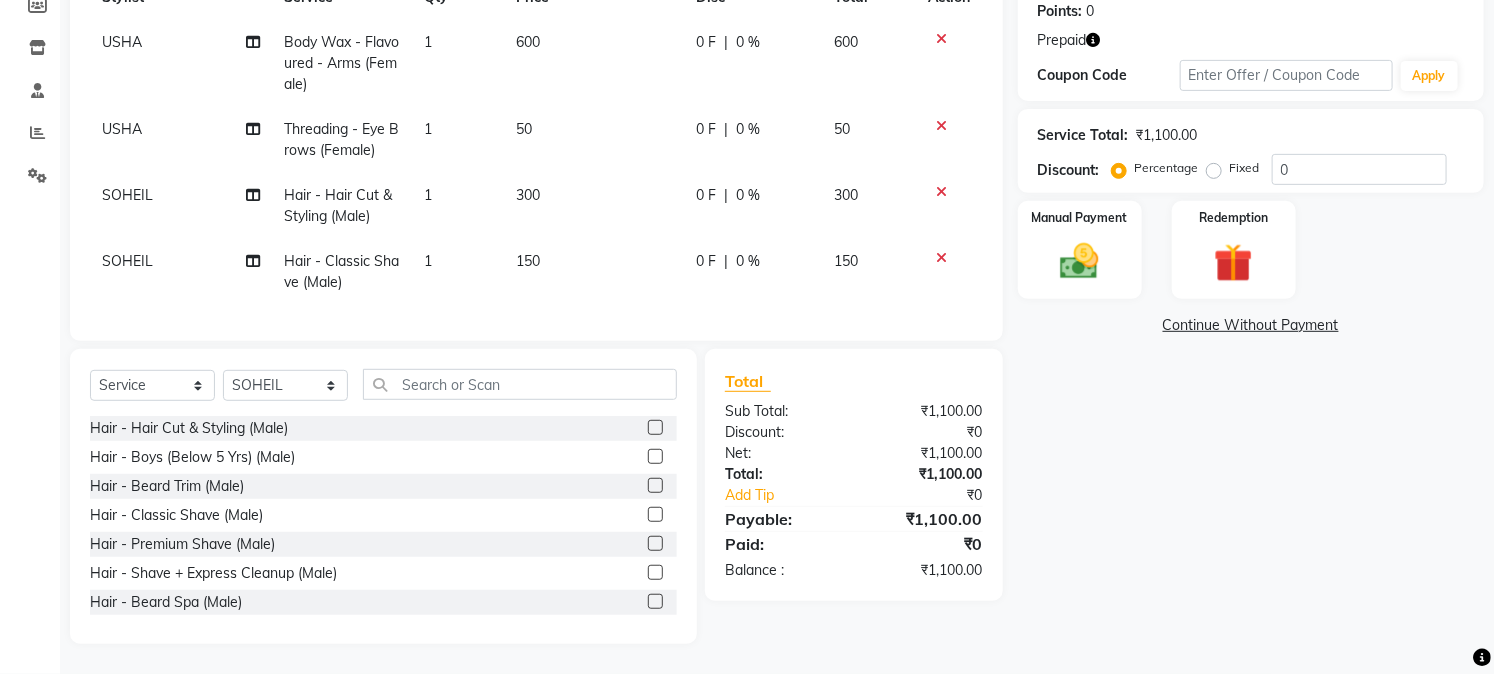 scroll, scrollTop: 326, scrollLeft: 0, axis: vertical 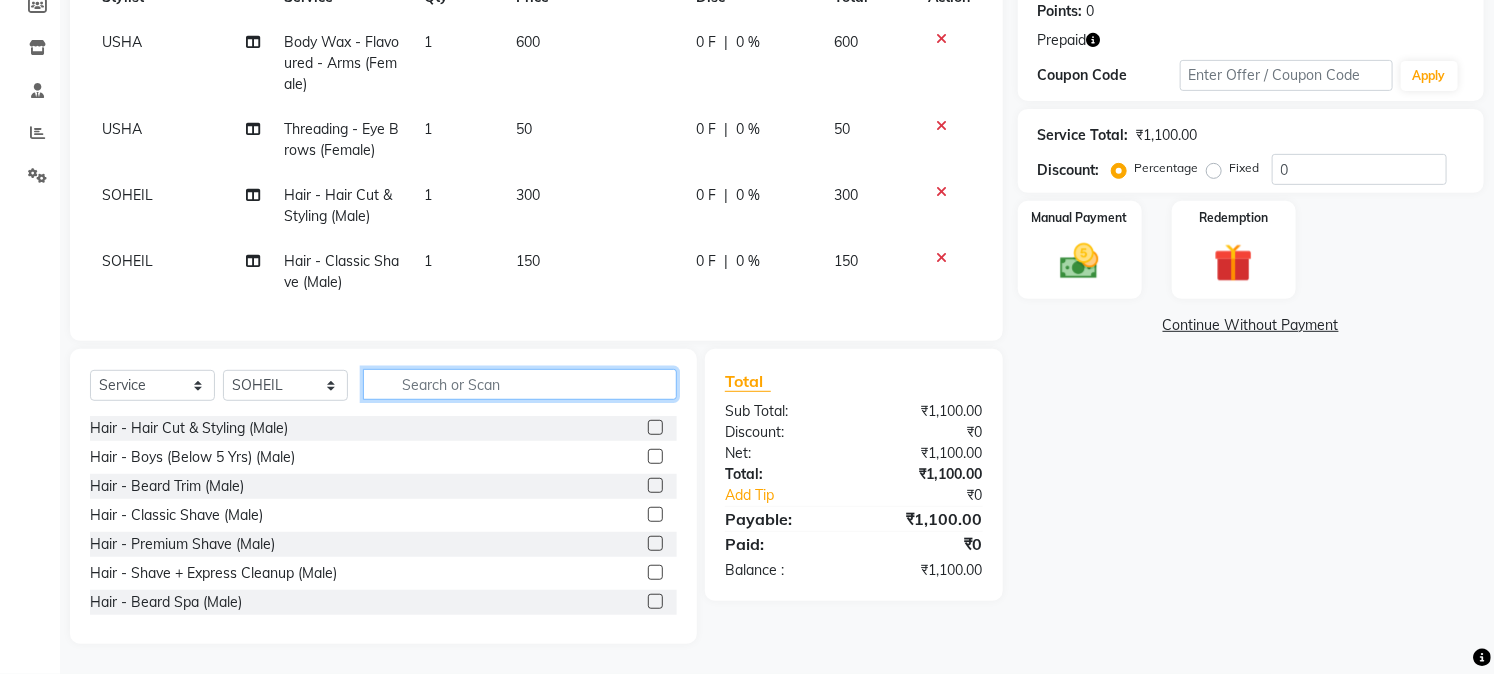 click 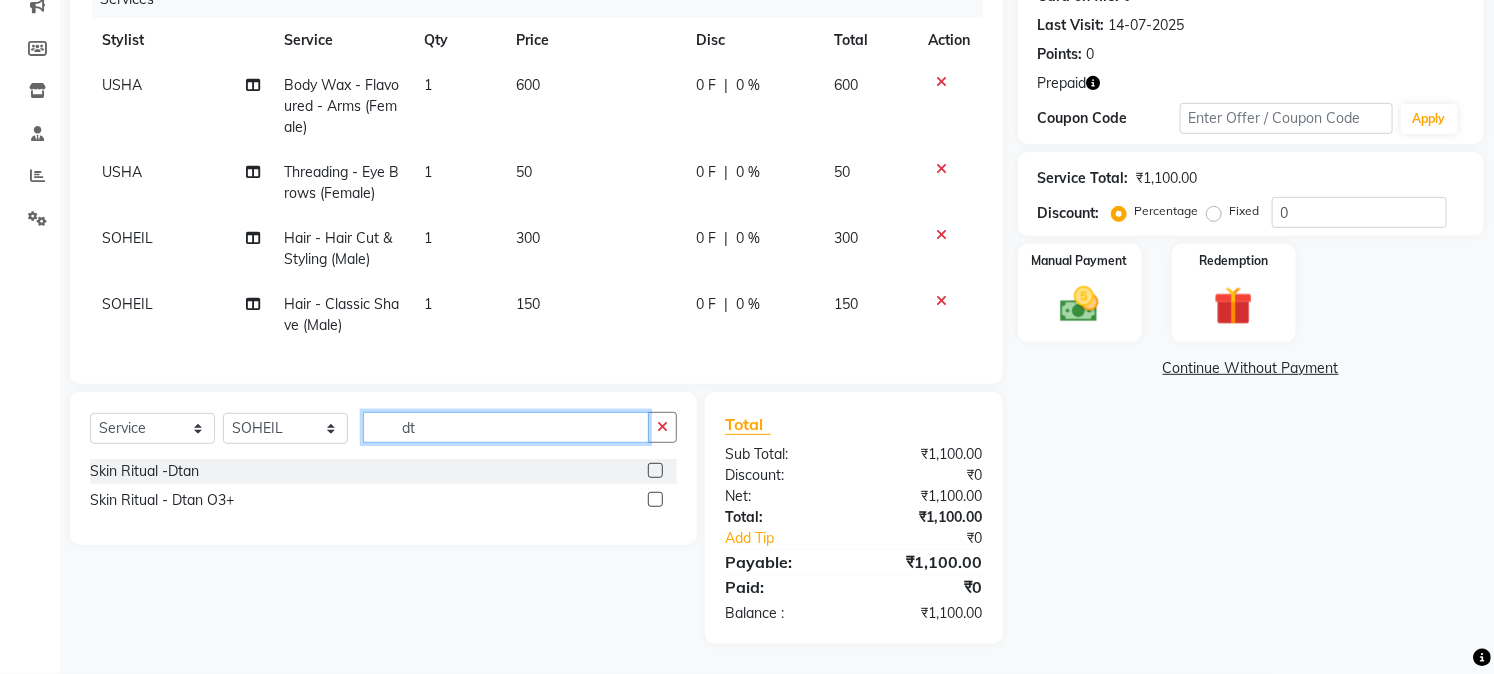 scroll, scrollTop: 283, scrollLeft: 0, axis: vertical 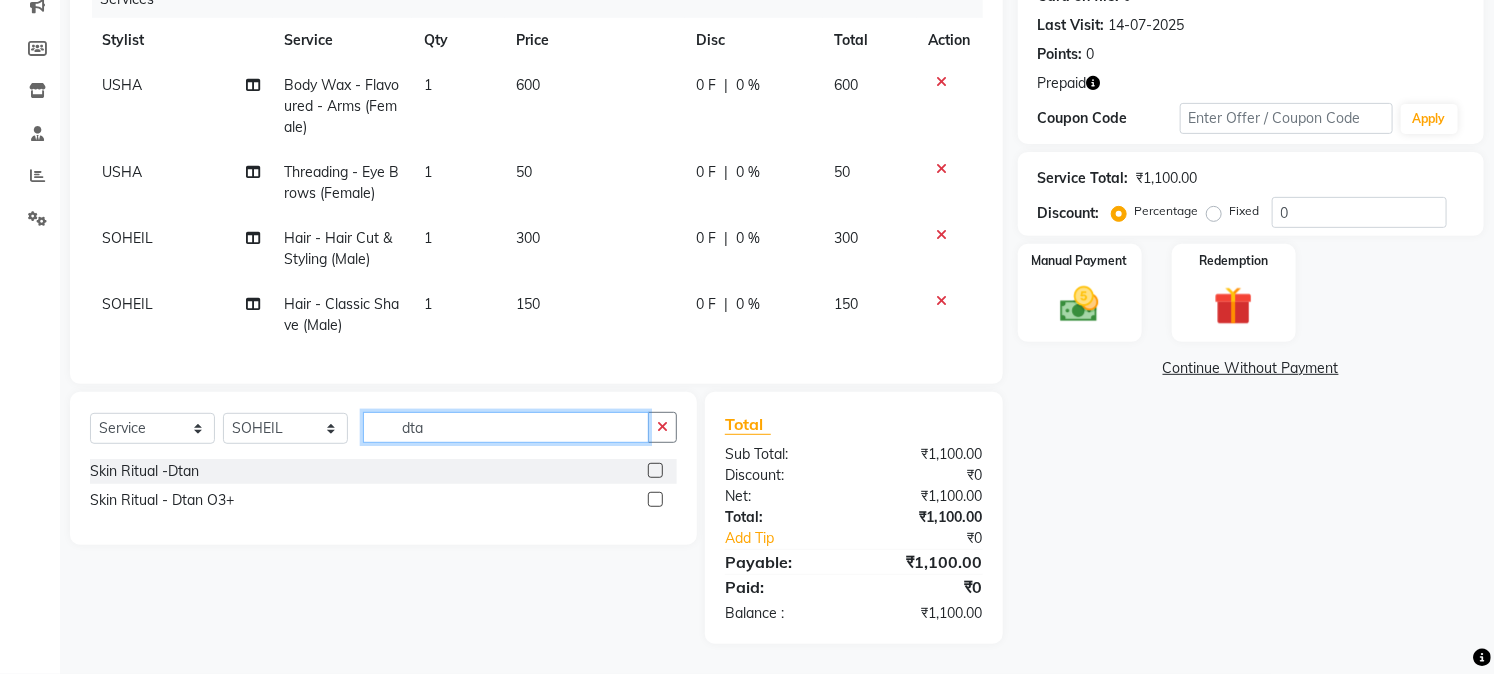 type on "dta" 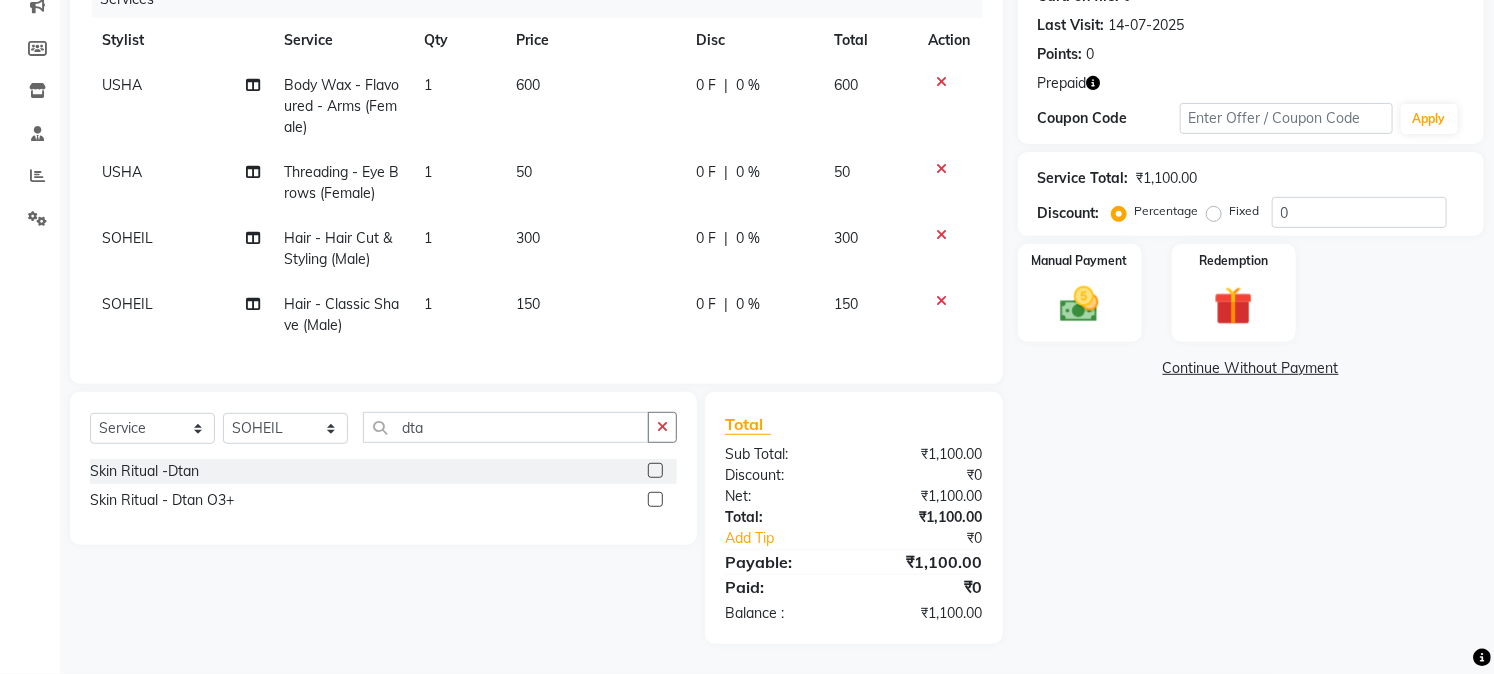 click 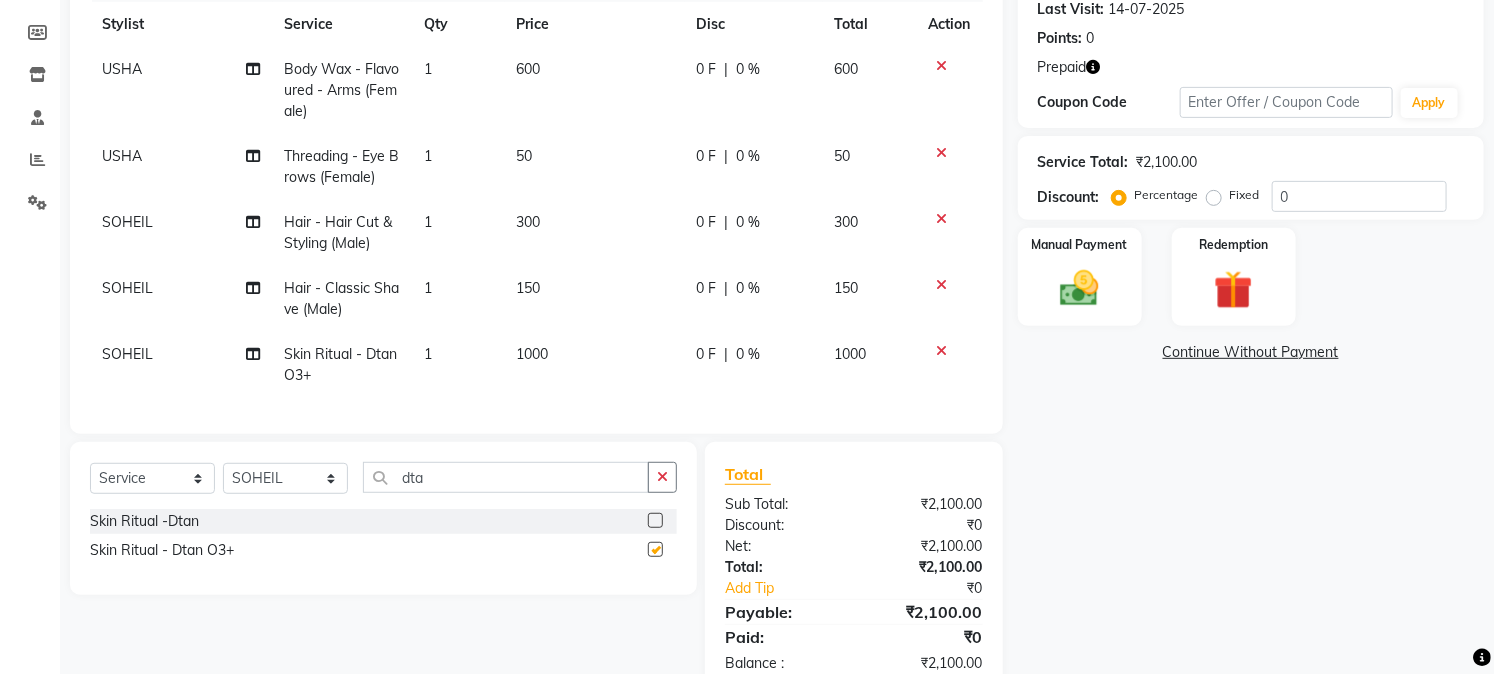 checkbox on "false" 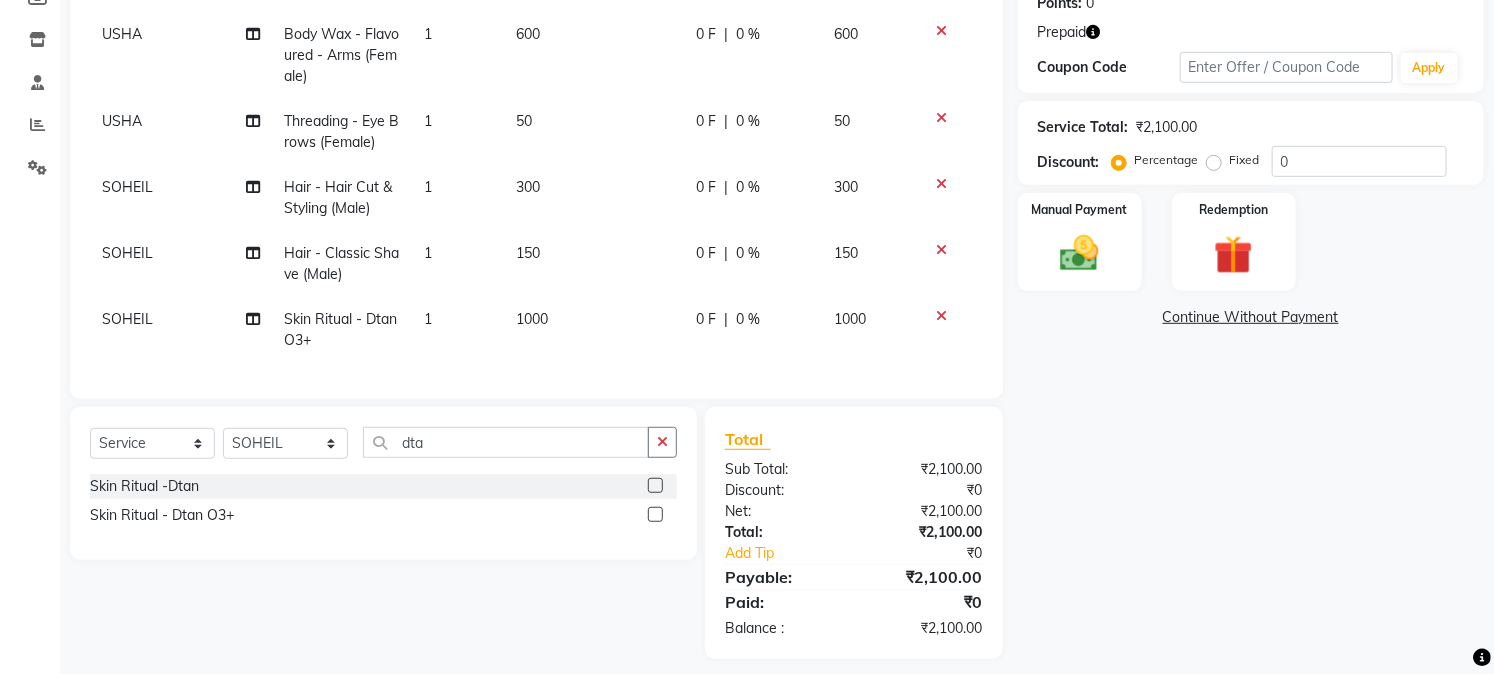 scroll, scrollTop: 348, scrollLeft: 0, axis: vertical 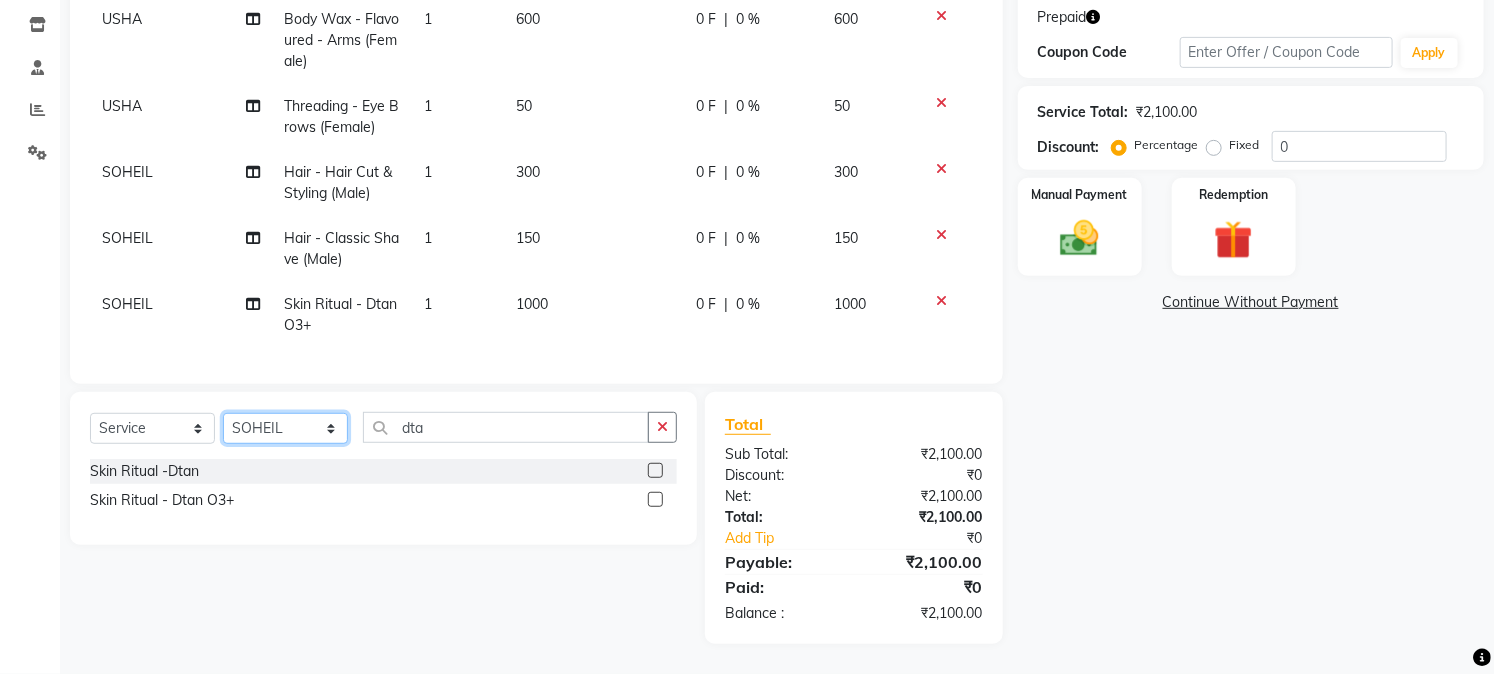 click on "Select Stylist Akash Anu Arun Gaurav  GULFAM jeeshan MANISH NADEEM ALI Nitin Sajwan Raja  Ranjeet RENU RIDHIMA BHATIA Rohit SAGAR Shakel SOHEIL Sonam SUNIL USHA" 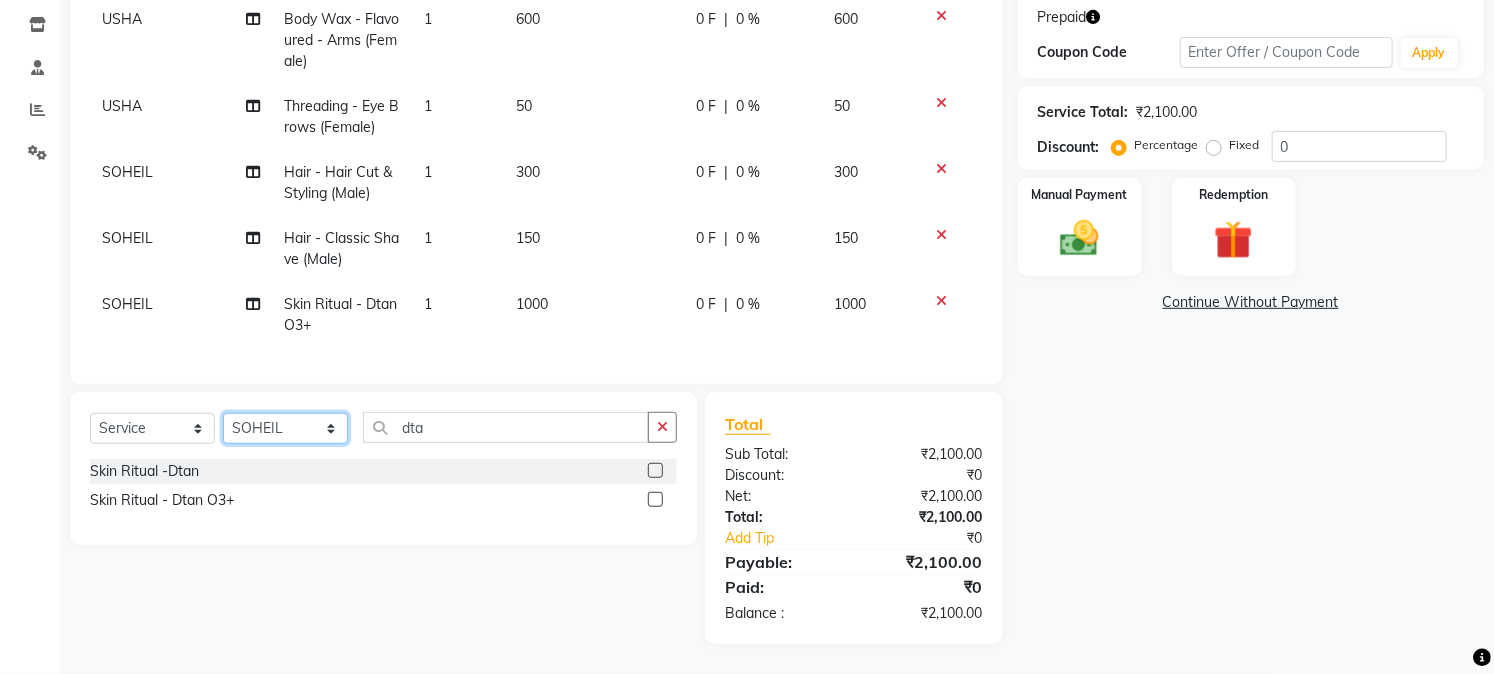 select on "25198" 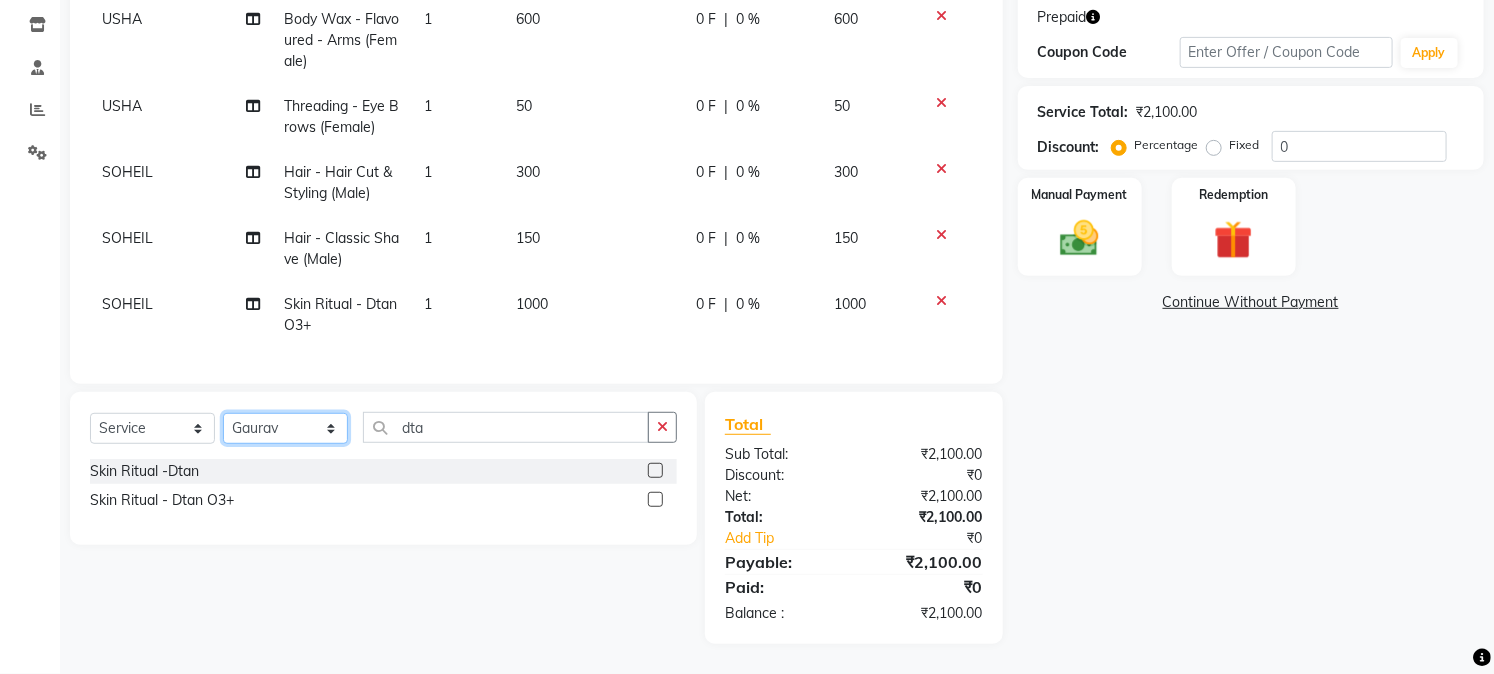 click on "Select Stylist Akash Anu Arun Gaurav  GULFAM jeeshan MANISH NADEEM ALI Nitin Sajwan Raja  Ranjeet RENU RIDHIMA BHATIA Rohit SAGAR Shakel SOHEIL Sonam SUNIL USHA" 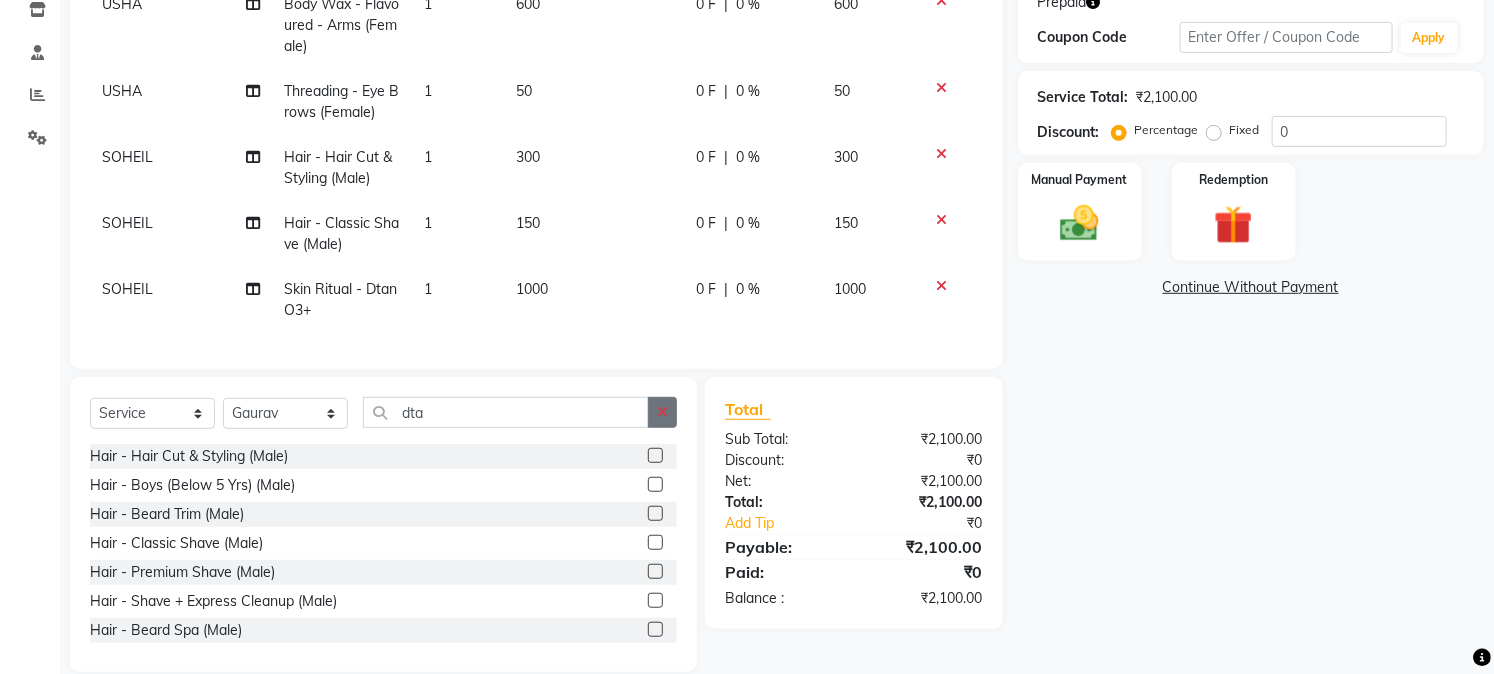click 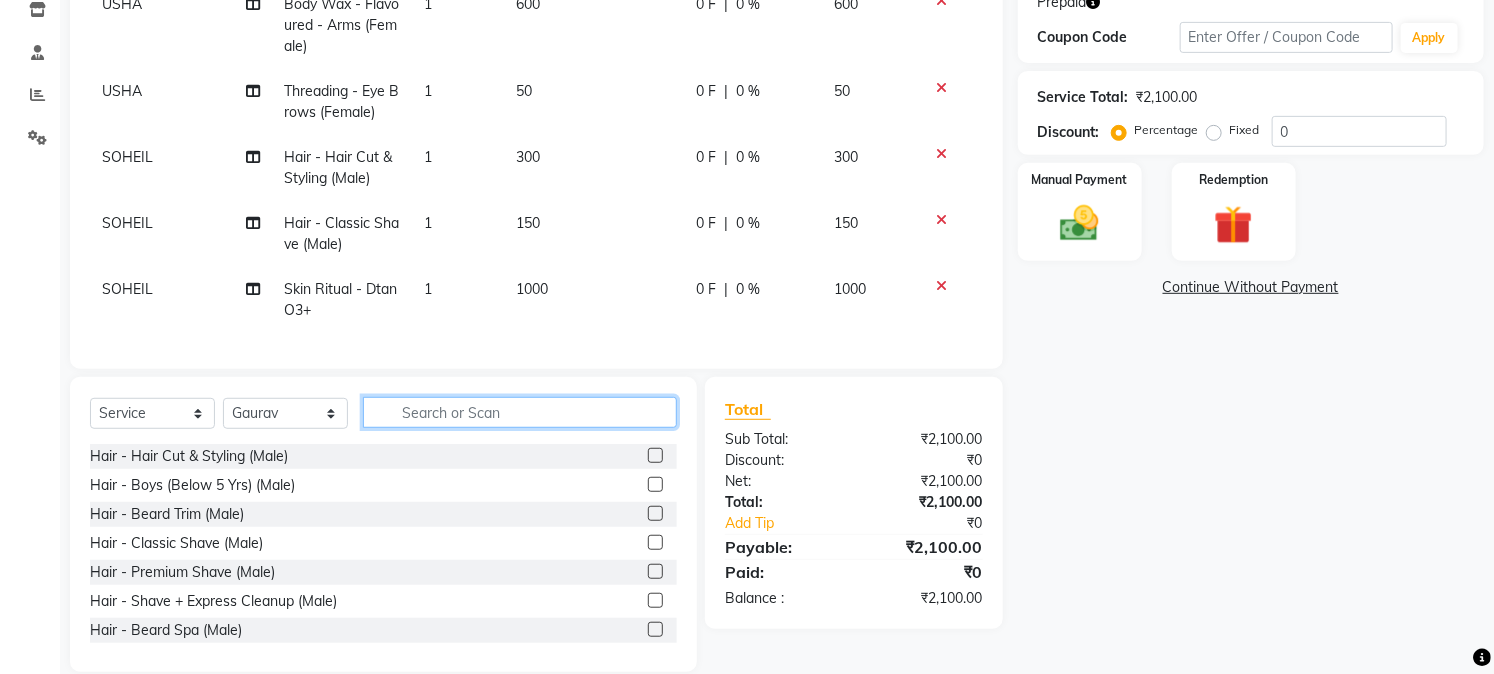 click 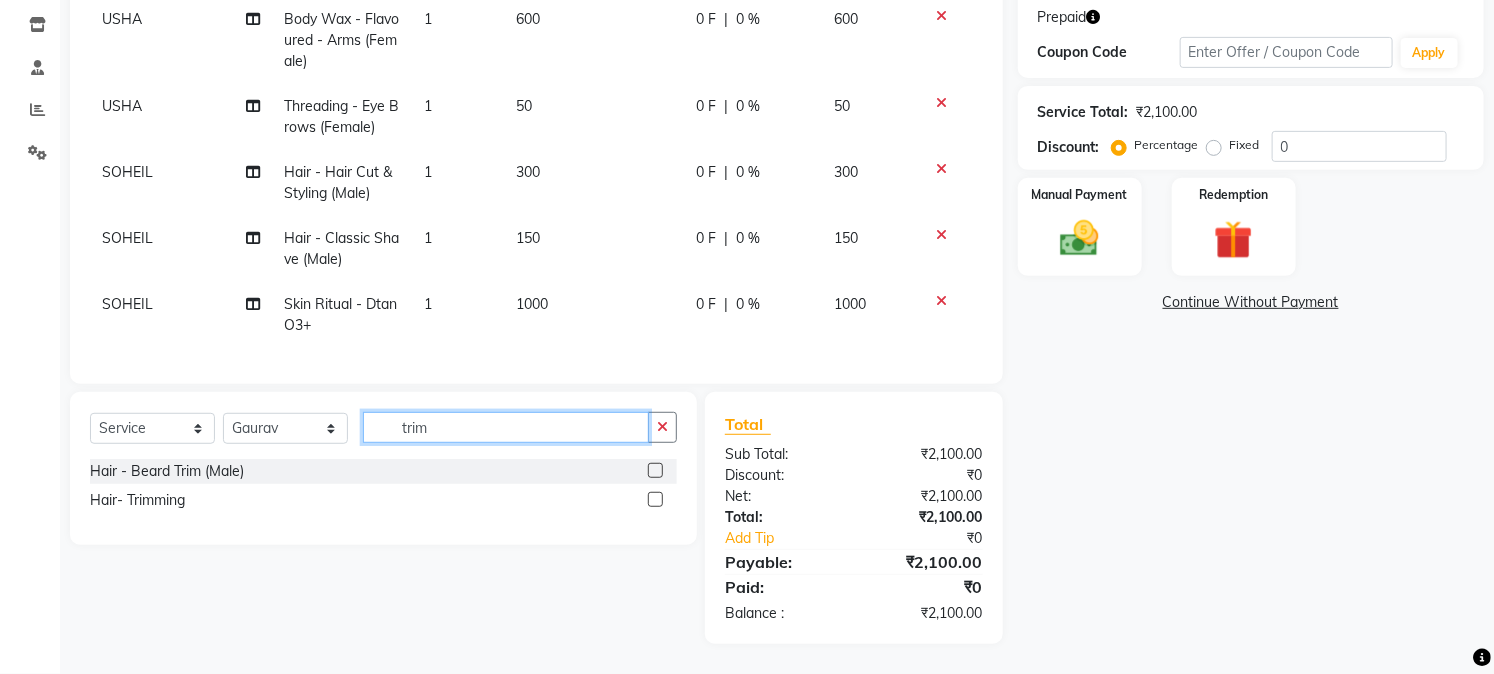 type on "trim" 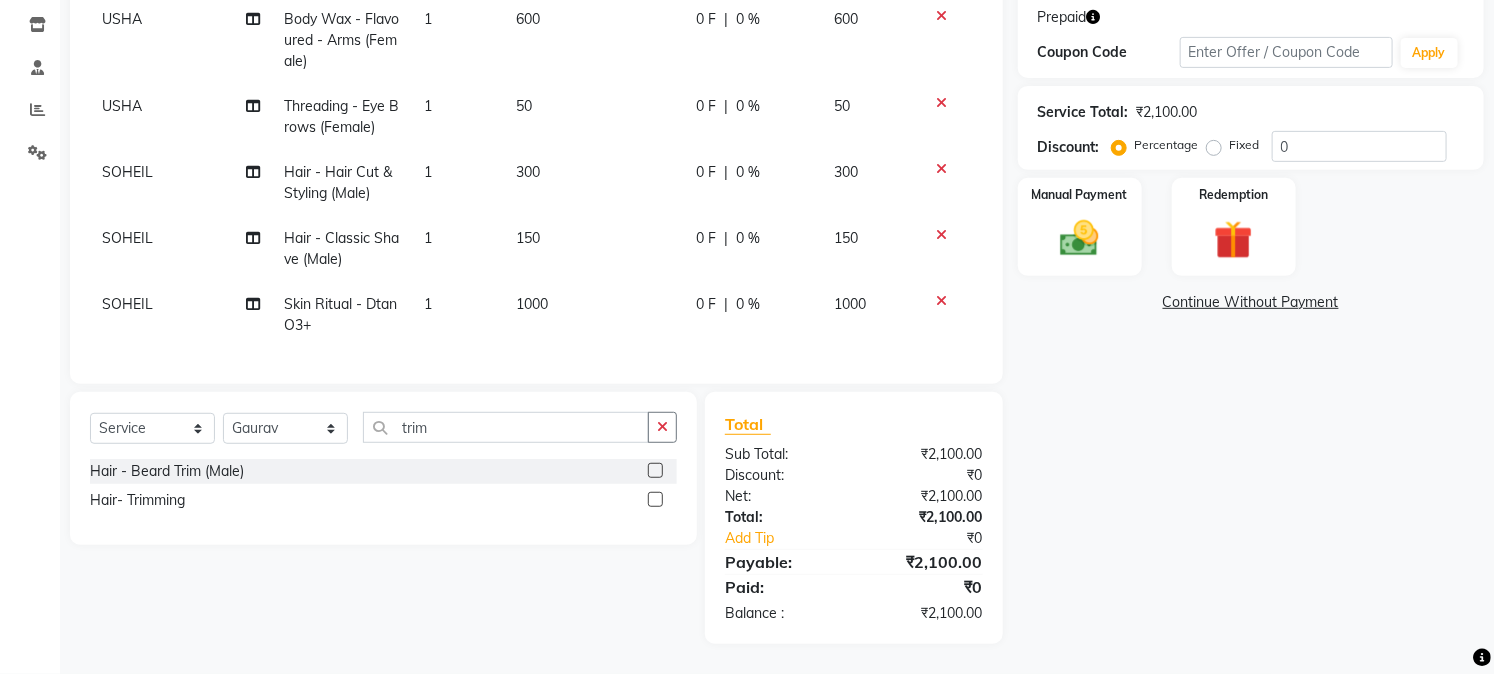 click 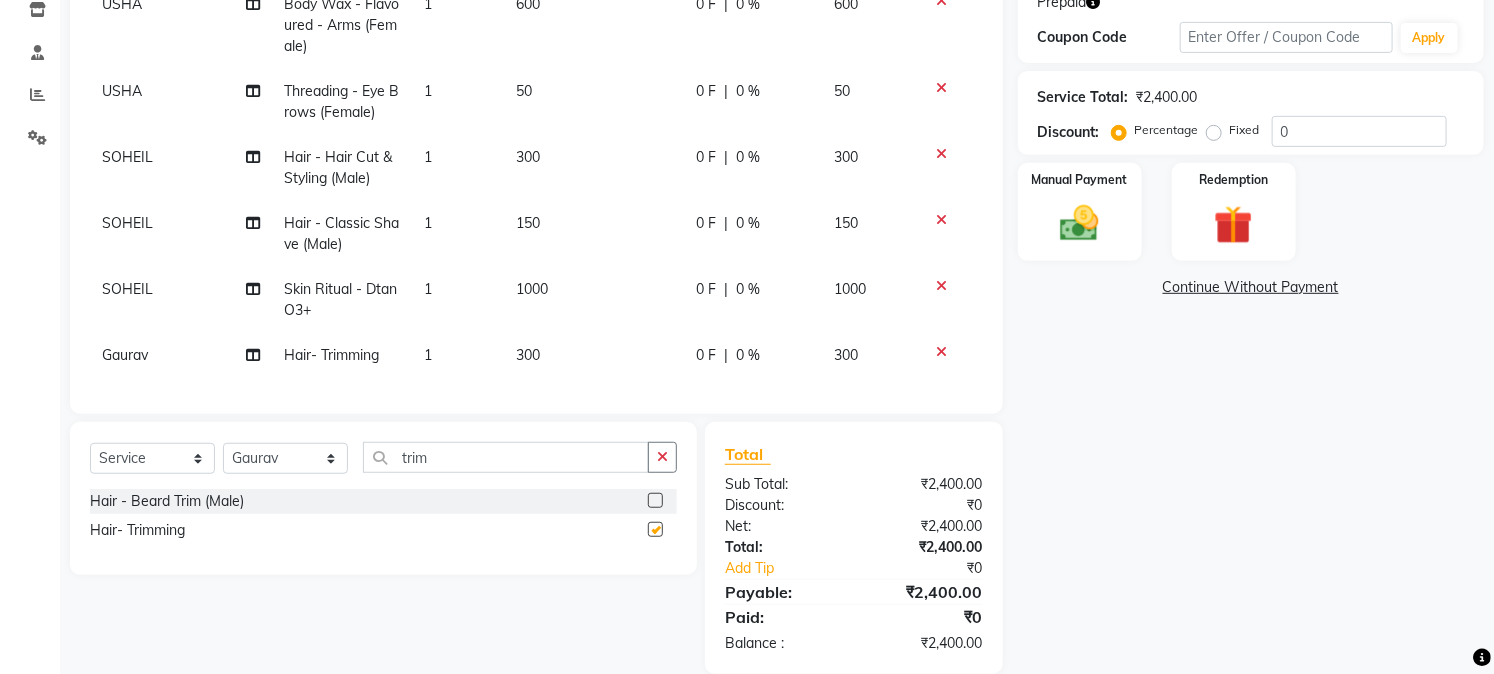 checkbox on "false" 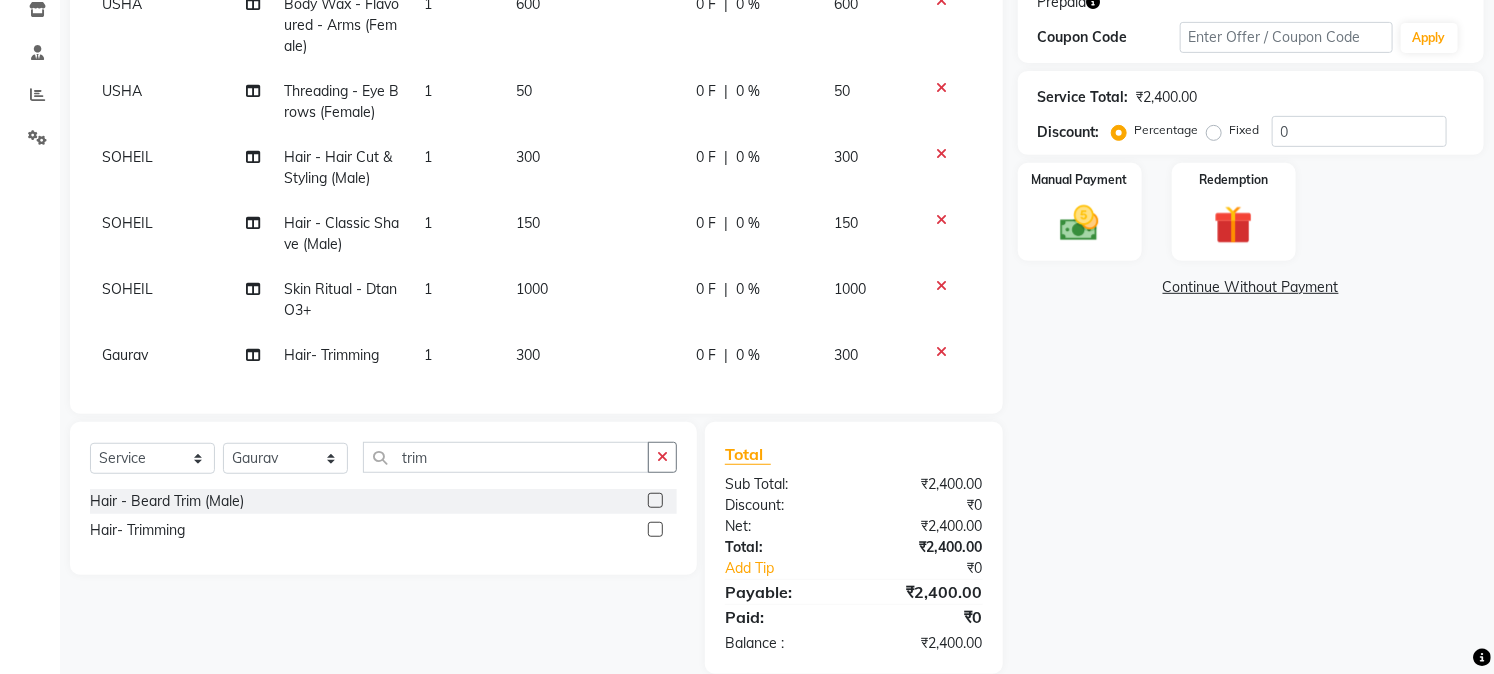 click on "300" 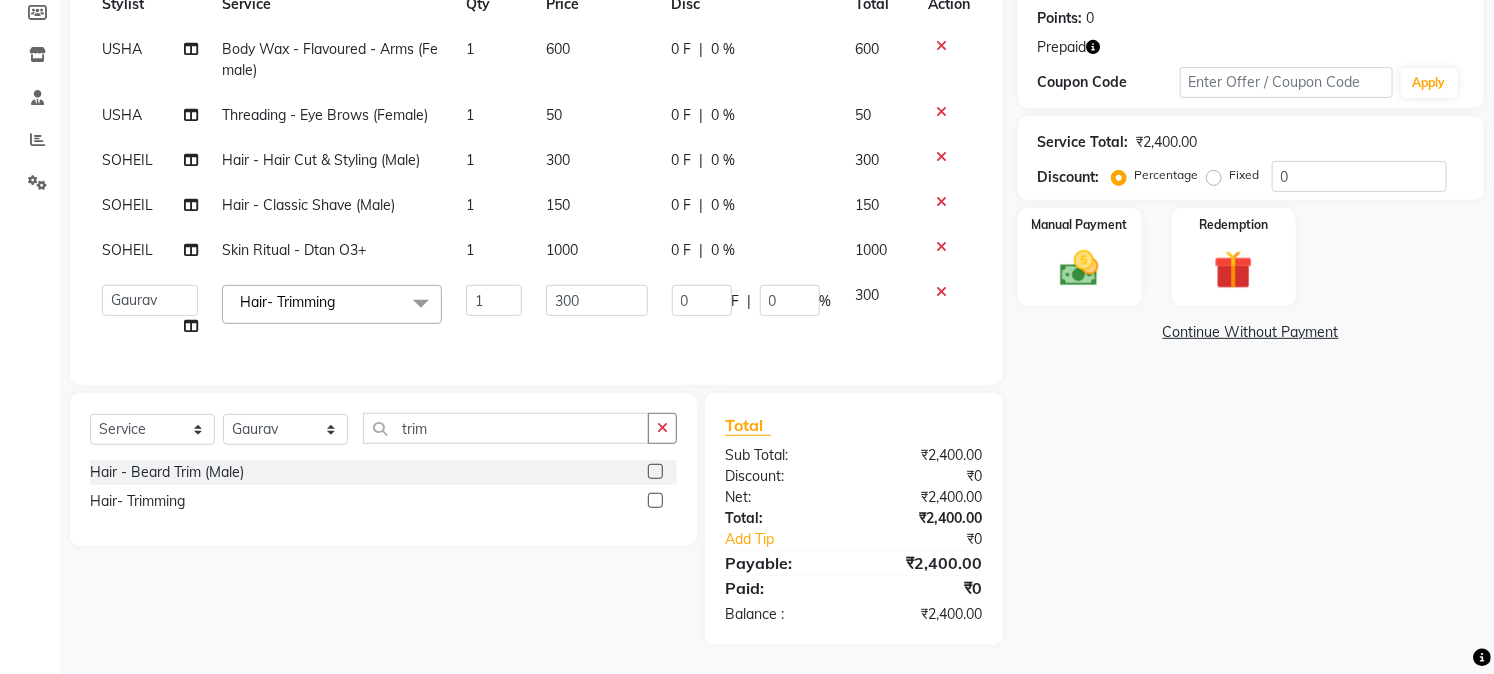scroll, scrollTop: 320, scrollLeft: 0, axis: vertical 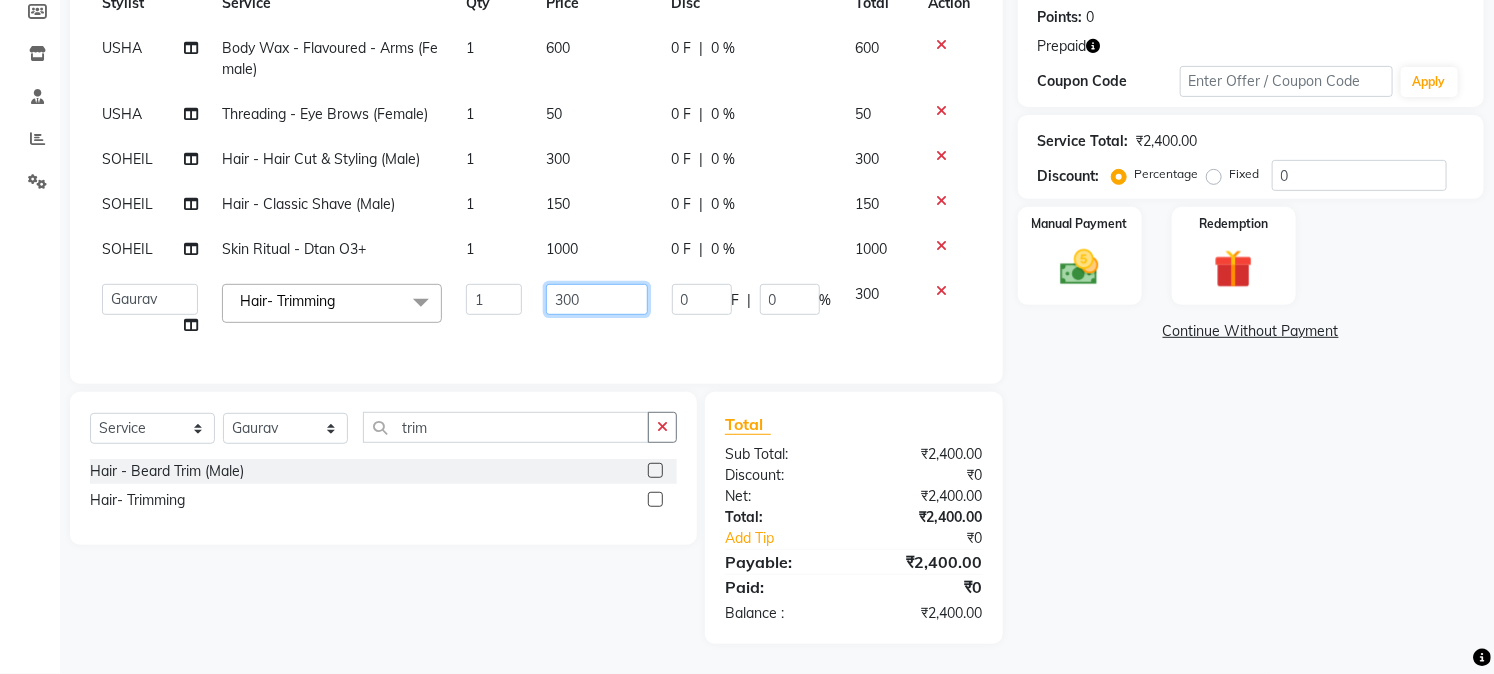 click on "300" 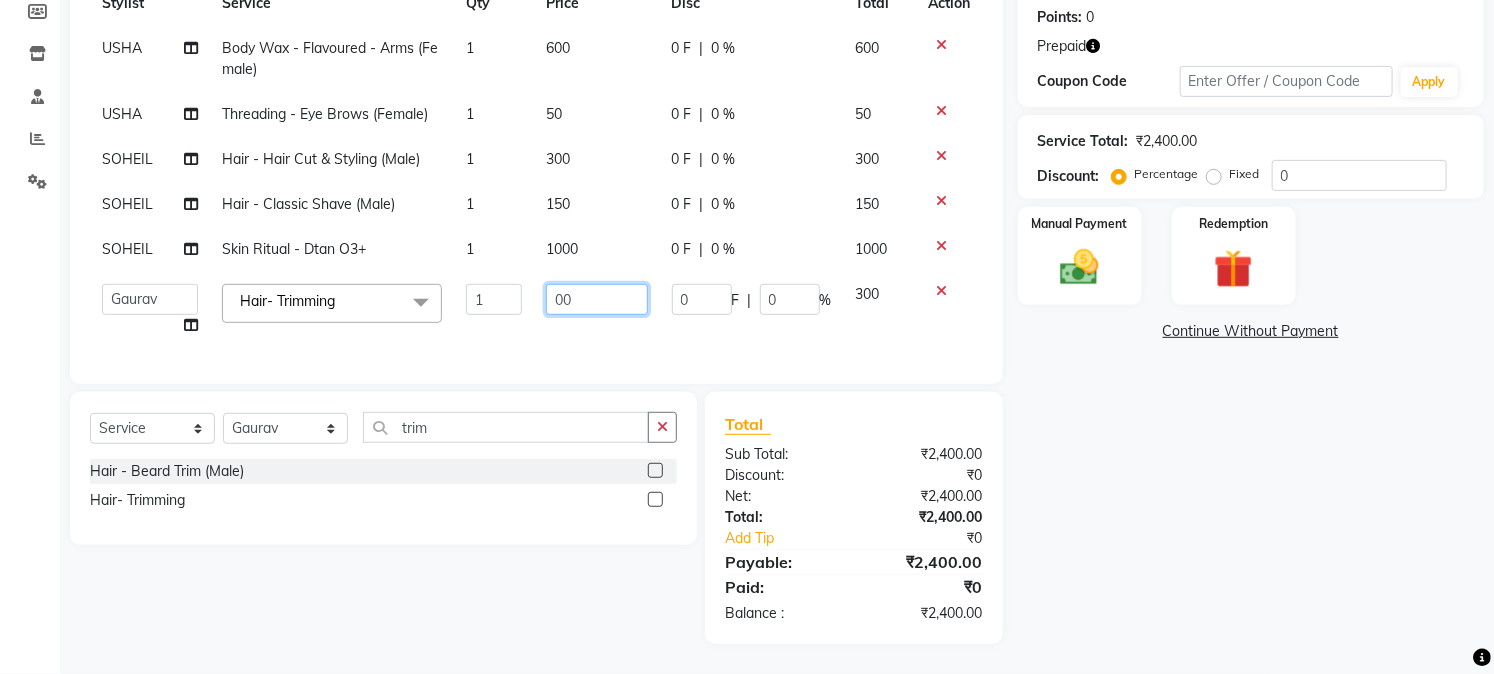 type on "200" 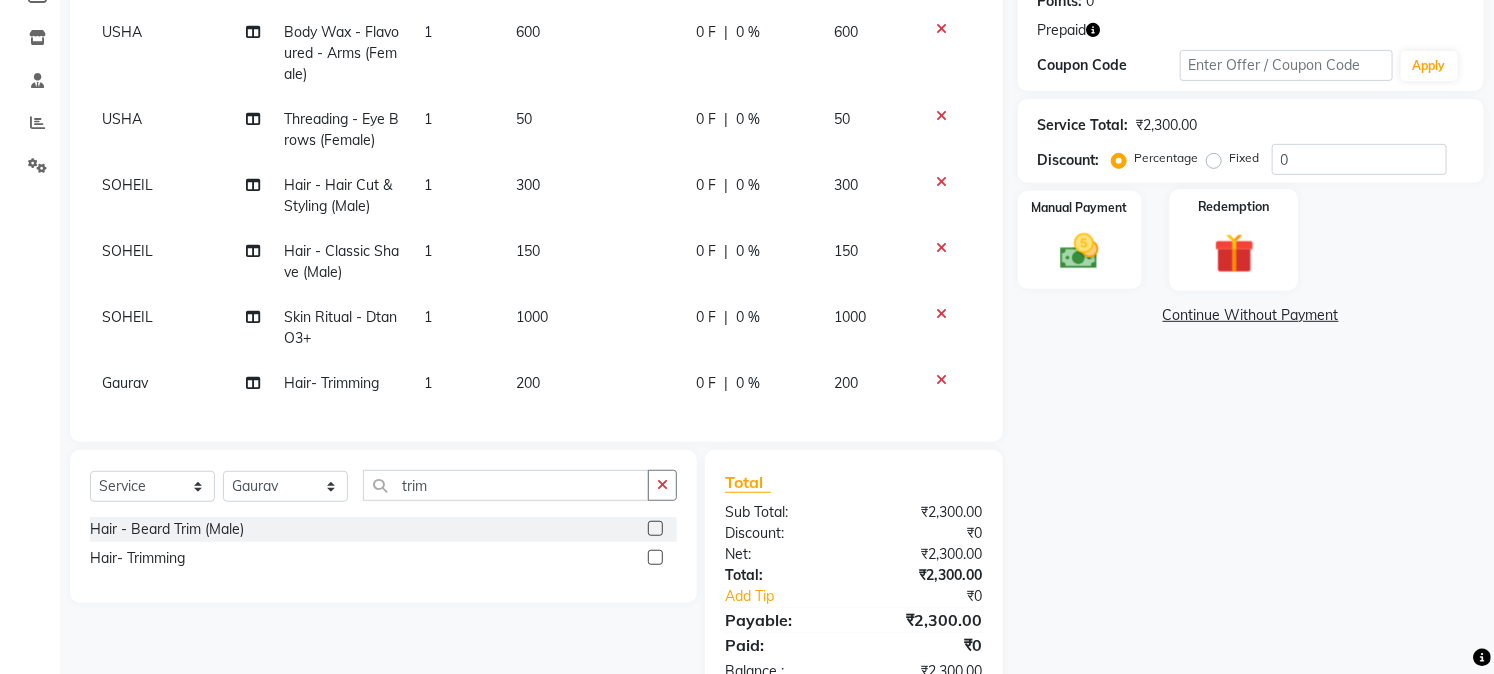 click 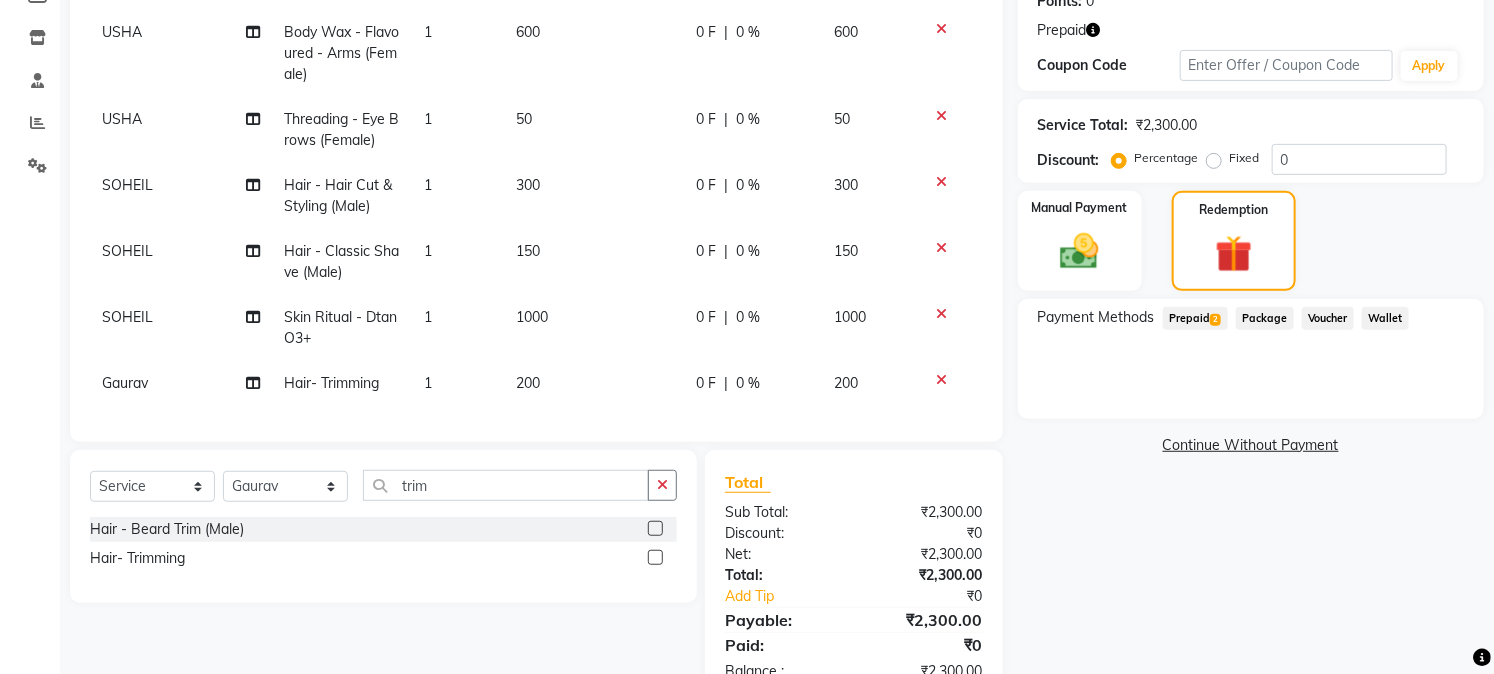 click on "Prepaid  2" 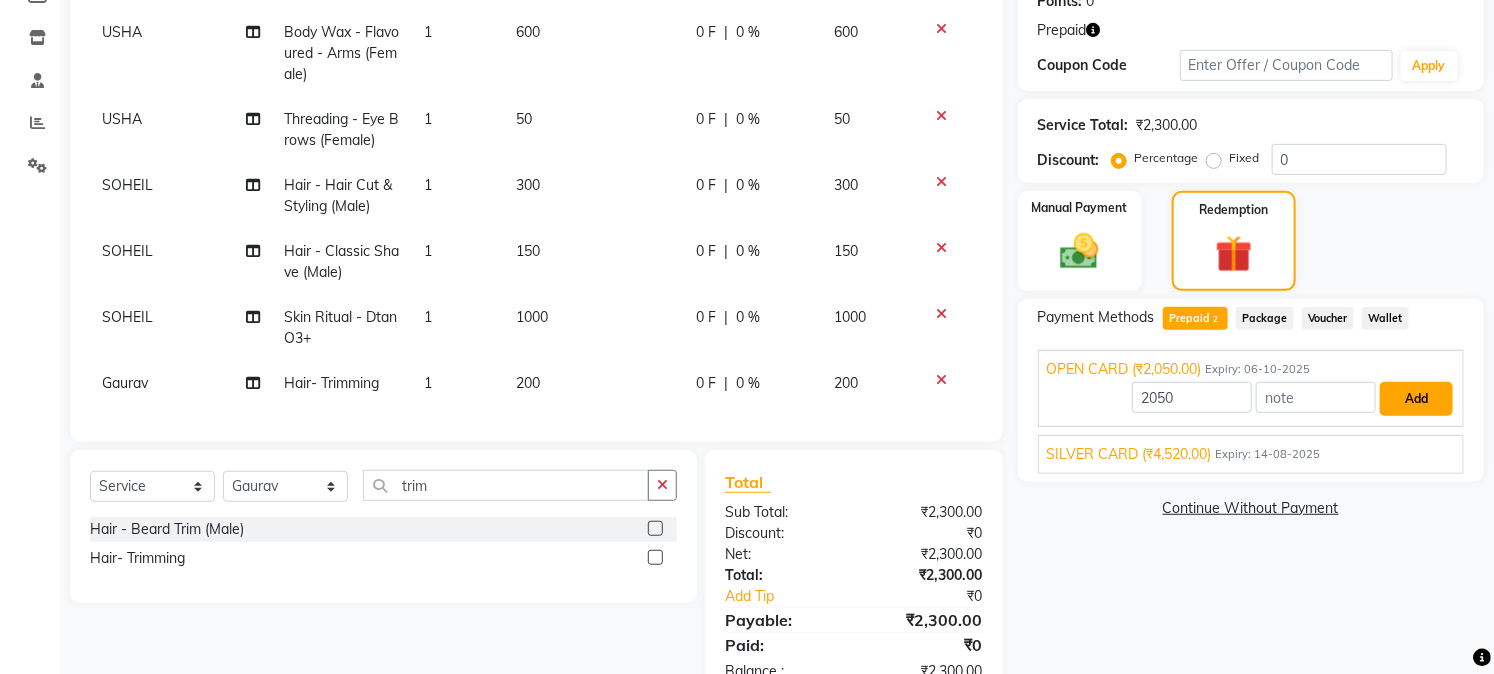 click on "Add" at bounding box center [1416, 399] 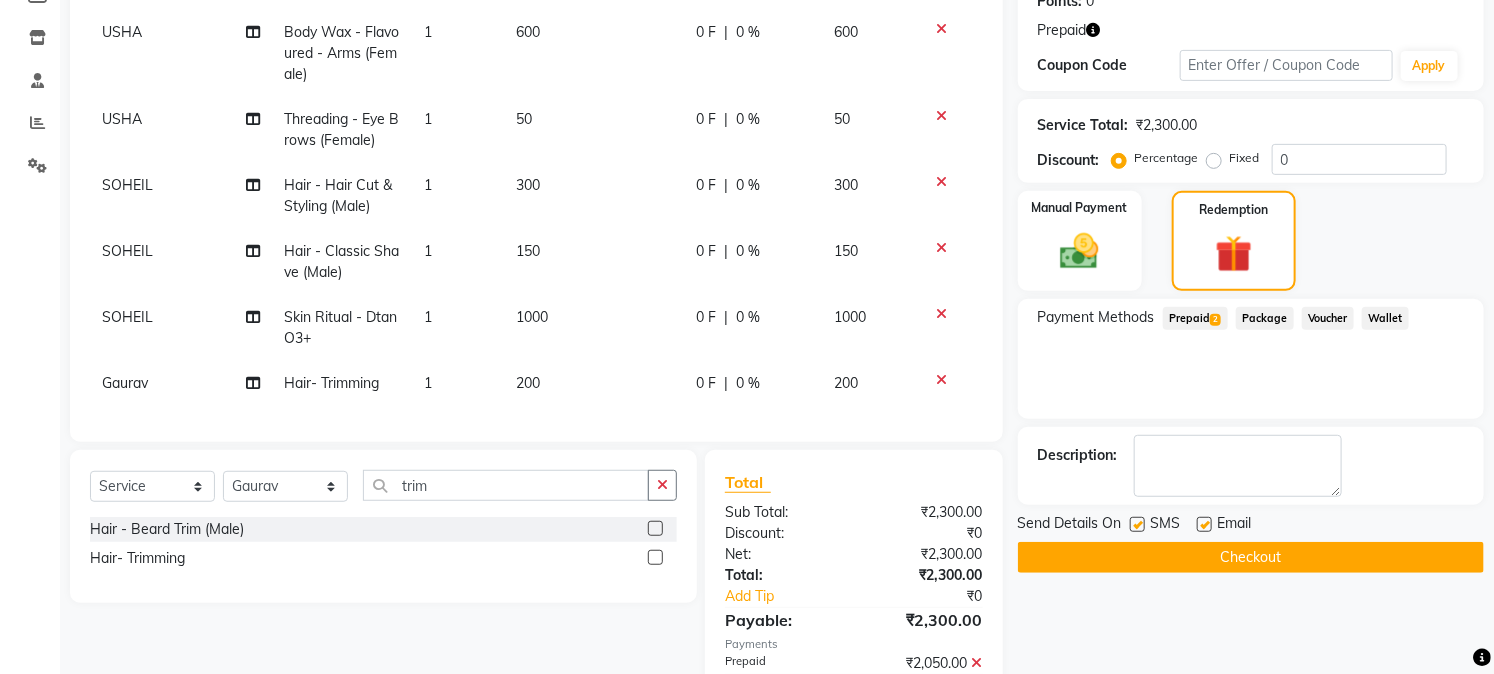 click on "Prepaid  2" 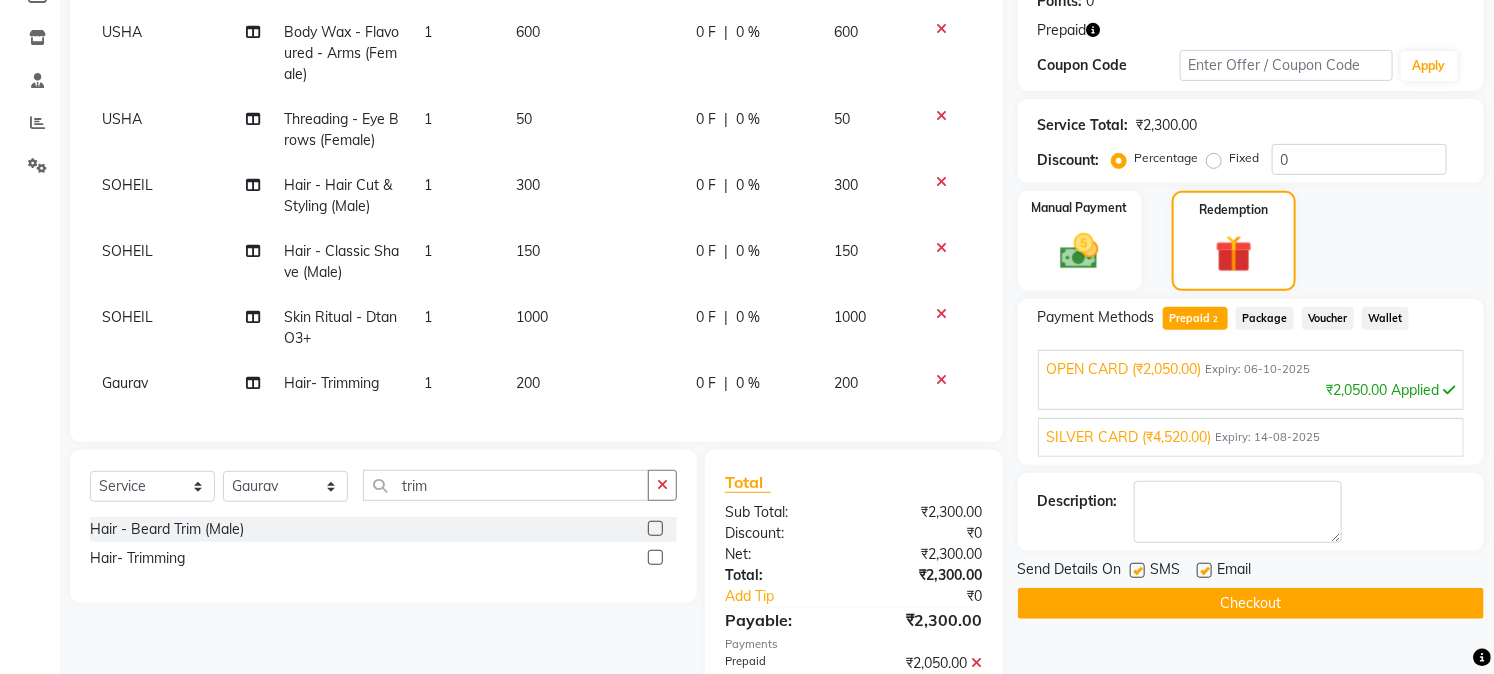 click on "SILVER CARD (₹4,520.00)" at bounding box center (1129, 437) 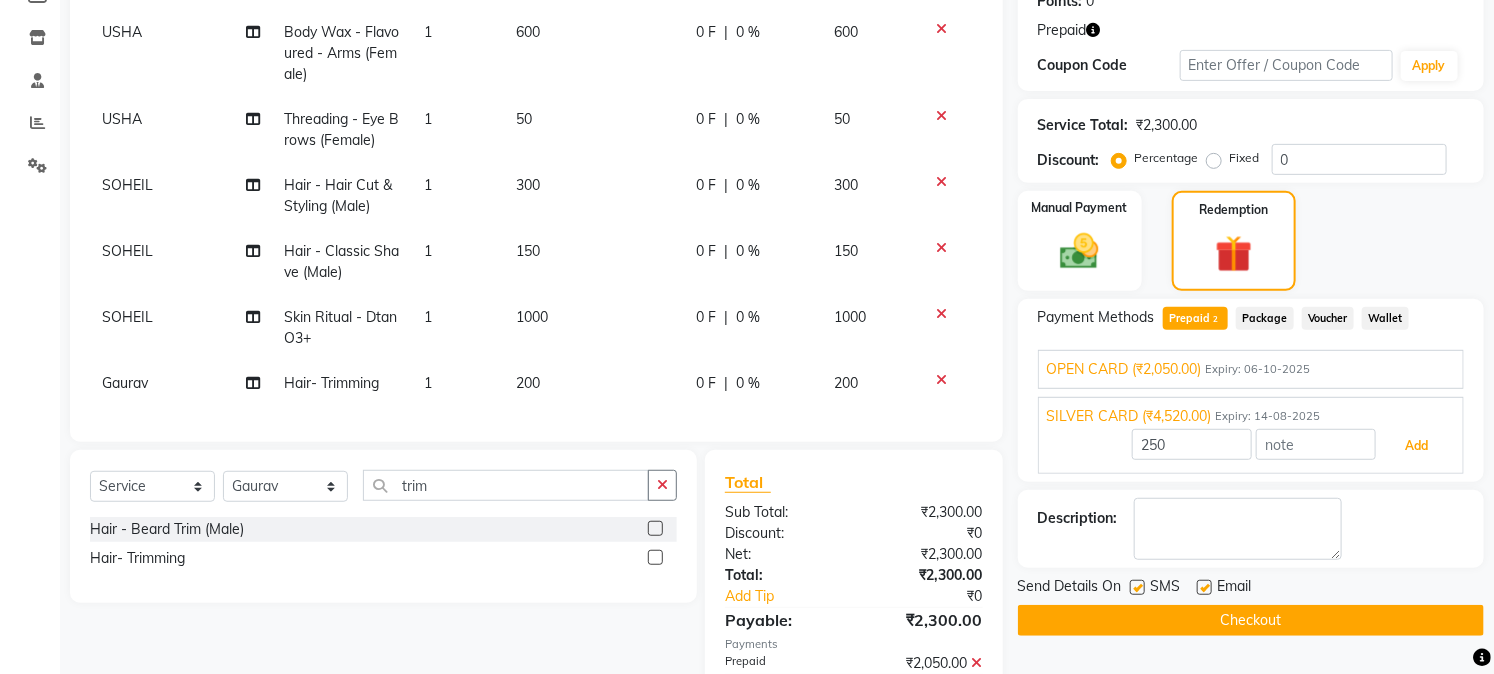 click on "Add" at bounding box center (1416, 446) 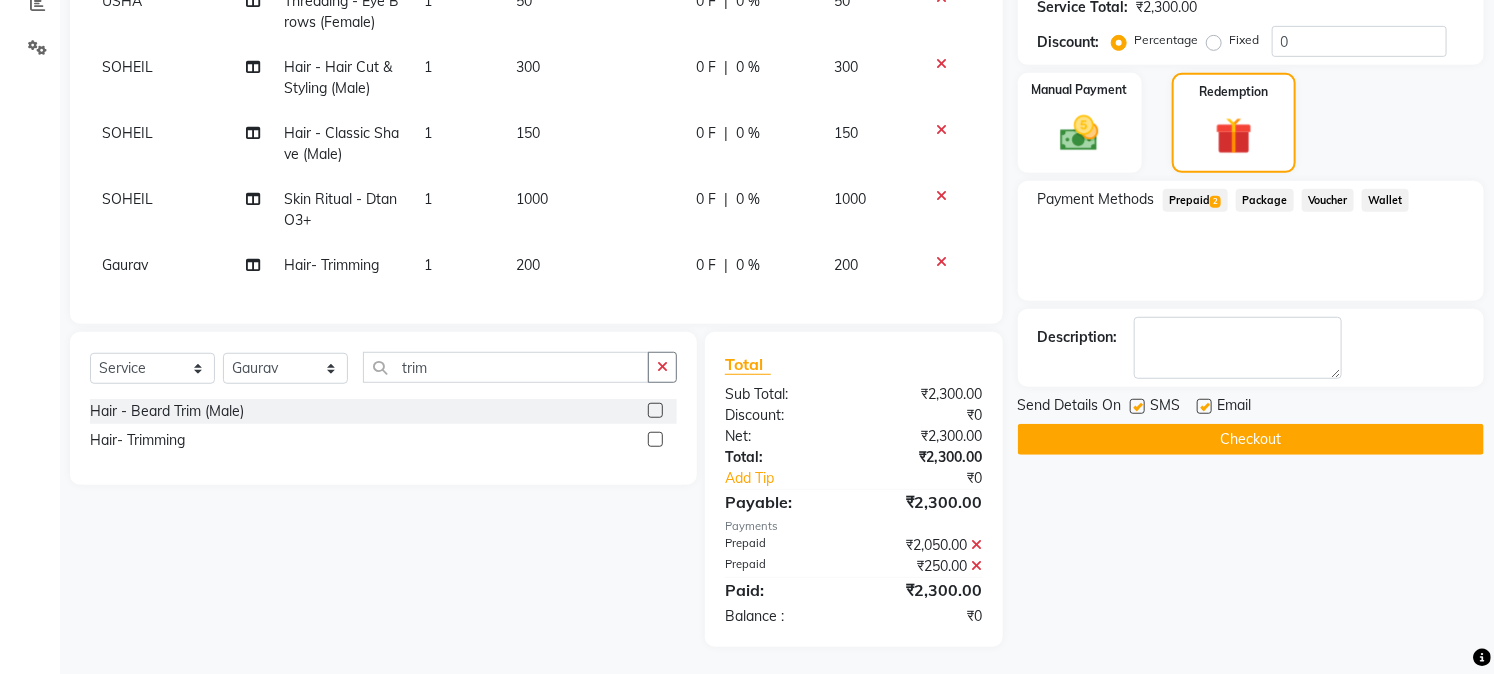 scroll, scrollTop: 446, scrollLeft: 0, axis: vertical 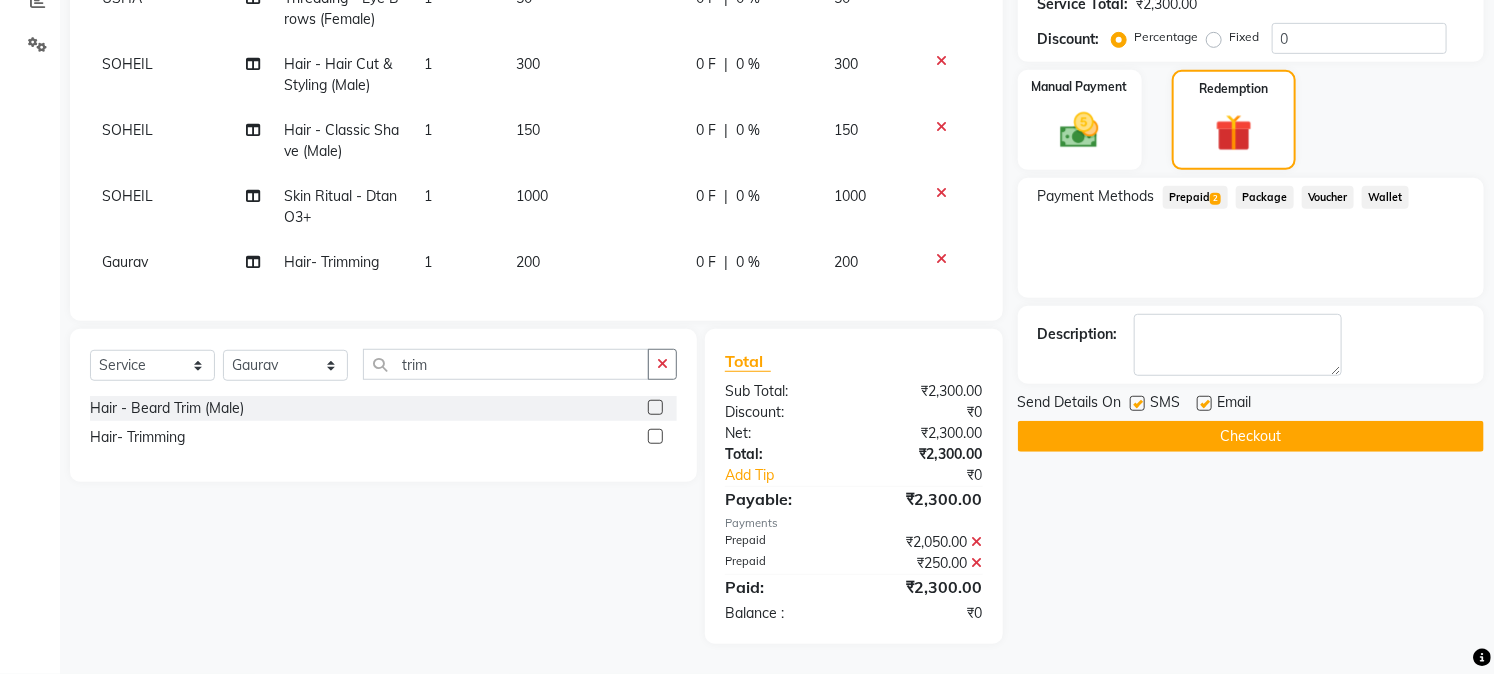 click on "Checkout" 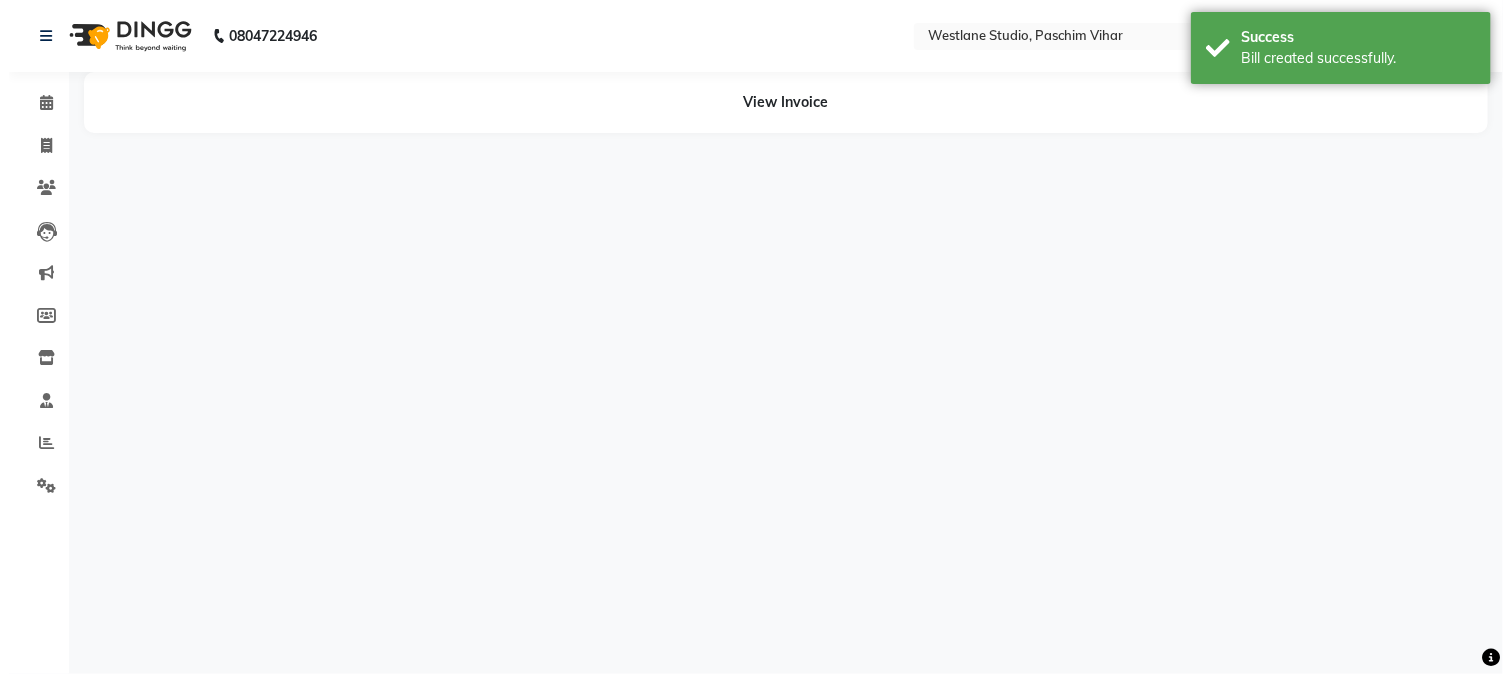 scroll, scrollTop: 0, scrollLeft: 0, axis: both 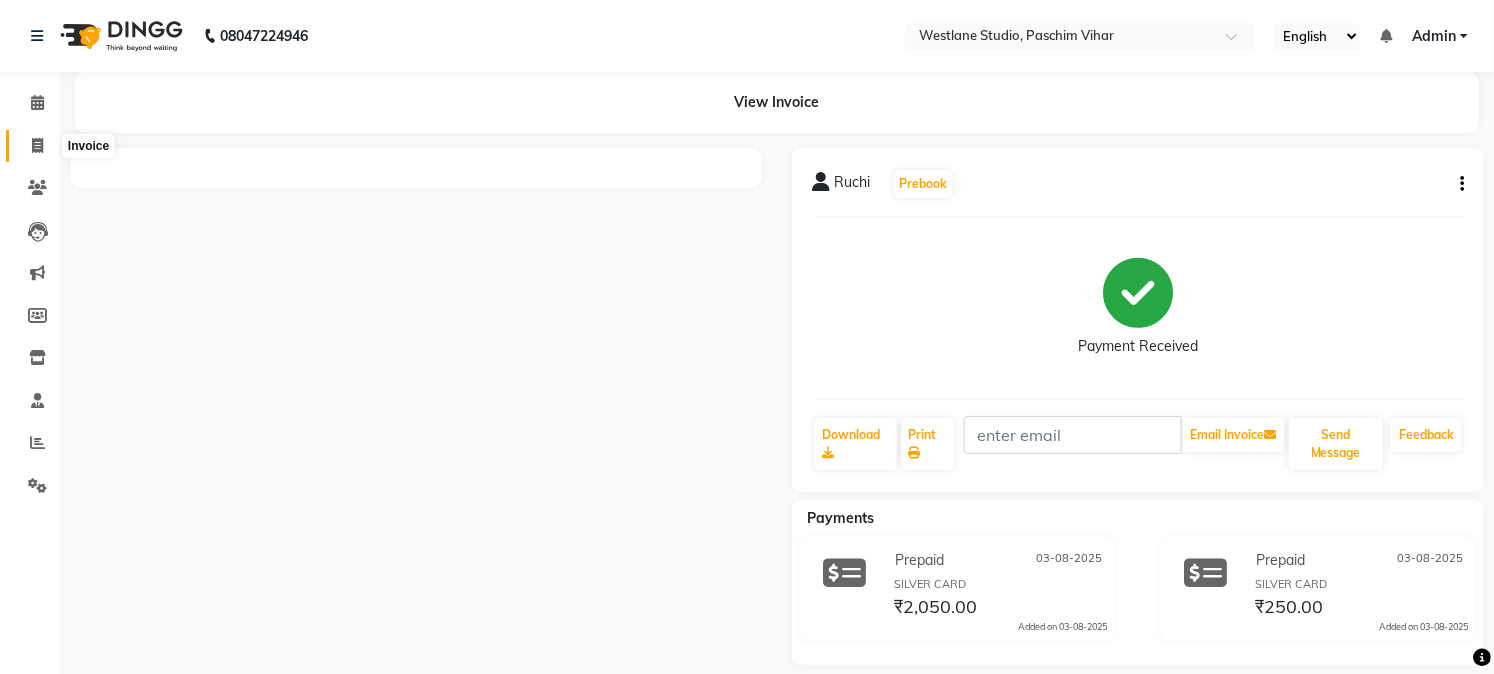 click 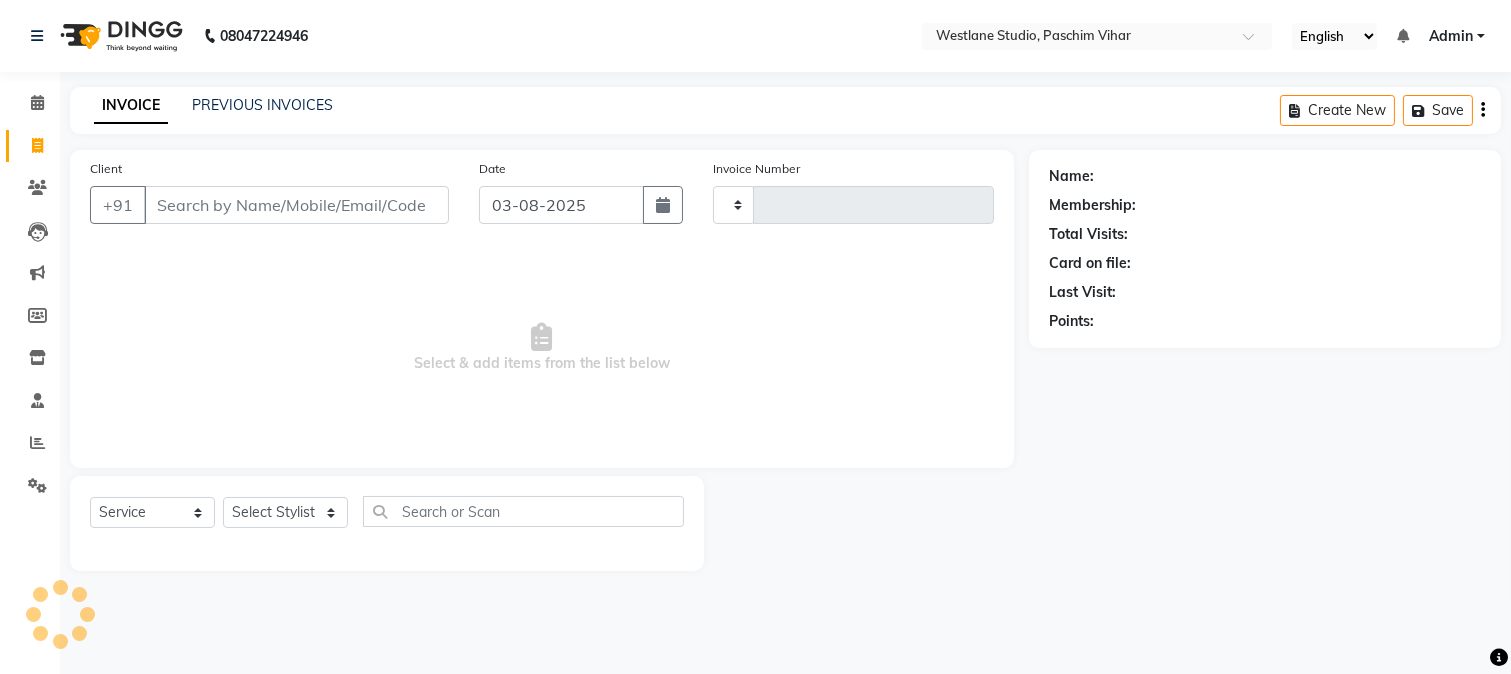 type on "2816" 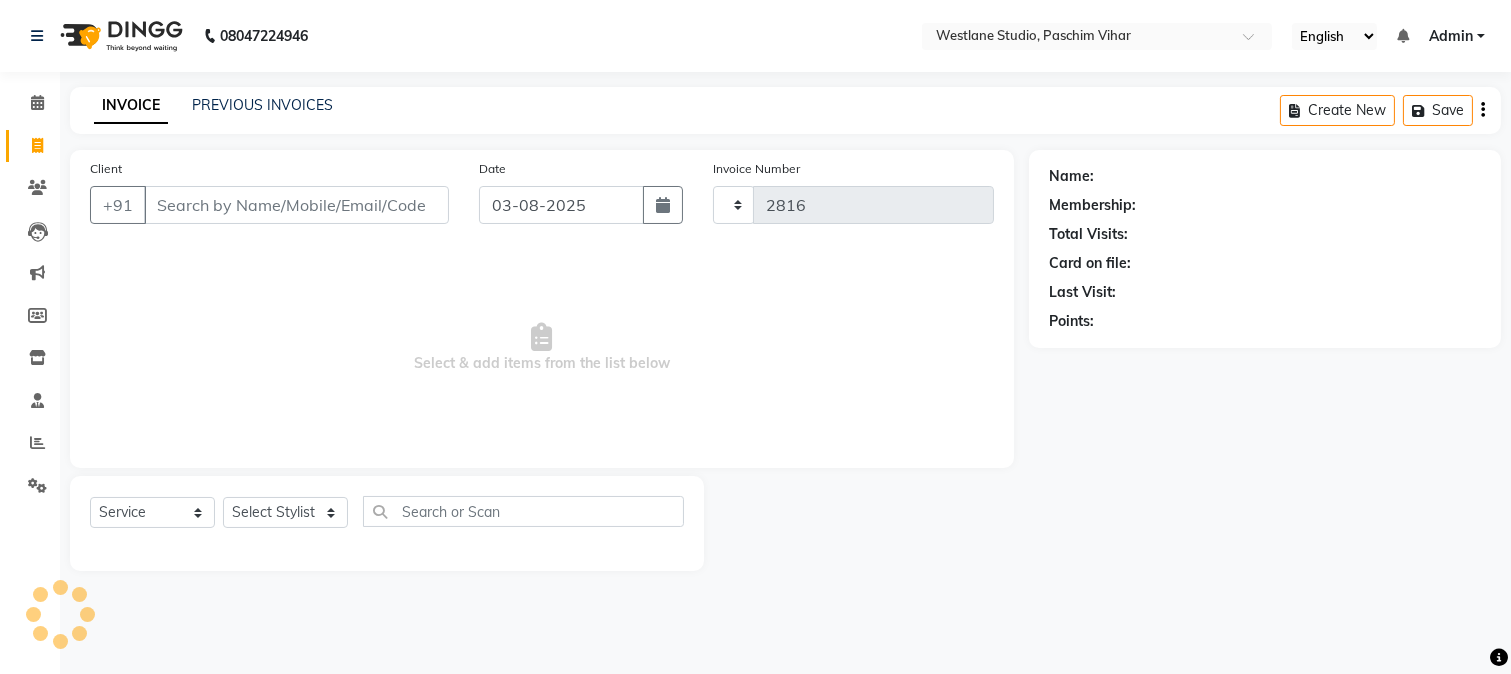 select on "223" 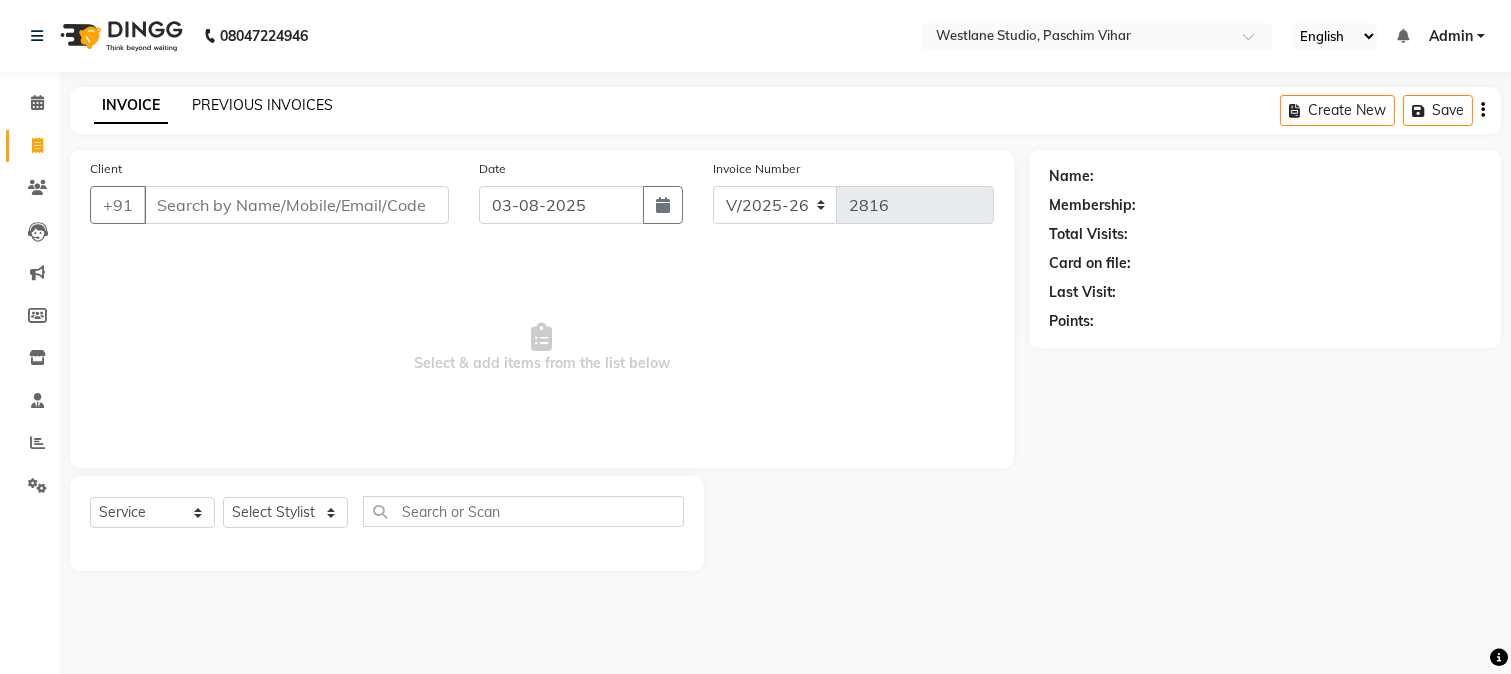 click on "PREVIOUS INVOICES" 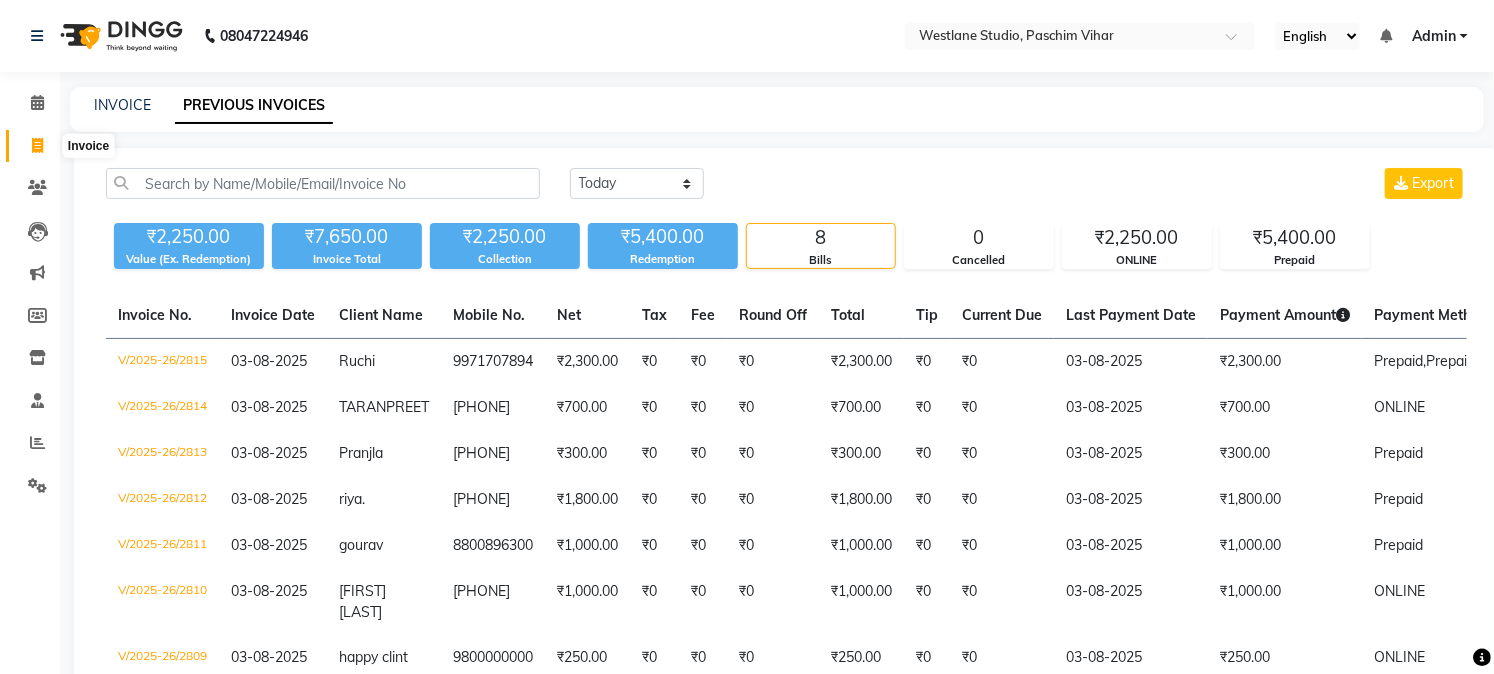 click 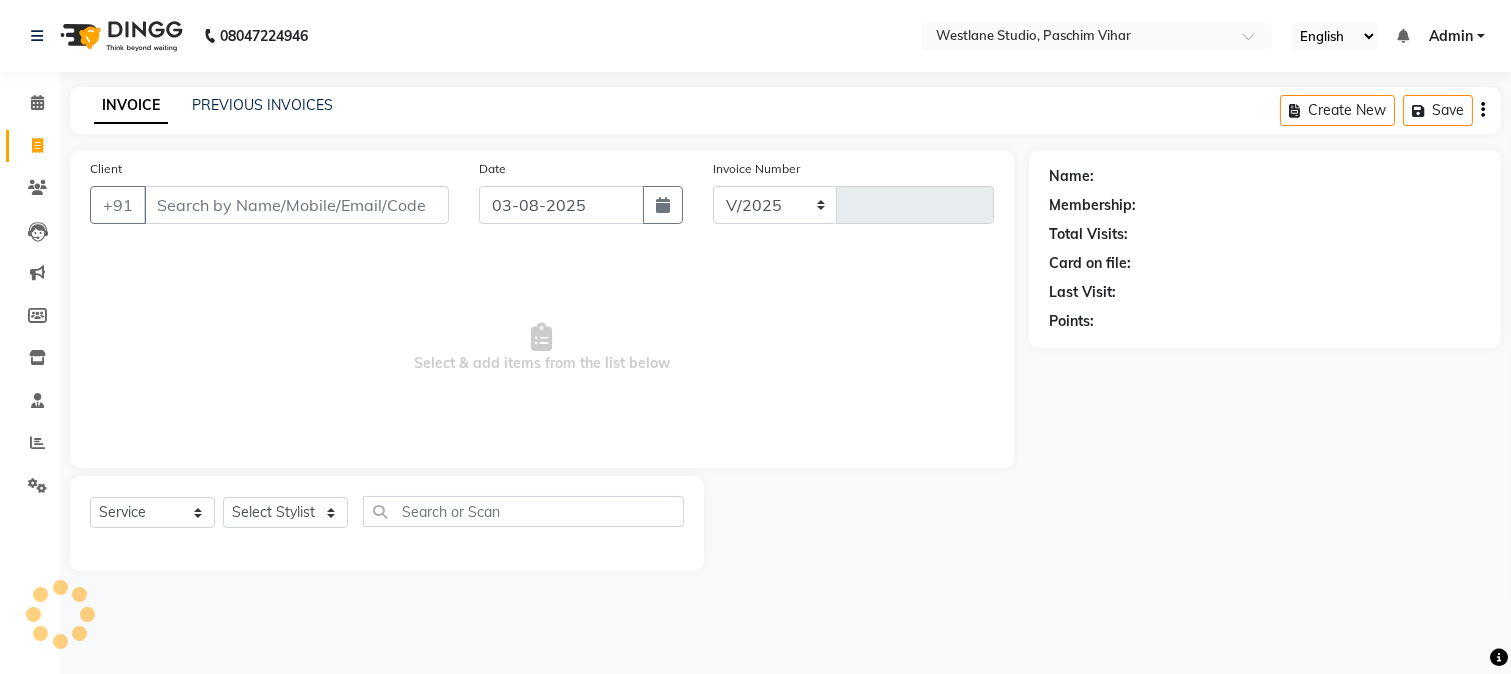 select on "223" 